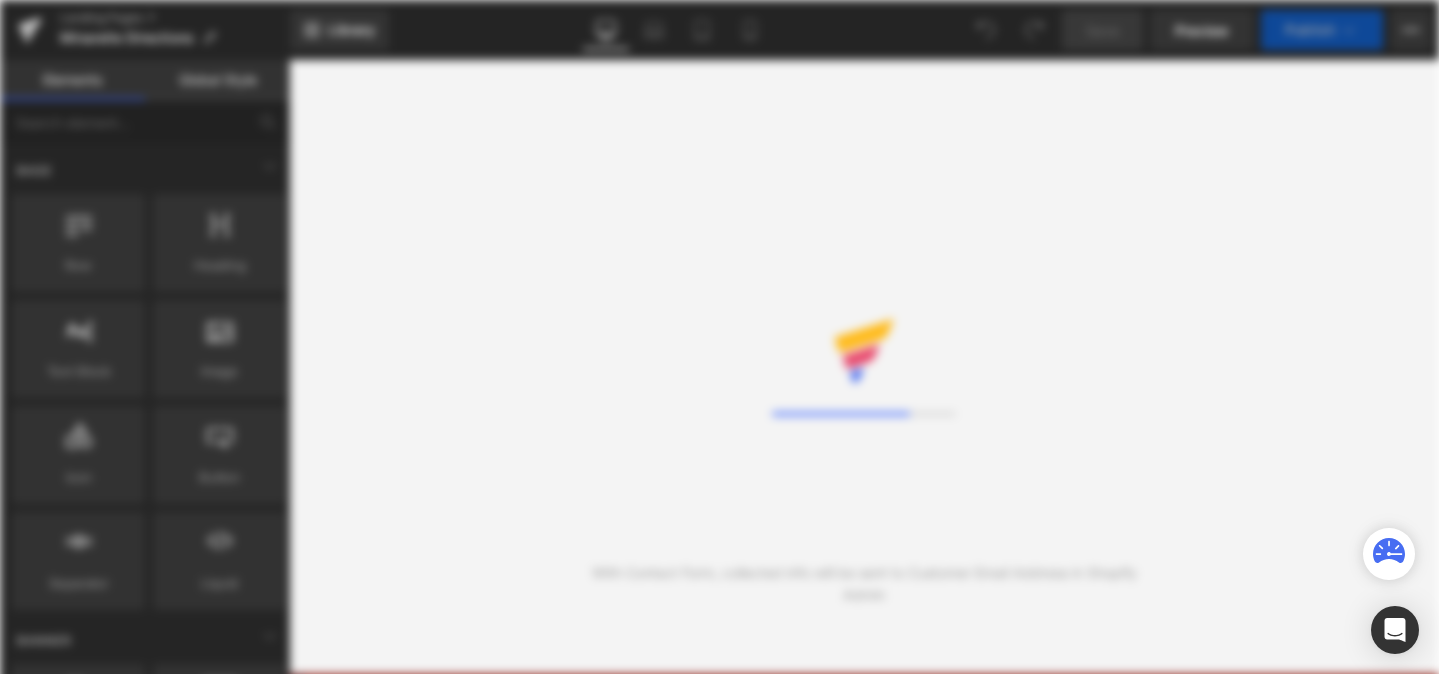 scroll, scrollTop: 0, scrollLeft: 0, axis: both 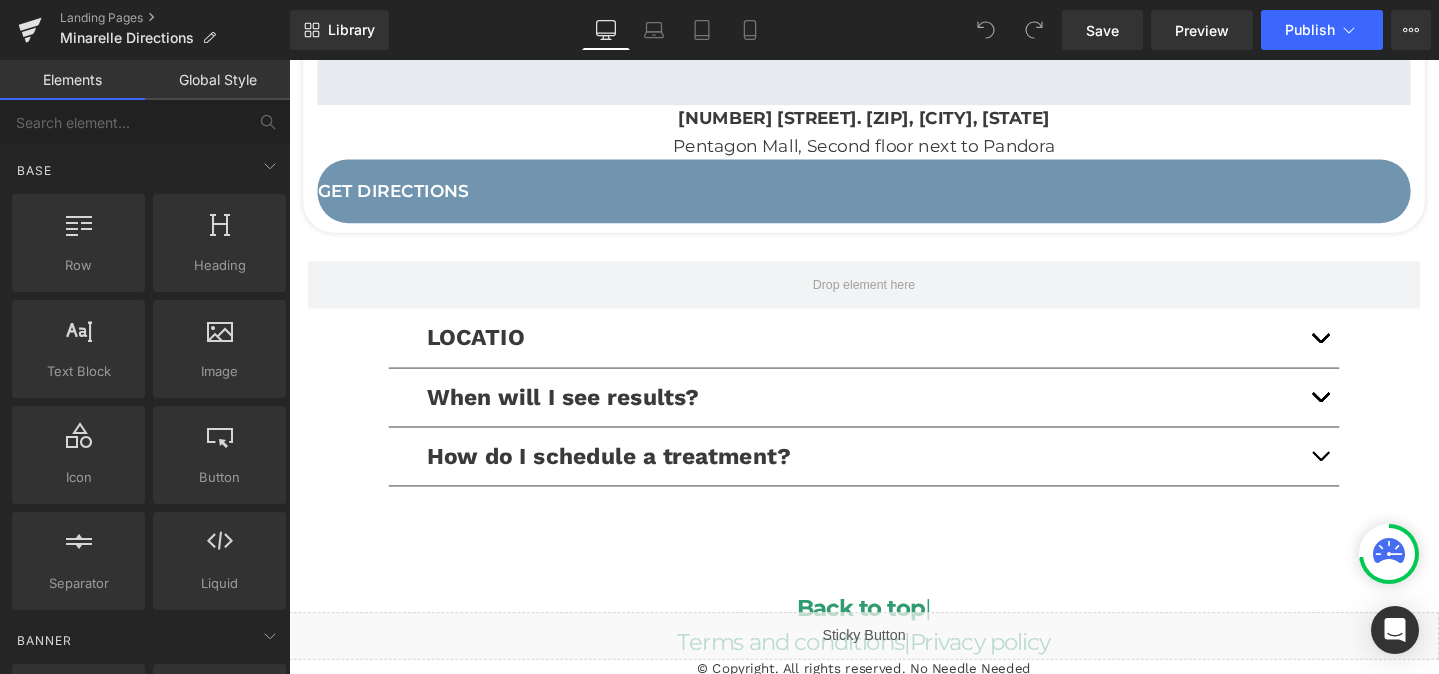 click on "Get Directions Button" at bounding box center (894, 198) 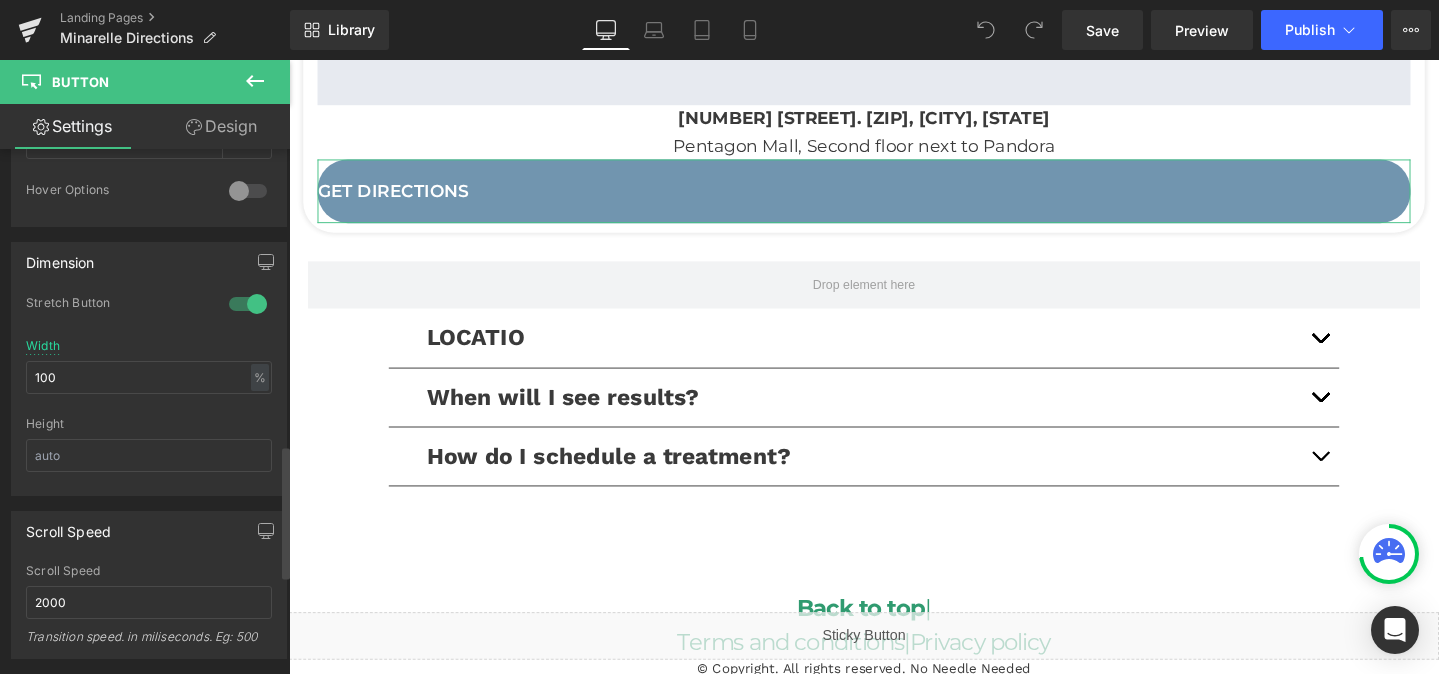 scroll, scrollTop: 1170, scrollLeft: 0, axis: vertical 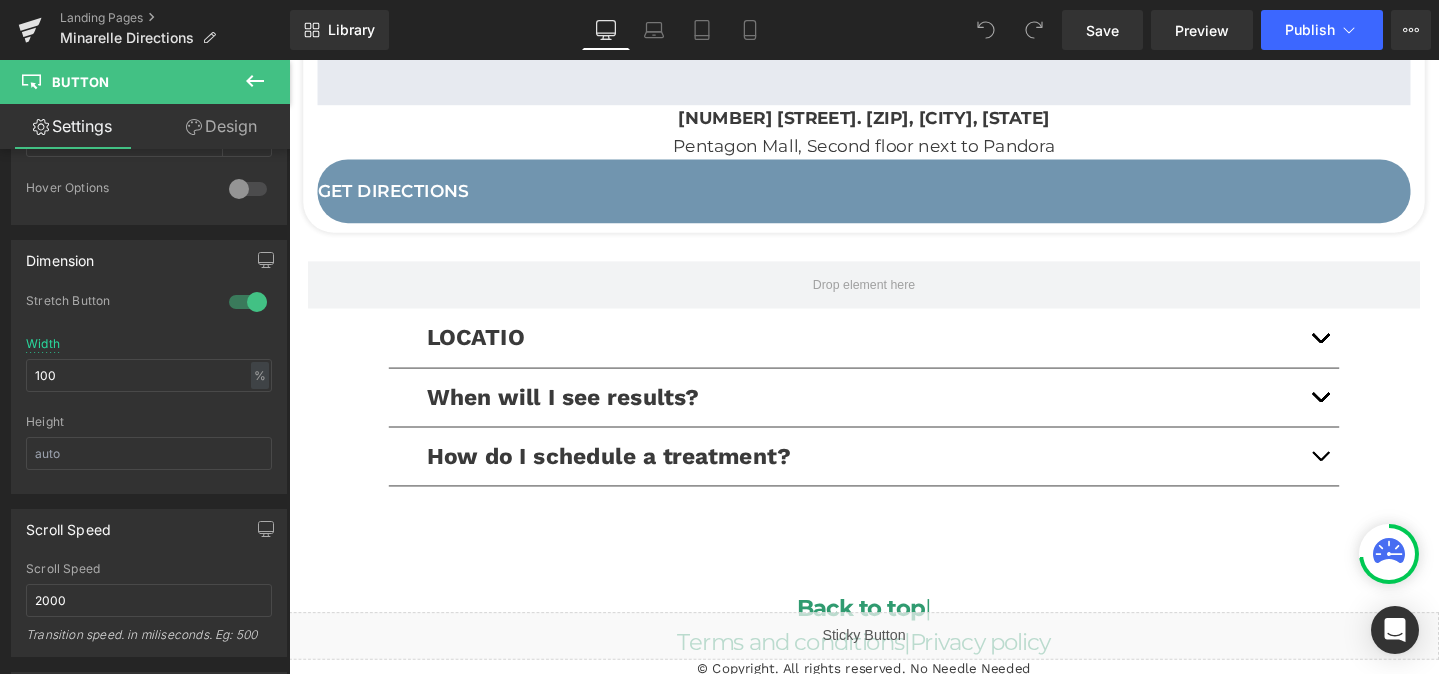 click 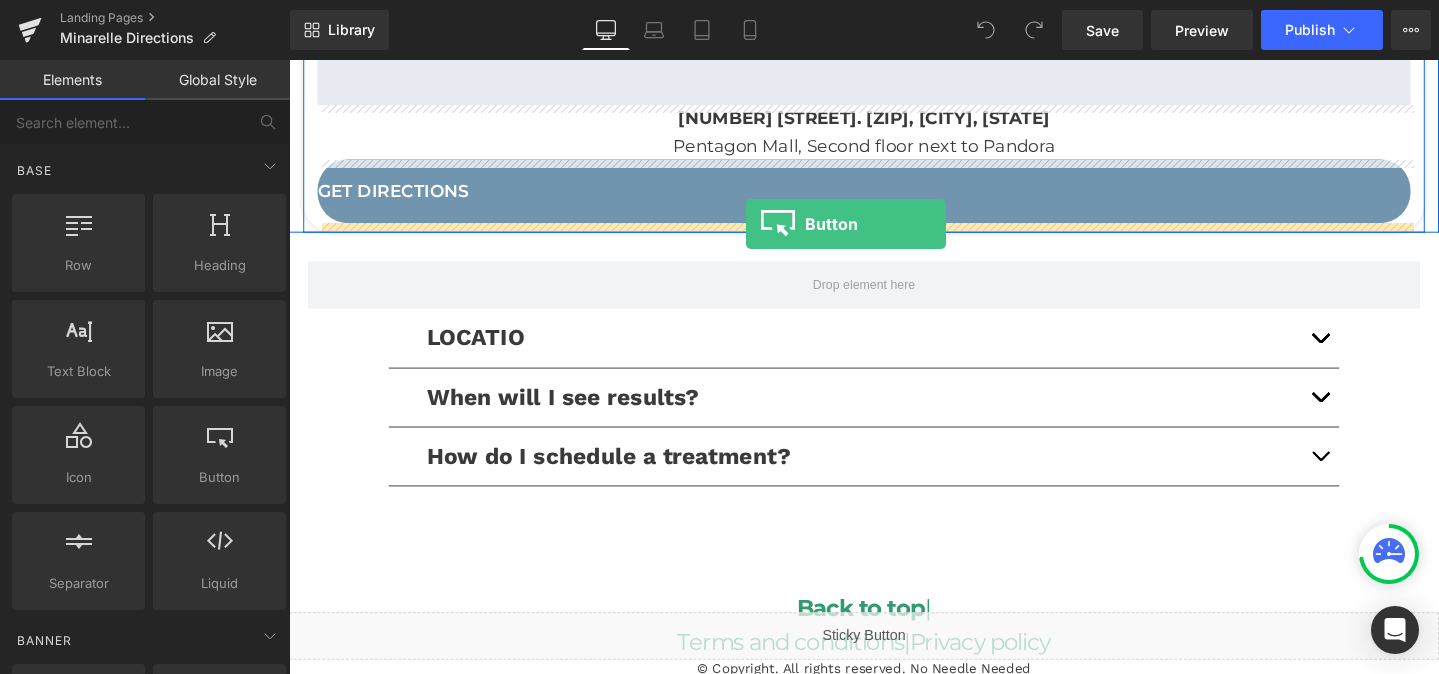 drag, startPoint x: 490, startPoint y: 517, endPoint x: 770, endPoint y: 233, distance: 398.81827 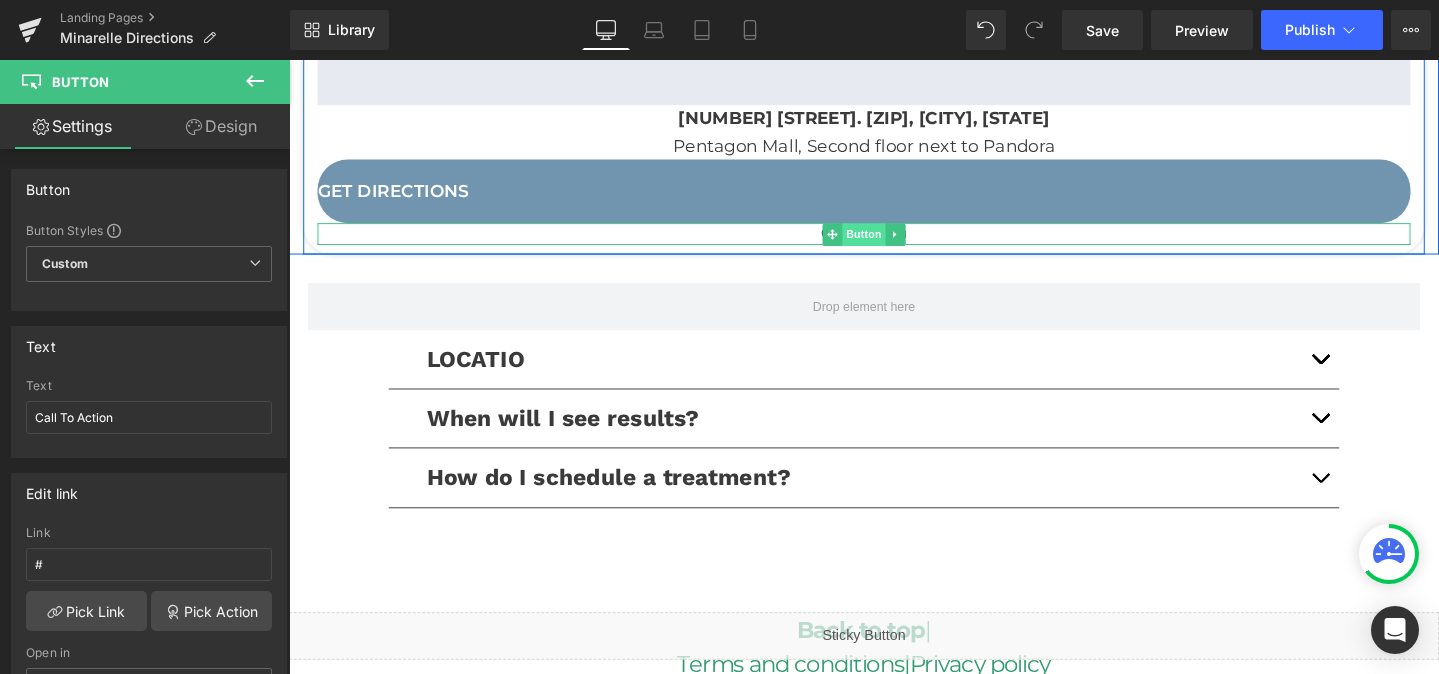 click on "Button" at bounding box center [894, 244] 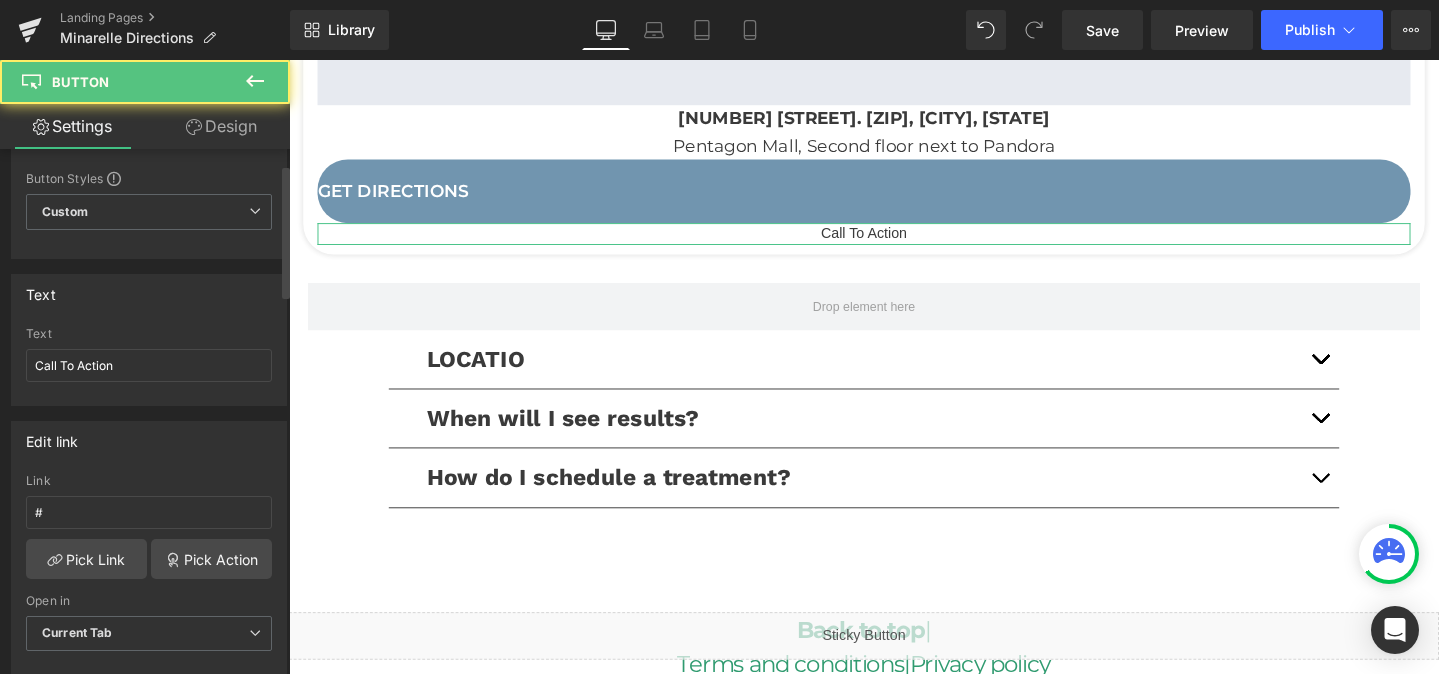 scroll, scrollTop: 59, scrollLeft: 0, axis: vertical 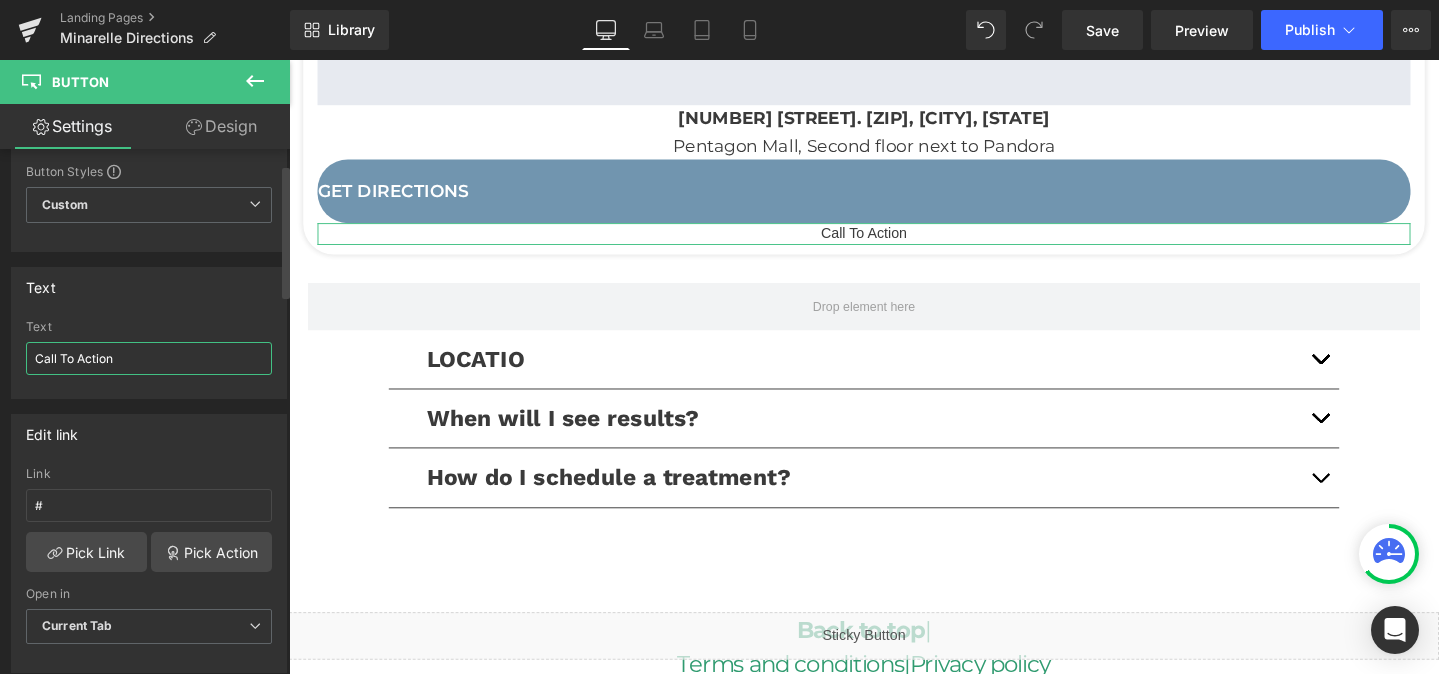 click on "Call To Action" at bounding box center (149, 358) 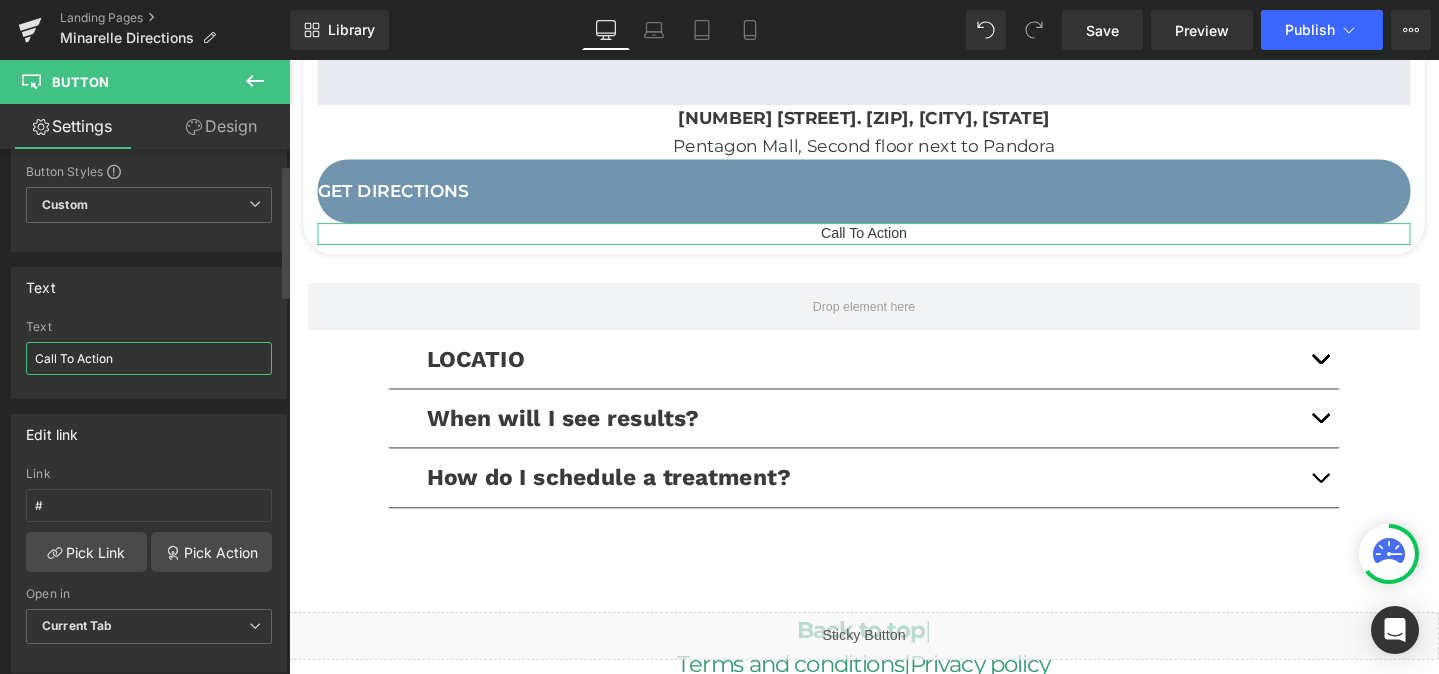 click on "Call To Action" at bounding box center [149, 358] 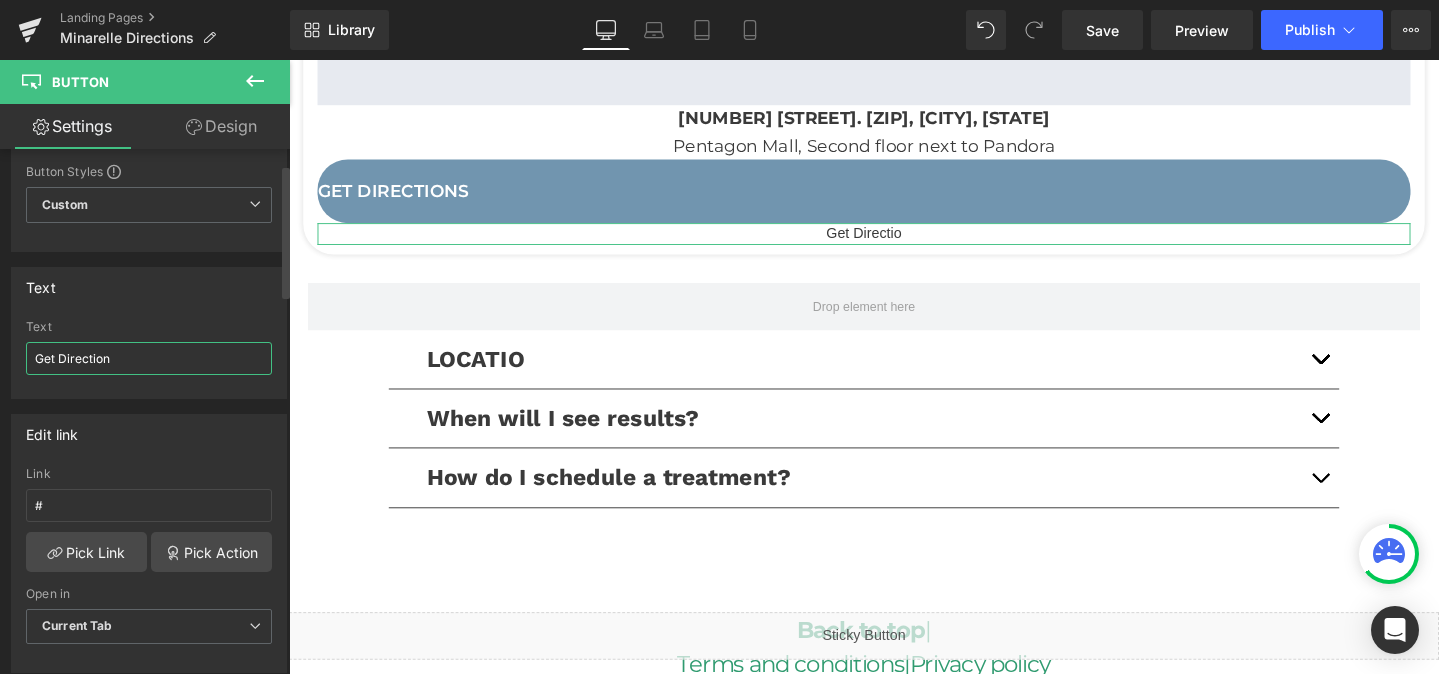type on "Get Directions" 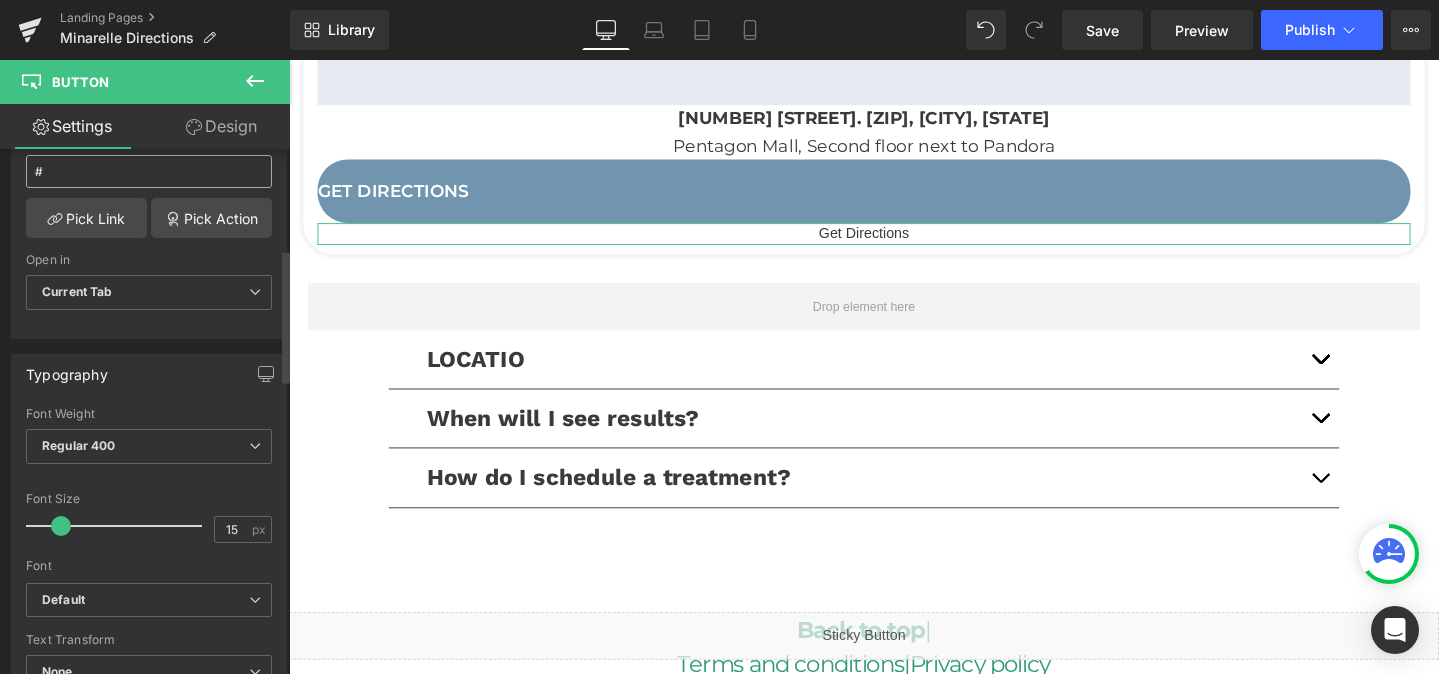 scroll, scrollTop: 395, scrollLeft: 0, axis: vertical 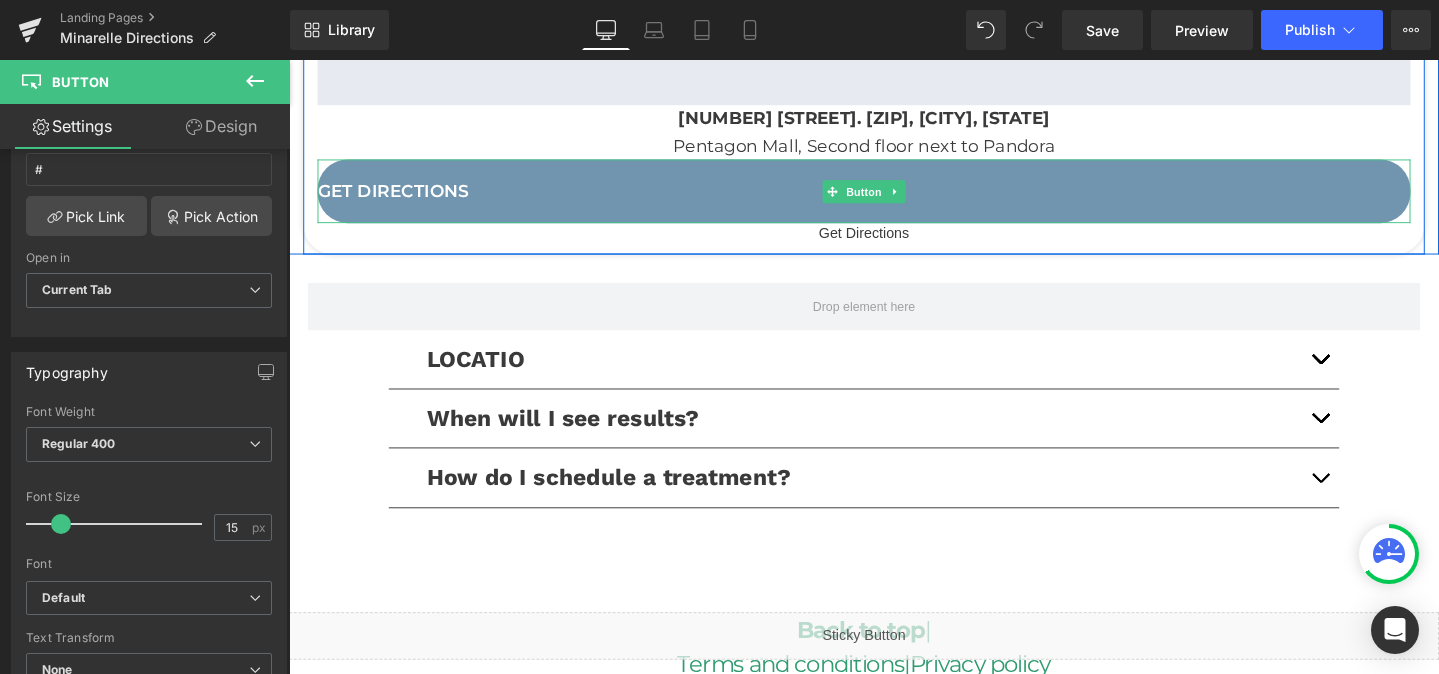 click on "Get Directions" at bounding box center (894, 198) 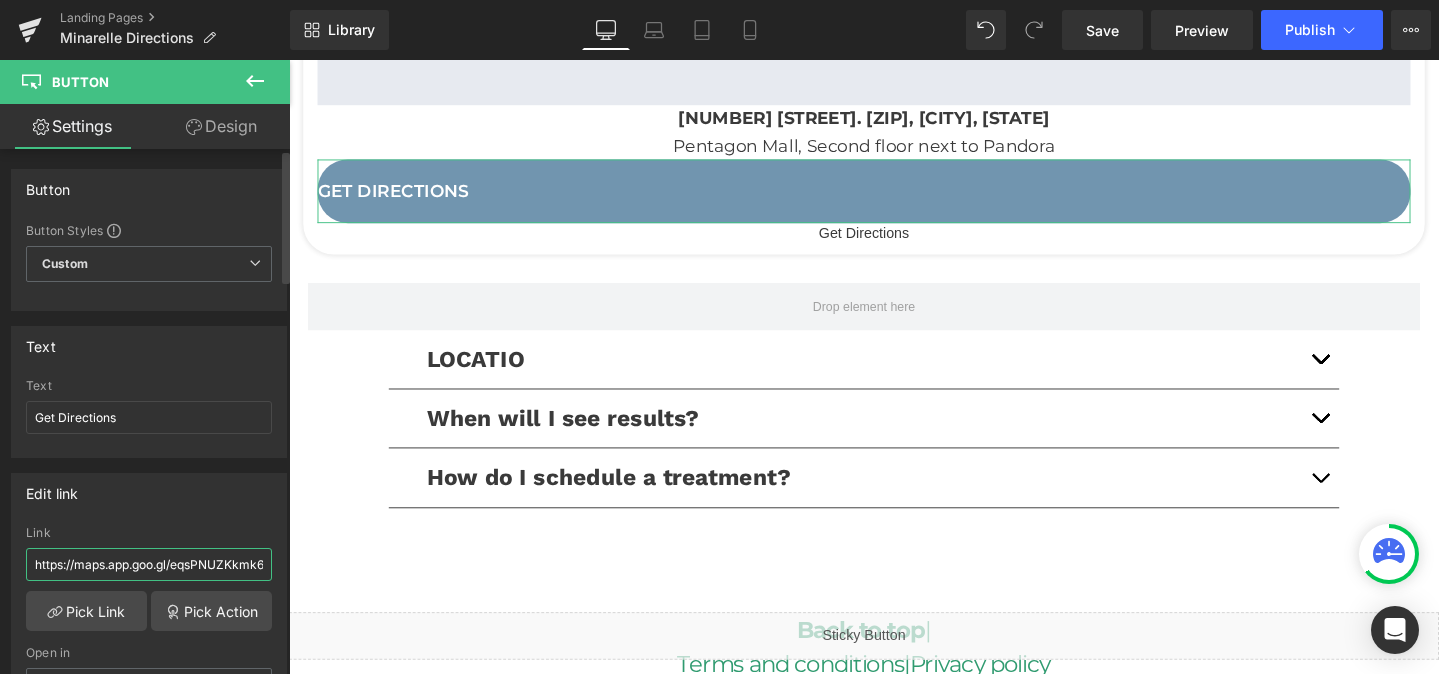 click on "https://maps.app.goo.gl/eqsPNUZKkmk624rt7" at bounding box center (149, 564) 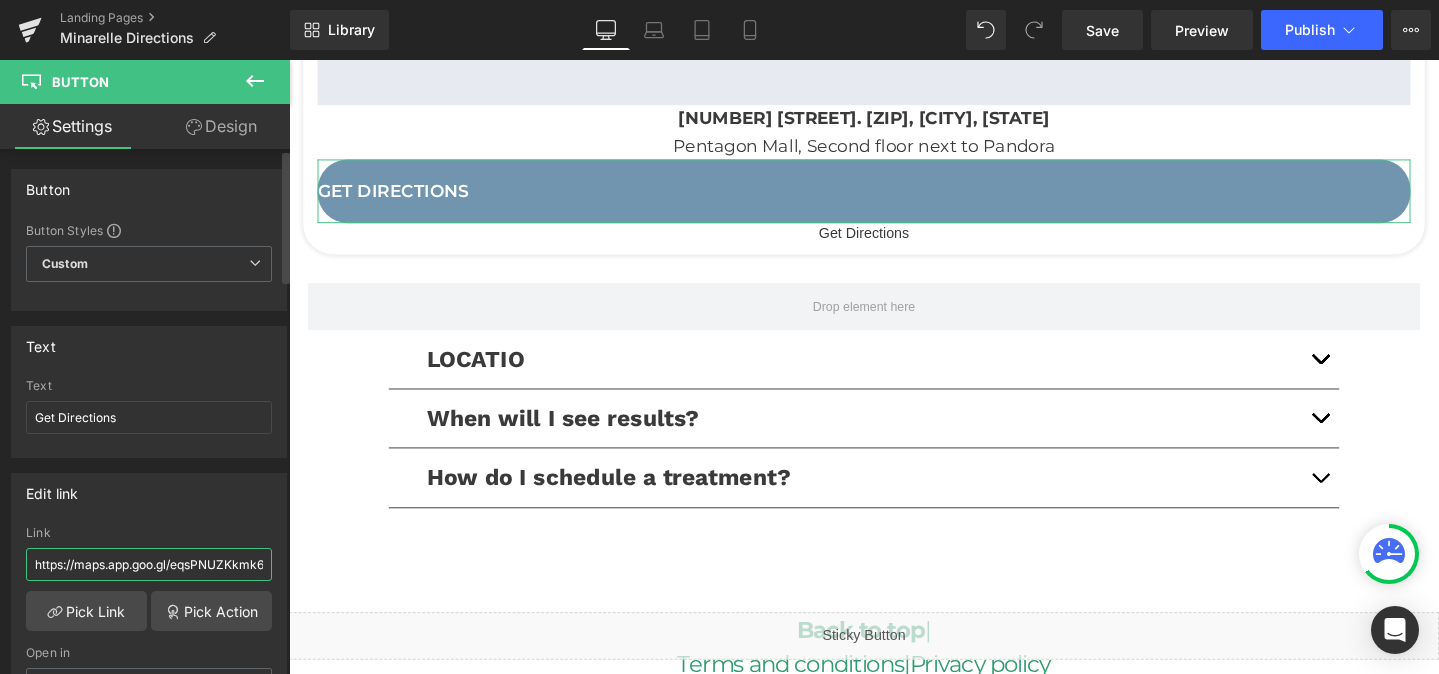 click on "https://maps.app.goo.gl/eqsPNUZKkmk624rt7" at bounding box center (149, 564) 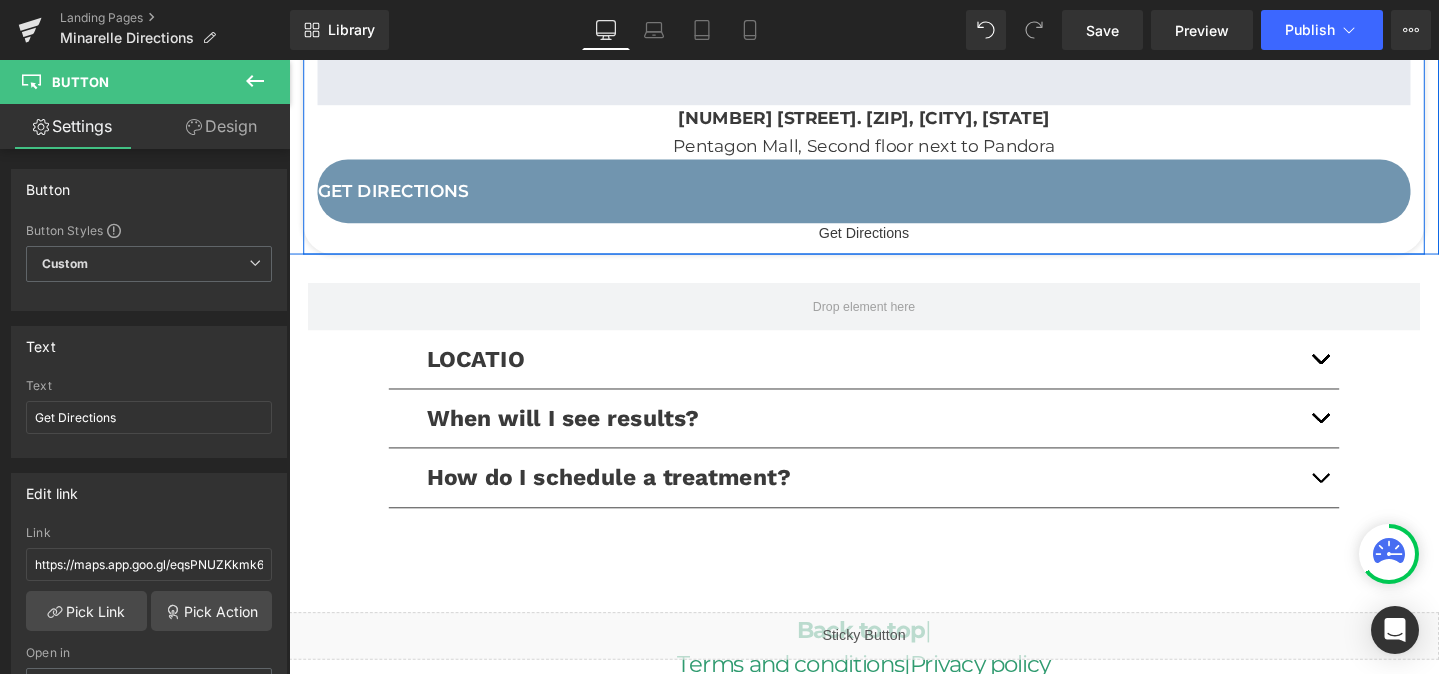 click on "Google Maps         [NUMBER] [STREET]. [ZIP], [CITY], [STATE] Pentagon Mall, [FLOOR] next to Pandora Text Block         Get Directions Button
Get Directions
Button         Row" at bounding box center [894, -29] 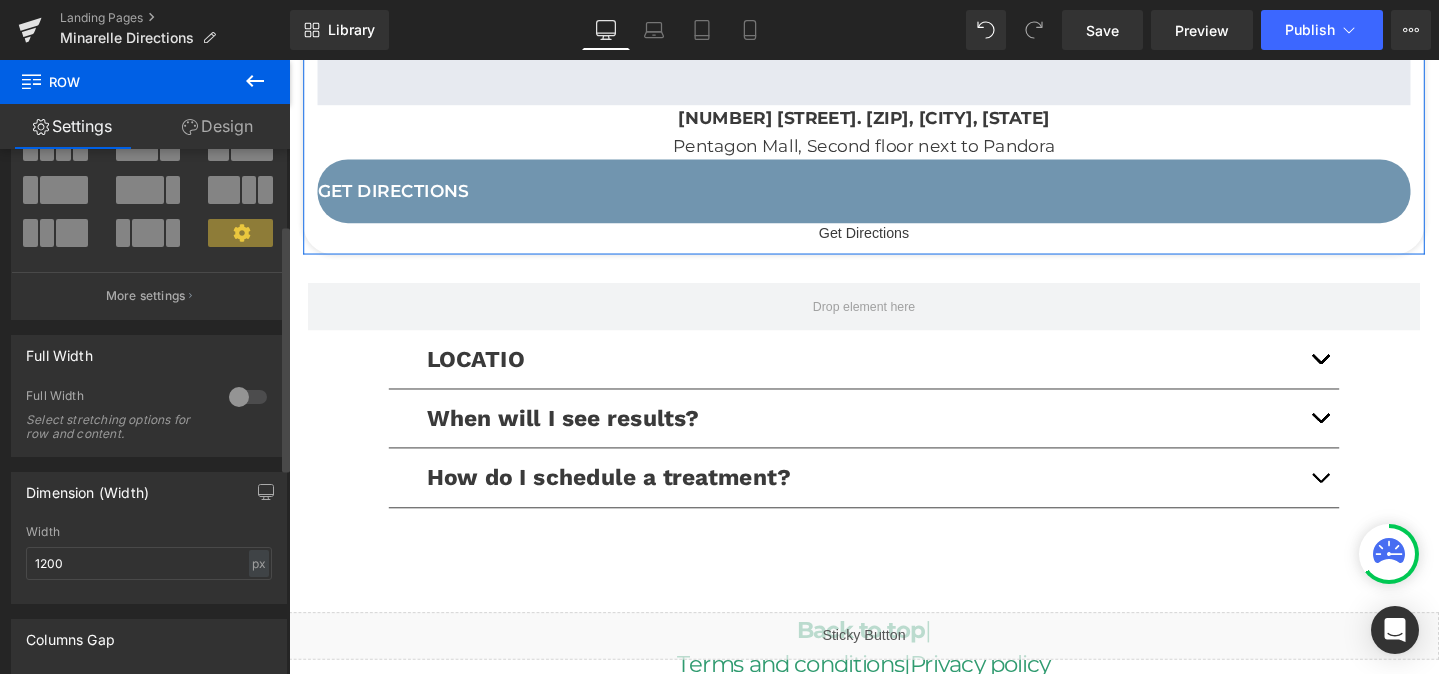 scroll, scrollTop: 174, scrollLeft: 0, axis: vertical 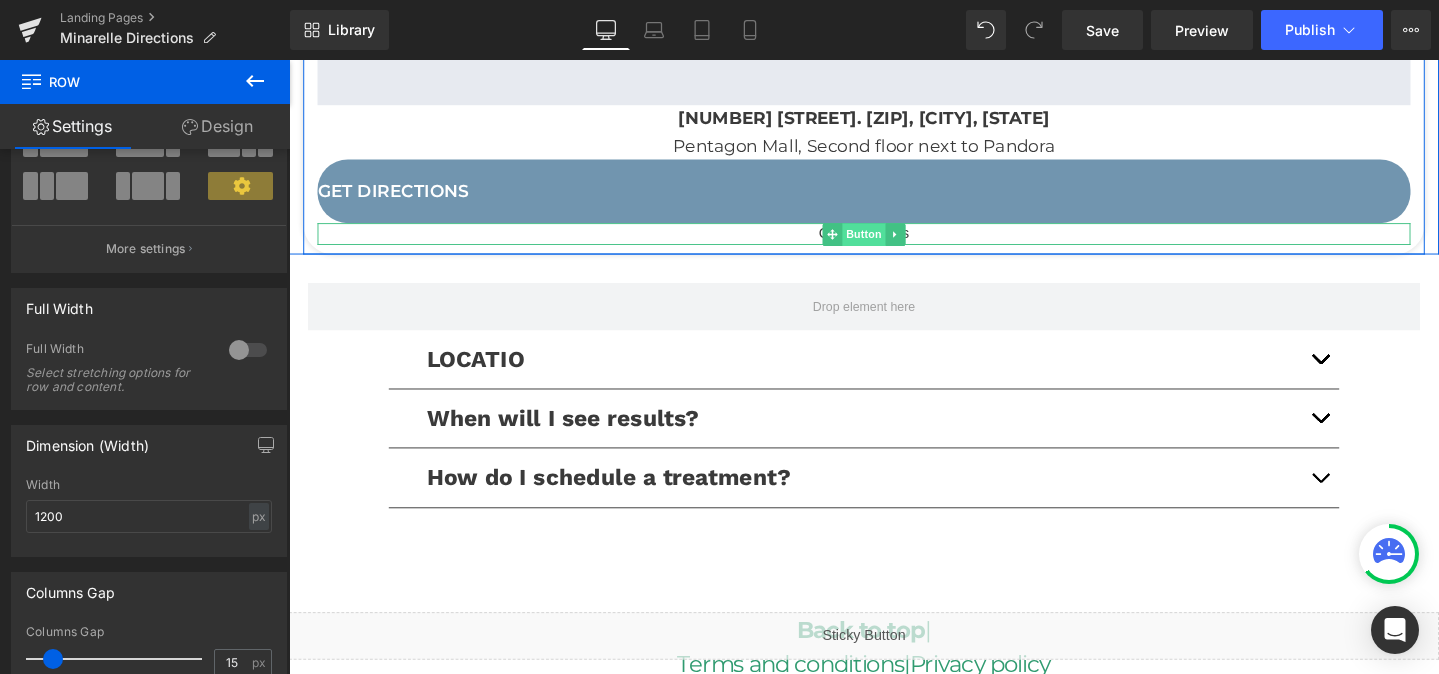 click on "Button" at bounding box center [894, 244] 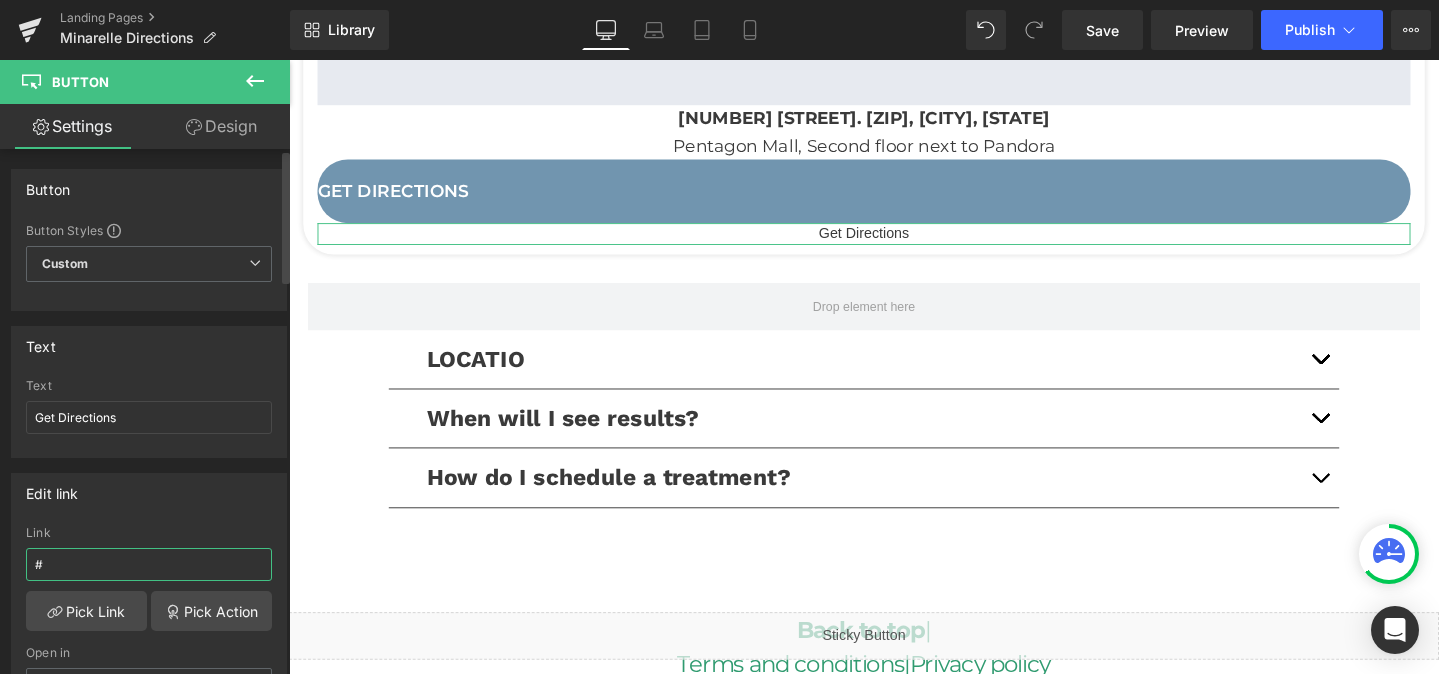 click on "#" at bounding box center [149, 564] 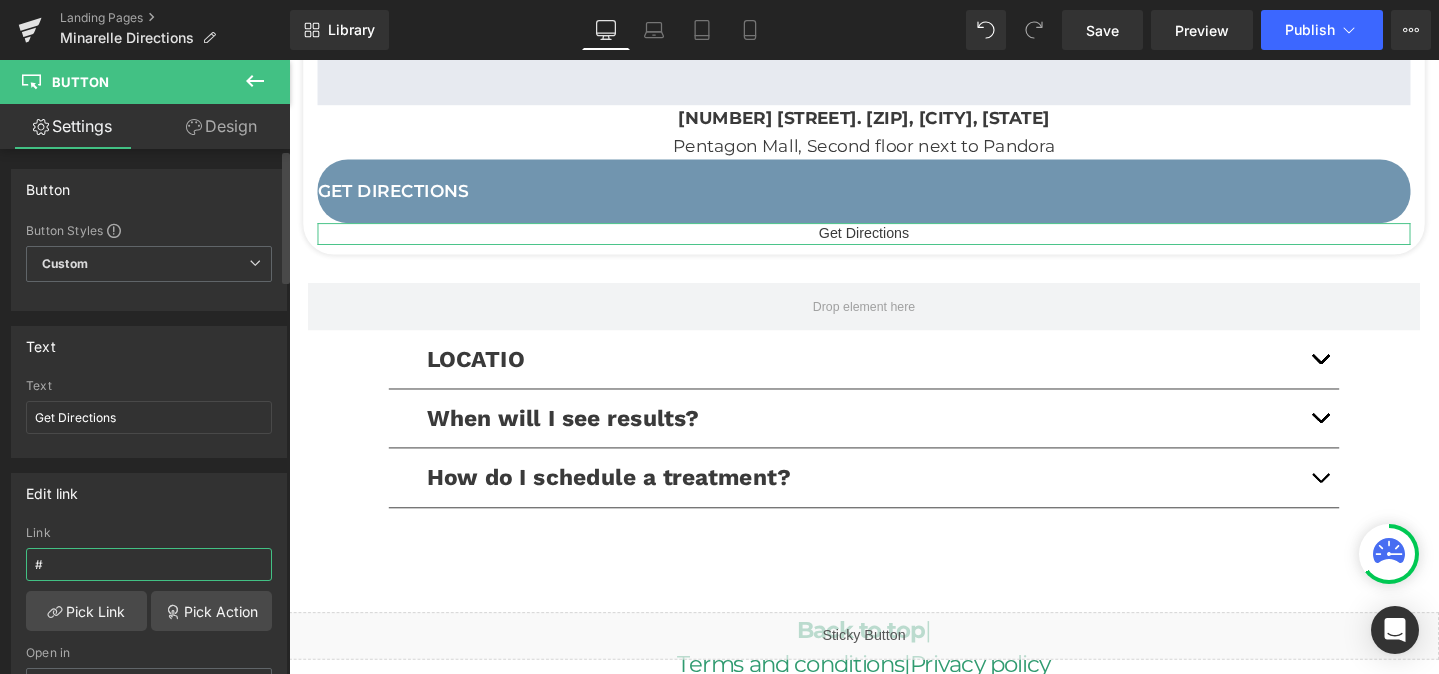 click on "#" at bounding box center (149, 564) 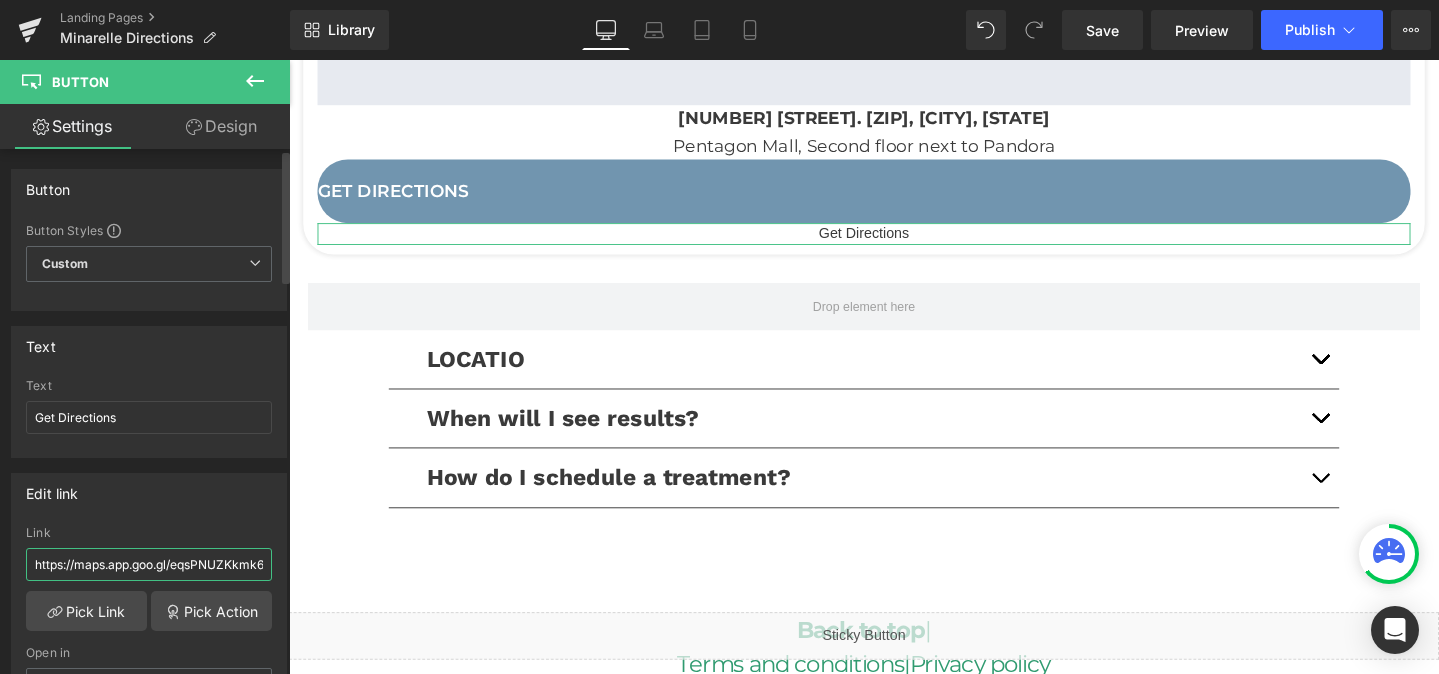 scroll, scrollTop: 0, scrollLeft: 43, axis: horizontal 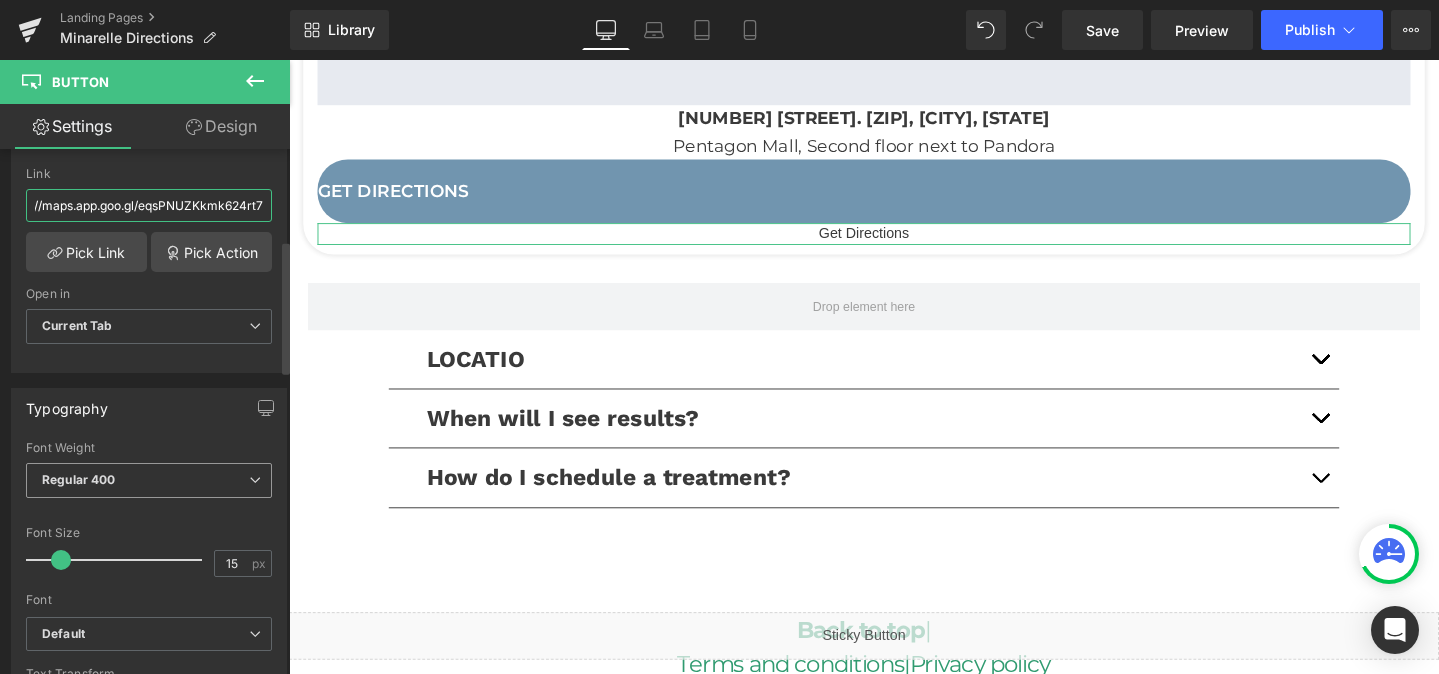 type on "https://maps.app.goo.gl/eqsPNUZKkmk624rt7" 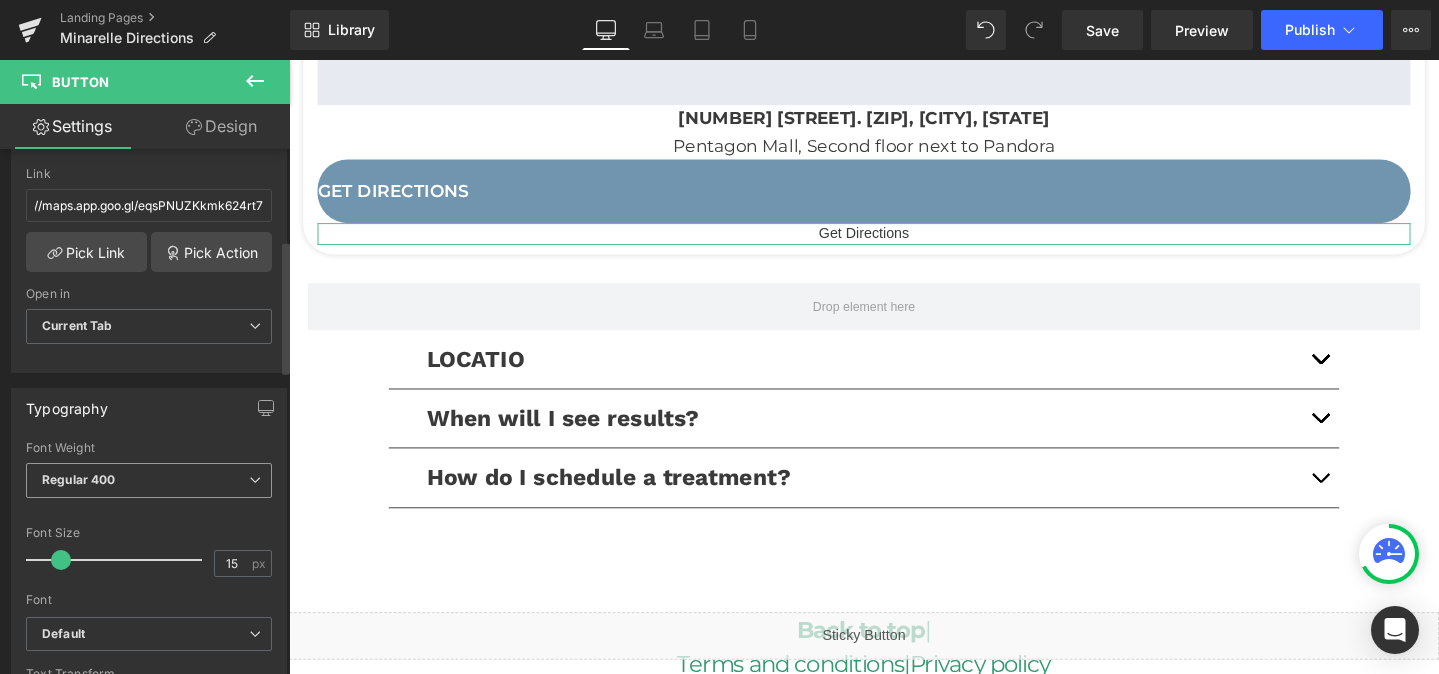 click on "Regular 400" at bounding box center [149, 480] 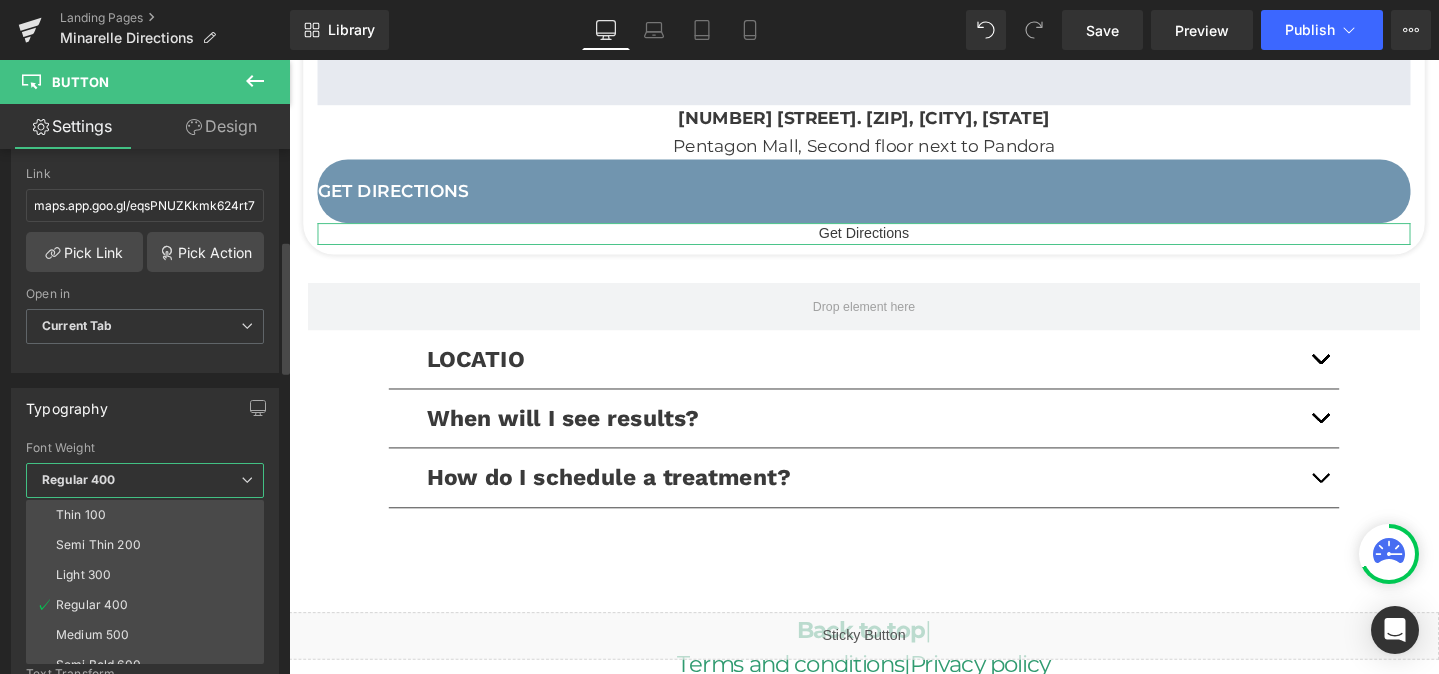 scroll, scrollTop: 0, scrollLeft: 0, axis: both 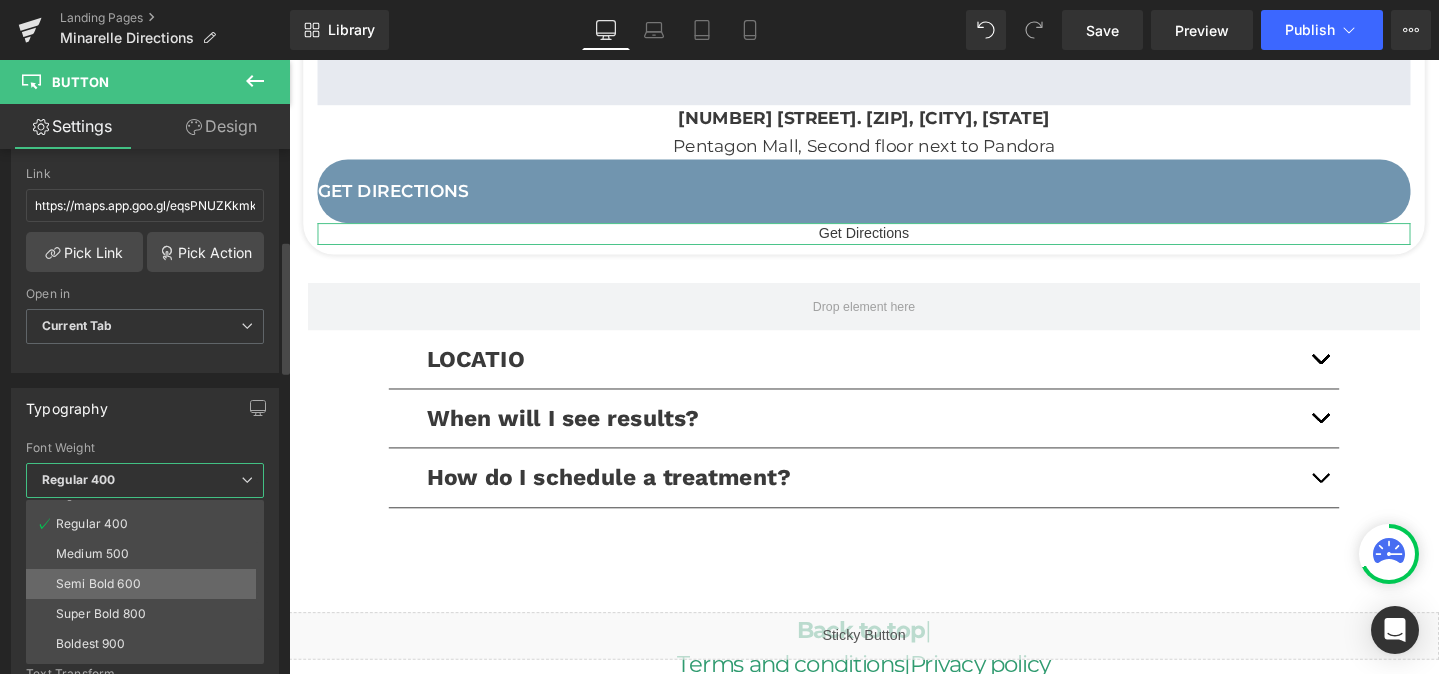 click on "Semi Bold 600" at bounding box center (98, 584) 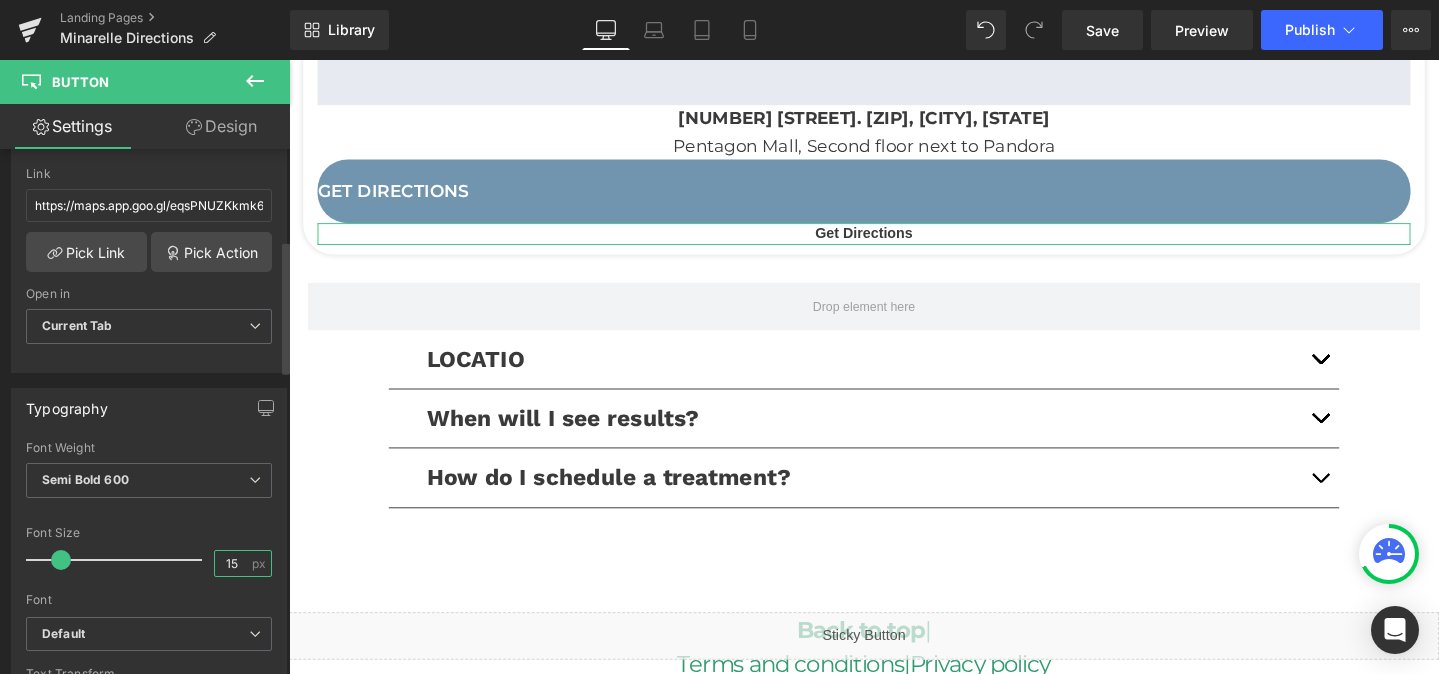 click on "15" at bounding box center (232, 563) 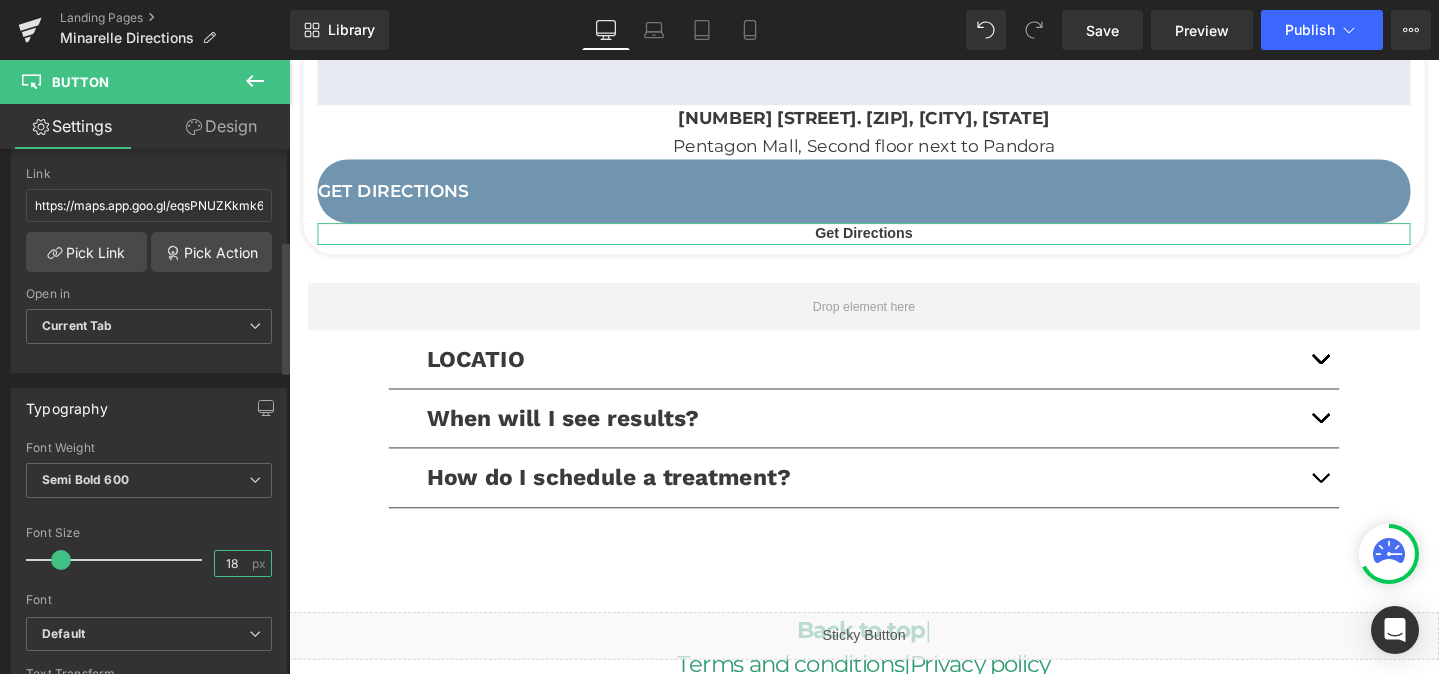 type on "18" 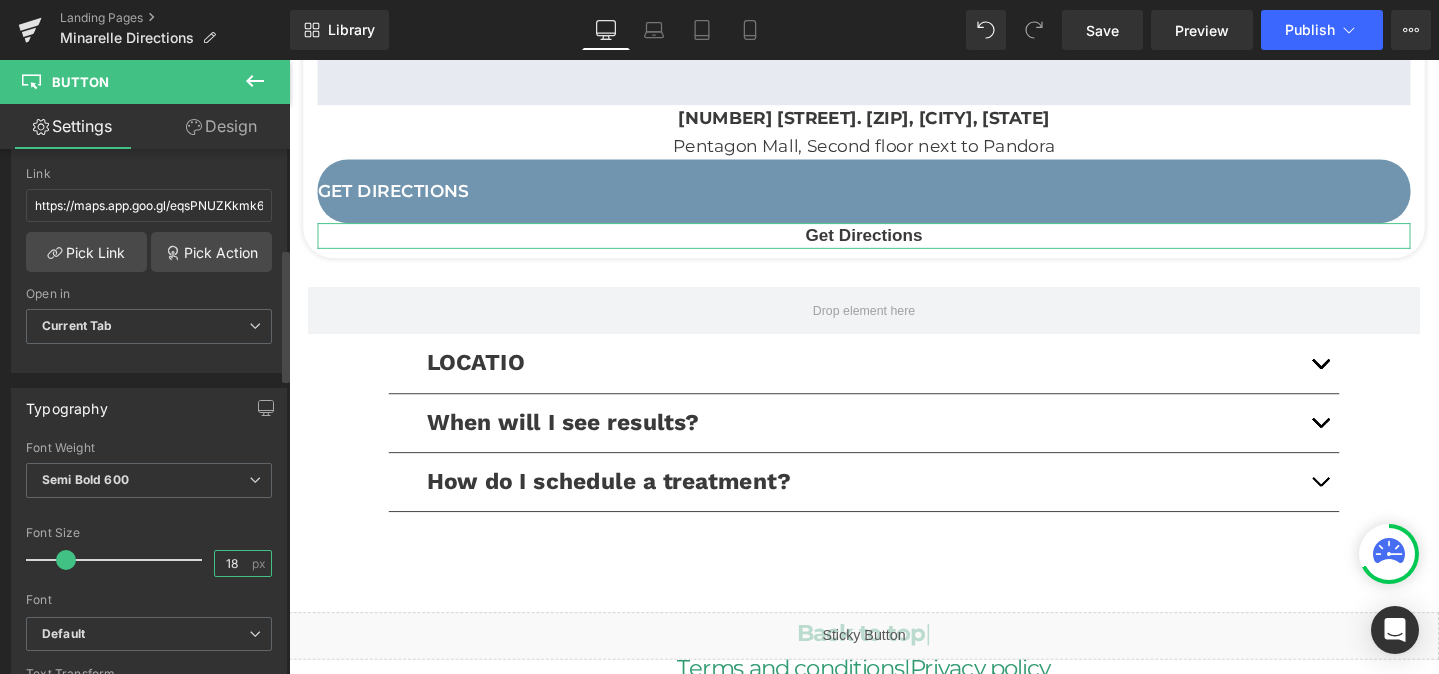 scroll, scrollTop: 477, scrollLeft: 0, axis: vertical 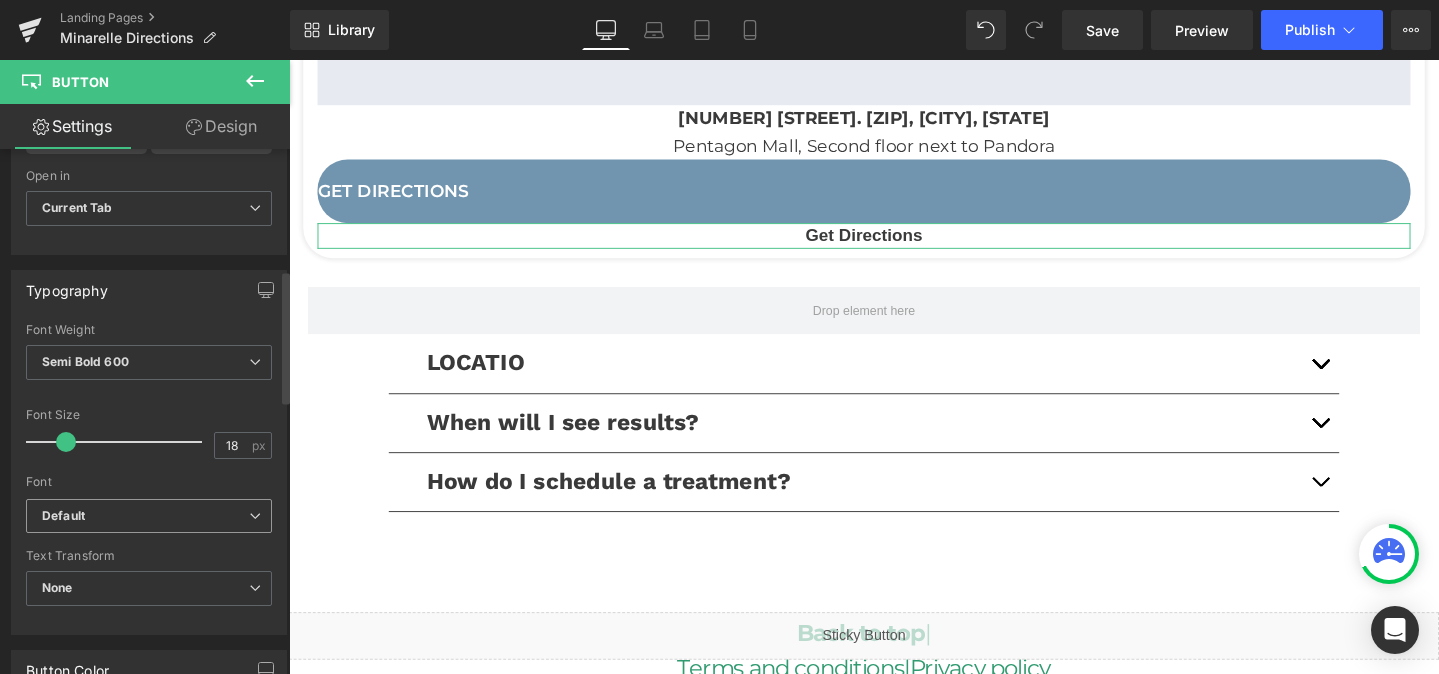 click on "Default" at bounding box center [149, 516] 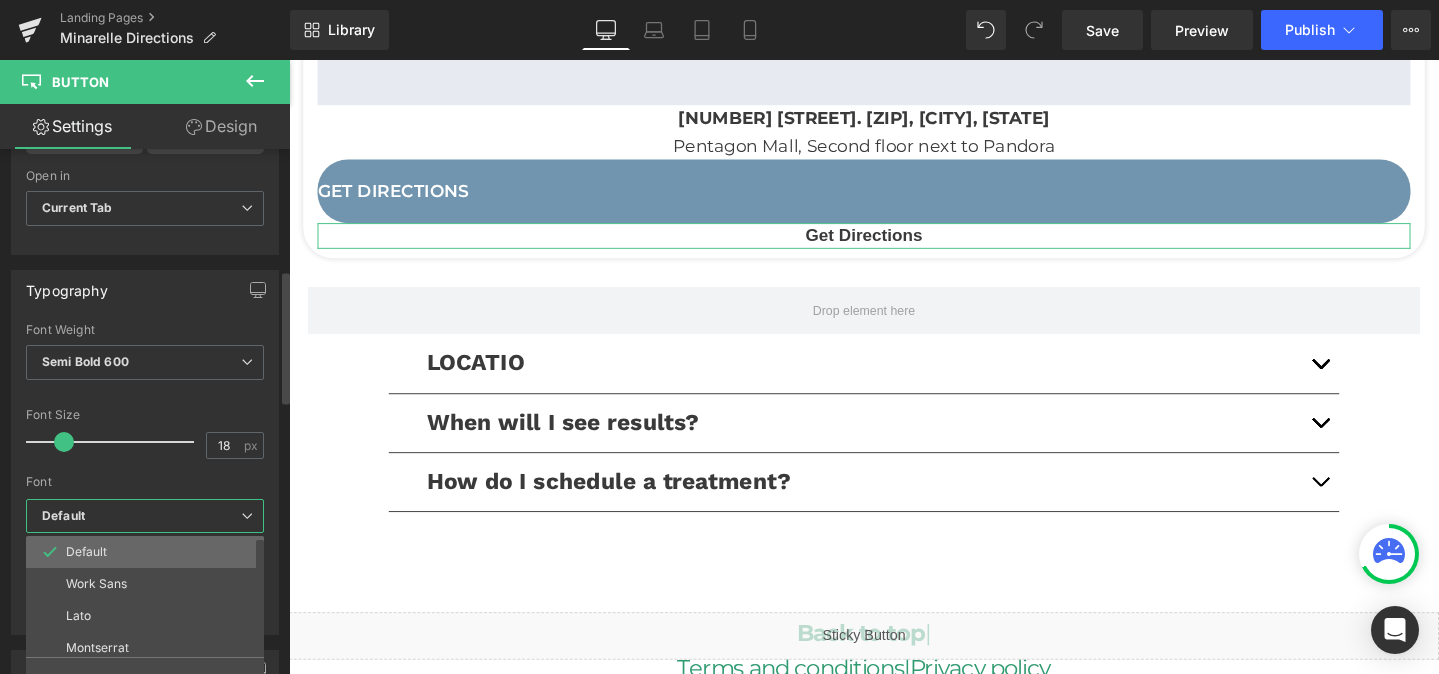 scroll, scrollTop: 16, scrollLeft: 0, axis: vertical 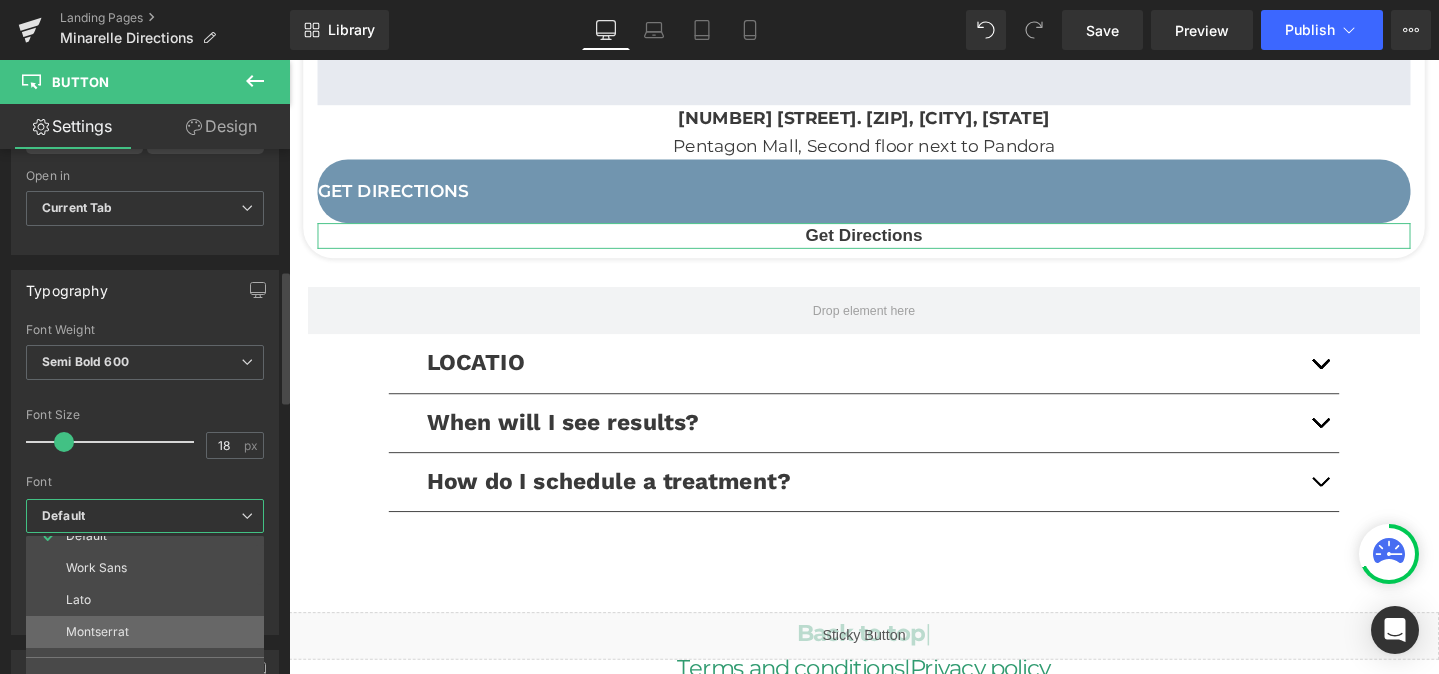 click on "Montserrat" at bounding box center (149, 632) 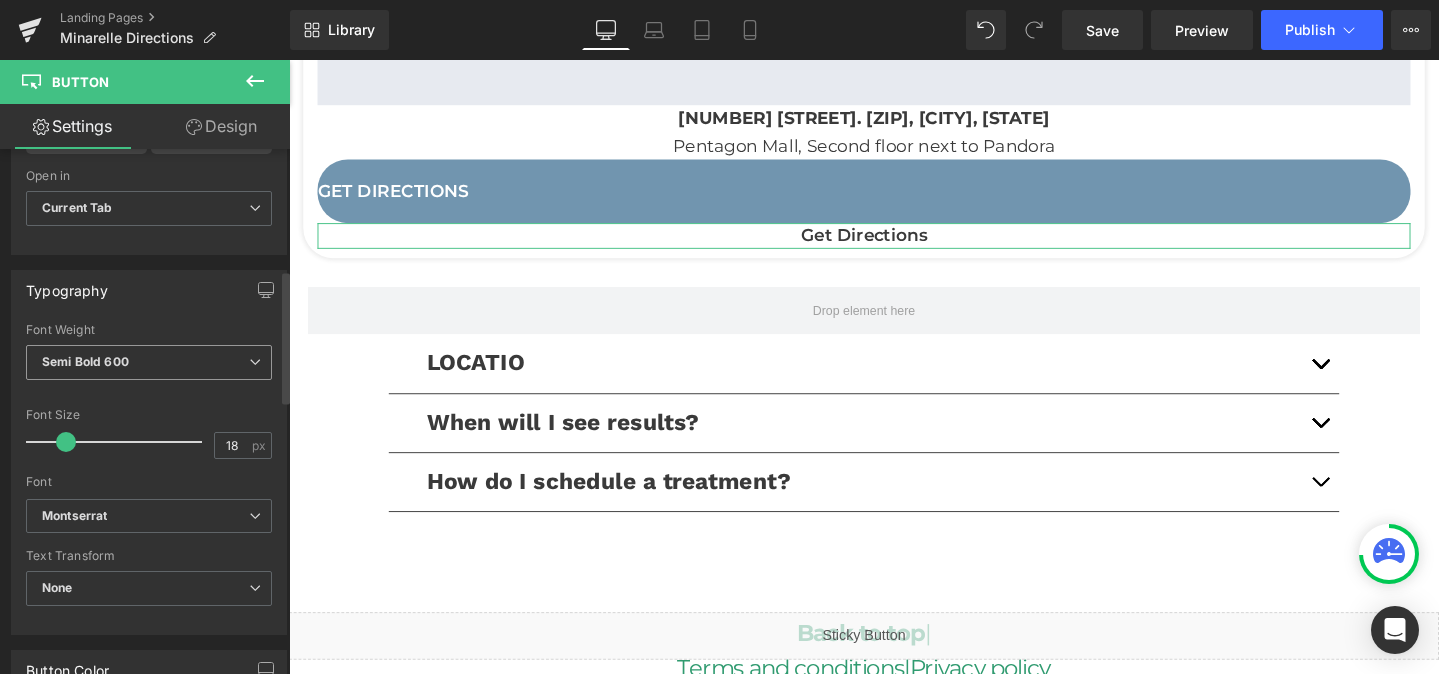 click on "Semi Bold 600" at bounding box center [149, 362] 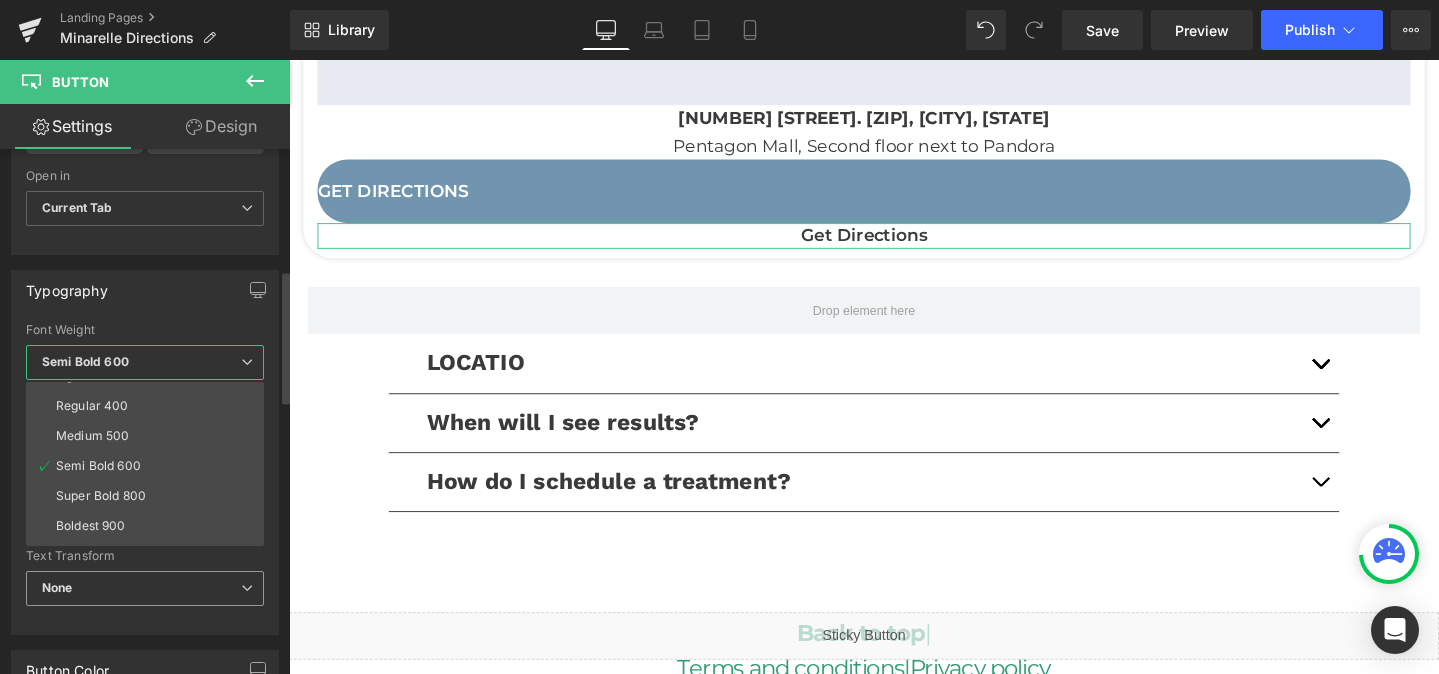 click on "None" at bounding box center (145, 588) 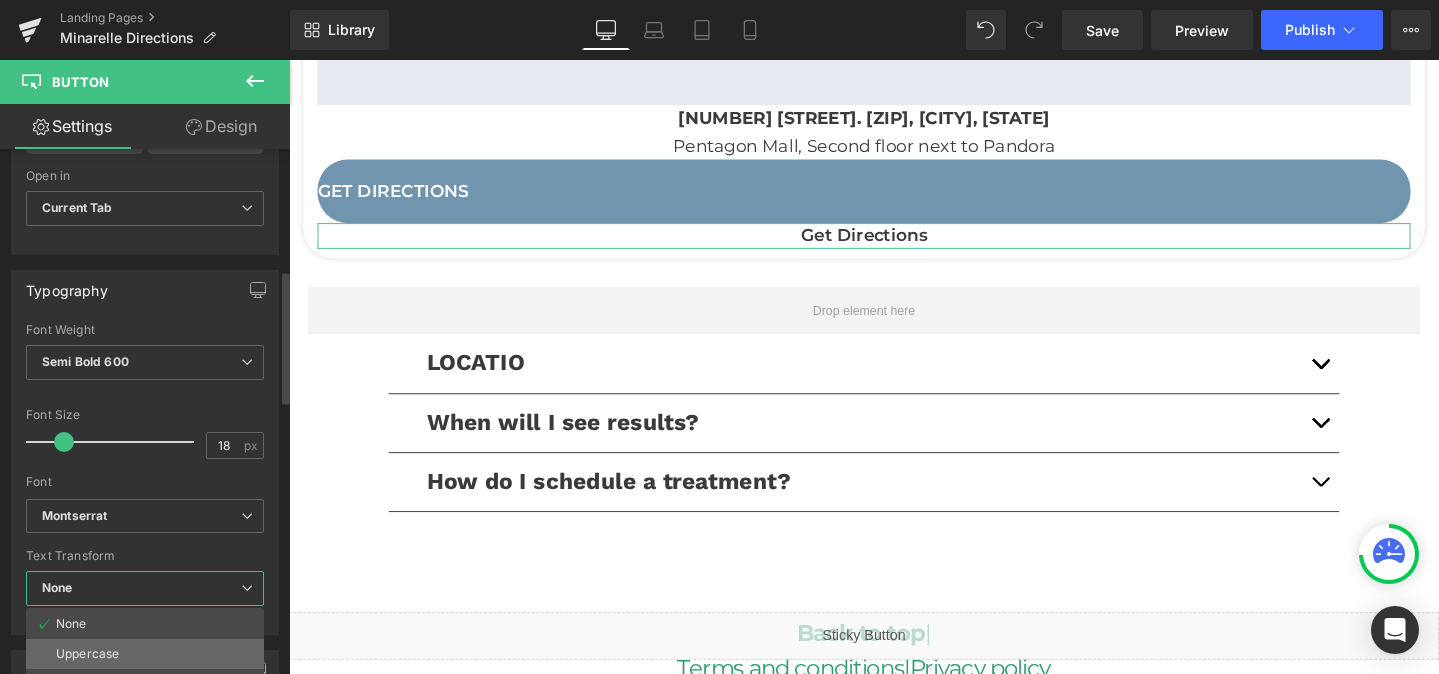 click on "Uppercase" at bounding box center [87, 654] 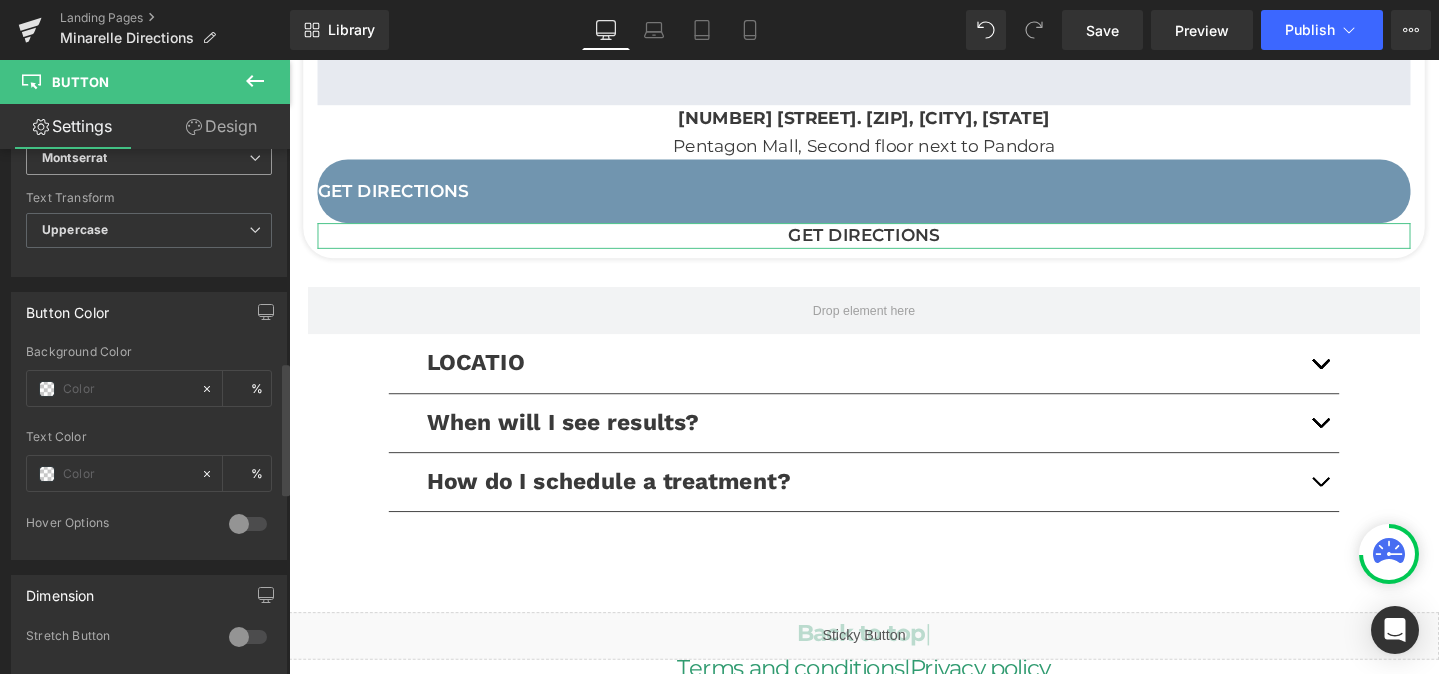 scroll, scrollTop: 840, scrollLeft: 0, axis: vertical 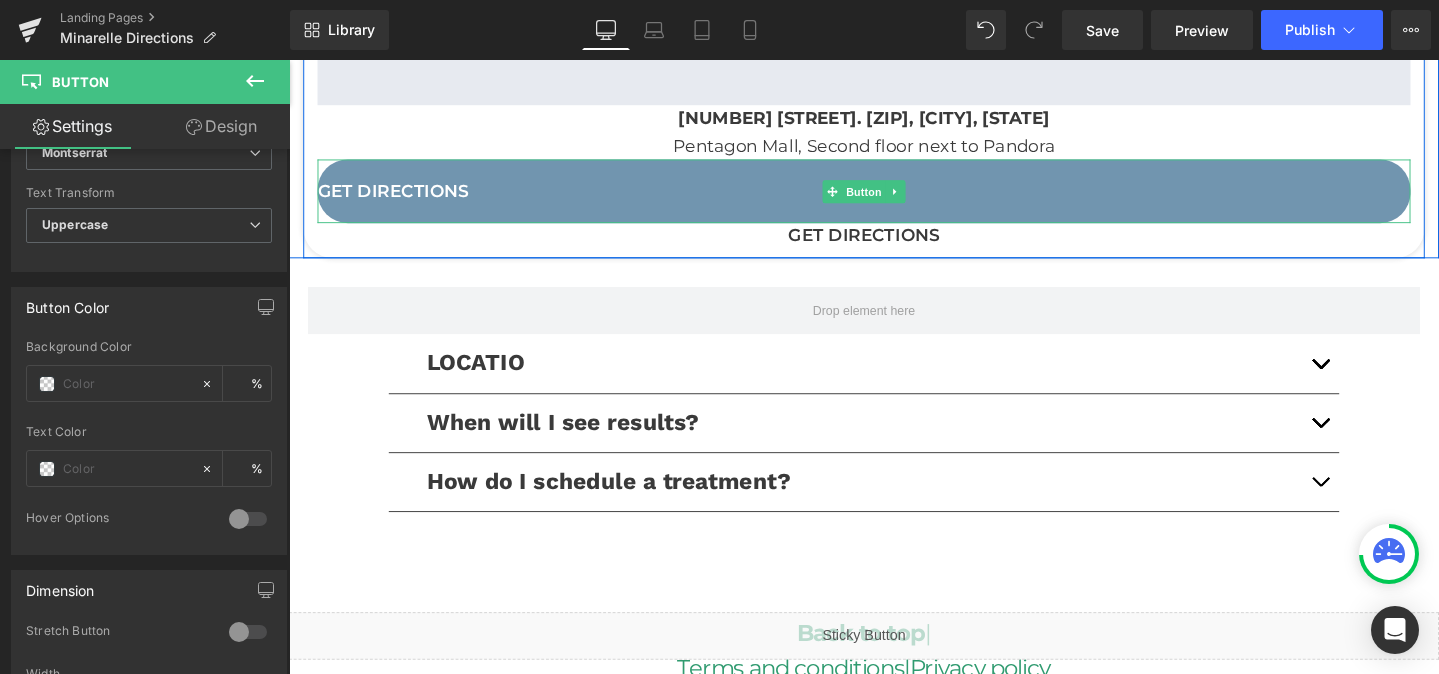 click on "Get Directions" at bounding box center (894, 198) 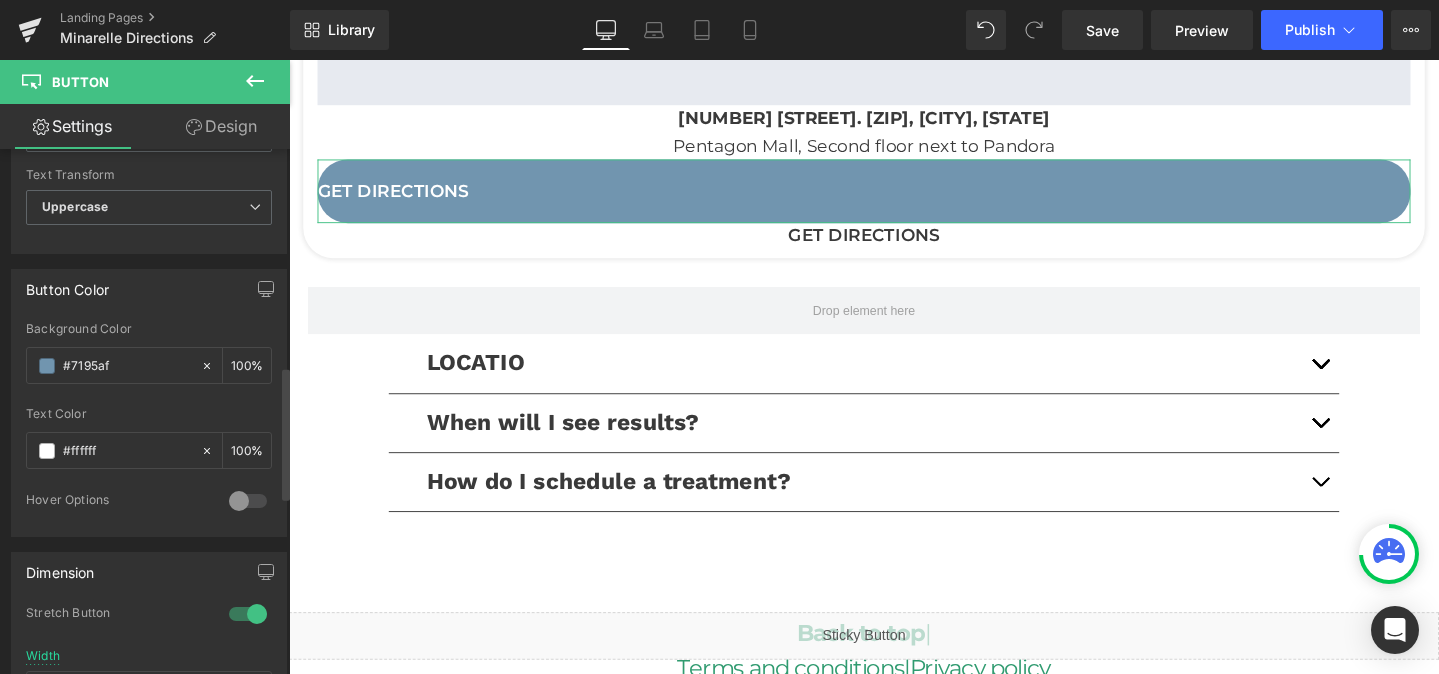 scroll, scrollTop: 861, scrollLeft: 0, axis: vertical 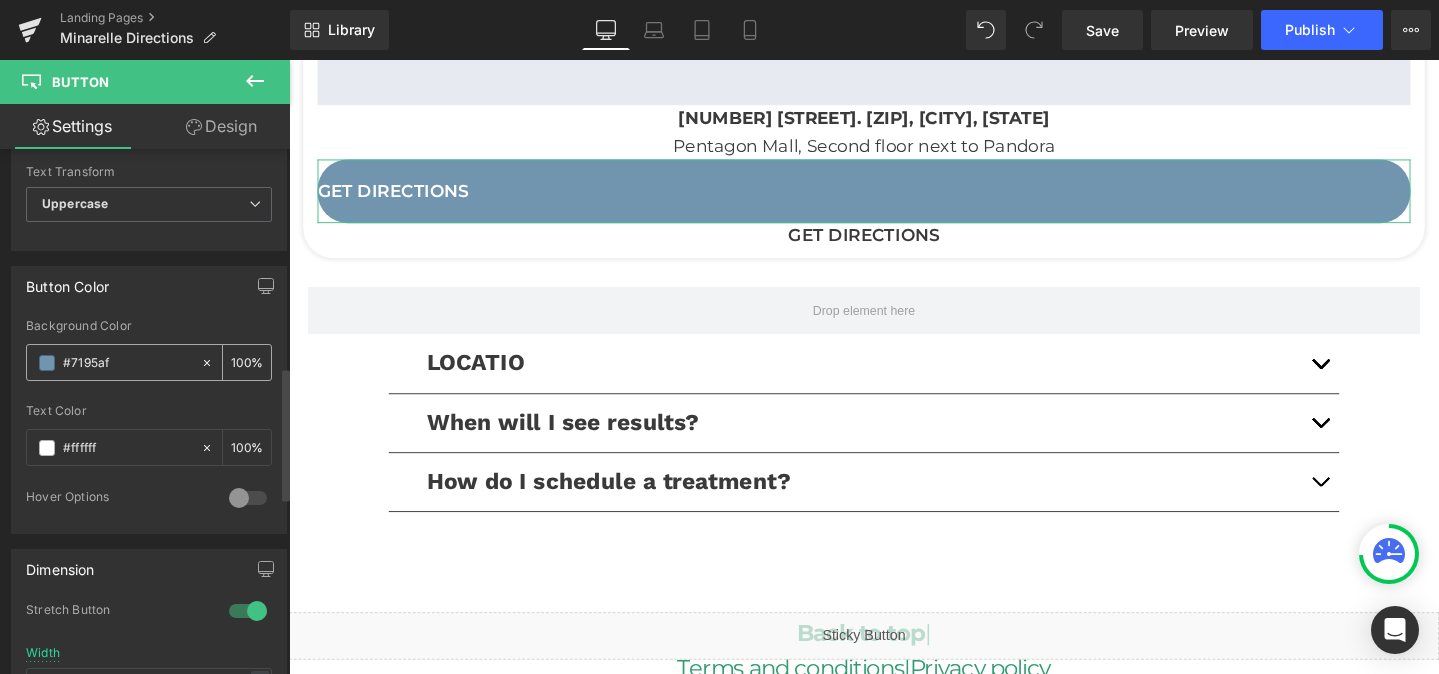 click on "#7195af" at bounding box center [113, 362] 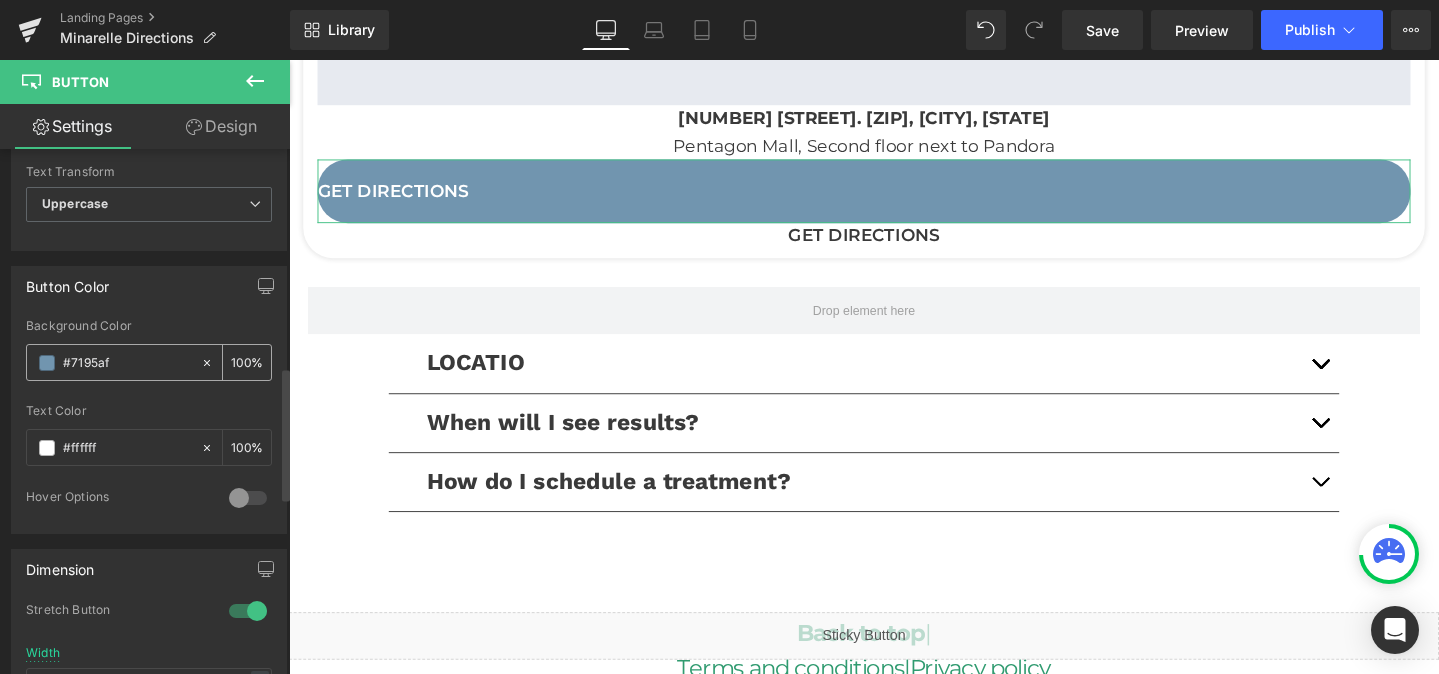 click on "#7195af" at bounding box center [113, 362] 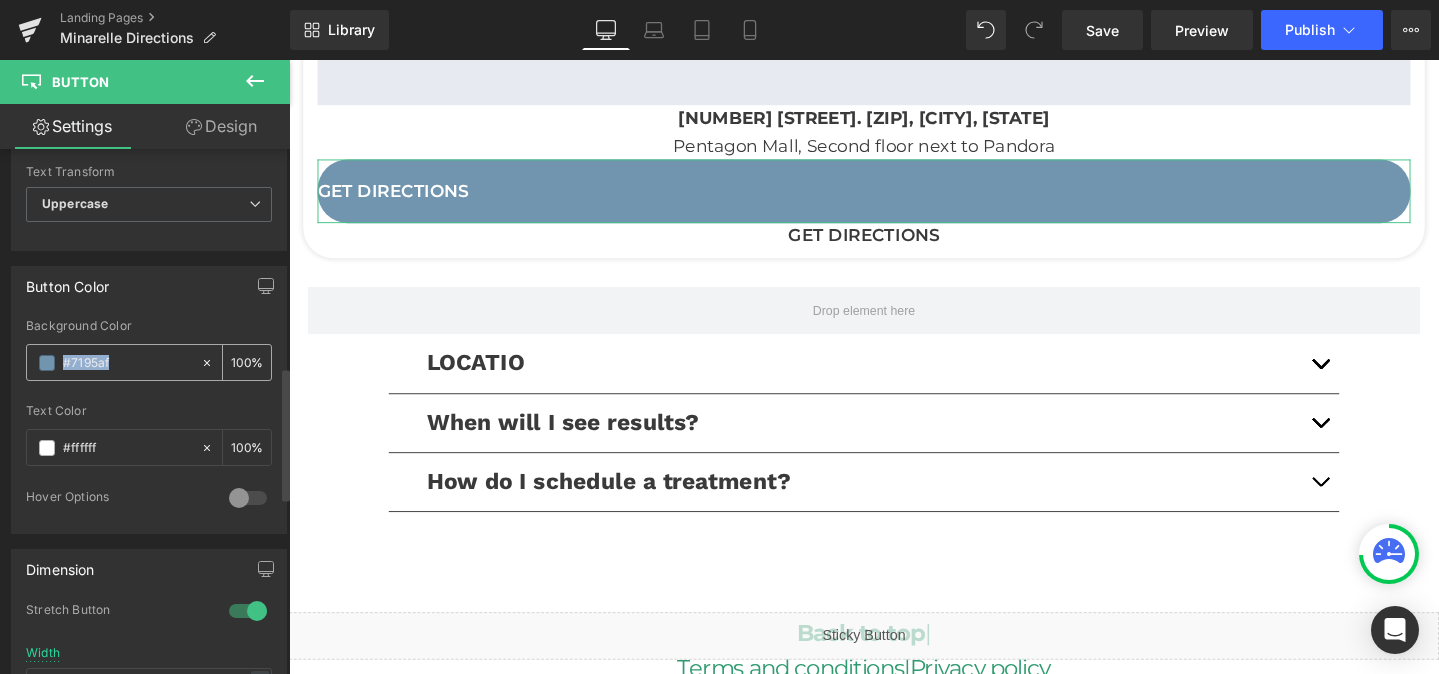 click on "#7195af" at bounding box center [113, 362] 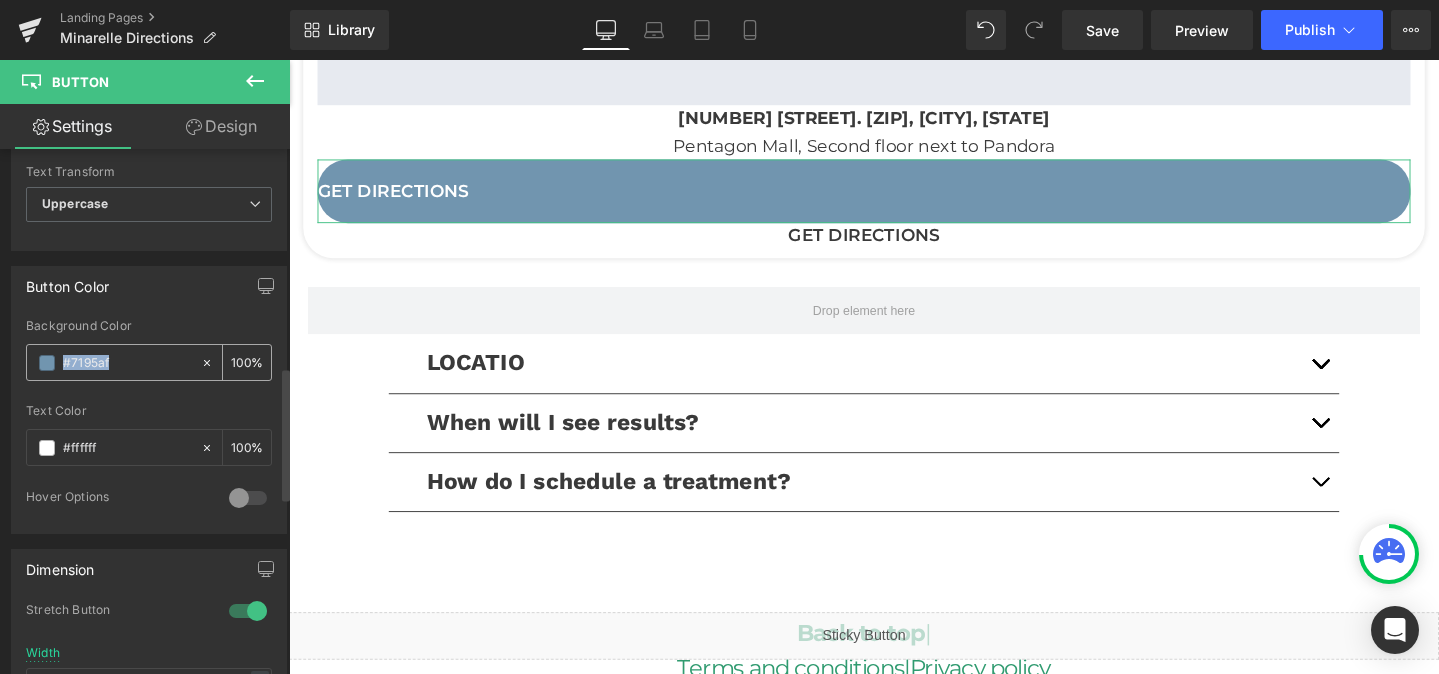 click on "#7195af" at bounding box center [113, 362] 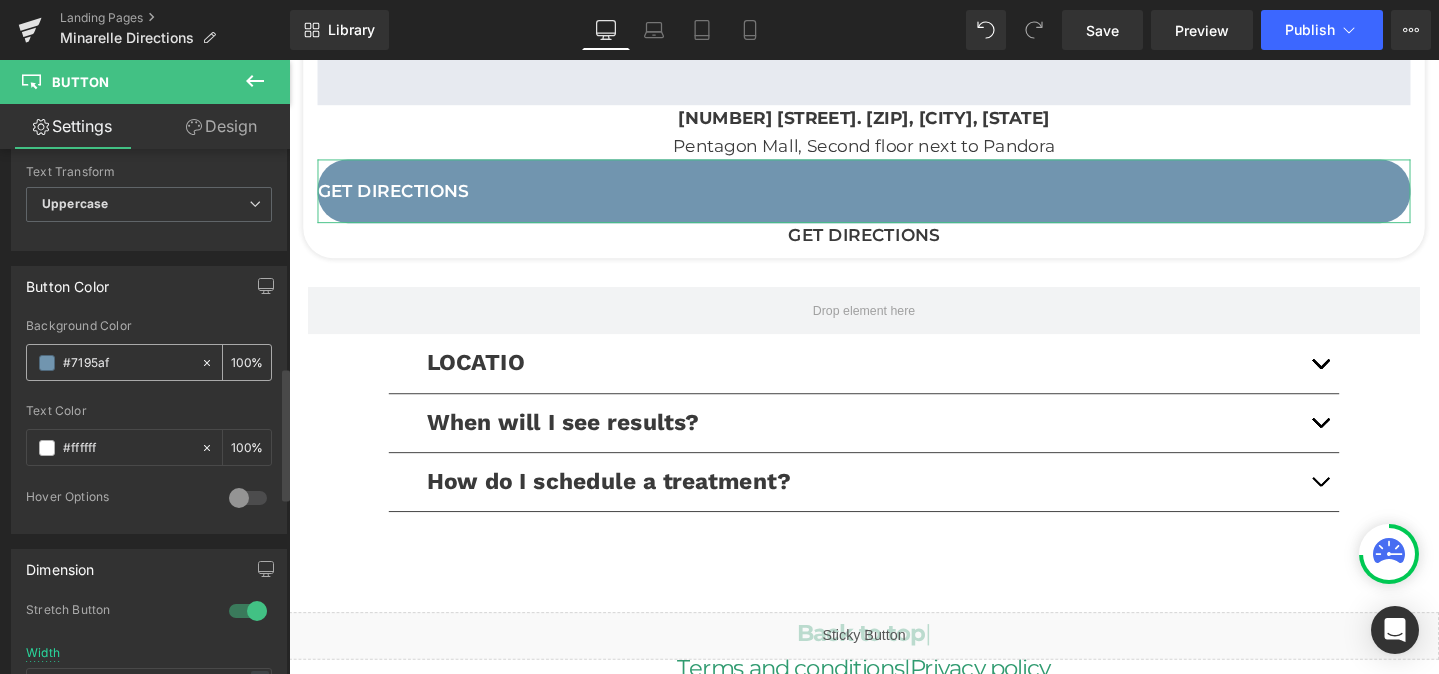 click on "#7195af" at bounding box center [127, 363] 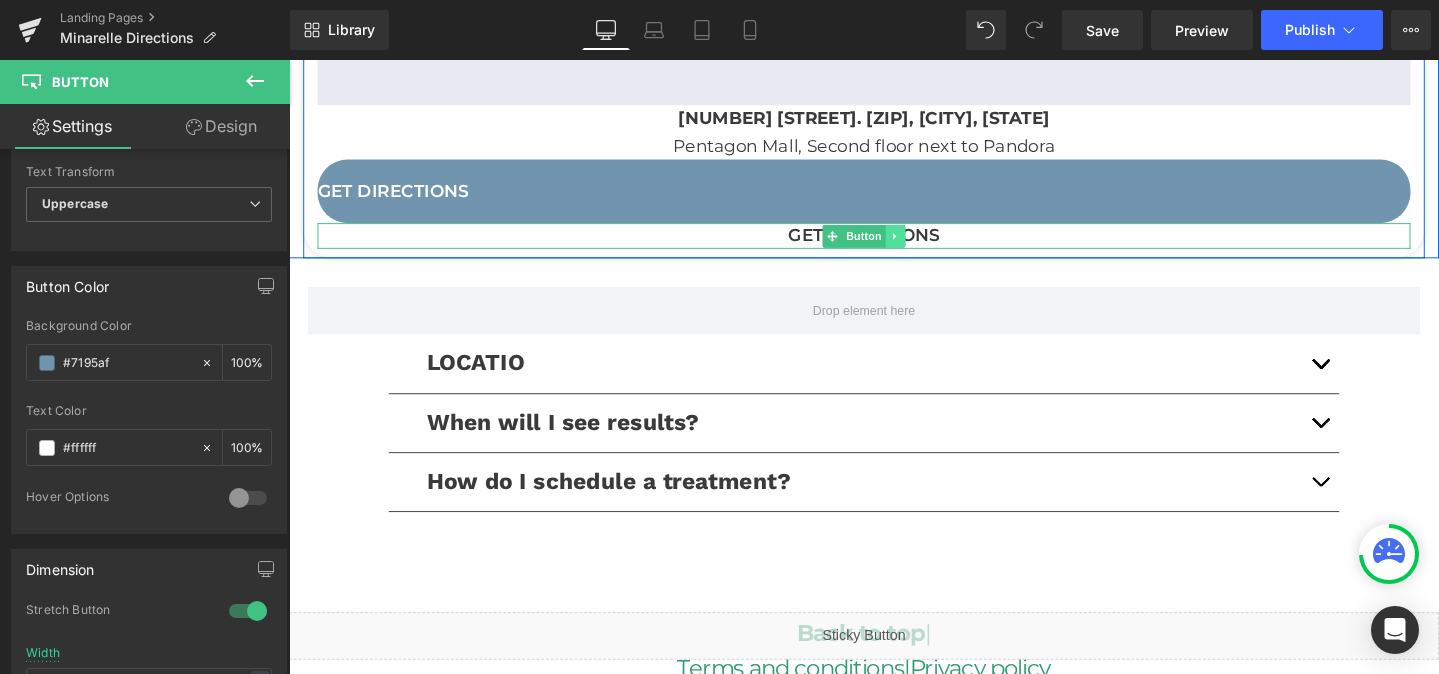 click at bounding box center [927, 246] 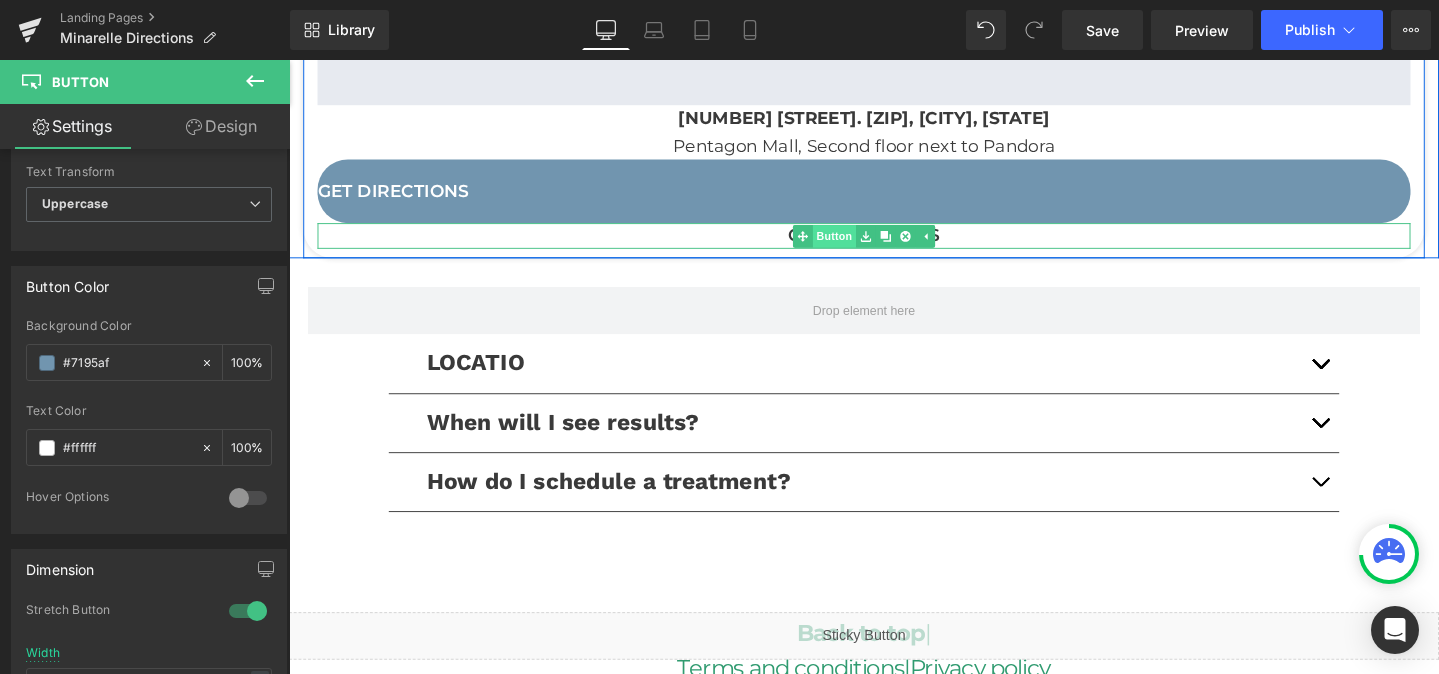 click on "Button" at bounding box center [863, 246] 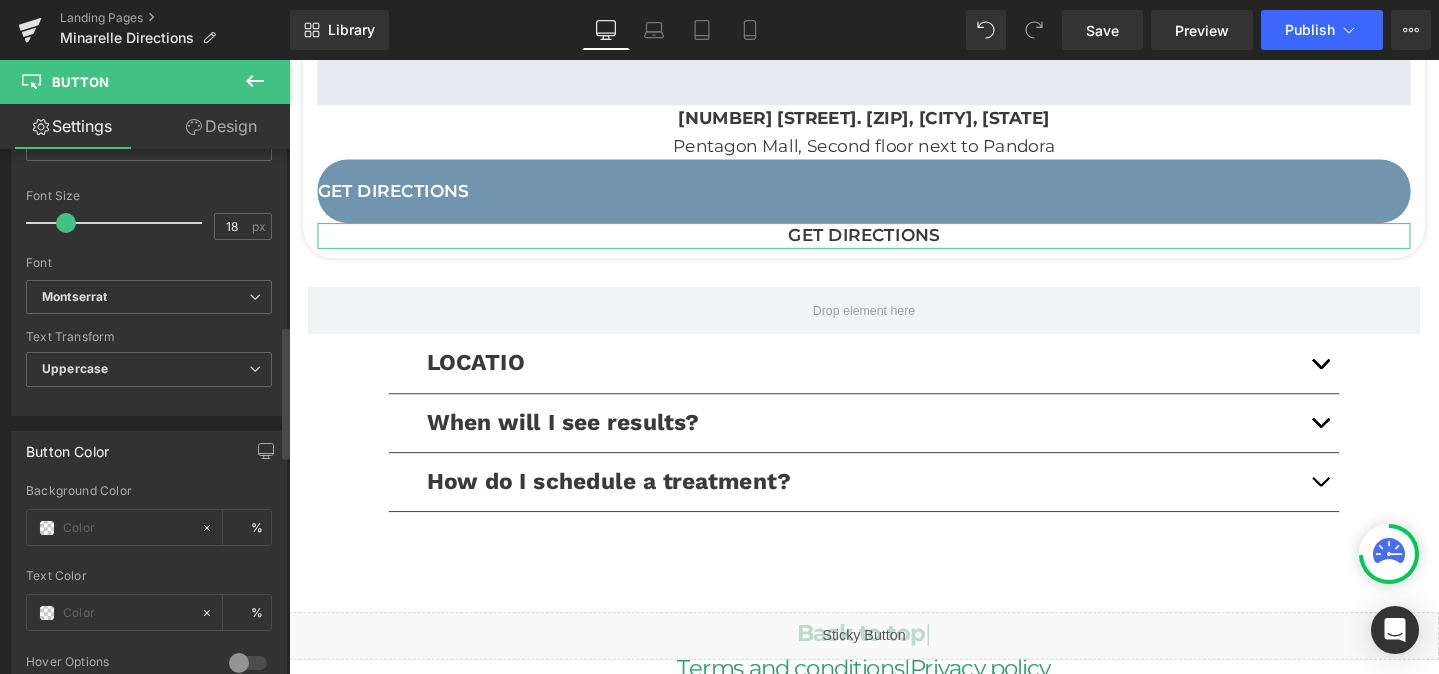 scroll, scrollTop: 858, scrollLeft: 0, axis: vertical 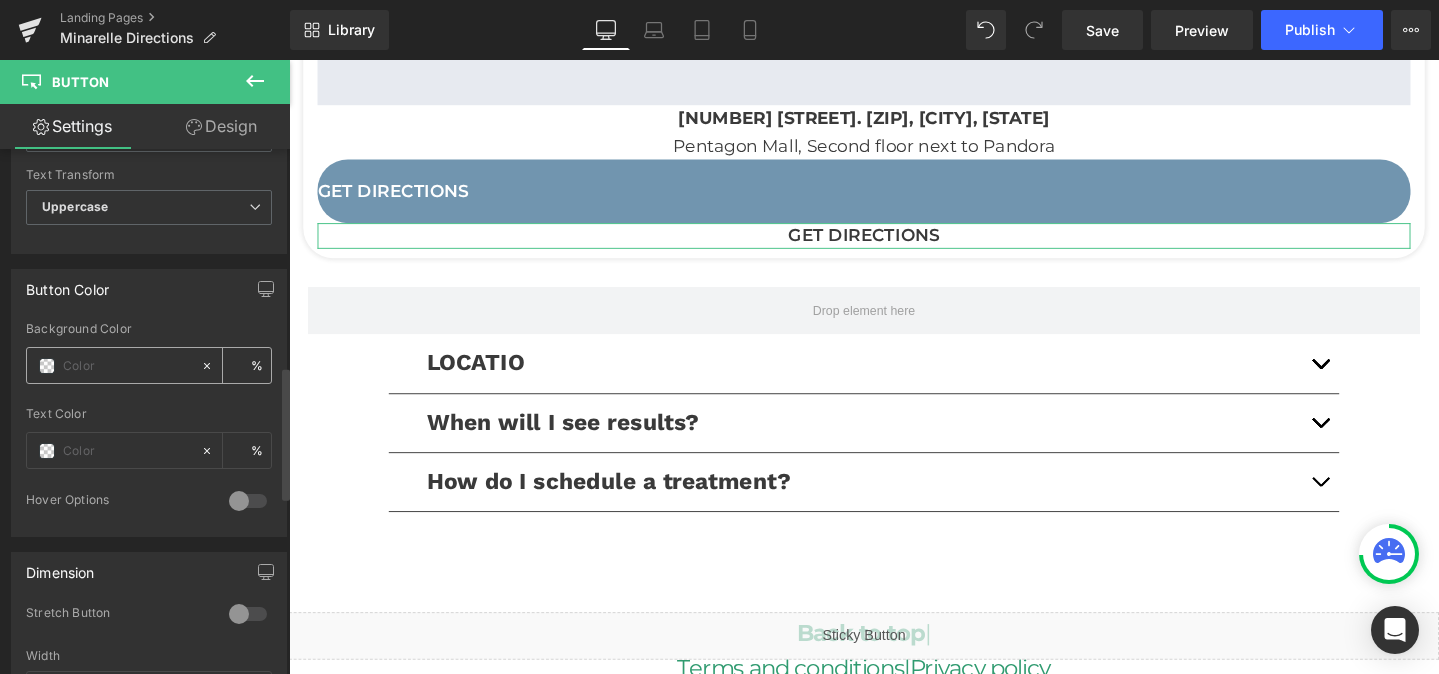 click at bounding box center [127, 366] 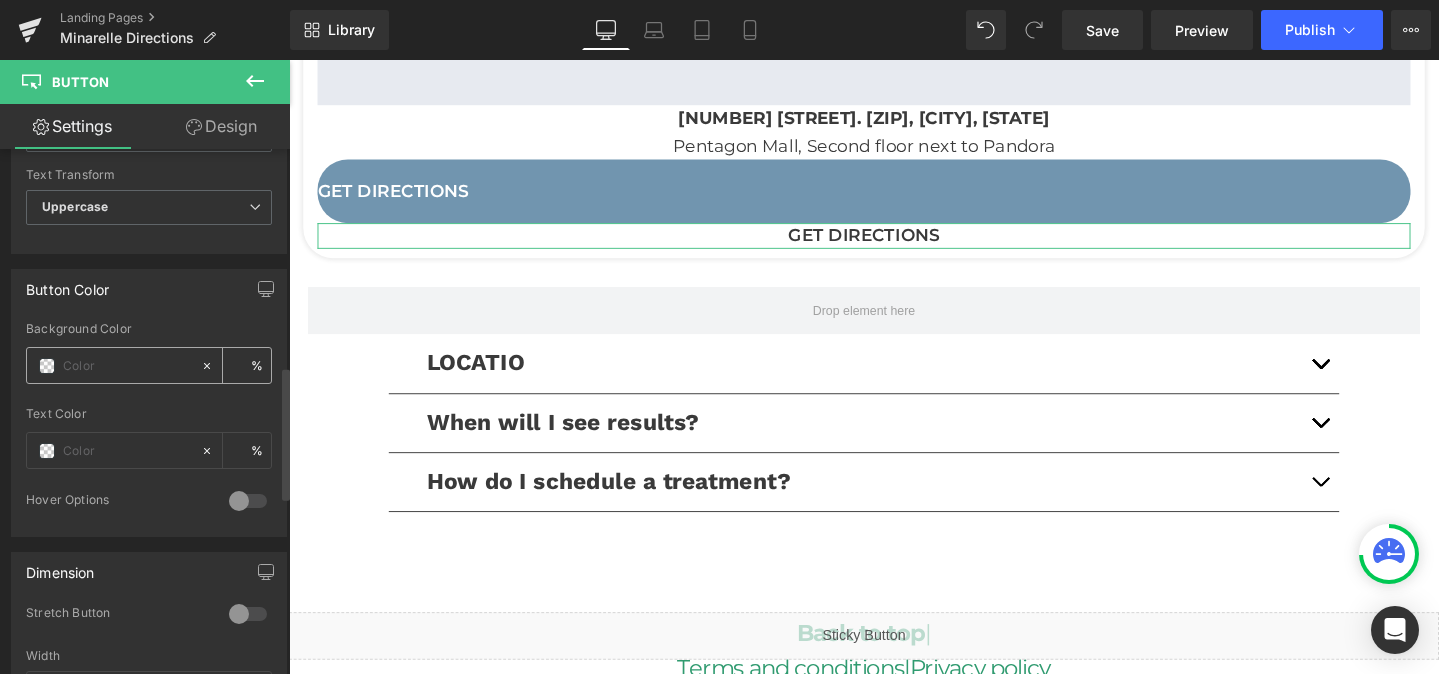 paste on "#7195af" 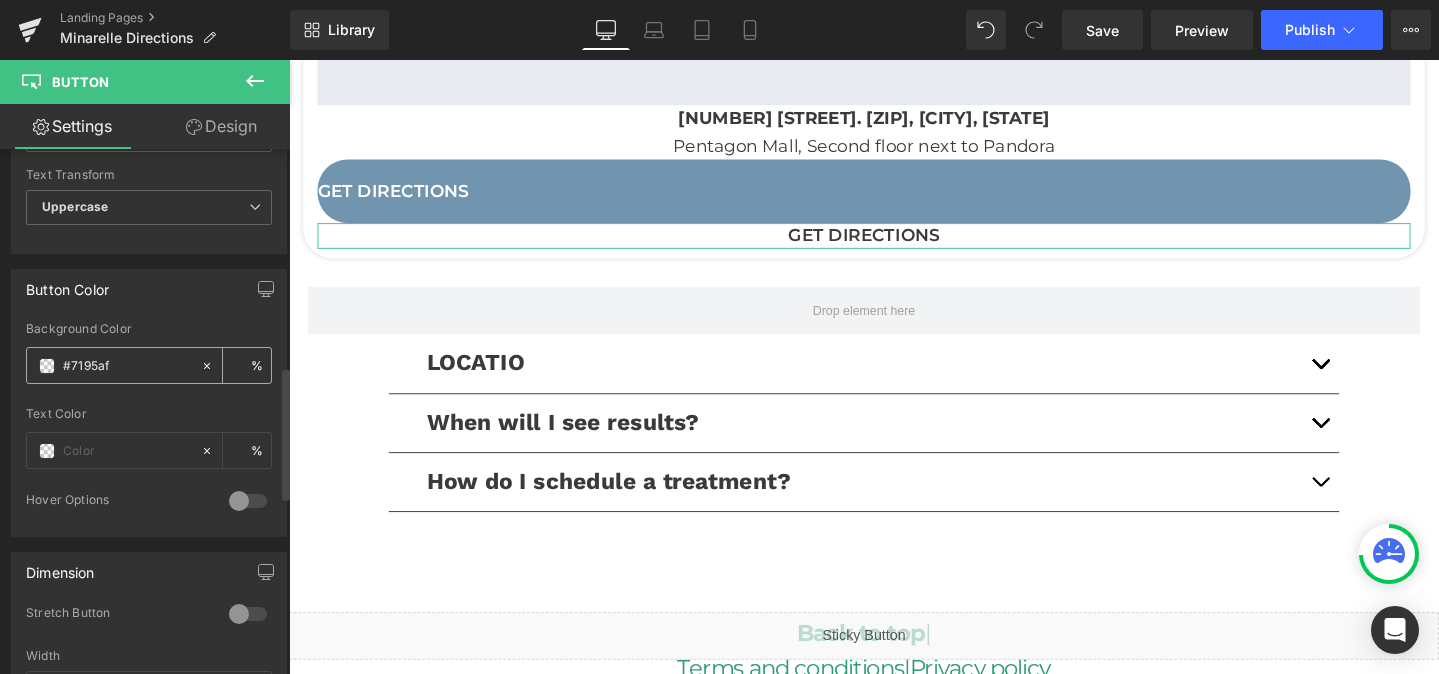 type on "100" 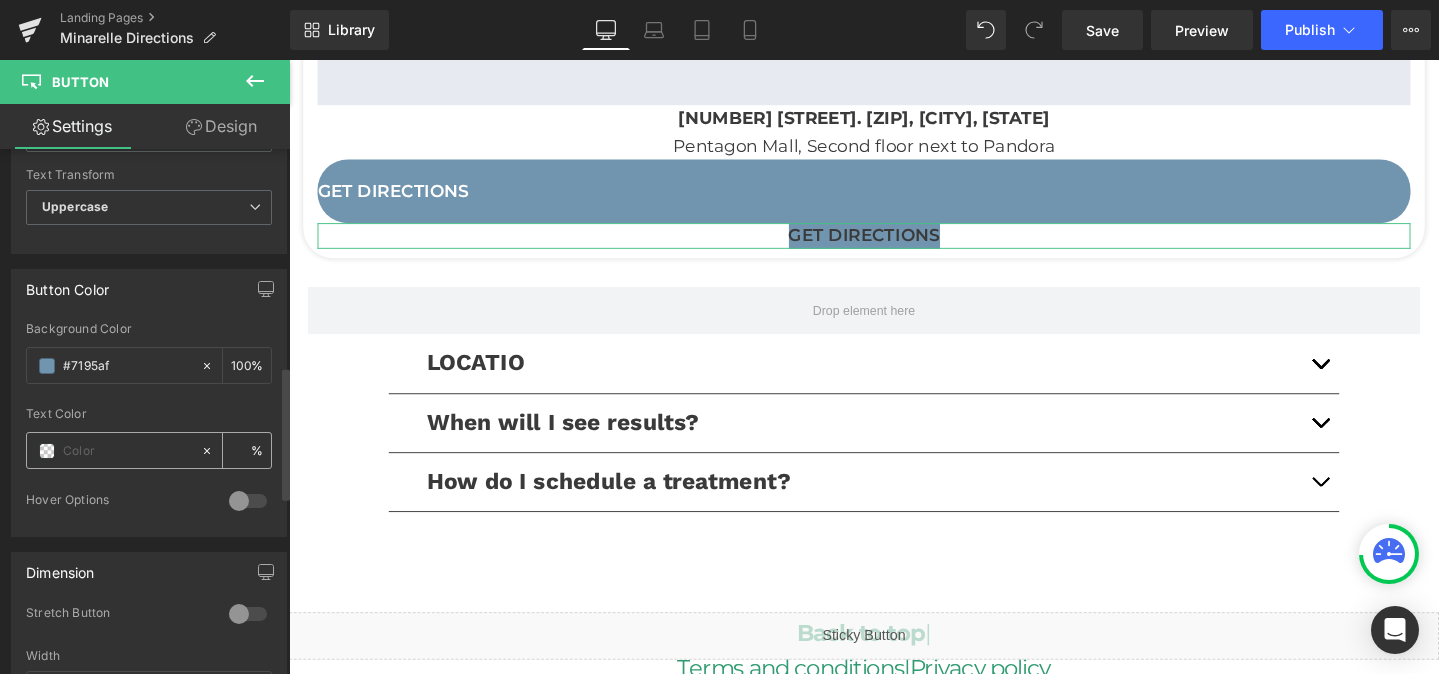 type on "#7195af" 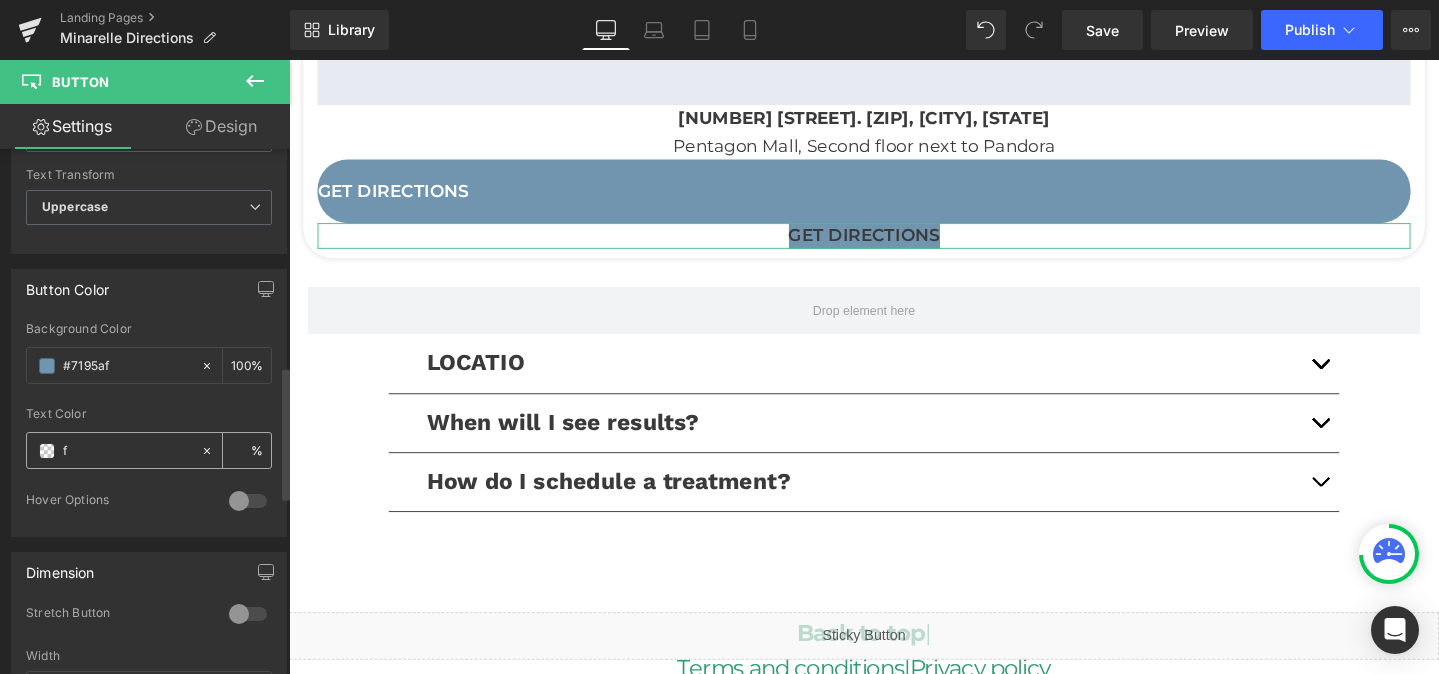 type on "0" 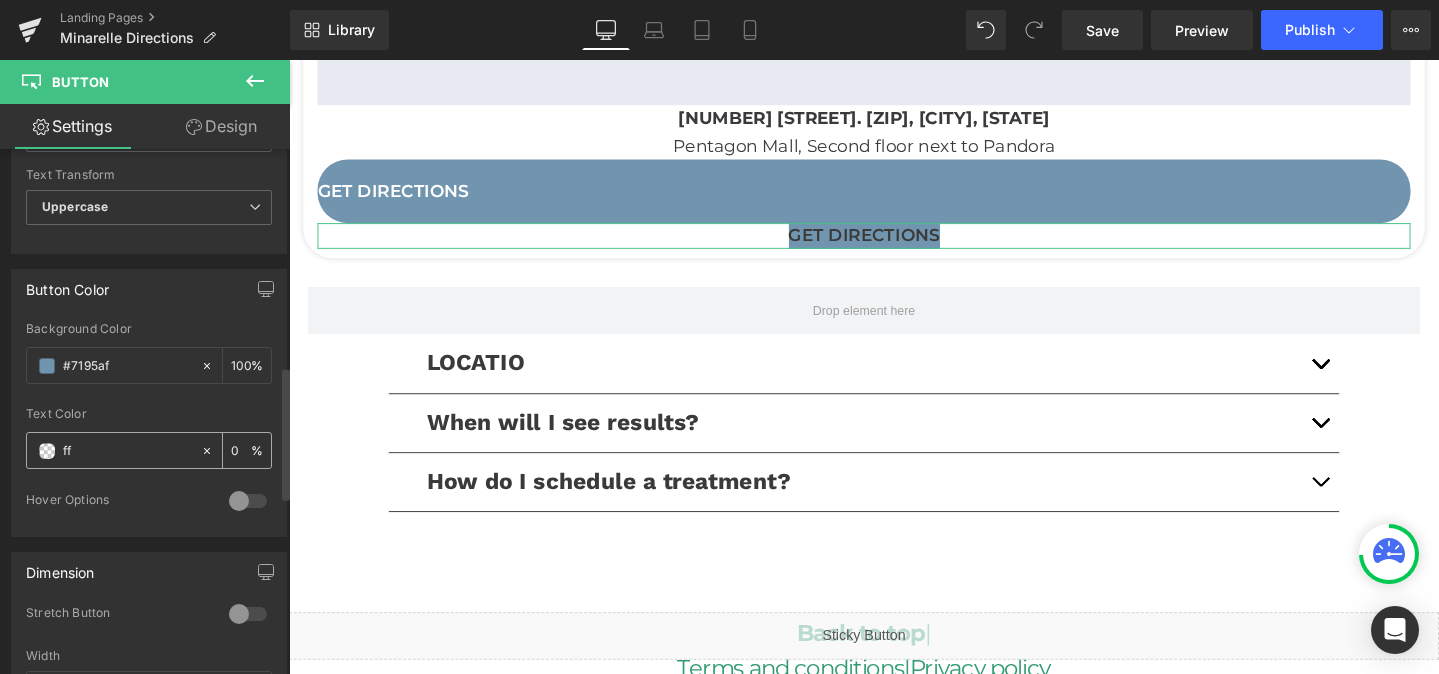 type on "fff" 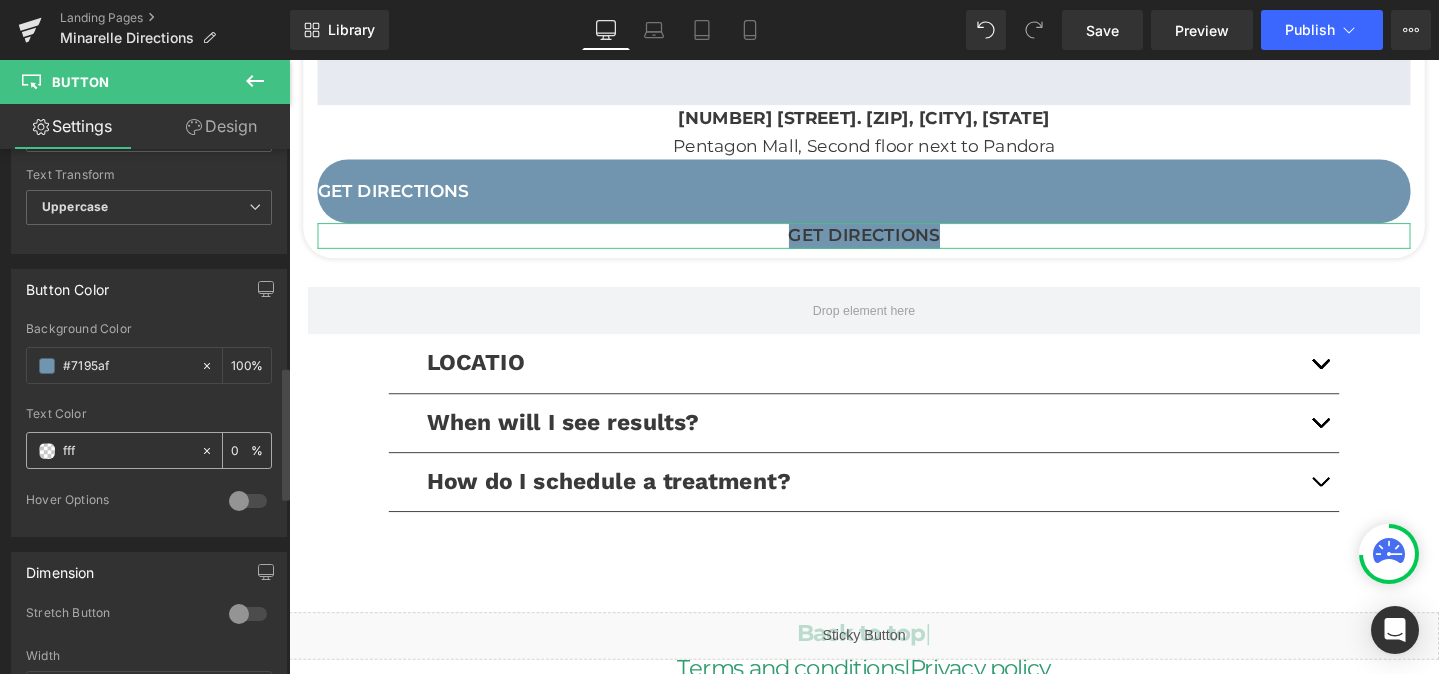 type on "100" 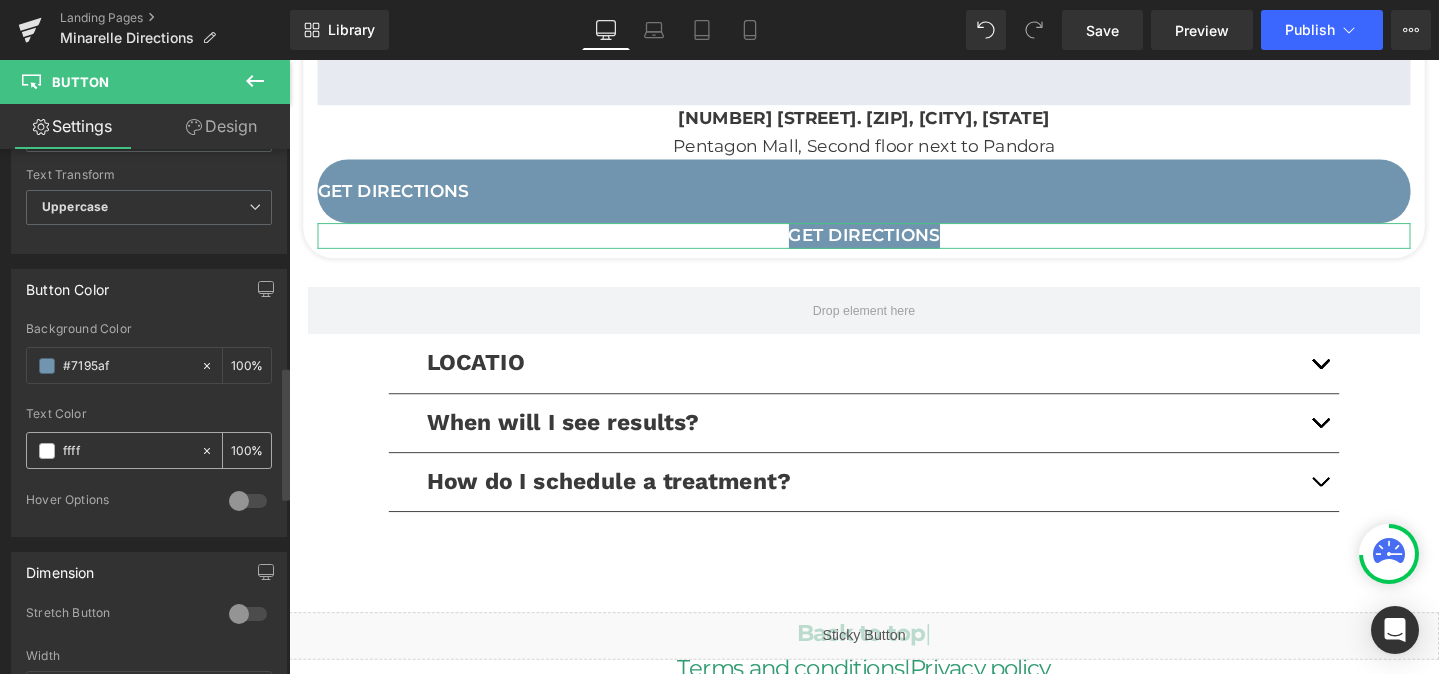 type on "fffff" 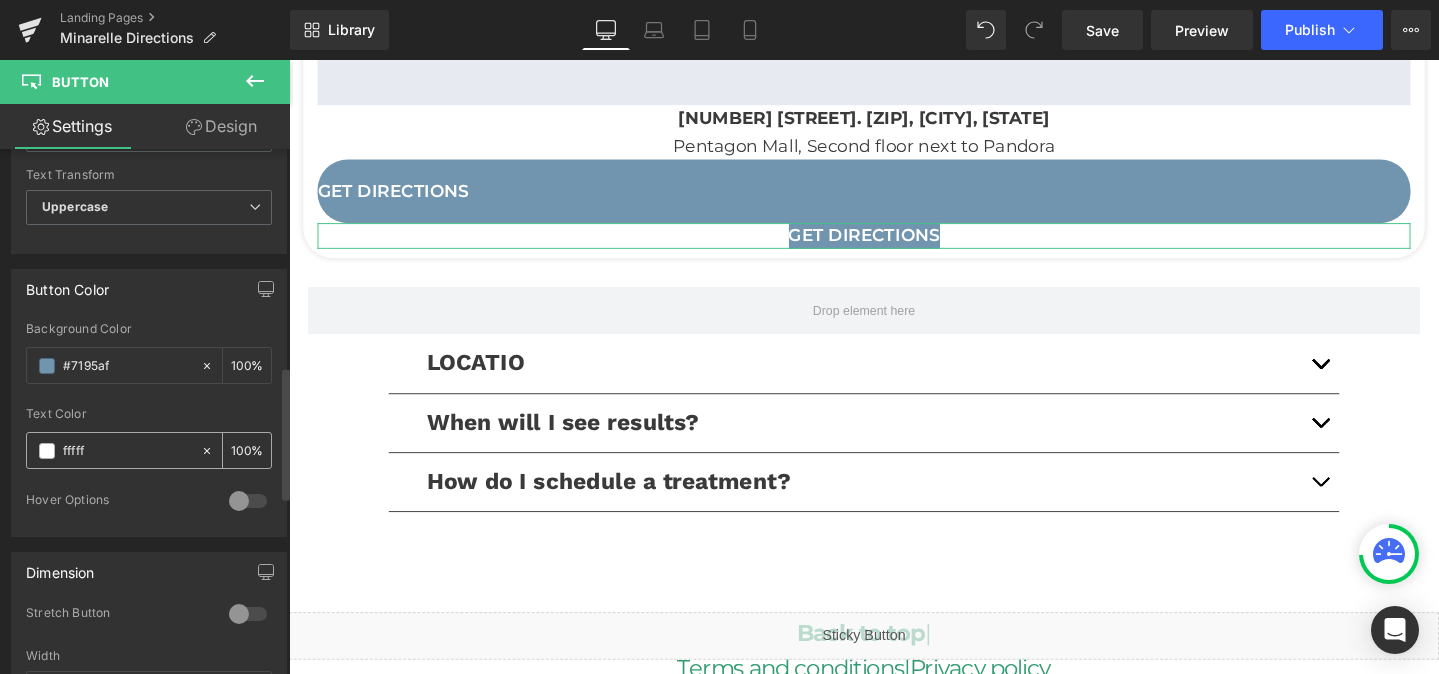 type on "0" 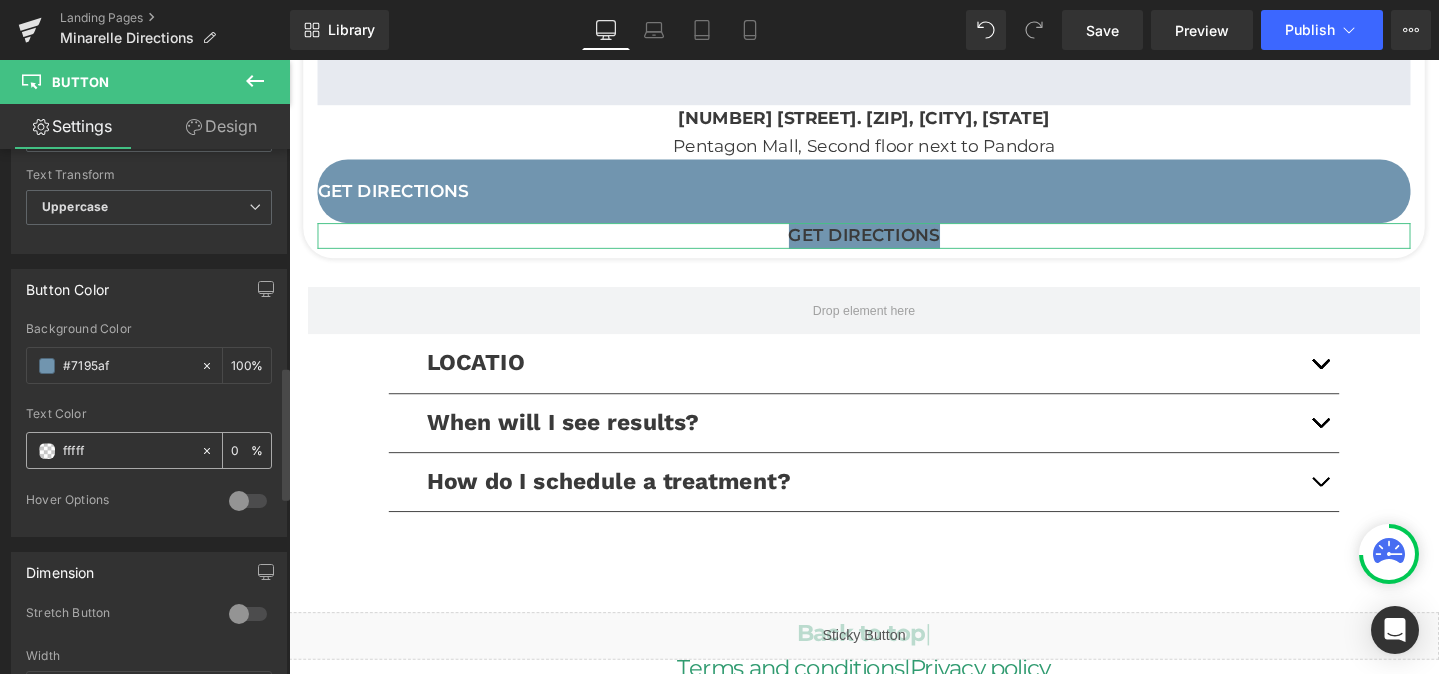 type on "ffffff" 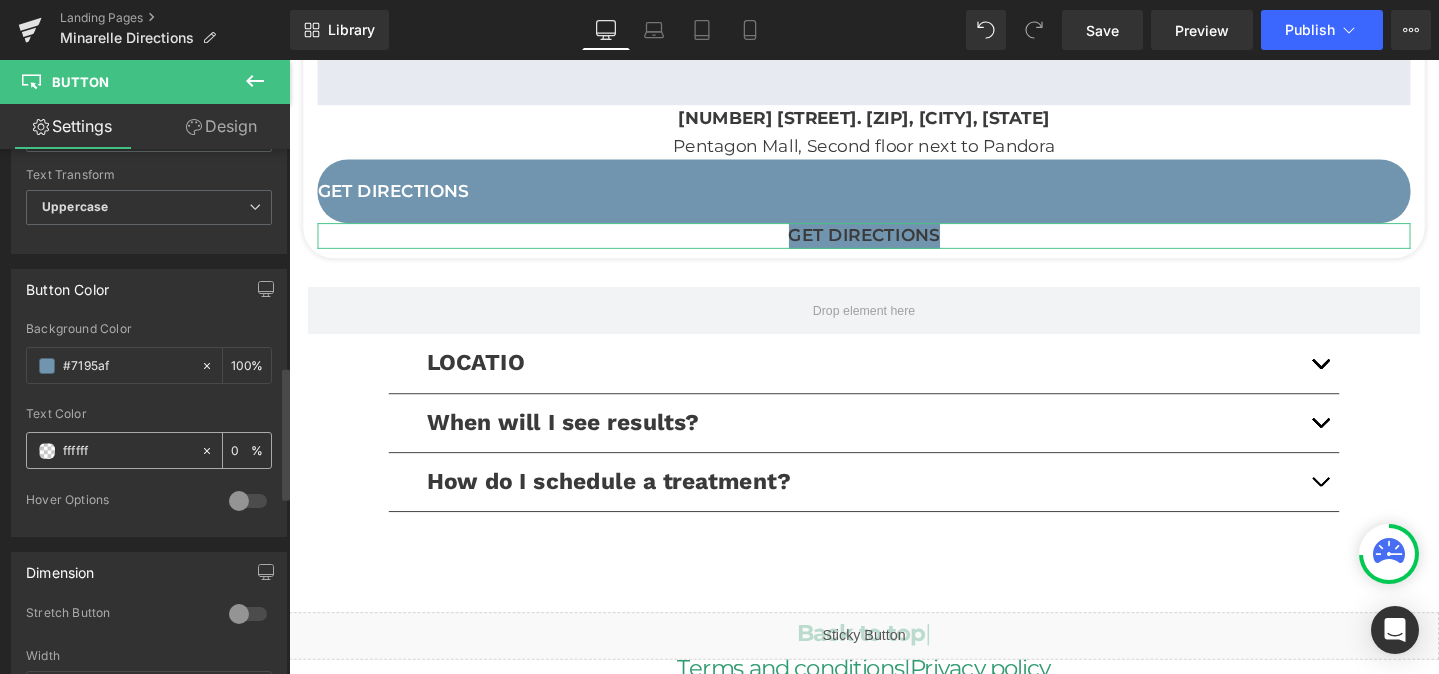 type on "100" 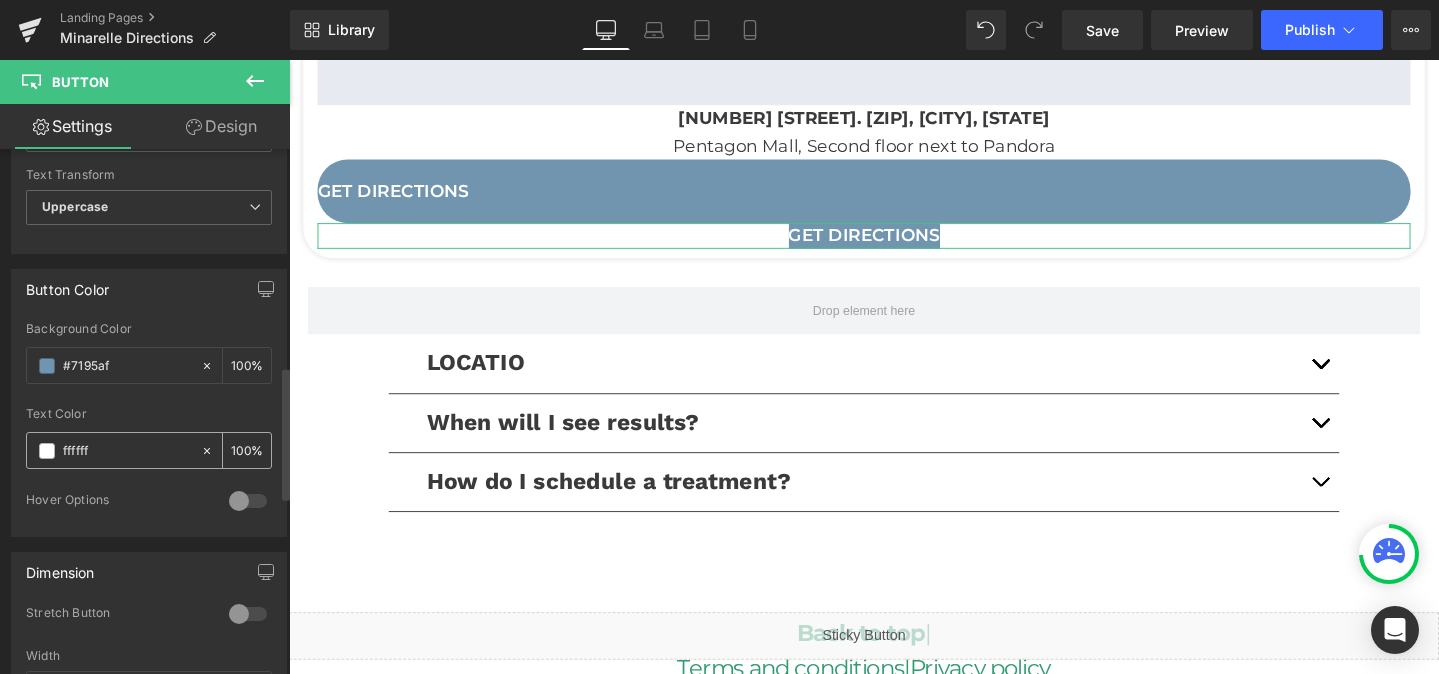 type on "ffffff" 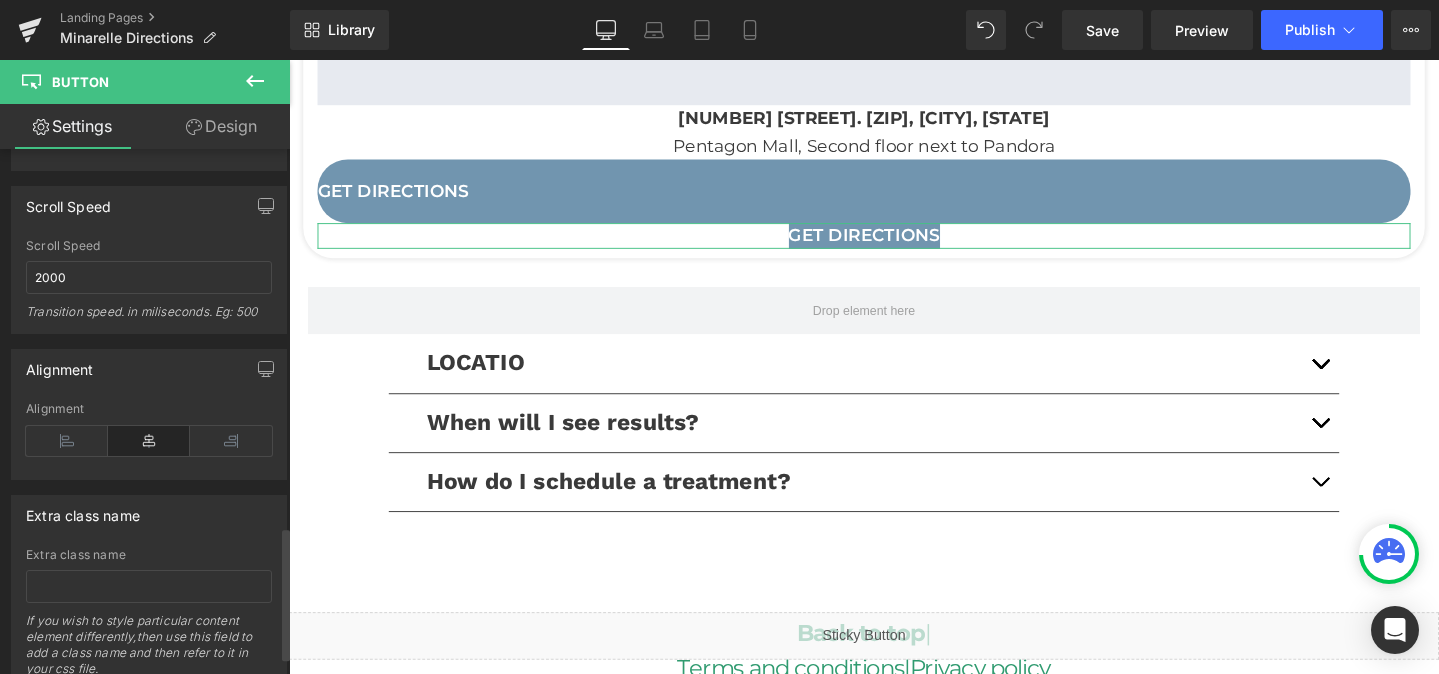 scroll, scrollTop: 1531, scrollLeft: 0, axis: vertical 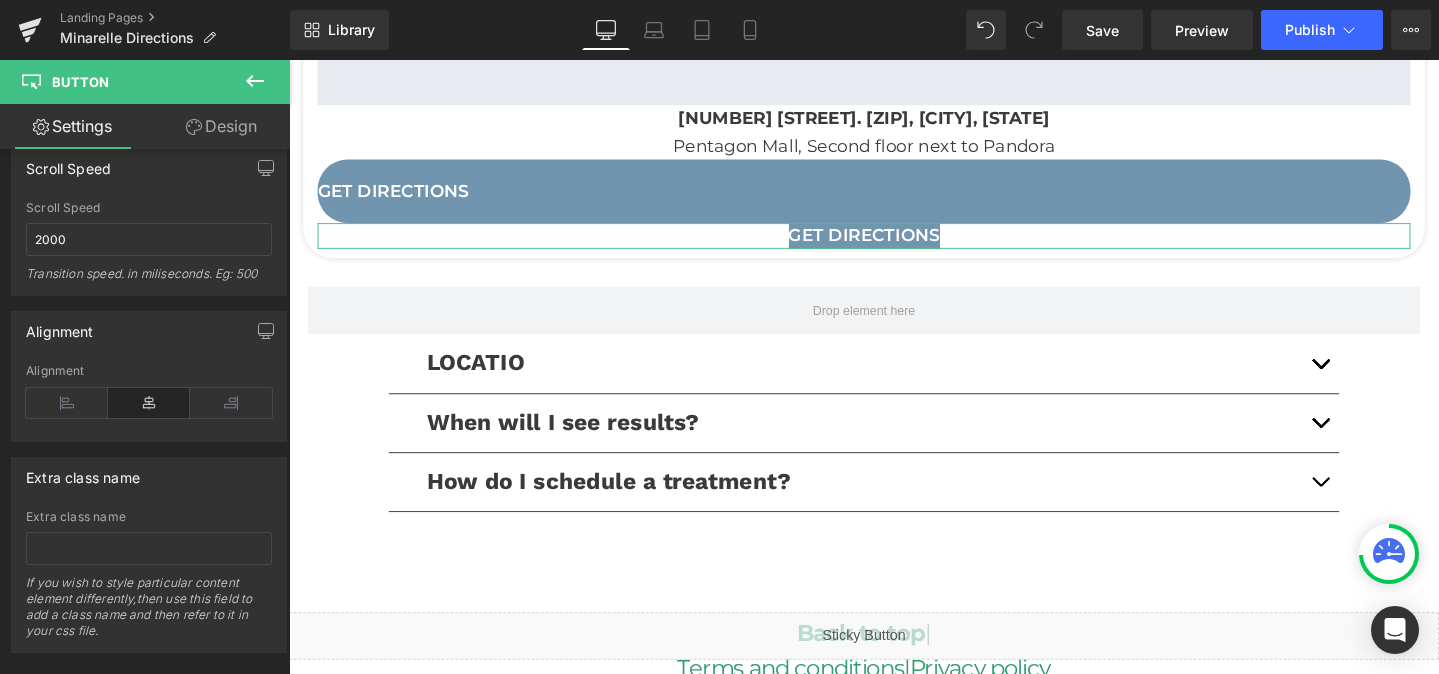 click on "Design" at bounding box center [221, 126] 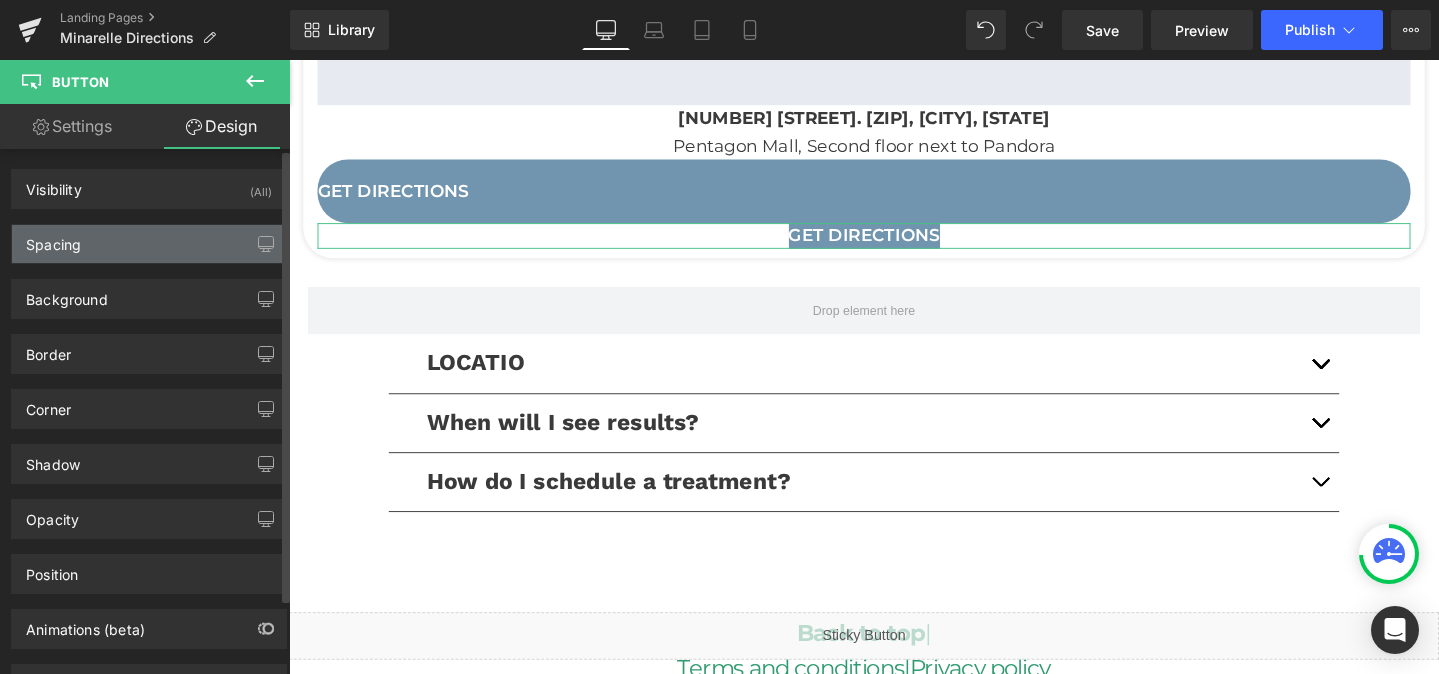 click on "Spacing" at bounding box center [149, 244] 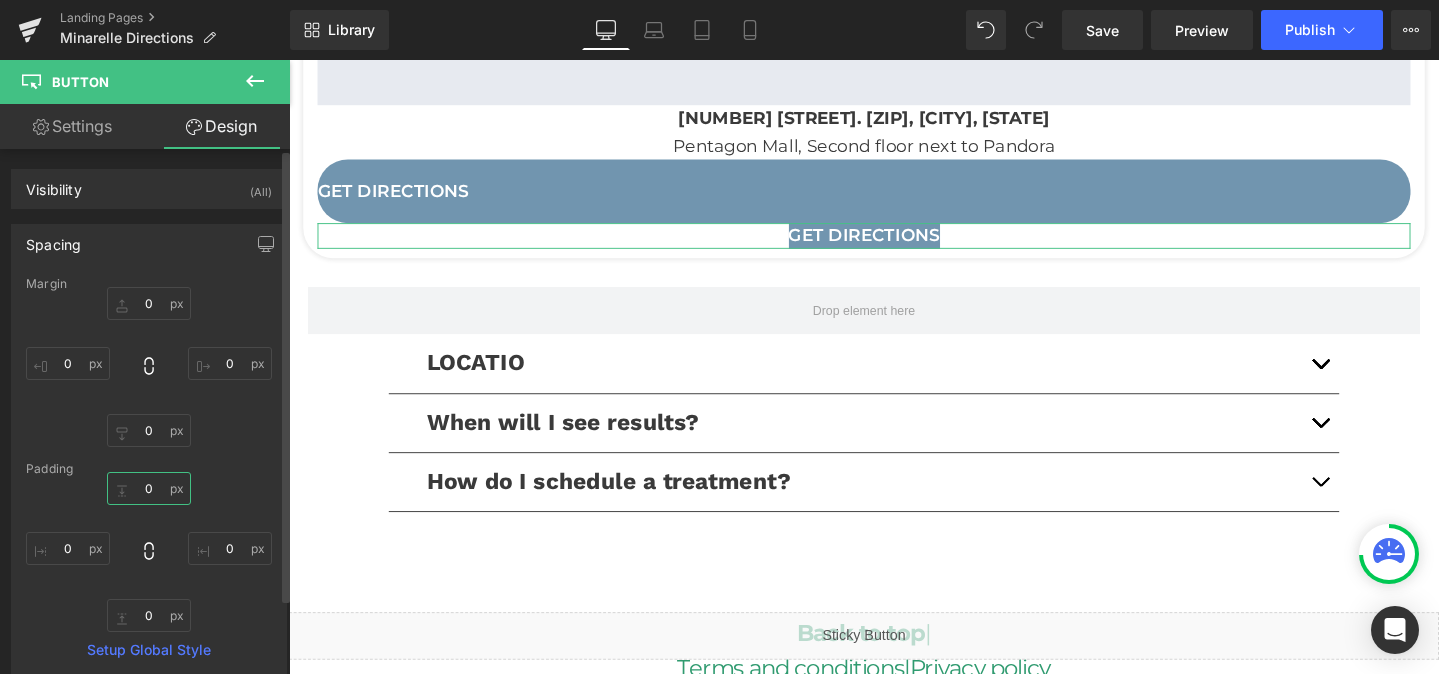 click on "0" at bounding box center [149, 488] 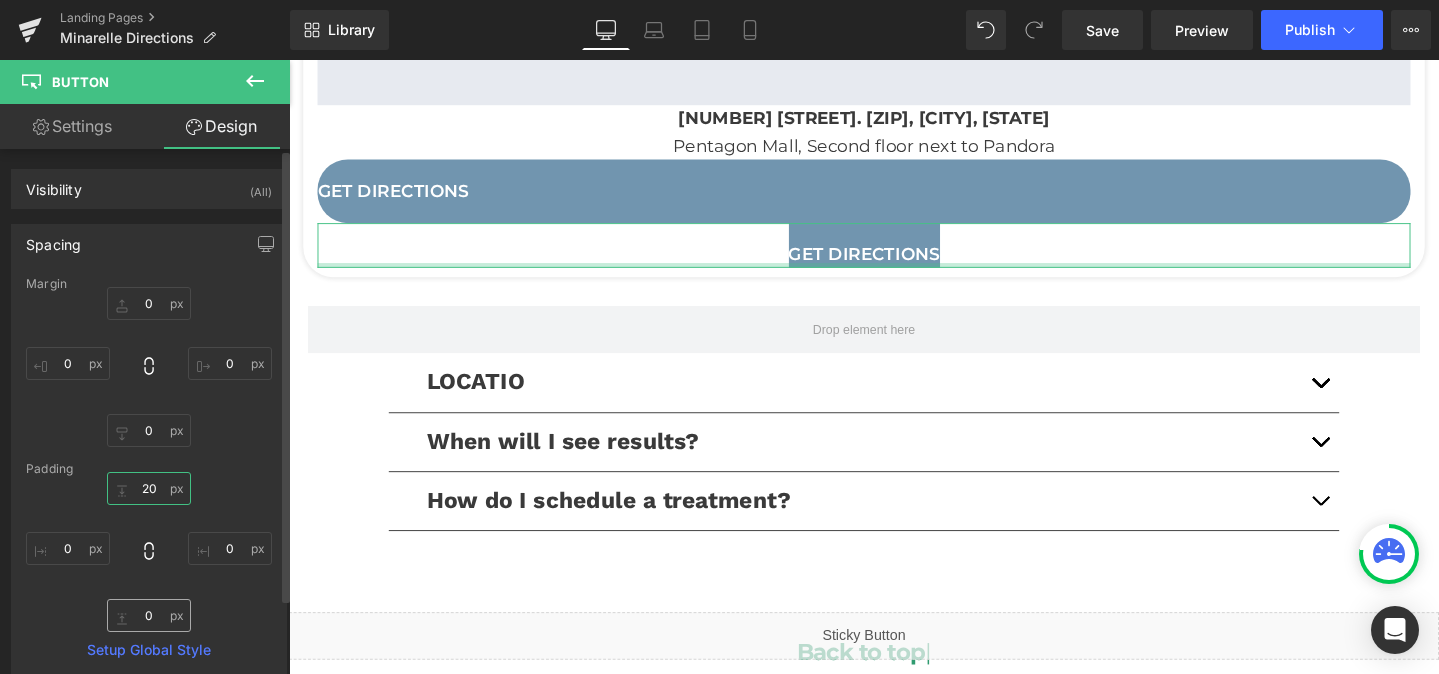 type on "20" 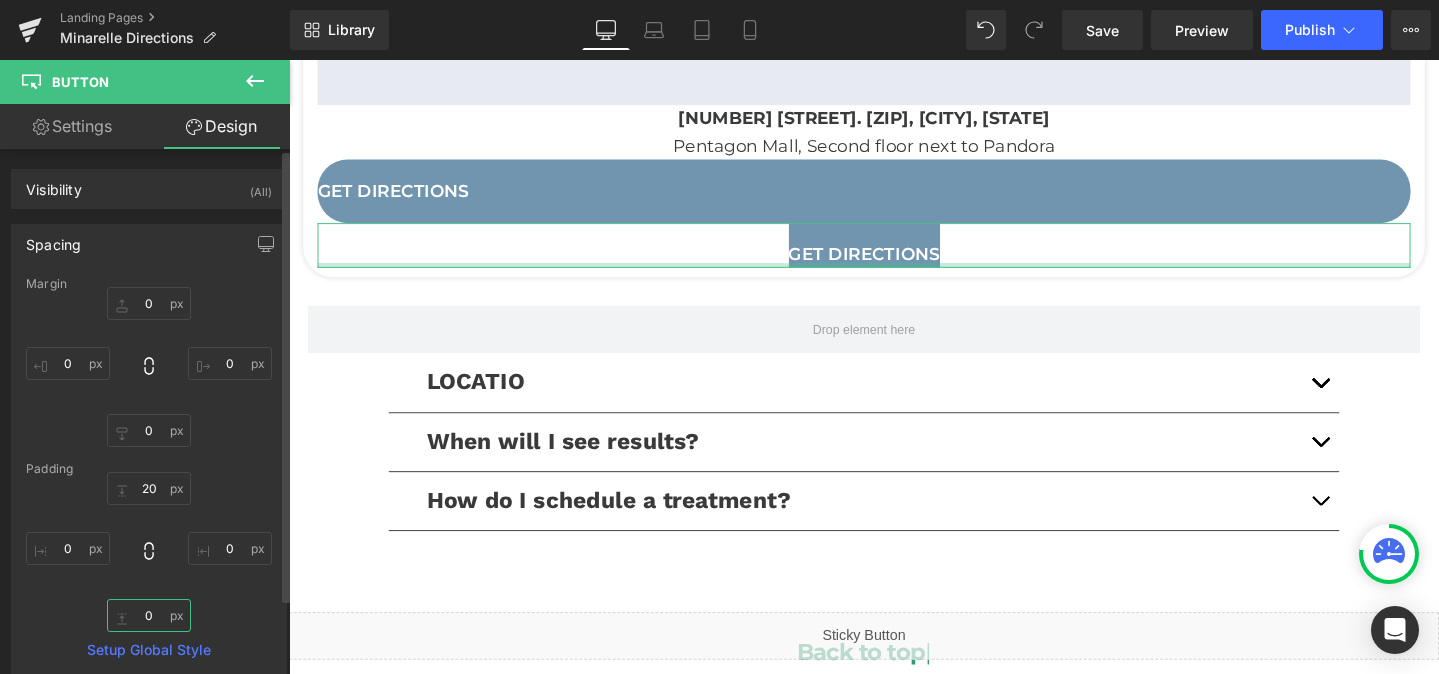 click on "0" at bounding box center [149, 615] 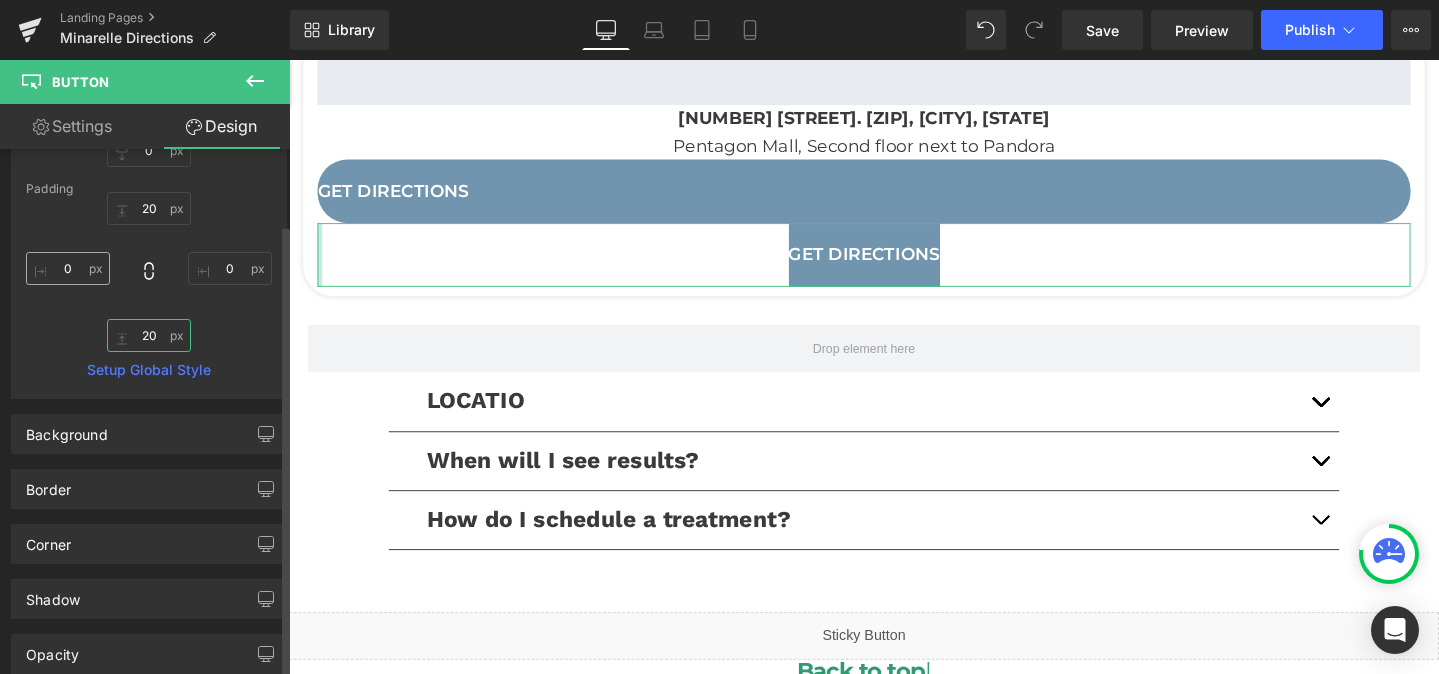 scroll, scrollTop: 319, scrollLeft: 0, axis: vertical 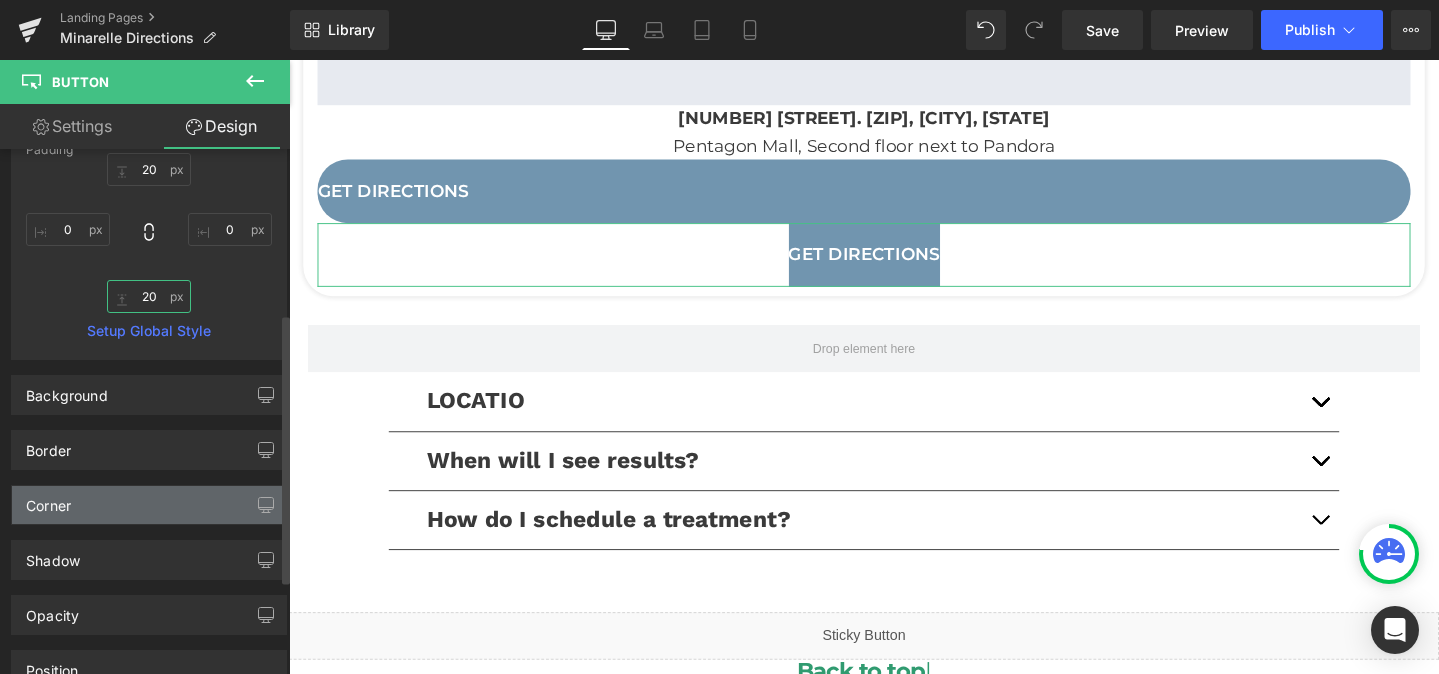 type on "20" 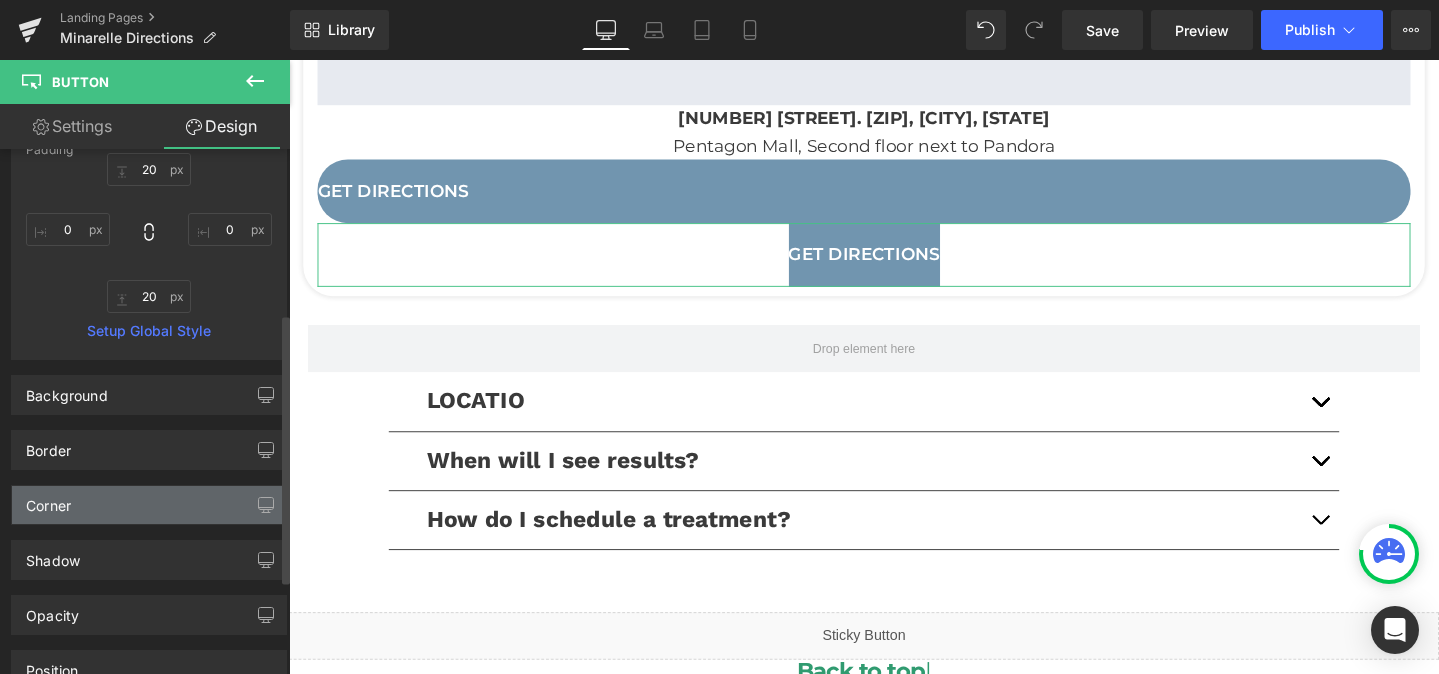 click on "Corner" at bounding box center [149, 505] 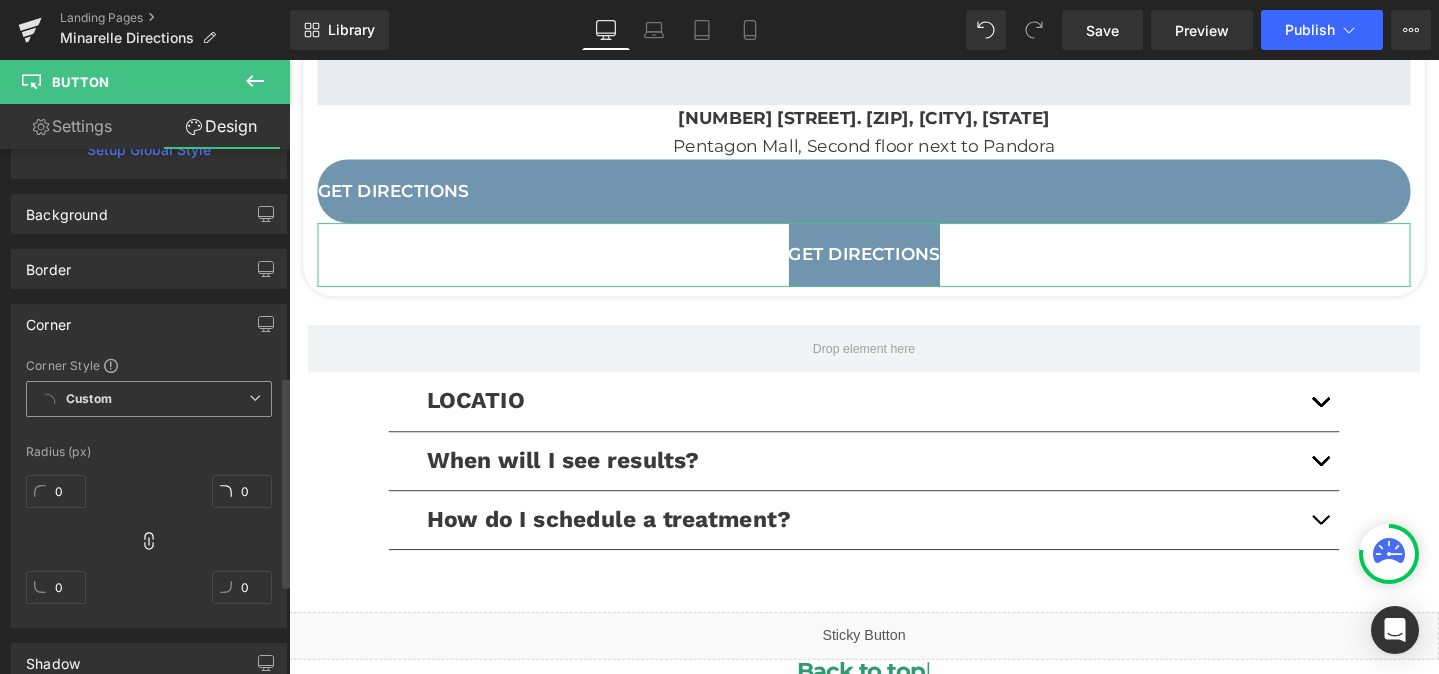 scroll, scrollTop: 562, scrollLeft: 0, axis: vertical 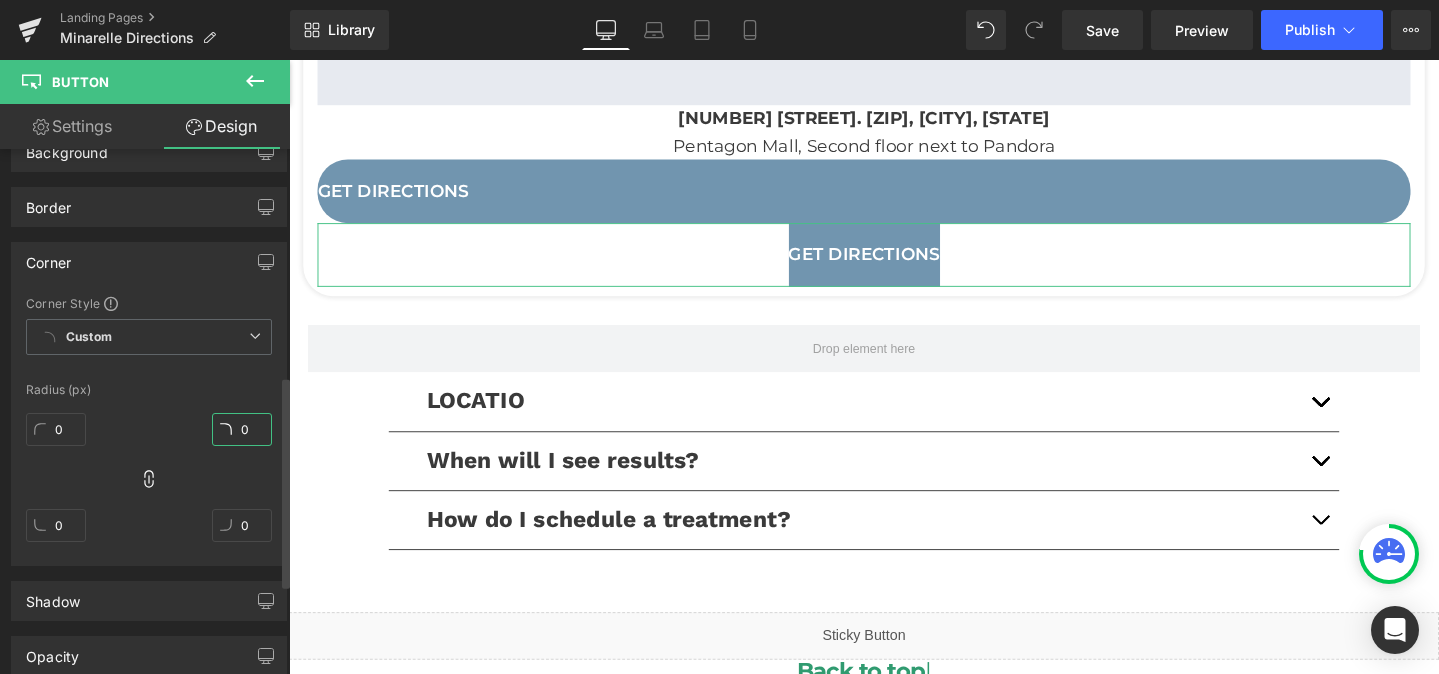 click on "0" at bounding box center (242, 429) 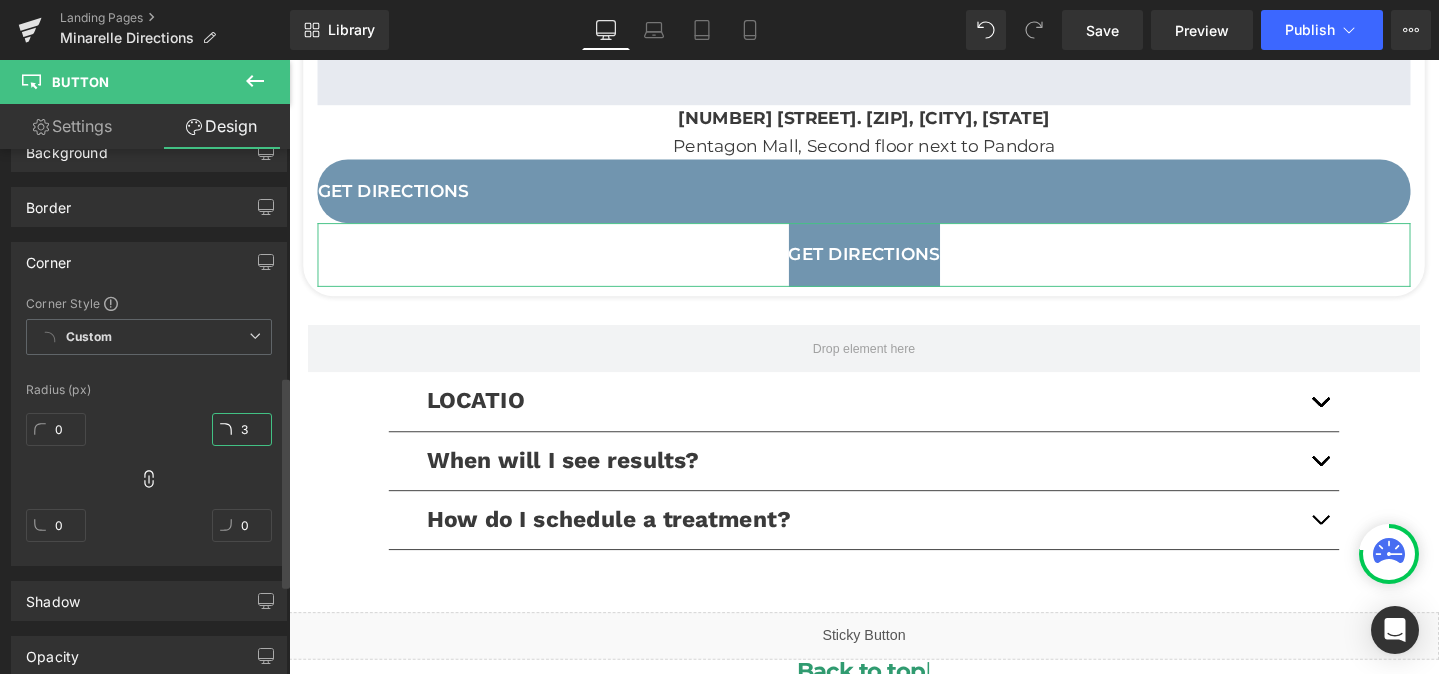 type on "3" 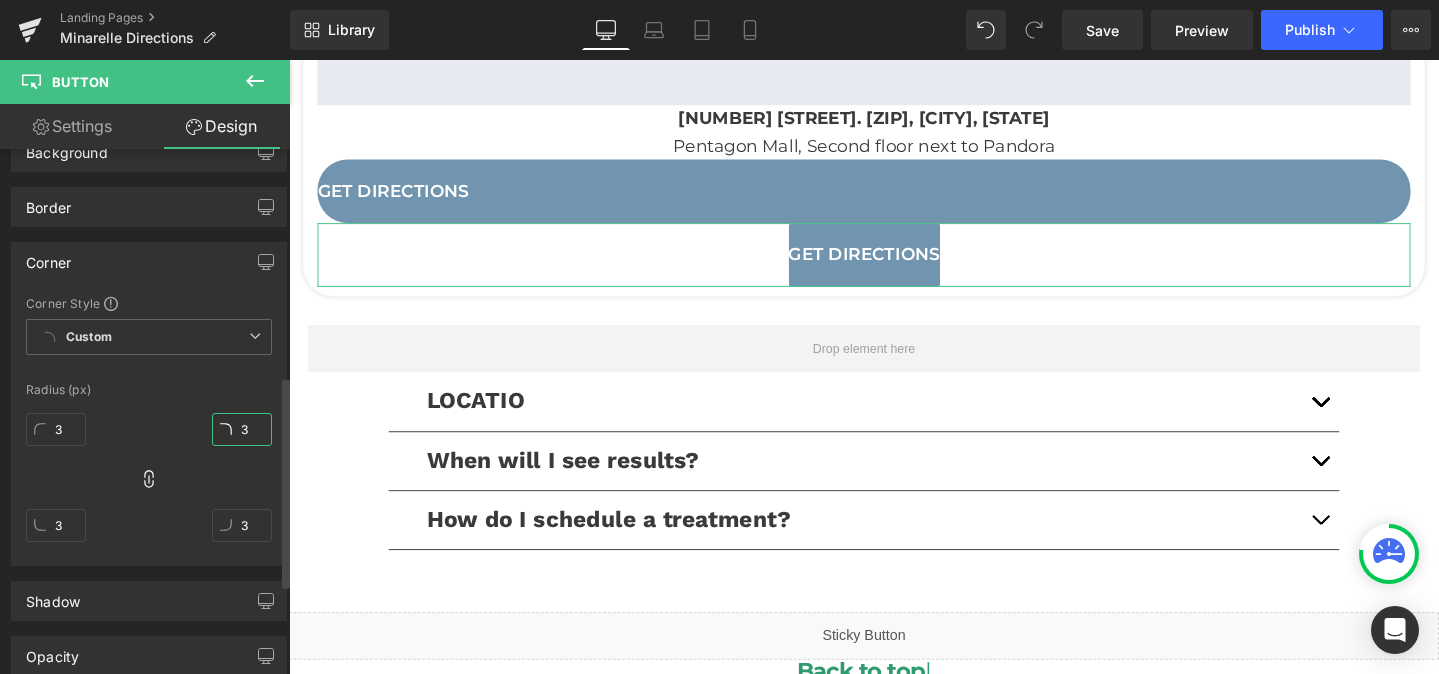type on "32" 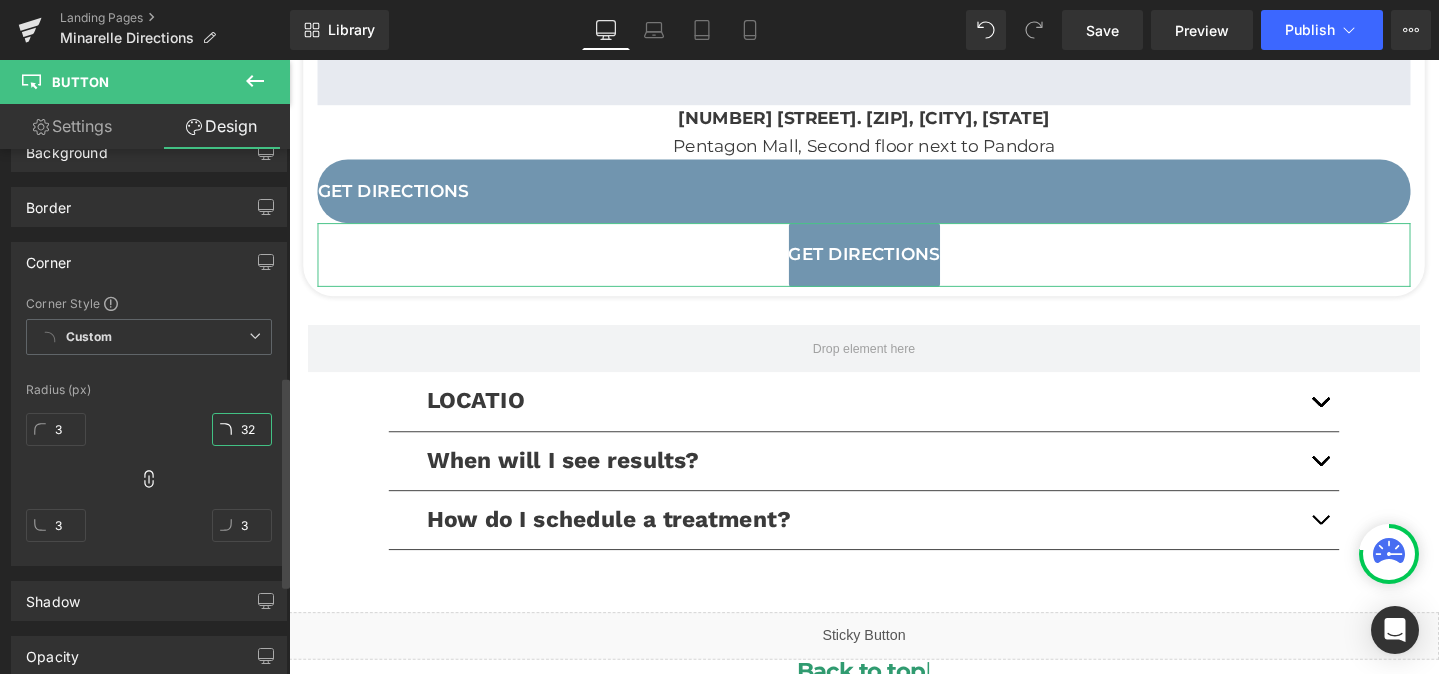 type on "32" 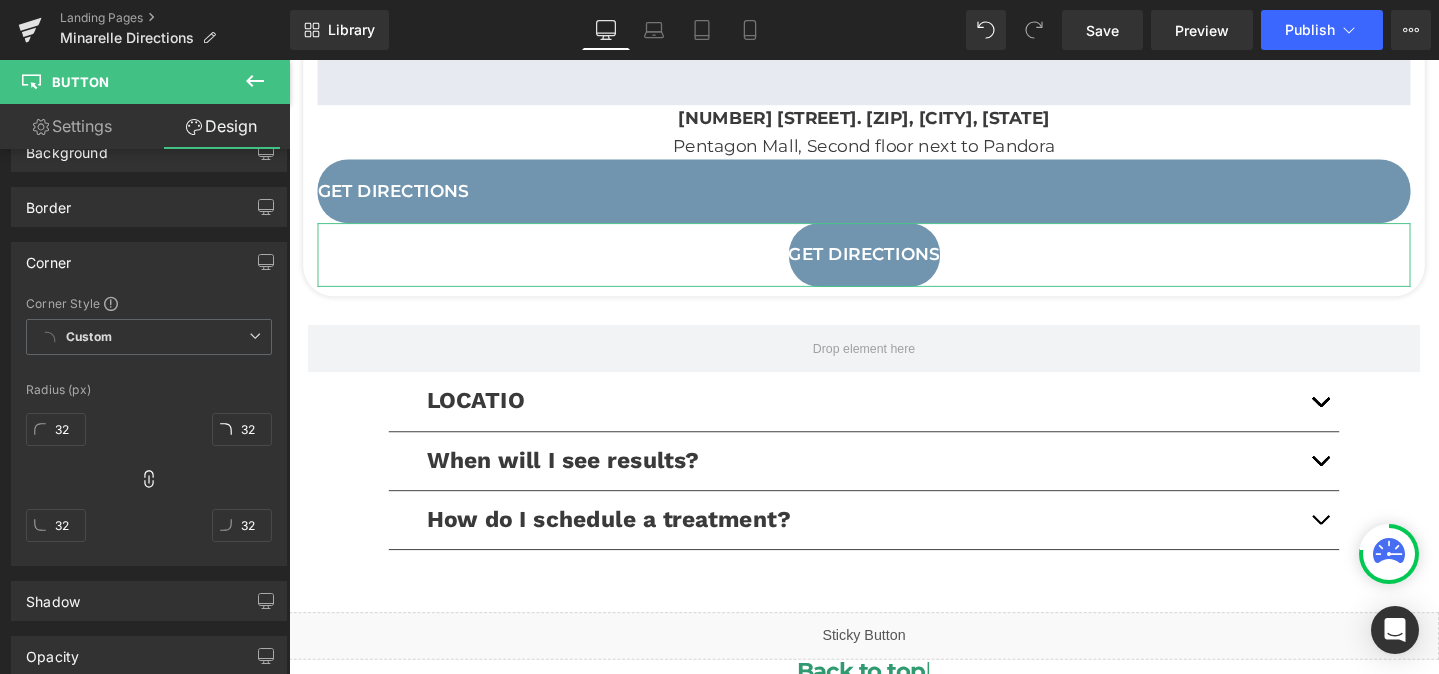 click on "Settings" at bounding box center [72, 126] 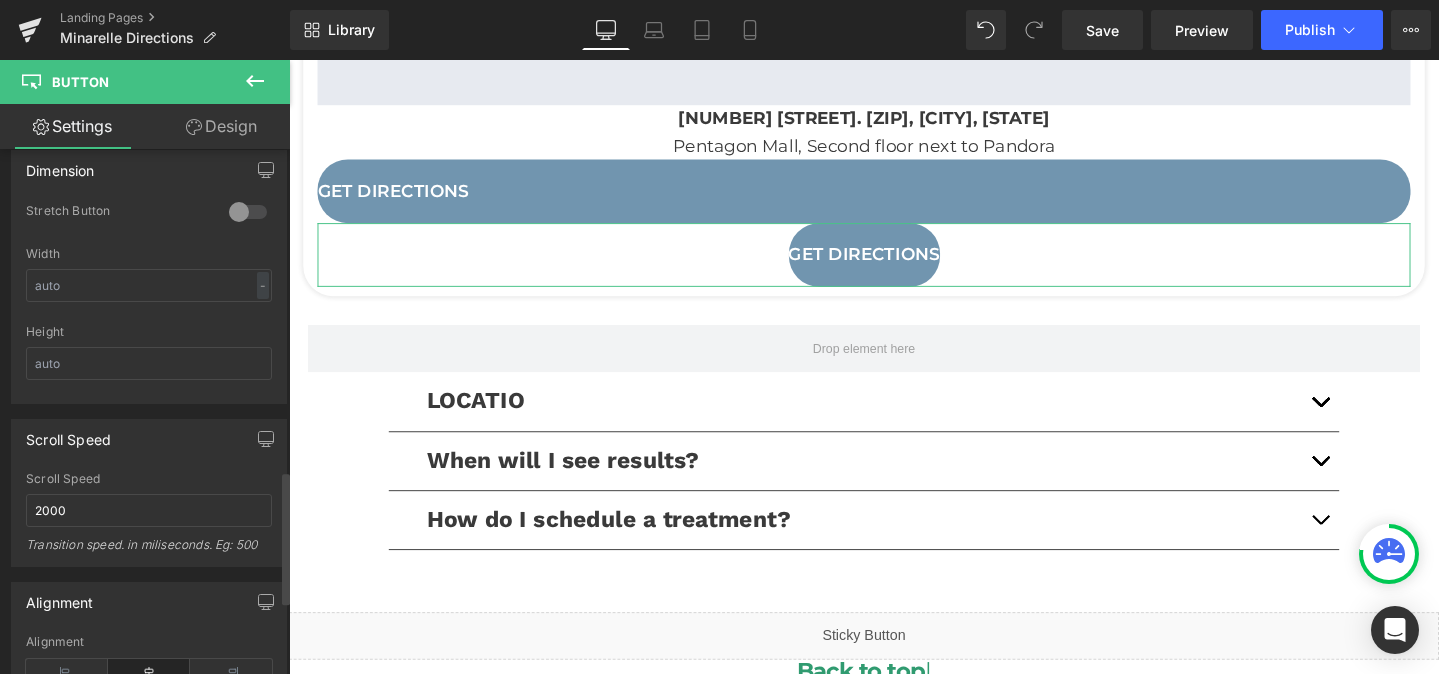 scroll, scrollTop: 1259, scrollLeft: 0, axis: vertical 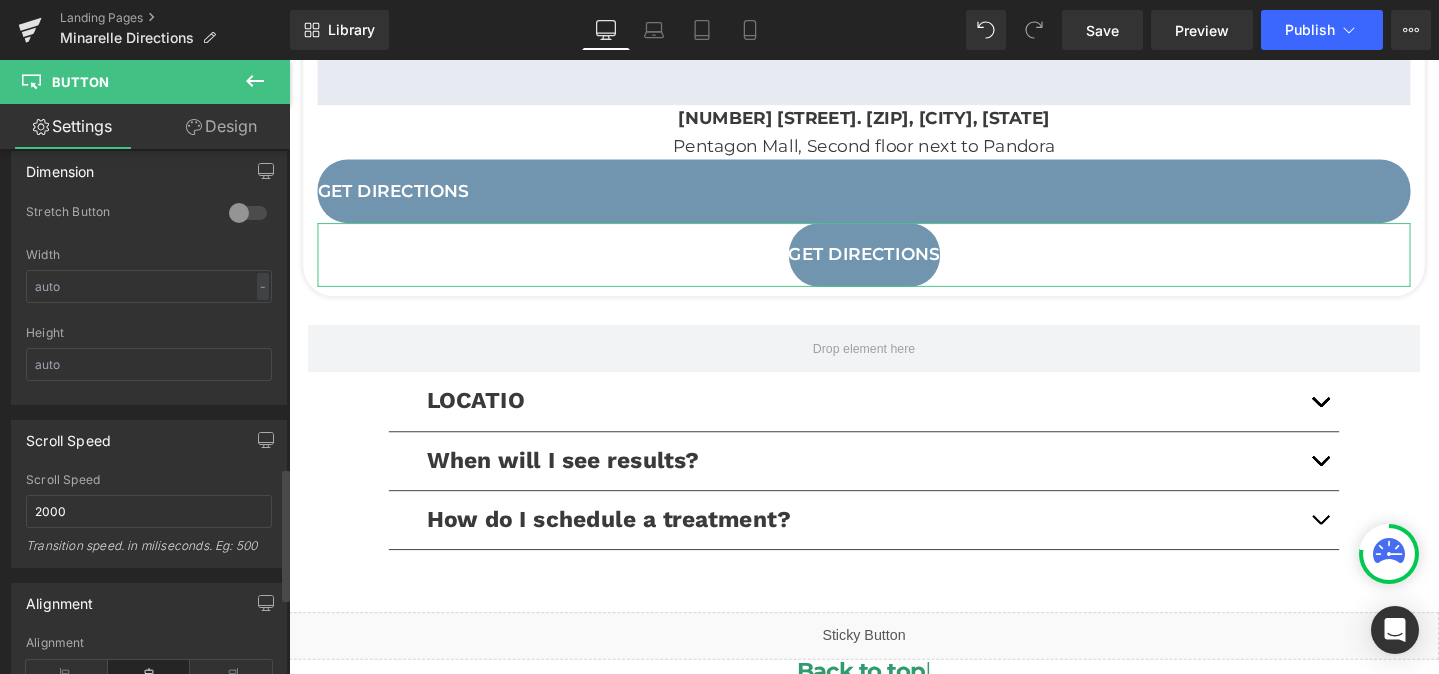 click at bounding box center (248, 213) 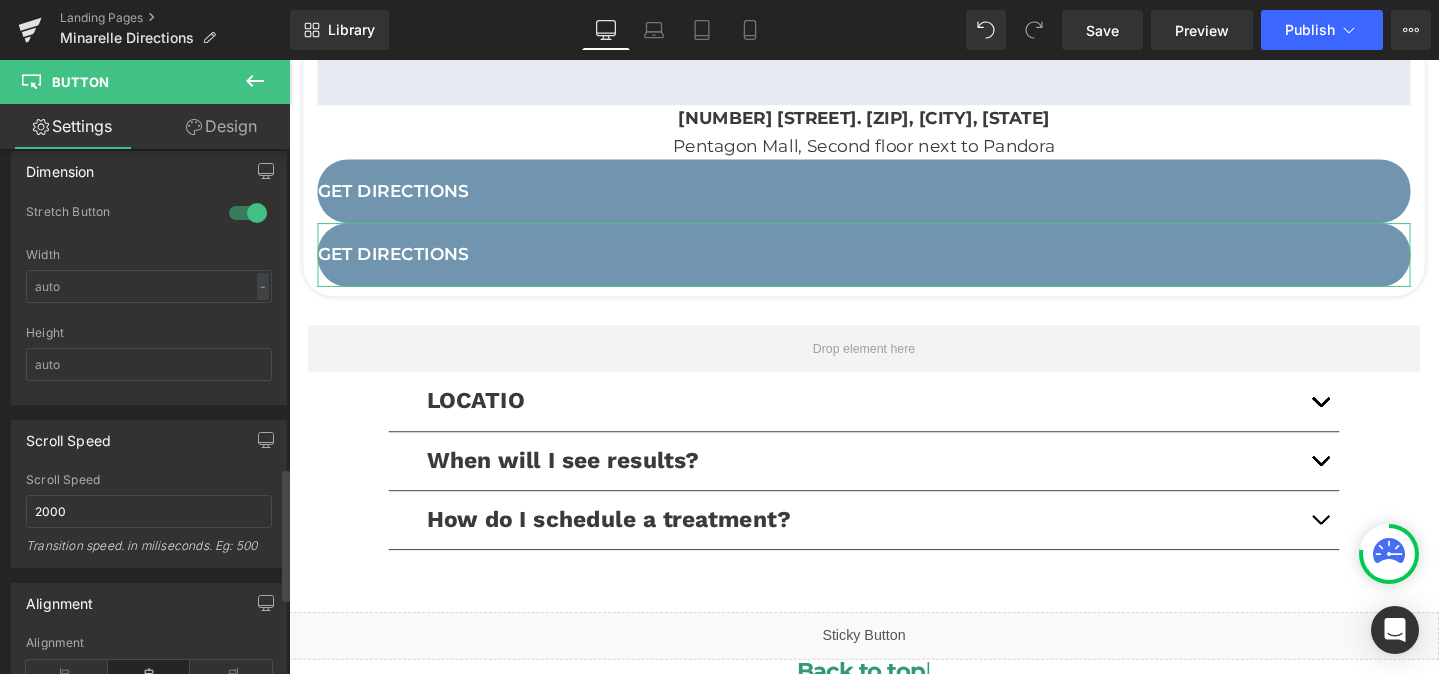 click at bounding box center [248, 213] 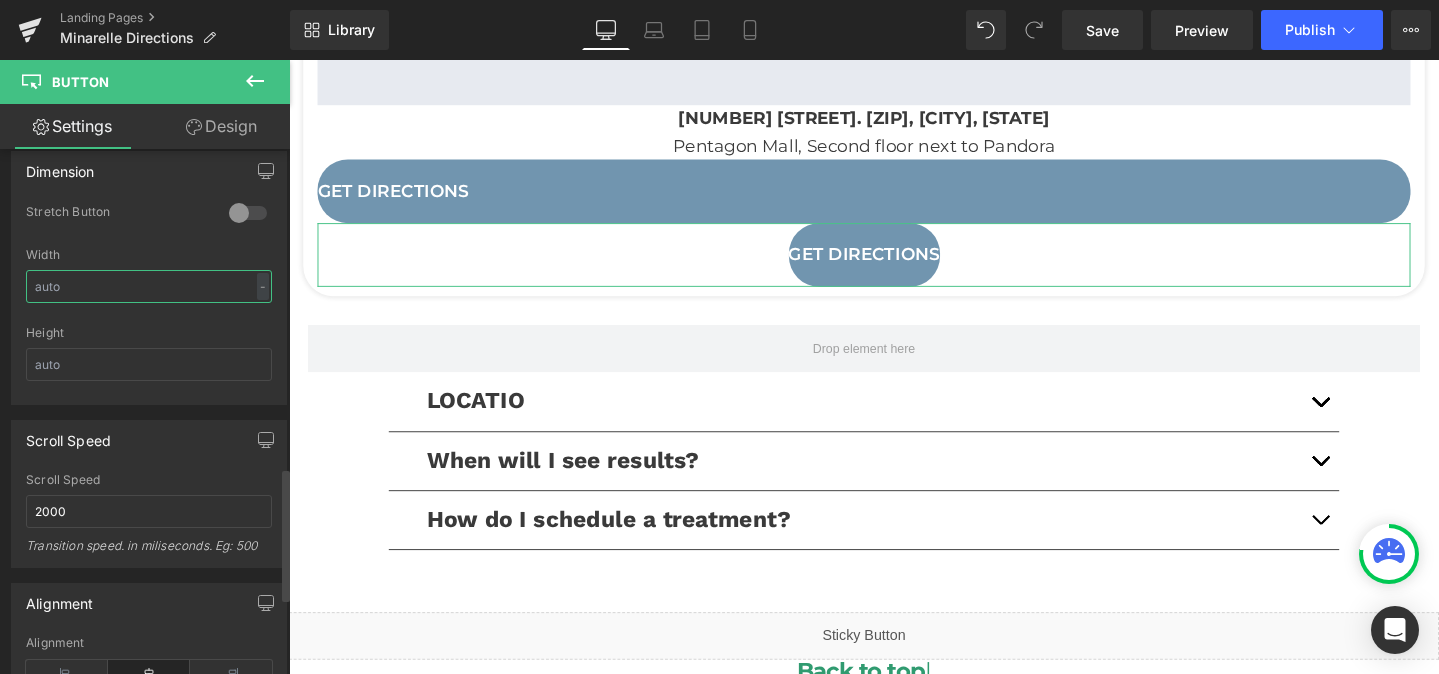 click at bounding box center (149, 286) 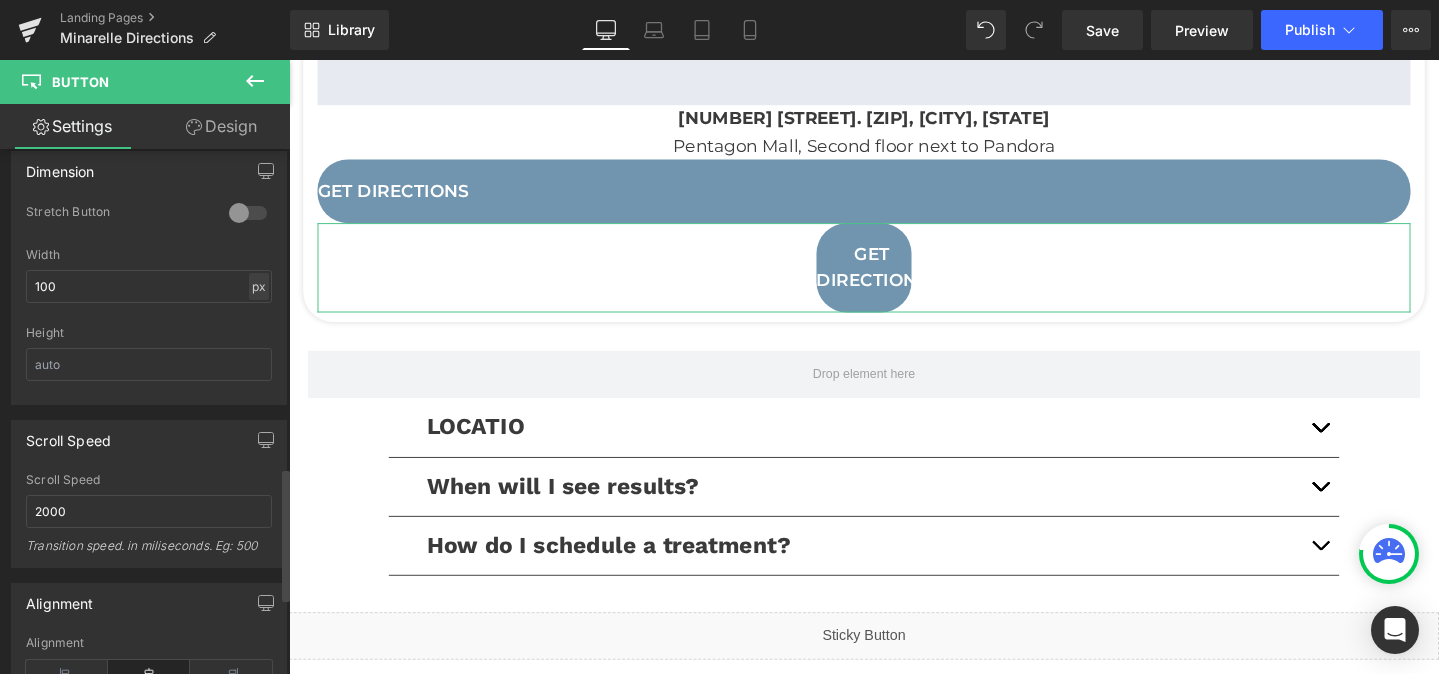 click on "px" at bounding box center [259, 286] 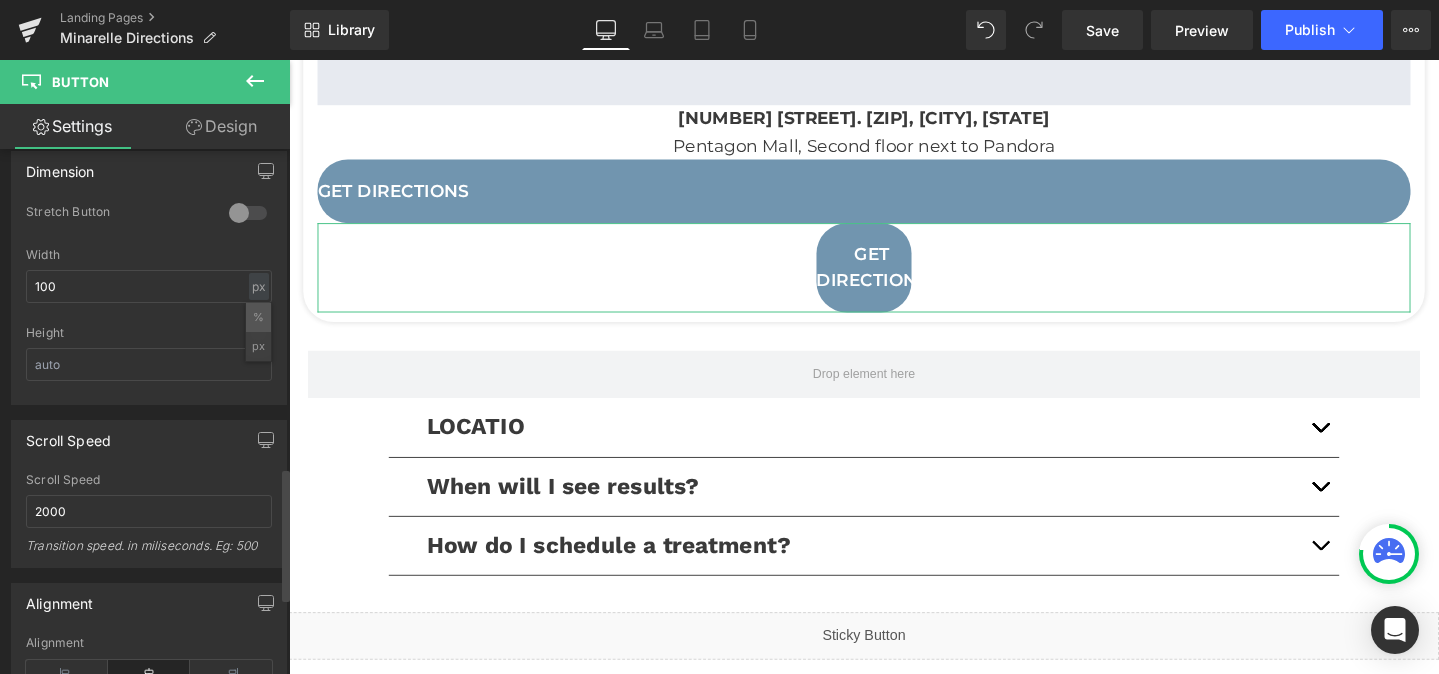 click on "%" at bounding box center [258, 317] 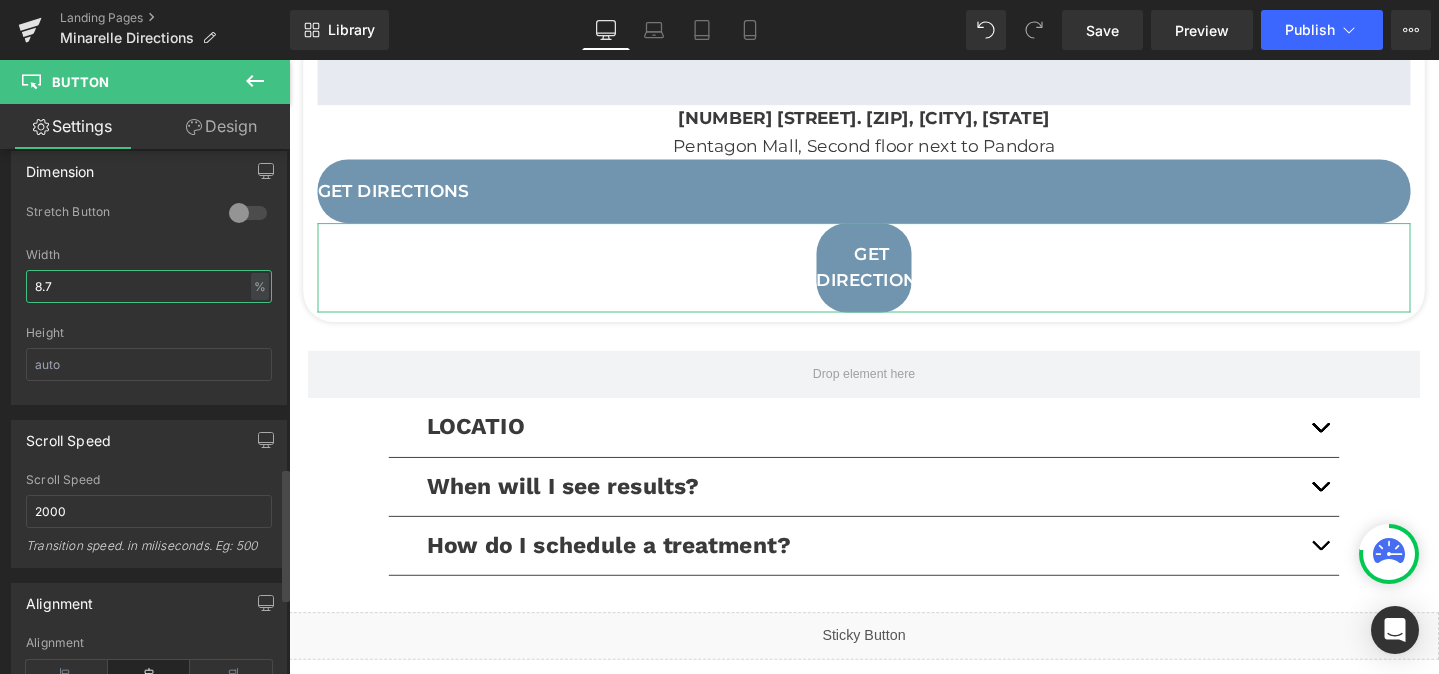 click on "8.7" at bounding box center (149, 286) 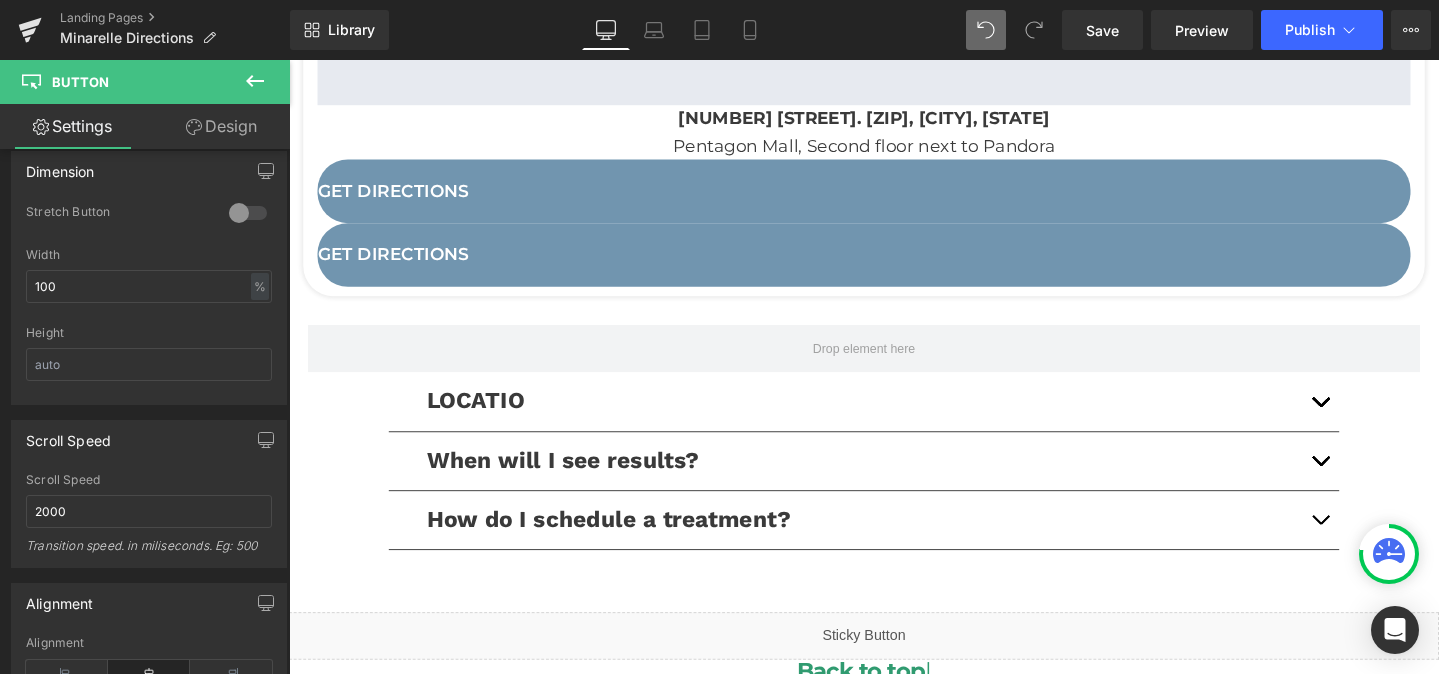 click at bounding box center [986, 30] 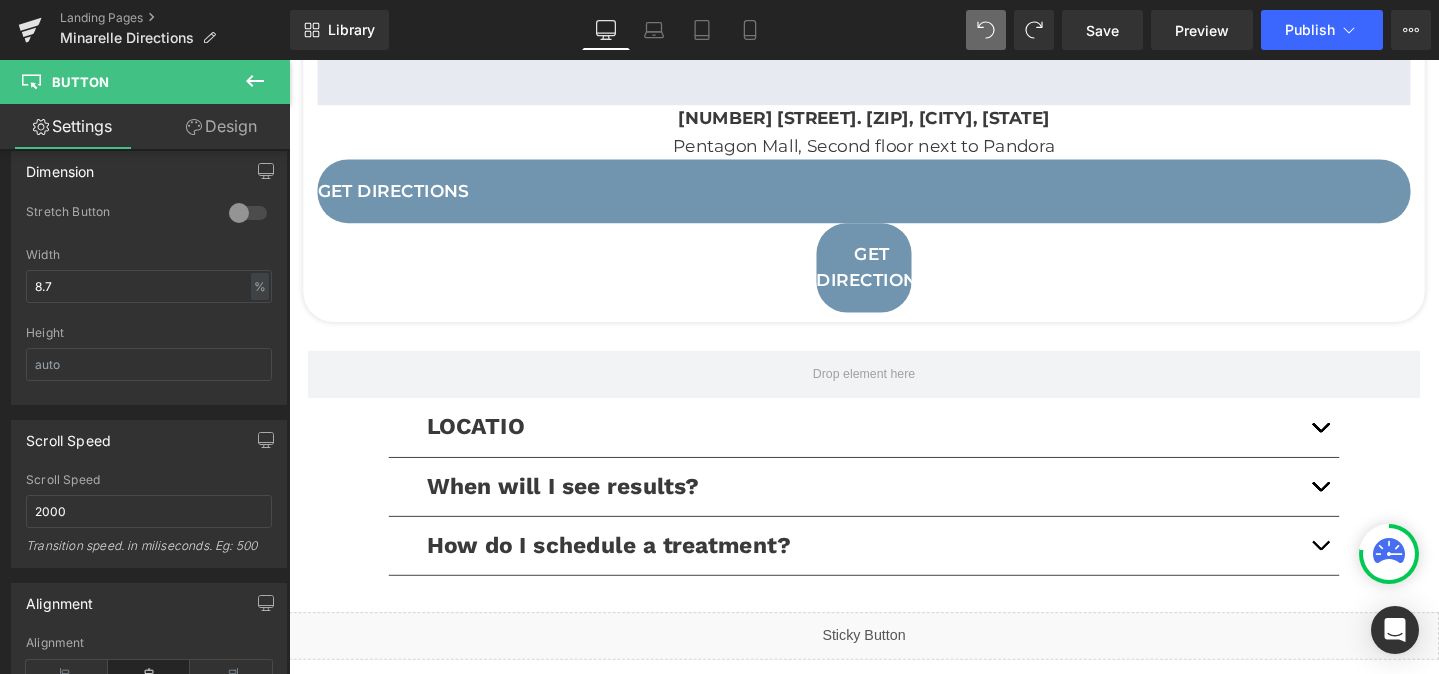 type on "100" 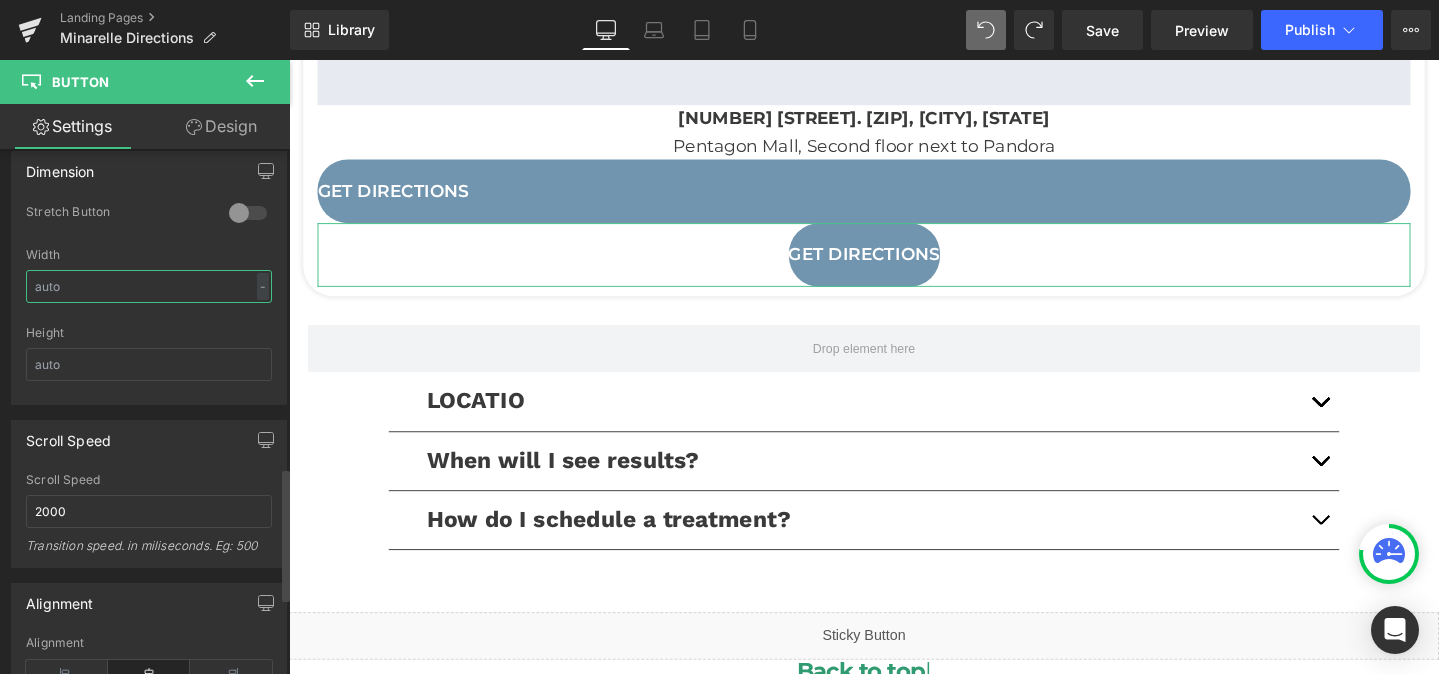 click at bounding box center [149, 286] 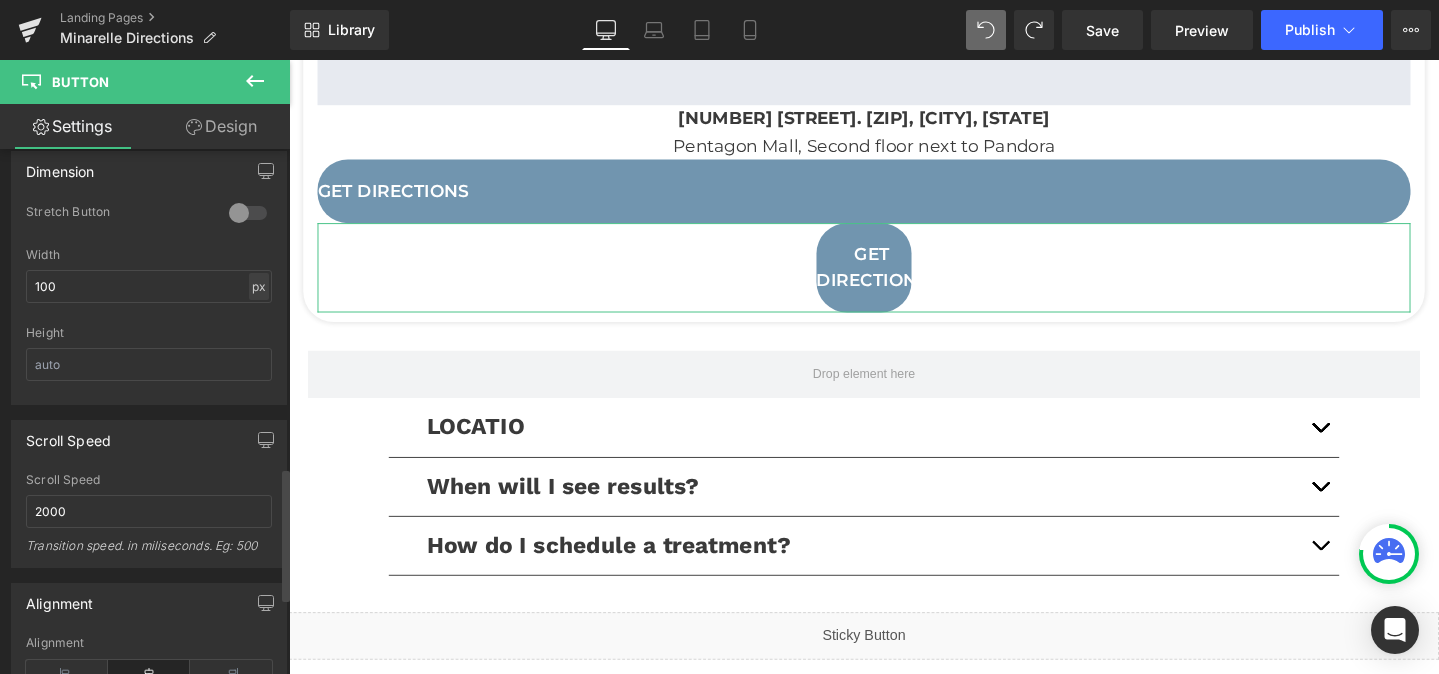 click on "px" at bounding box center [259, 286] 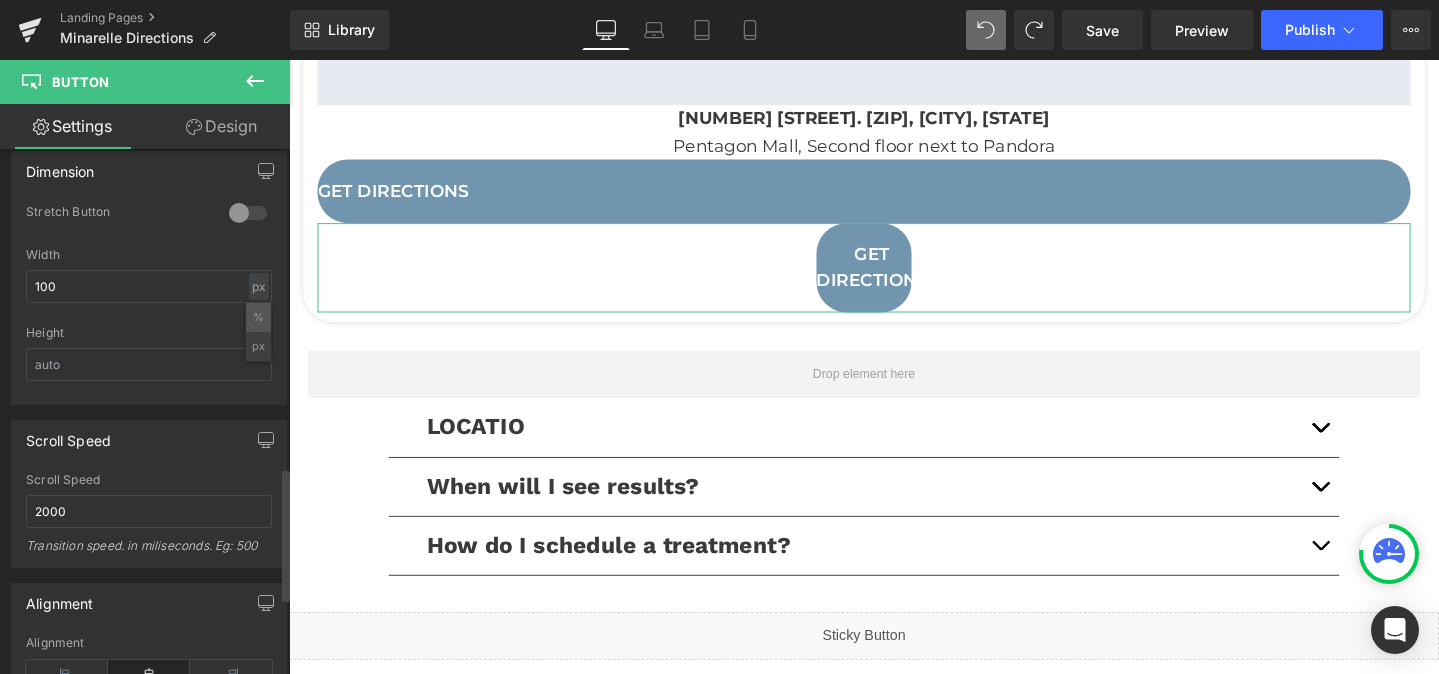 click on "%" at bounding box center (258, 317) 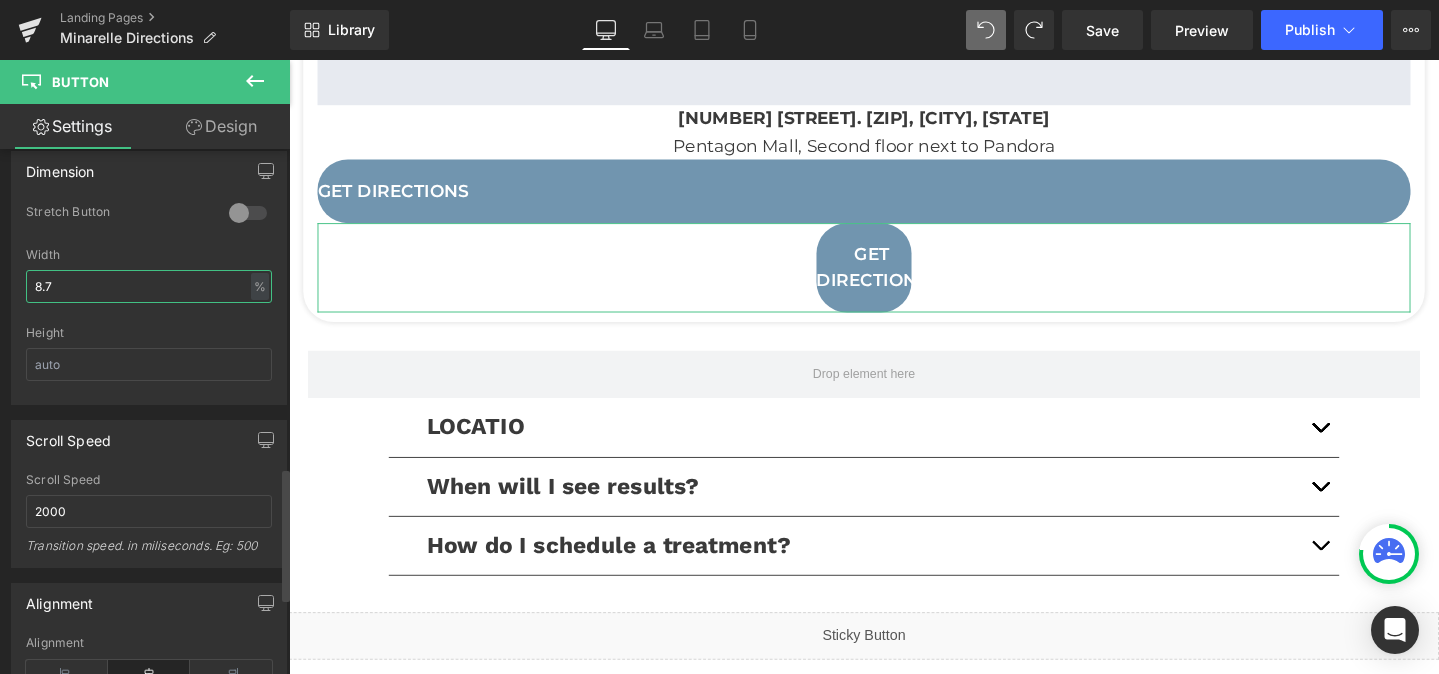 click on "8.7" at bounding box center (149, 286) 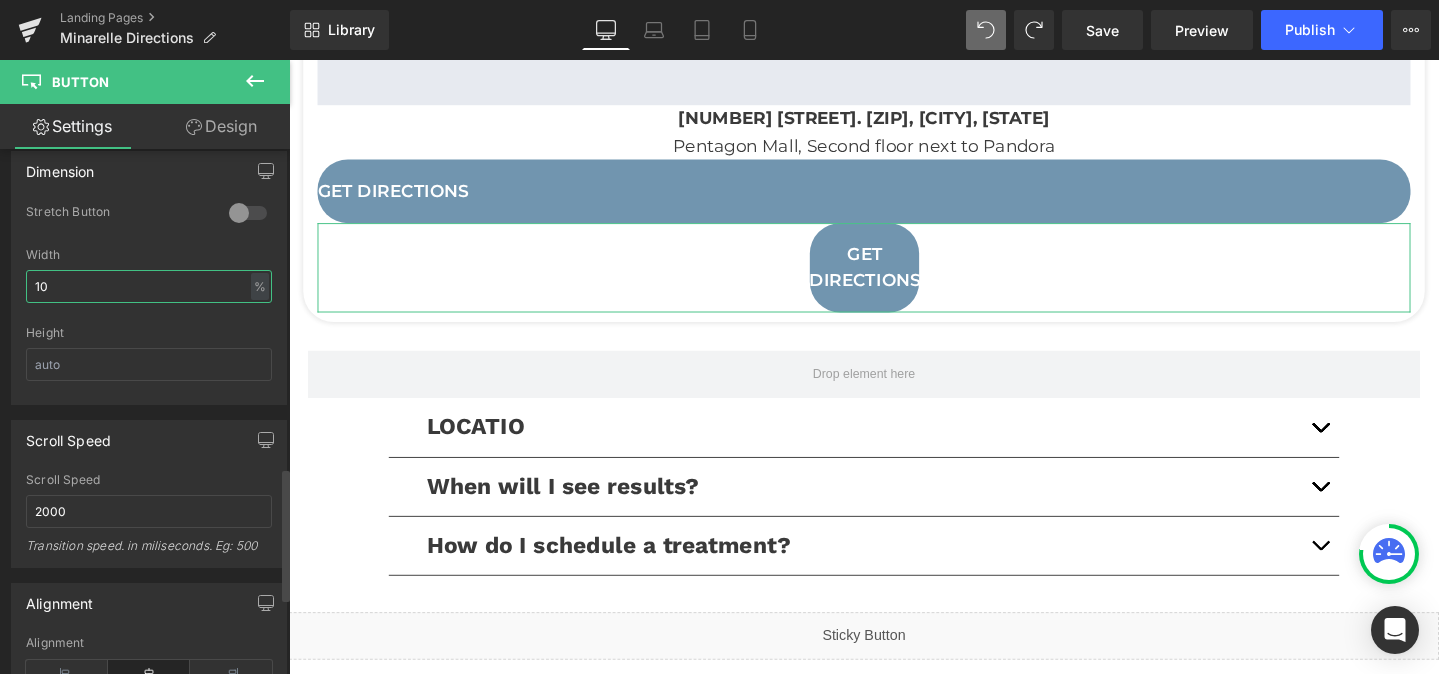 type on "100" 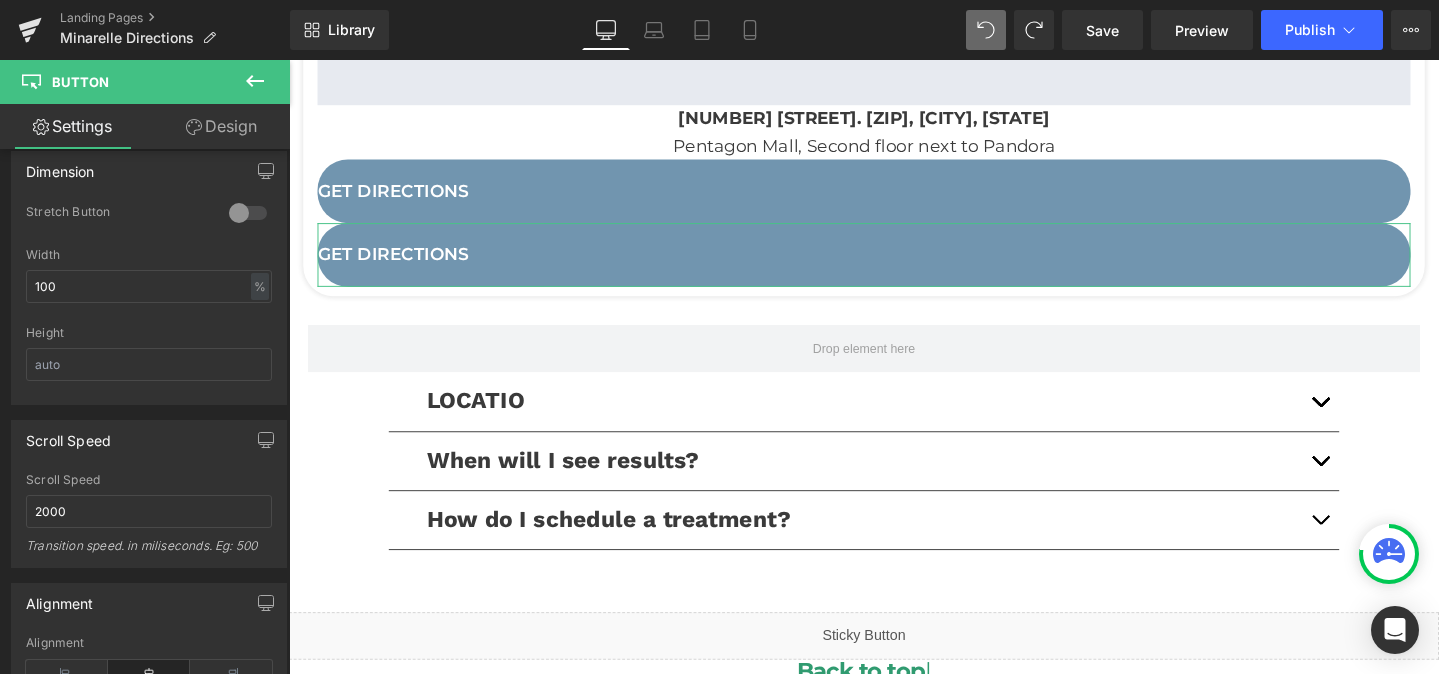 click on "Design" at bounding box center (221, 126) 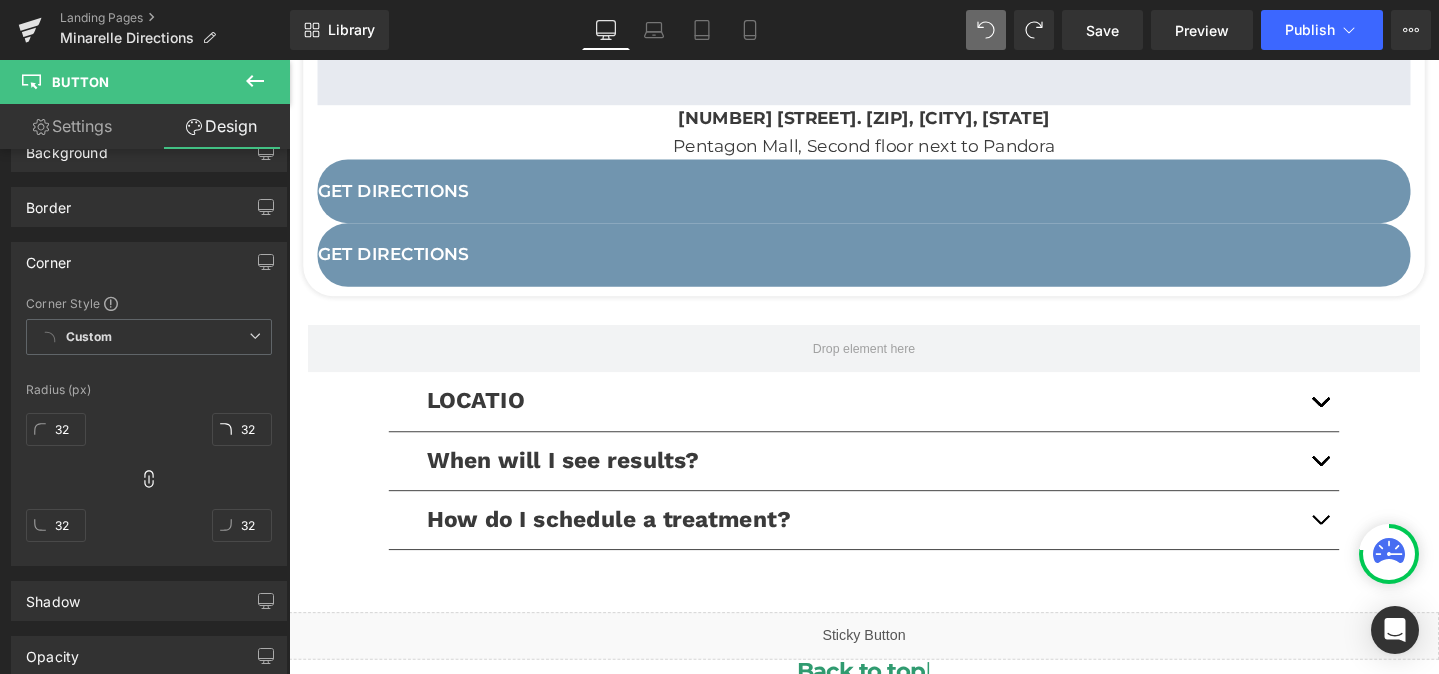 type on "100" 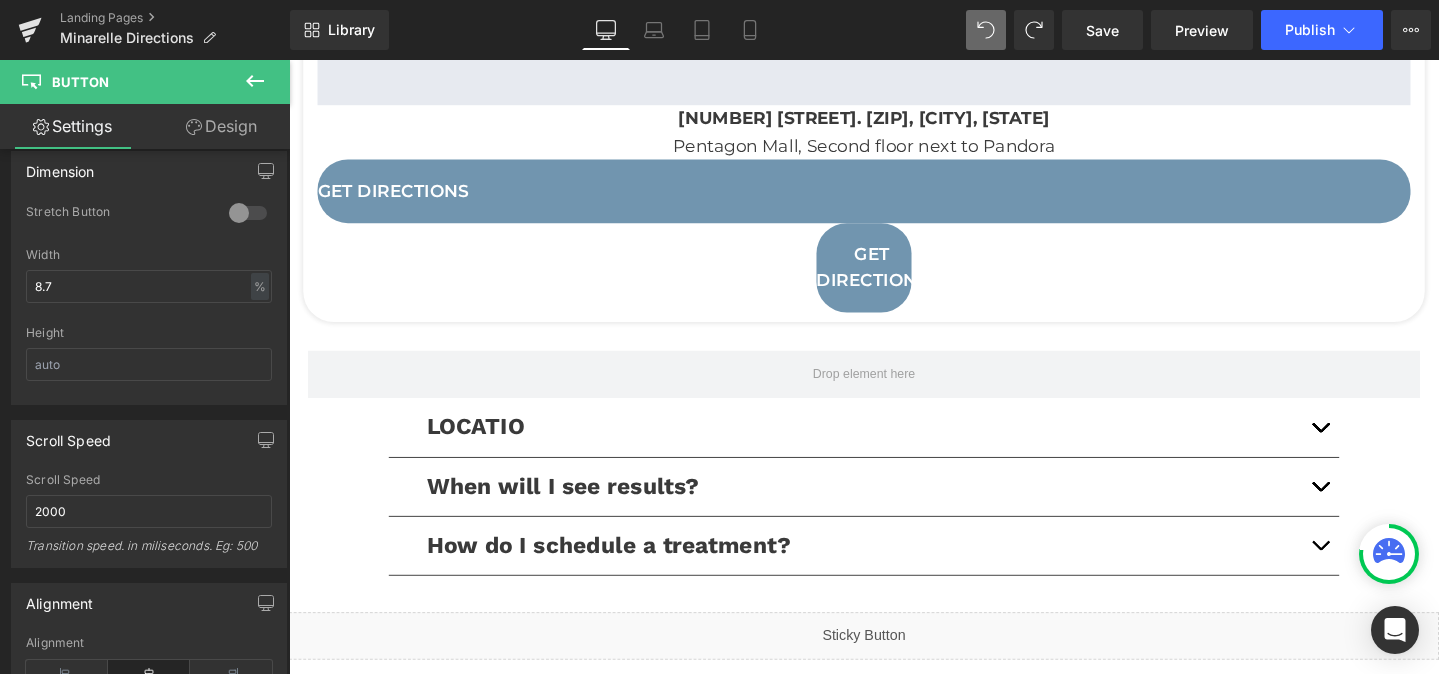 type on "100" 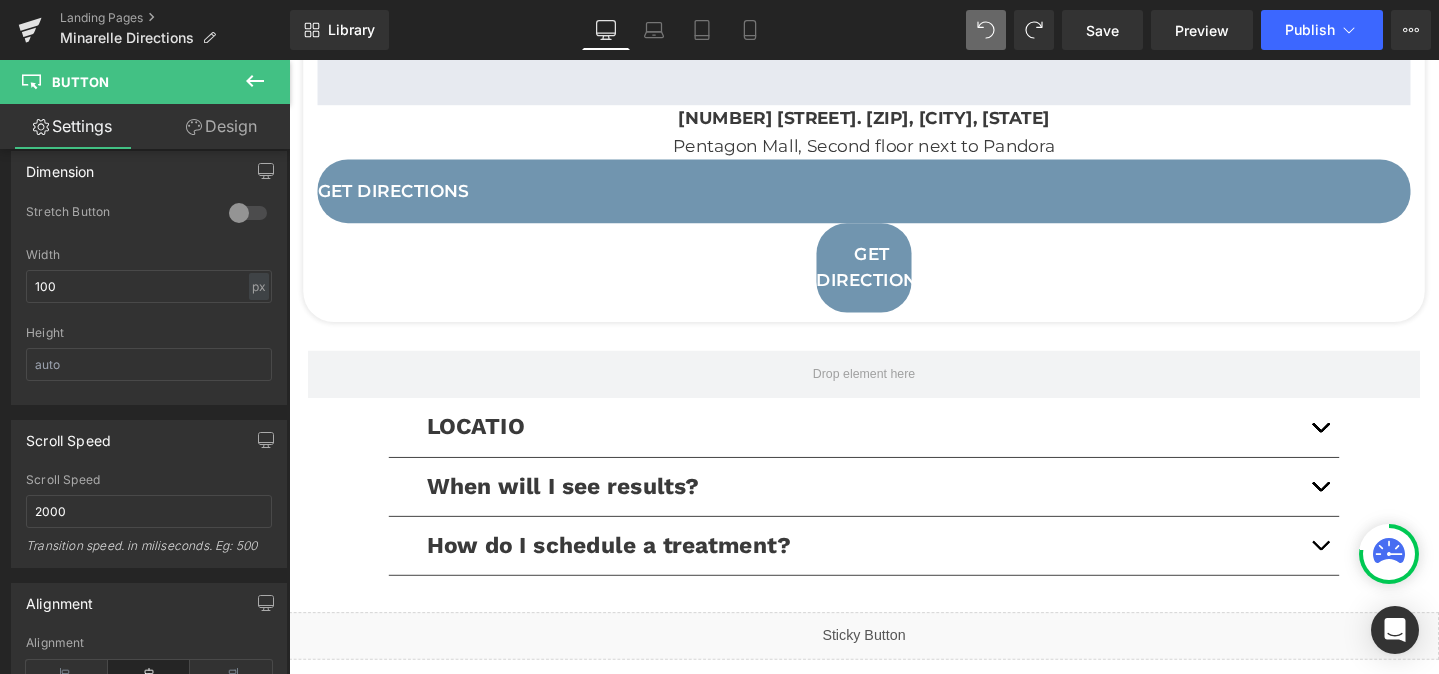 type 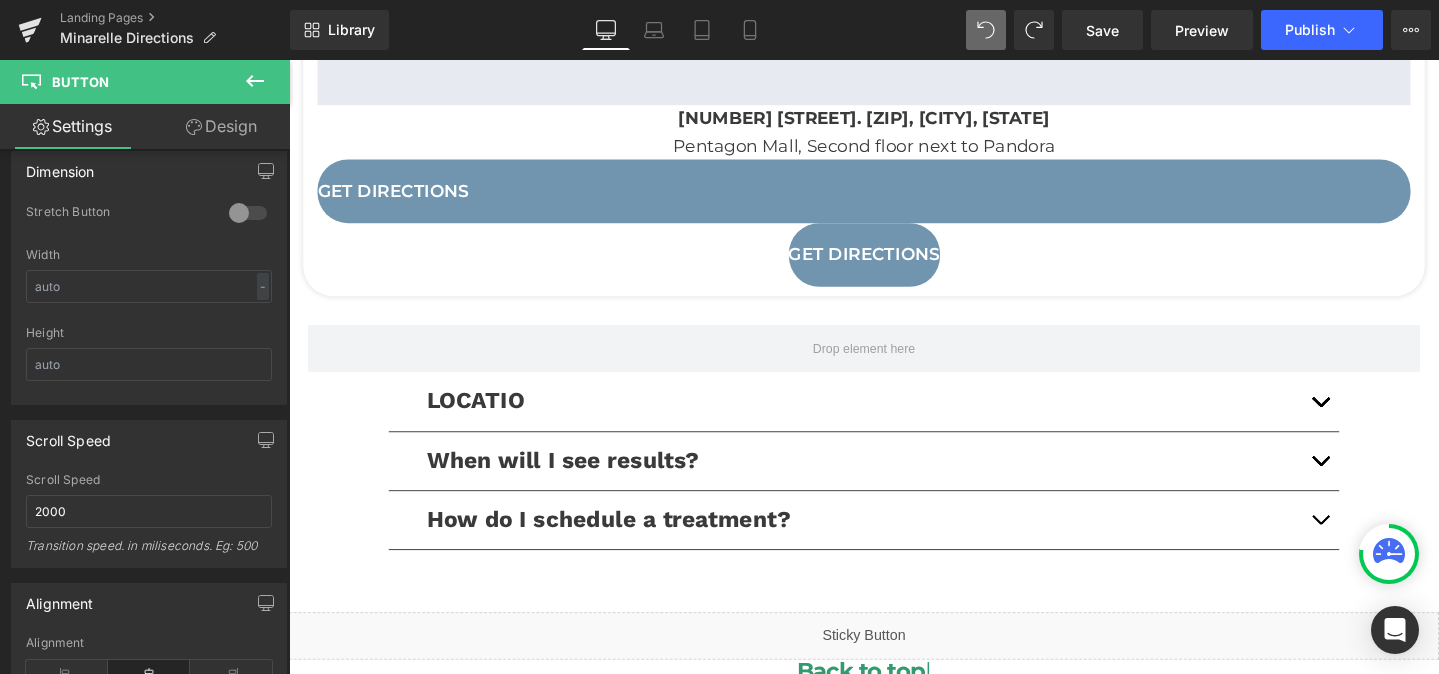 type on "0" 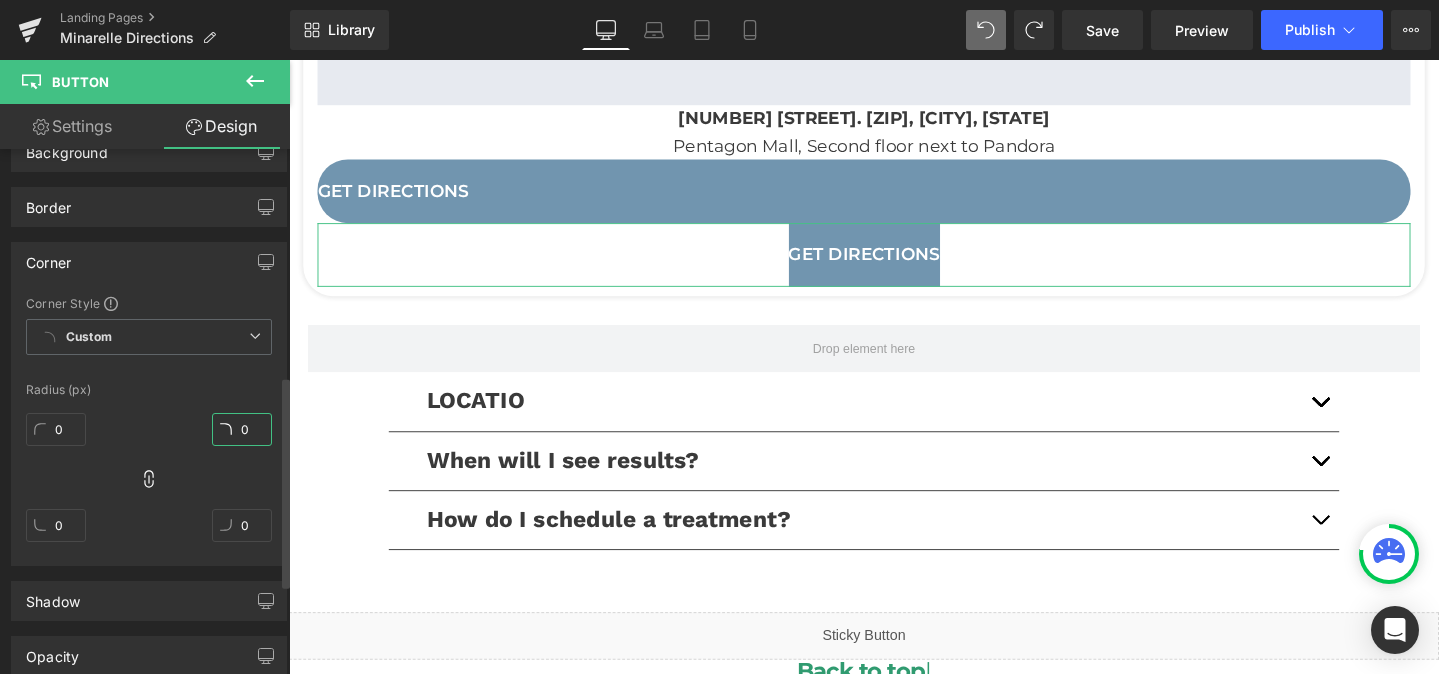 click on "0" at bounding box center (242, 429) 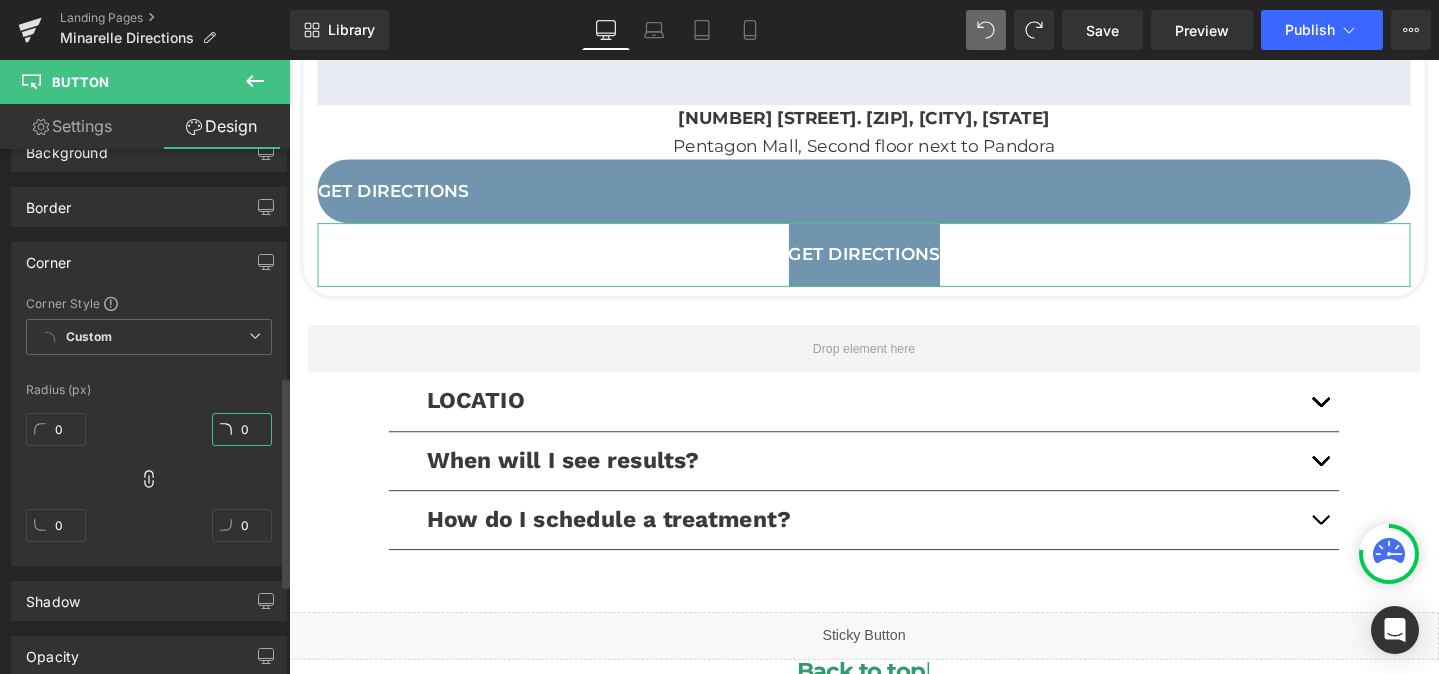 click on "0" at bounding box center [242, 429] 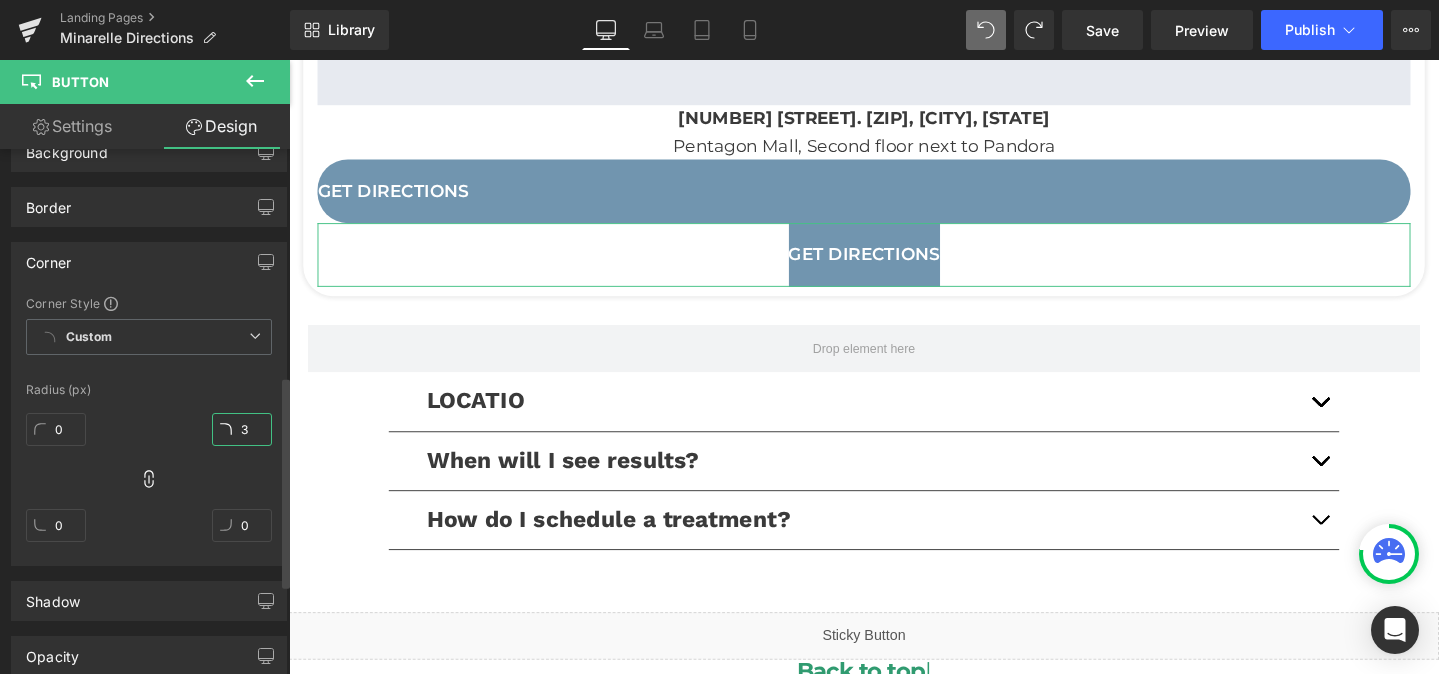 type on "3" 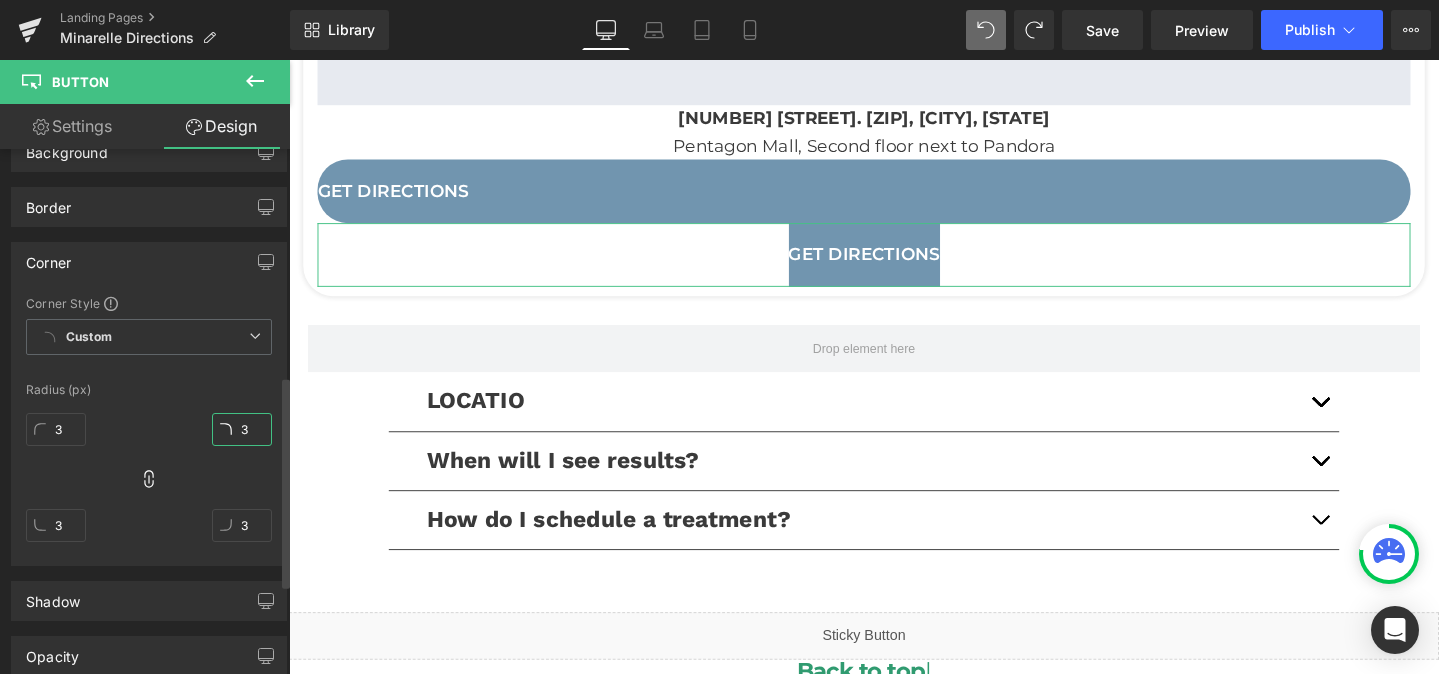 type on "32" 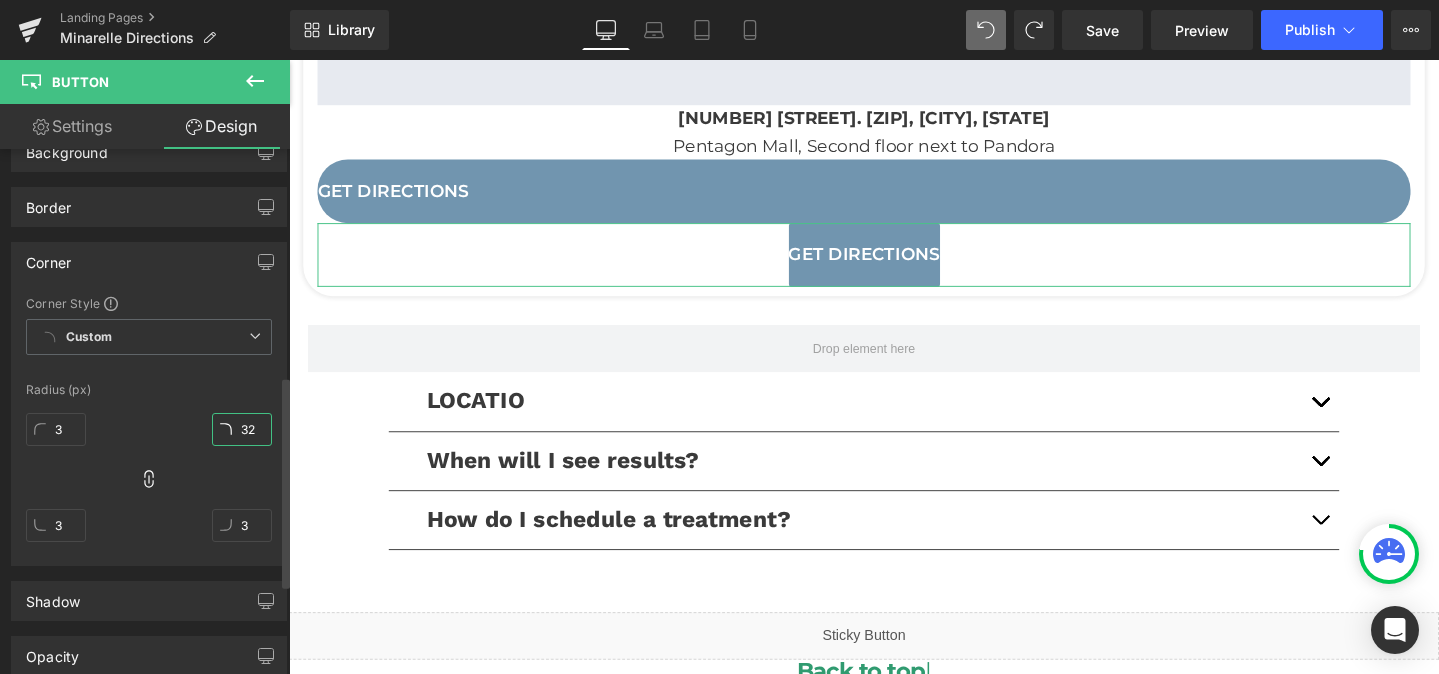type on "32" 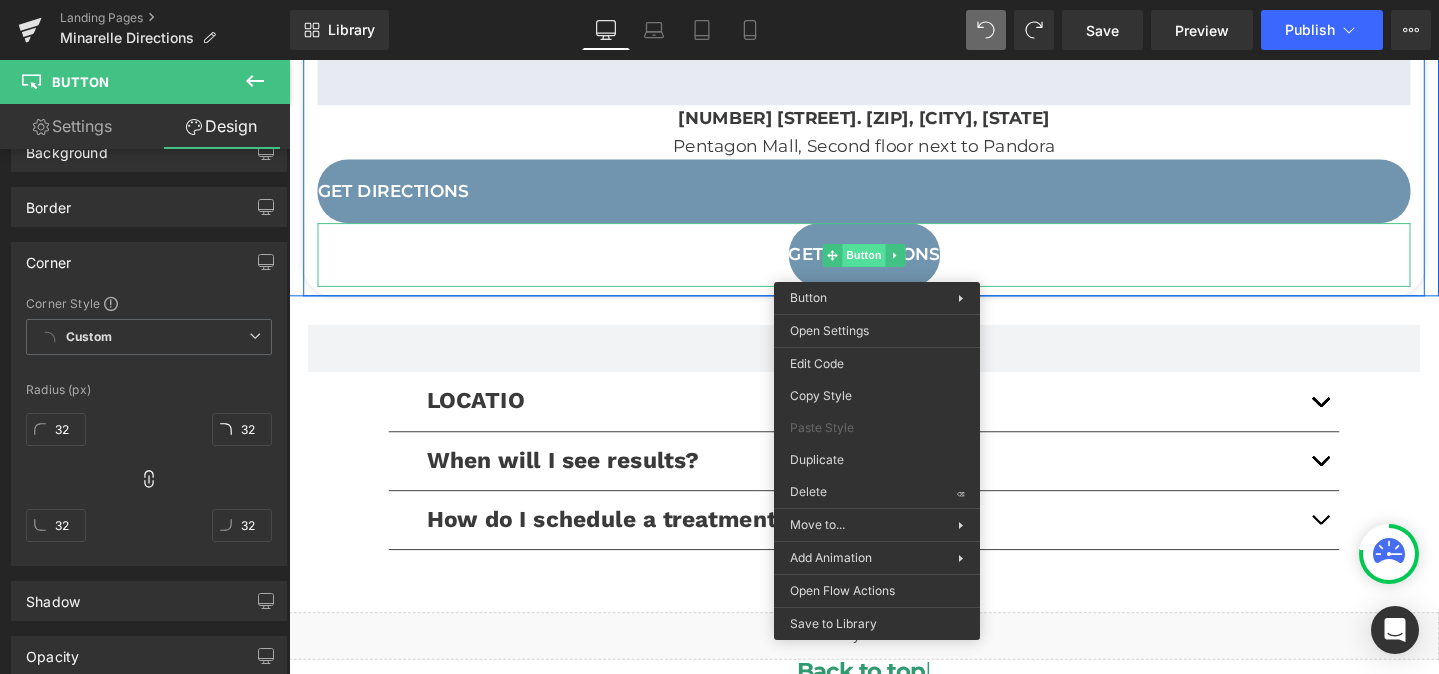click on "Button" at bounding box center (894, 266) 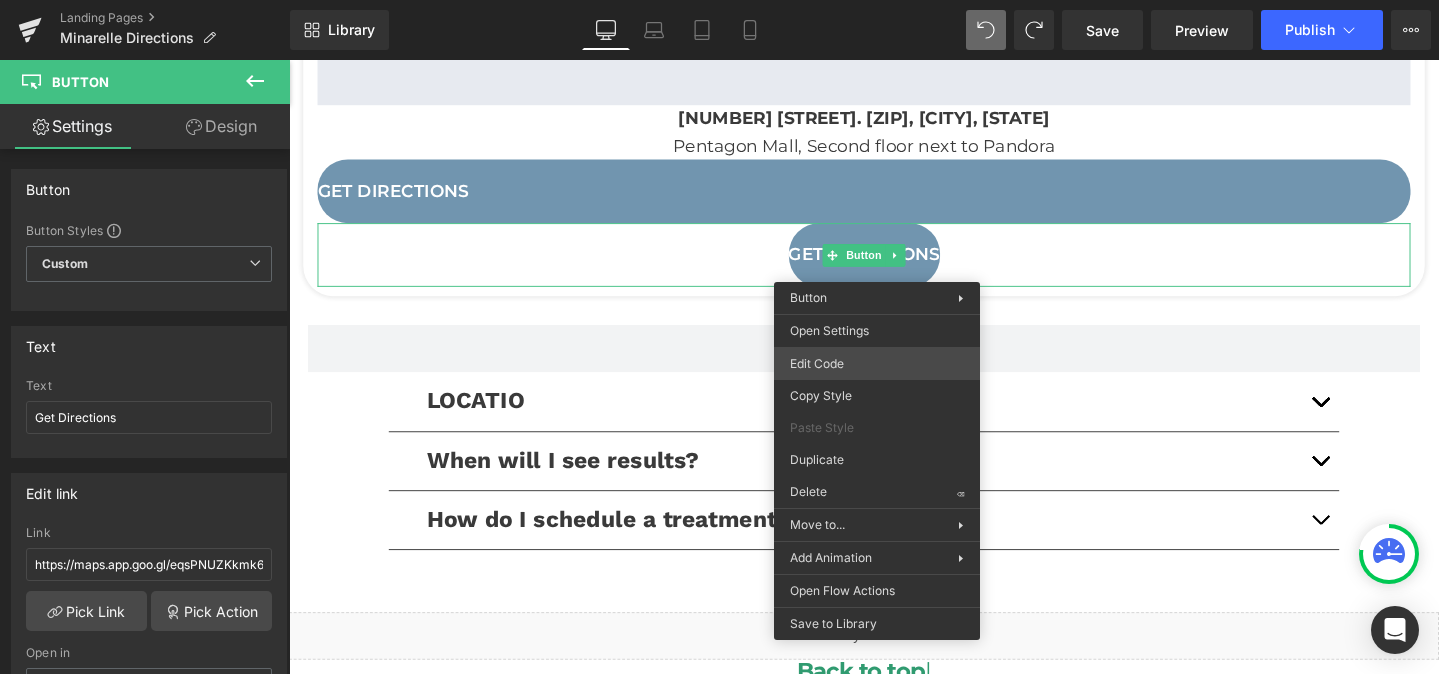 click on "Button You are previewing how the will restyle your page. You can not edit Elements in Preset Preview Mode. Landing Pages Minarelle Directions Library Desktop Desktop Laptop Tablet Mobile Save Preview Publish Scheduled View Live Page View with current Template Save Template to Library Schedule Publish Optimize Publish Settings Shortcuts Your page can’t be published You've reached the maximum number of published pages on your plan (0/0). You need to upgrade your plan or unpublish all your pages to get 1 publish slot. Unpublish pages Upgrade plan Elements Global Style Base Row rows, columns, layouts, div Heading headings, titles, h1,h2,h3,h4,h5,h6 Text Block texts, paragraphs, contents, blocks Image images, photos, alts, uploads Icon icons, symbols Button button, call to action, cta Separator separators, dividers, horizontal lines Liquid liquid, custom code, html, javascript, css, reviews, apps, applications, embeded, iframe Banner Parallax Hero Banner Stack Tabs Carousel Pricing" at bounding box center (719, 0) 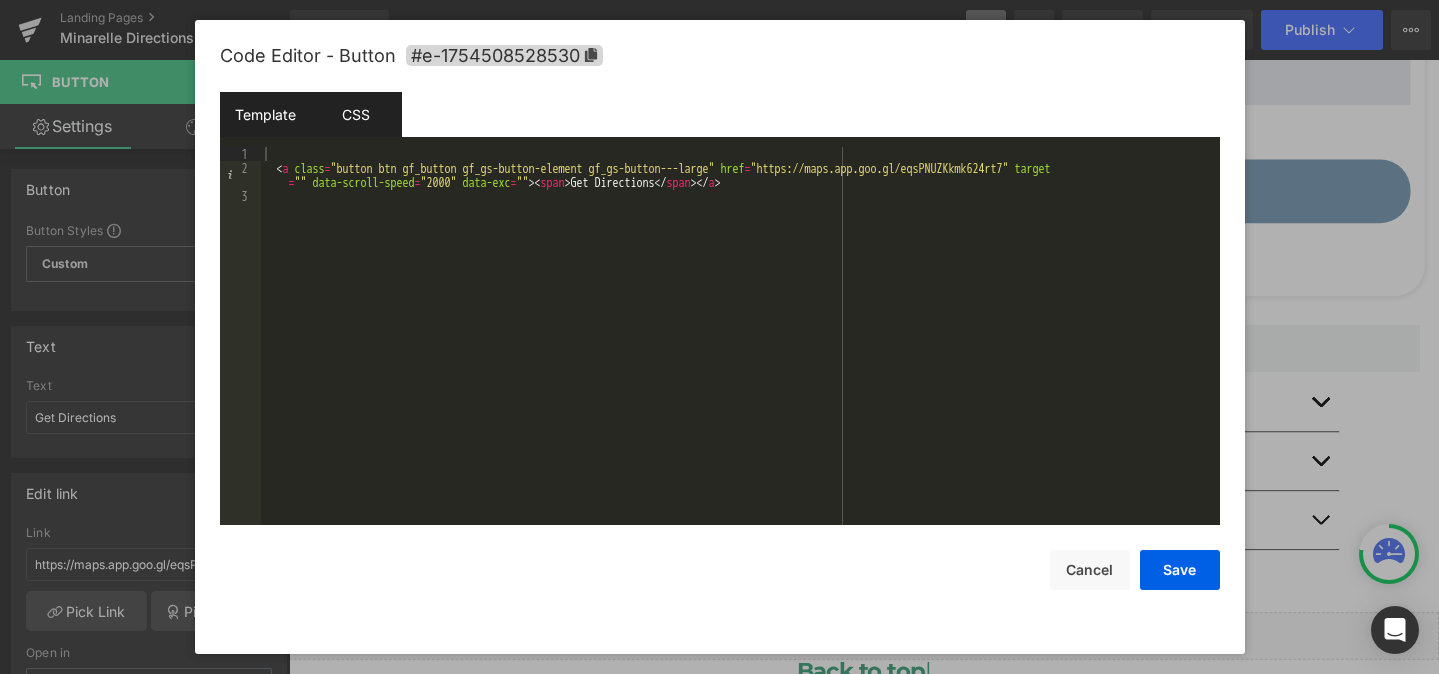 click on "CSS" at bounding box center (356, 114) 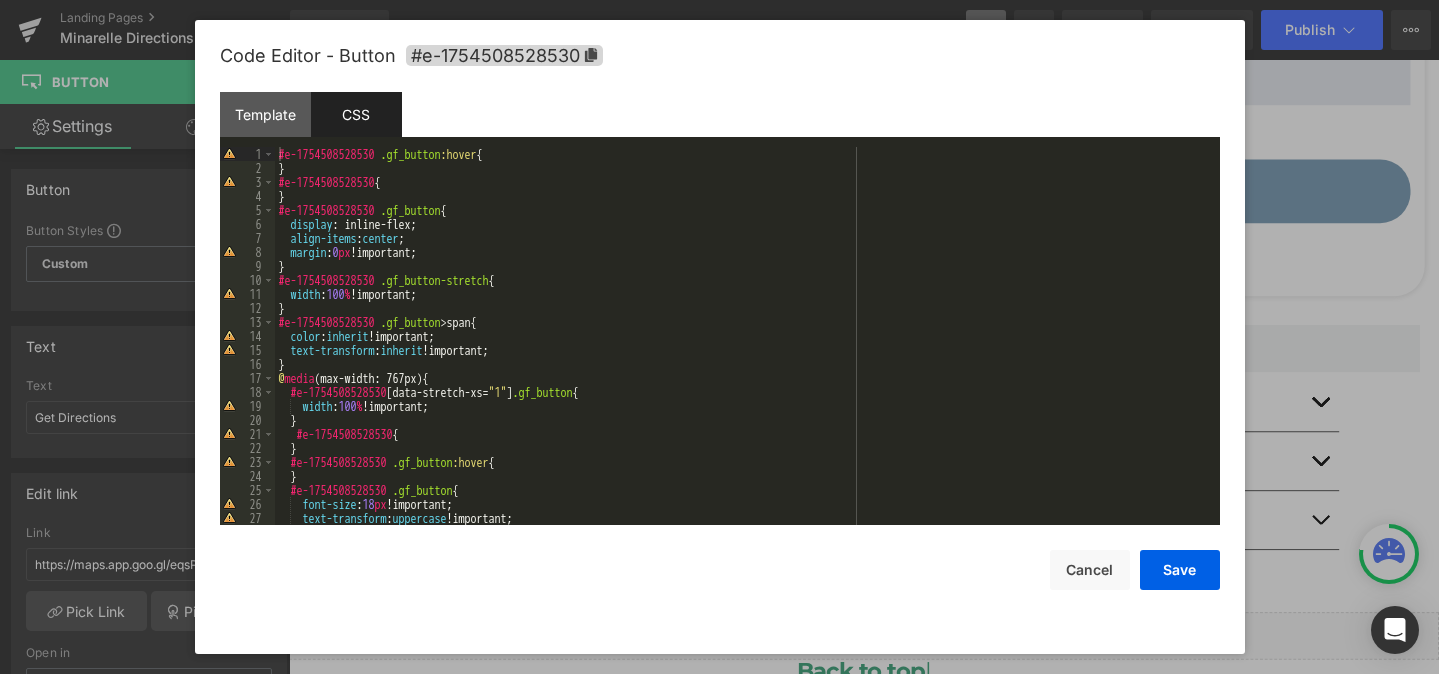 click on "#e-1754508528530 .gf_button :hover { } #e-1754508528530 { } #e-1754508528530 .gf_button { display : inline-flex; align-items : center ; margin : 0 px !important; } #e-1754508528530 .gf_button-stretch { width : 100 % !important; } #e-1754508528530 .gf_button > span { color : inherit !important; text-transform : inherit !important; } @ media (max-width: 767px) { #e-1754508528530 [ data-stretch-xs = " 1 " ] .gf_button { width : 100 % !important; } #e-1754508528530 { } #e-1754508528530 .gf_button :hover { } #e-1754508528530 .gf_button { font-size : 18 px !important; text-transform : uppercase !important; font-weight : 600 !important;" at bounding box center (743, 350) 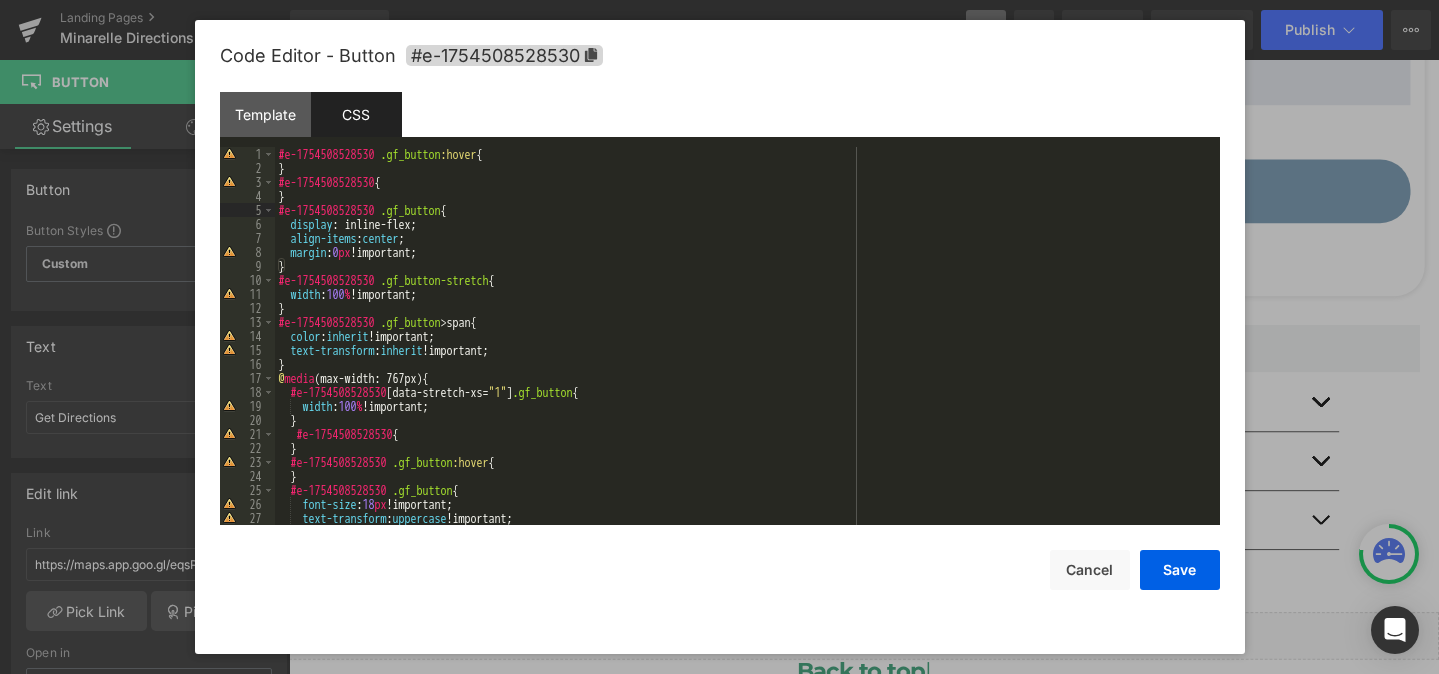 click on "#e-1754508528530 .gf_button :hover { } #e-1754508528530 { } #e-1754508528530 .gf_button { display : inline-flex; align-items : center ; margin : 0 px !important; } #e-1754508528530 .gf_button-stretch { width : 100 % !important; } #e-1754508528530 .gf_button > span { color : inherit !important; text-transform : inherit !important; } @ media (max-width: 767px) { #e-1754508528530 [ data-stretch-xs = " 1 " ] .gf_button { width : 100 % !important; } #e-1754508528530 { } #e-1754508528530 .gf_button :hover { } #e-1754508528530 .gf_button { font-size : 18 px !important; text-transform : uppercase !important; font-weight : 600 !important;" at bounding box center [743, 350] 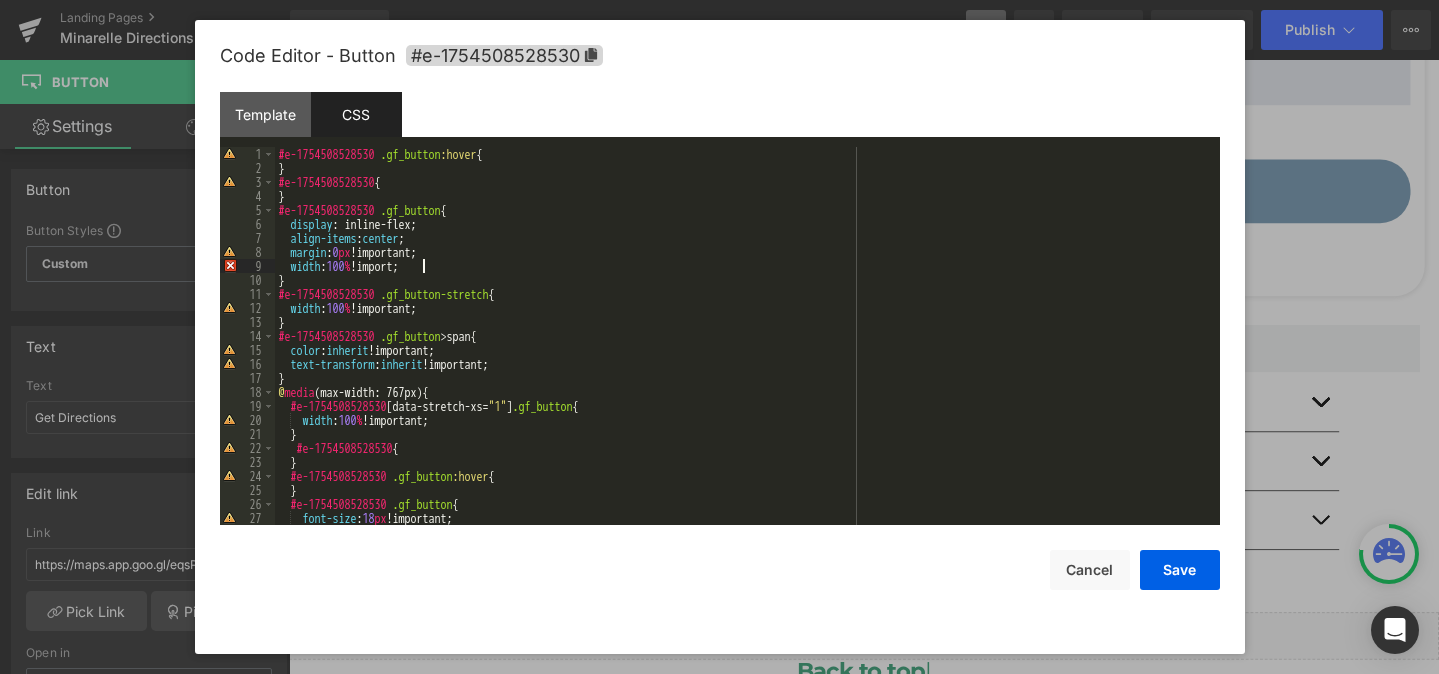 type 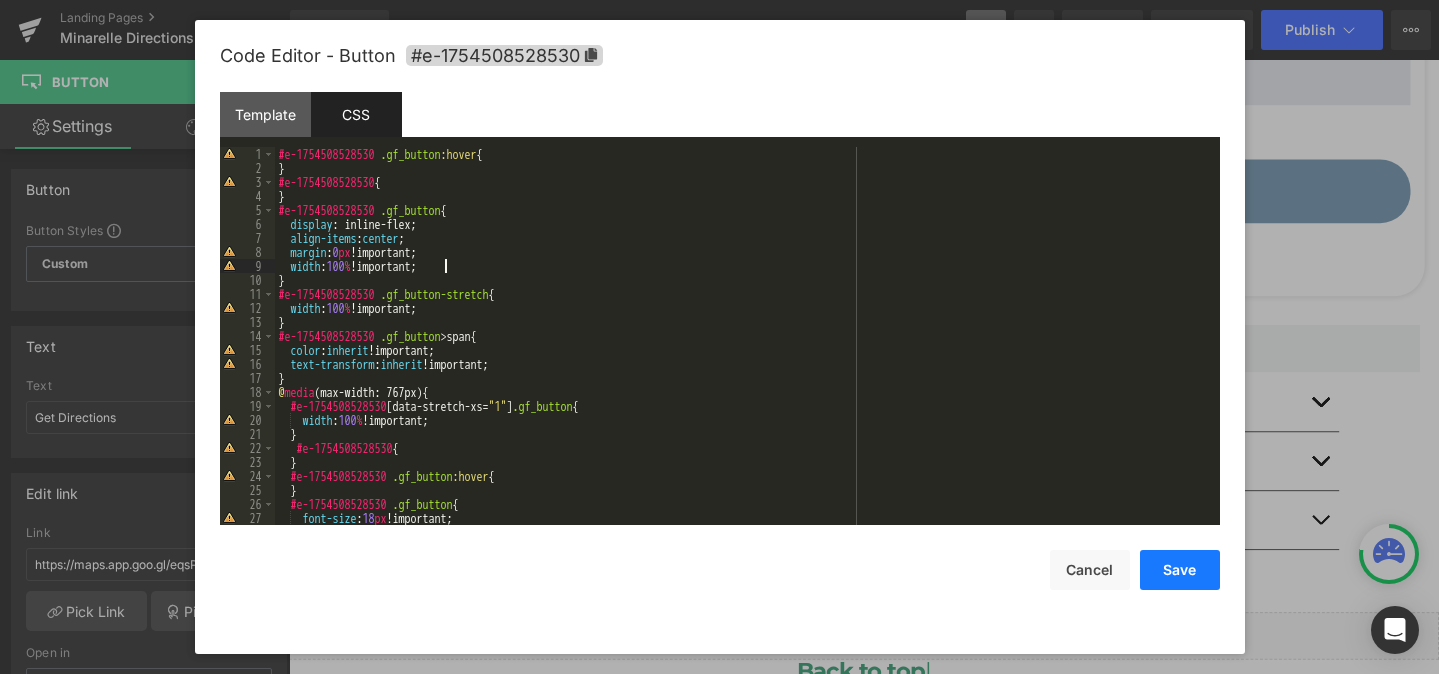 click on "Save" at bounding box center (1180, 570) 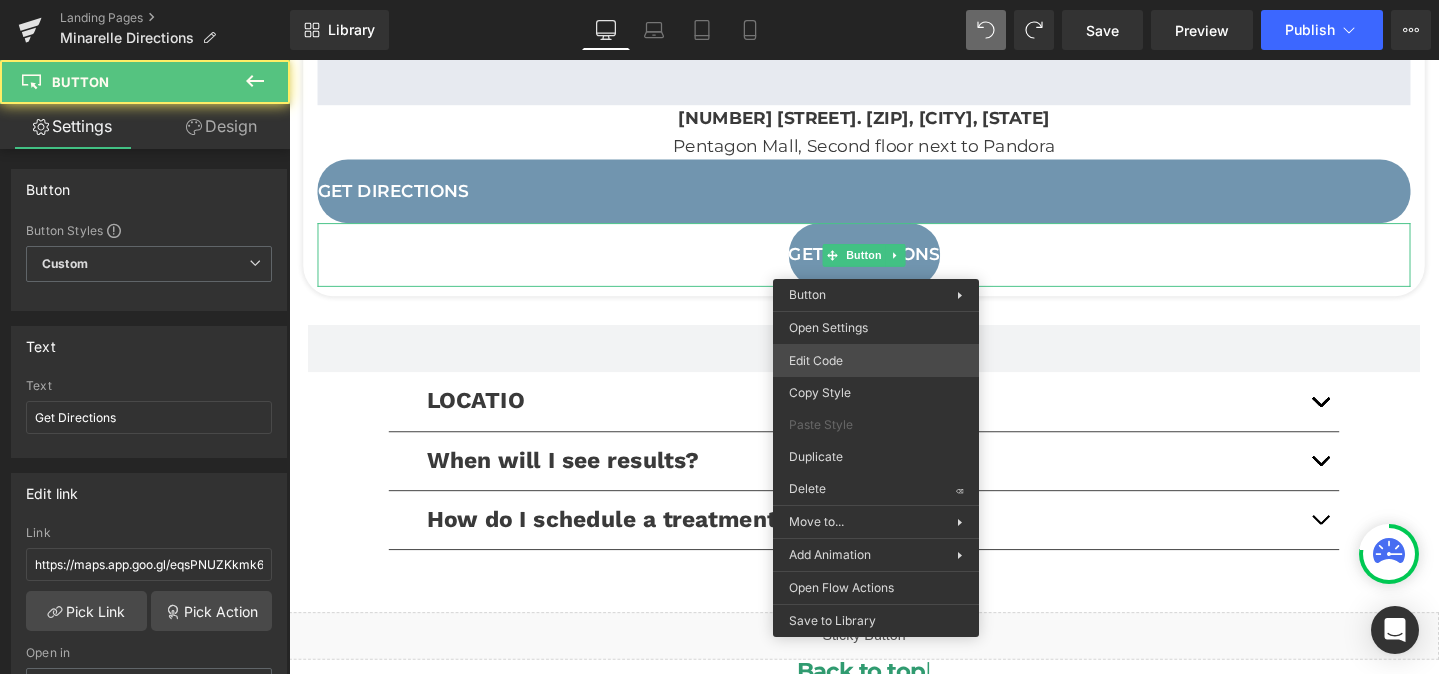 click on "Button You are previewing how the will restyle your page. You can not edit Elements in Preset Preview Mode. Landing Pages Minarelle Directions Library Desktop Desktop Laptop Tablet Mobile Save Preview Publish Scheduled View Live Page View with current Template Save Template to Library Schedule Publish Optimize Publish Settings Shortcuts Your page can’t be published You've reached the maximum number of published pages on your plan (0/0). You need to upgrade your plan or unpublish all your pages to get 1 publish slot. Unpublish pages Upgrade plan Elements Global Style Base Row rows, columns, layouts, div Heading headings, titles, h1,h2,h3,h4,h5,h6 Text Block texts, paragraphs, contents, blocks Image images, photos, alts, uploads Icon icons, symbols Button button, call to action, cta Separator separators, dividers, horizontal lines Liquid liquid, custom code, html, javascript, css, reviews, apps, applications, embeded, iframe Banner Parallax Hero Banner Stack Tabs Carousel Pricing" at bounding box center (719, 0) 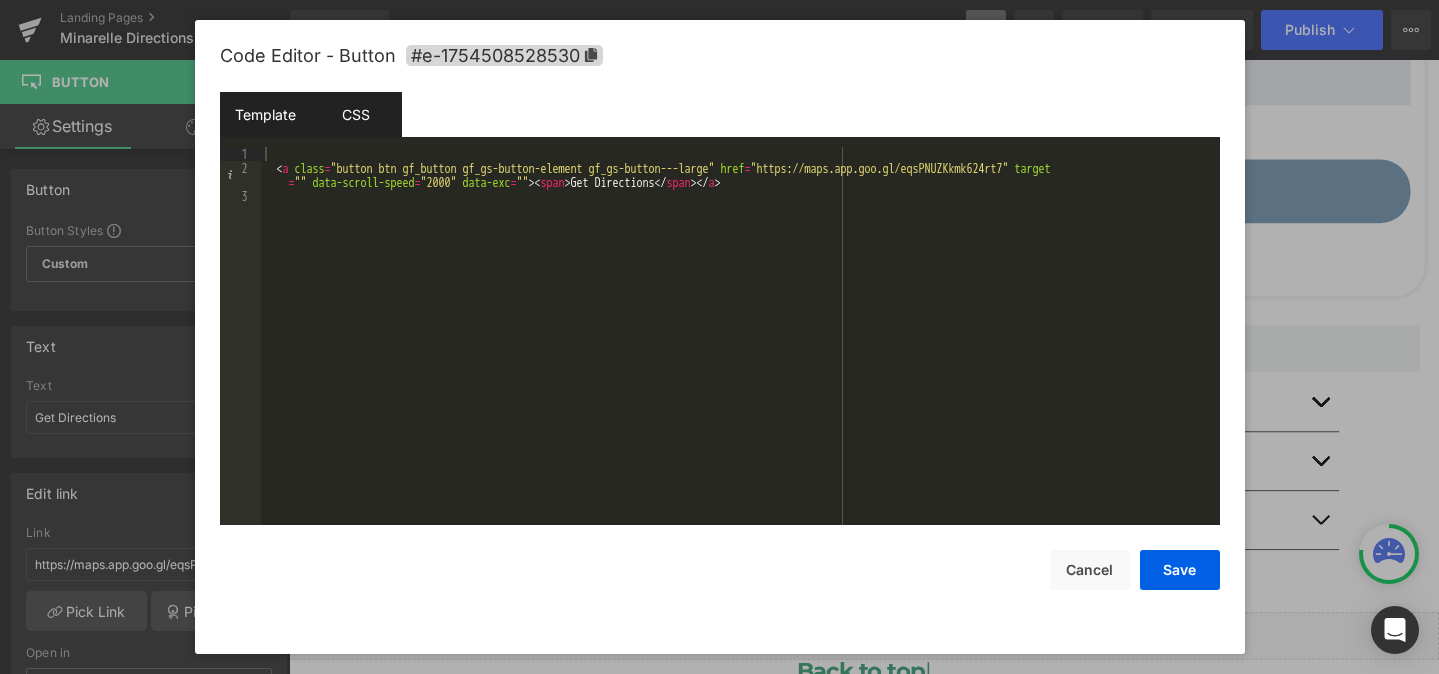 click on "CSS" at bounding box center [356, 114] 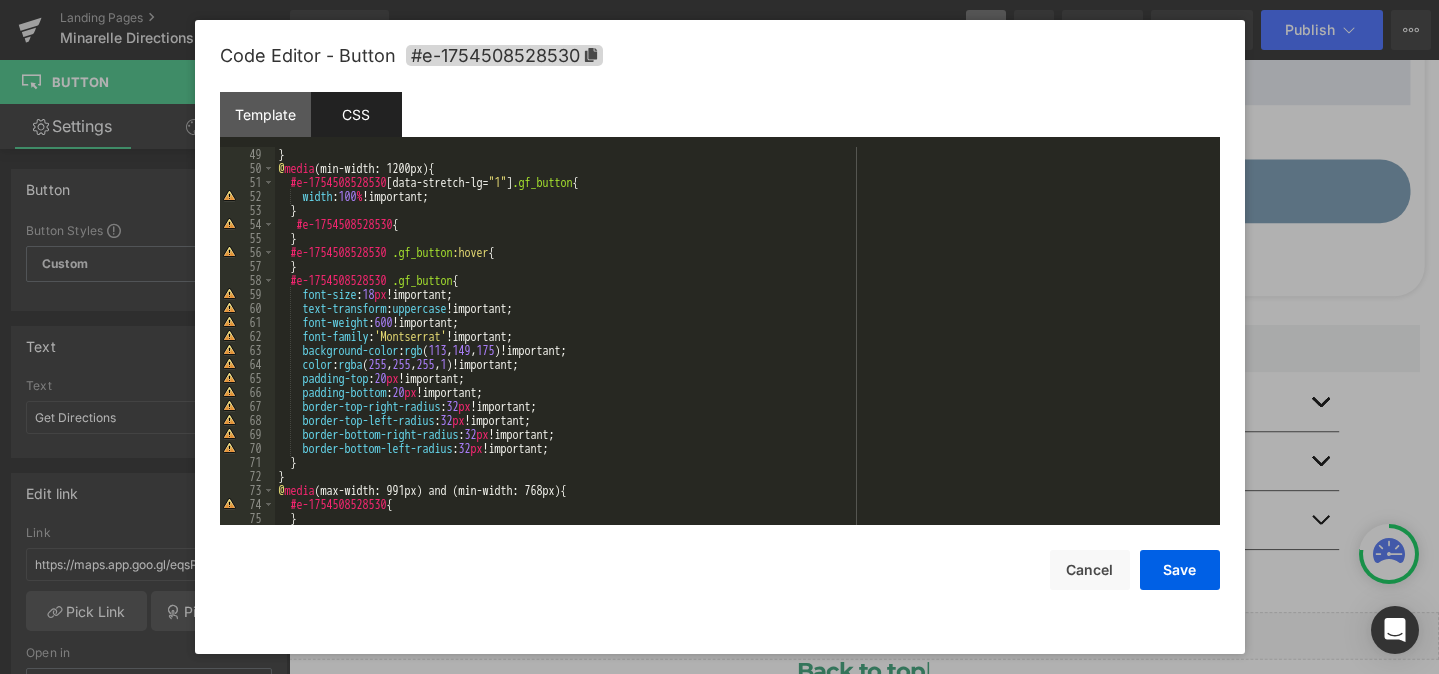scroll, scrollTop: 675, scrollLeft: 0, axis: vertical 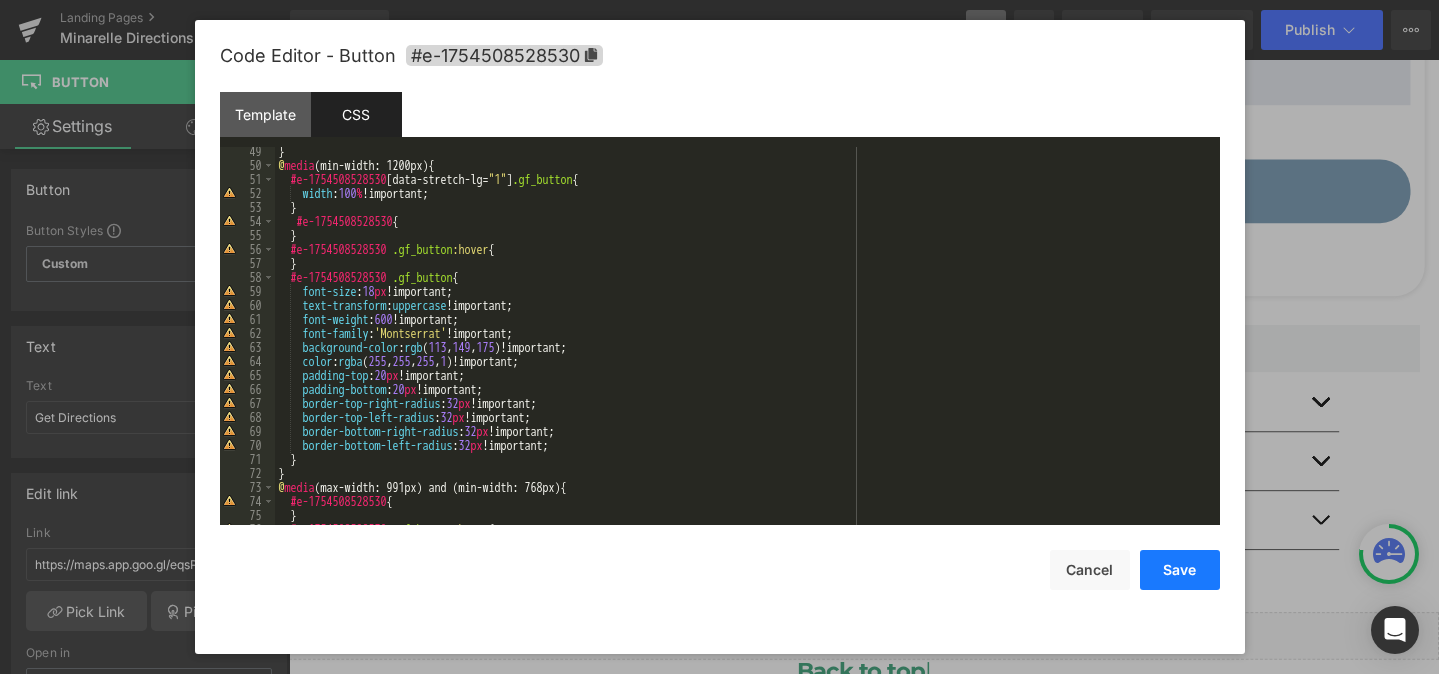 click on "Save" at bounding box center [1180, 570] 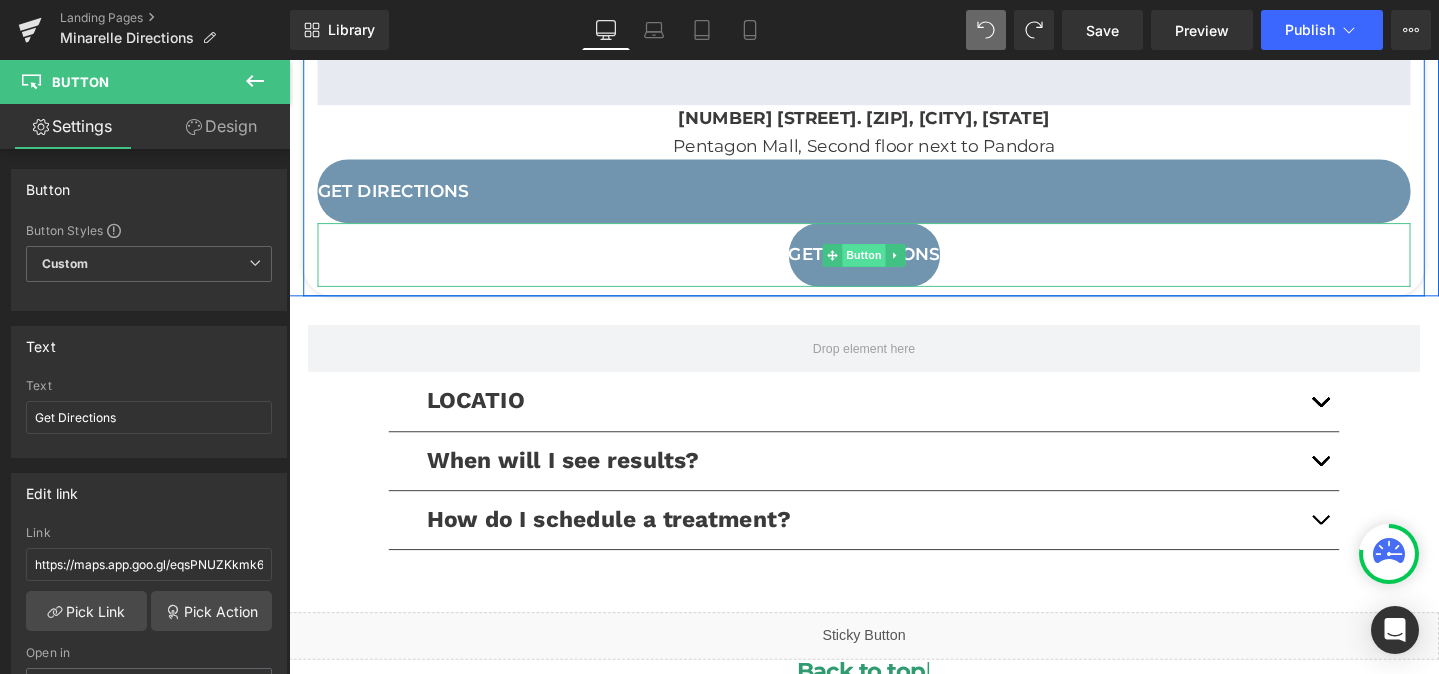 click on "Button" at bounding box center [894, 266] 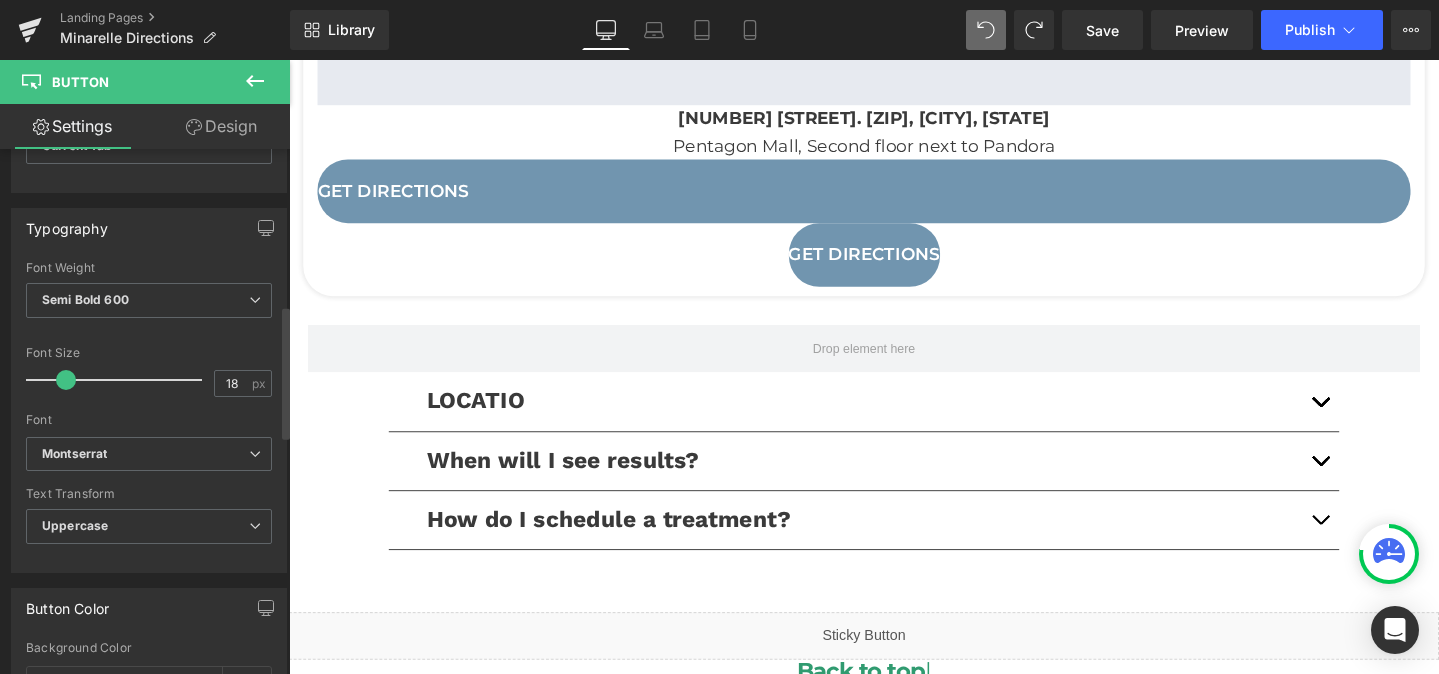 scroll, scrollTop: 718, scrollLeft: 0, axis: vertical 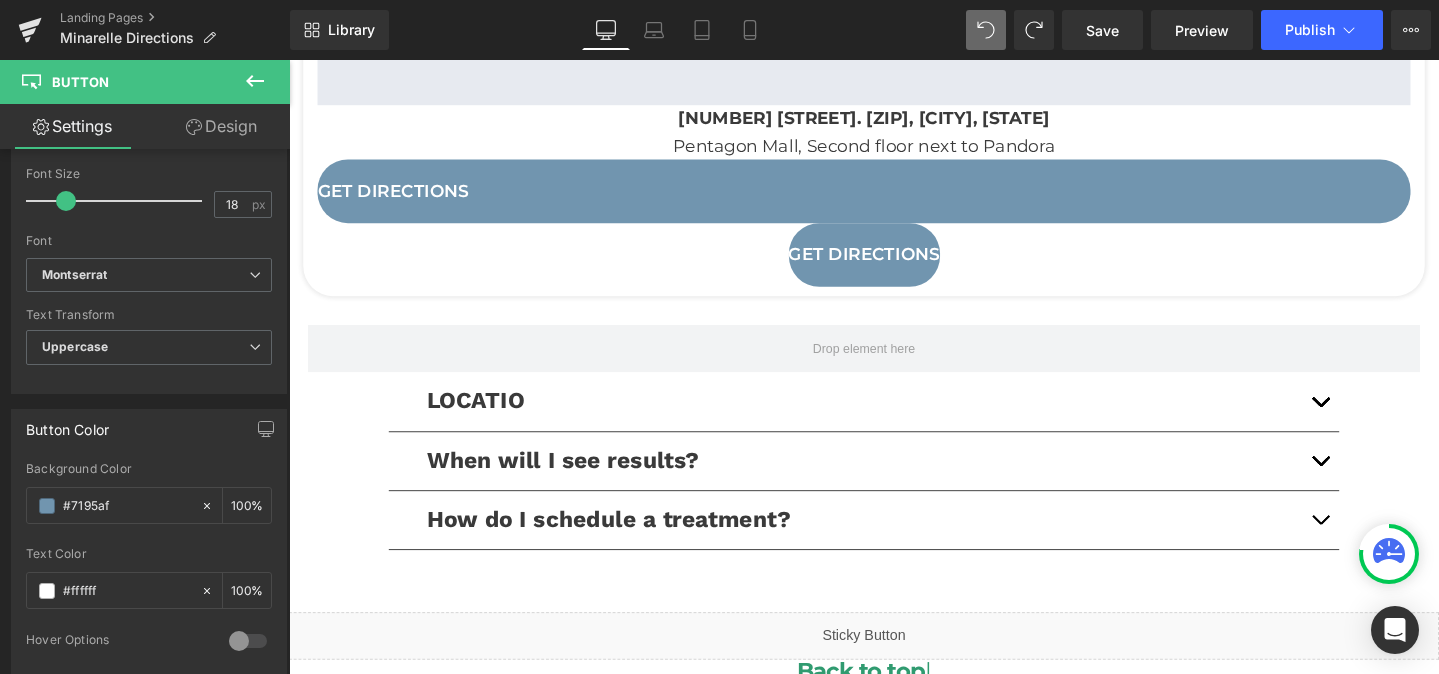 click on "Design" at bounding box center (221, 126) 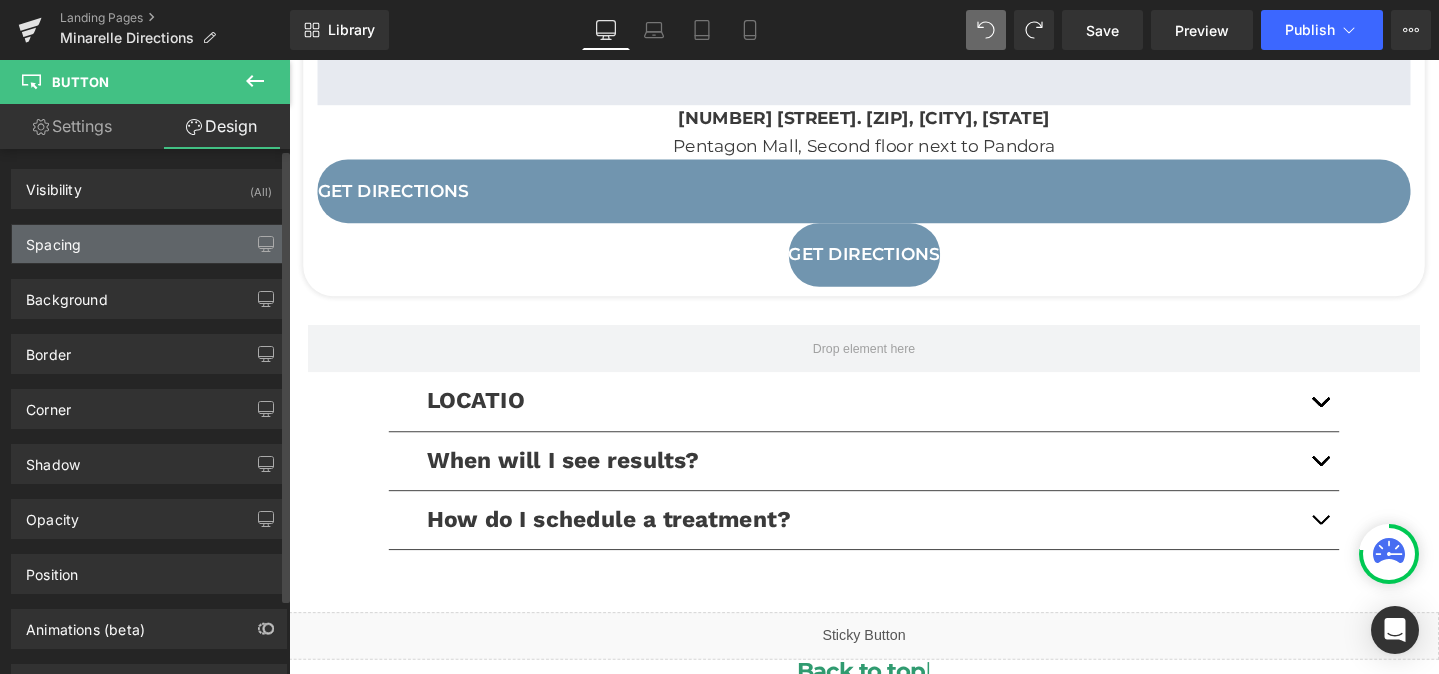 click on "Spacing" at bounding box center [149, 244] 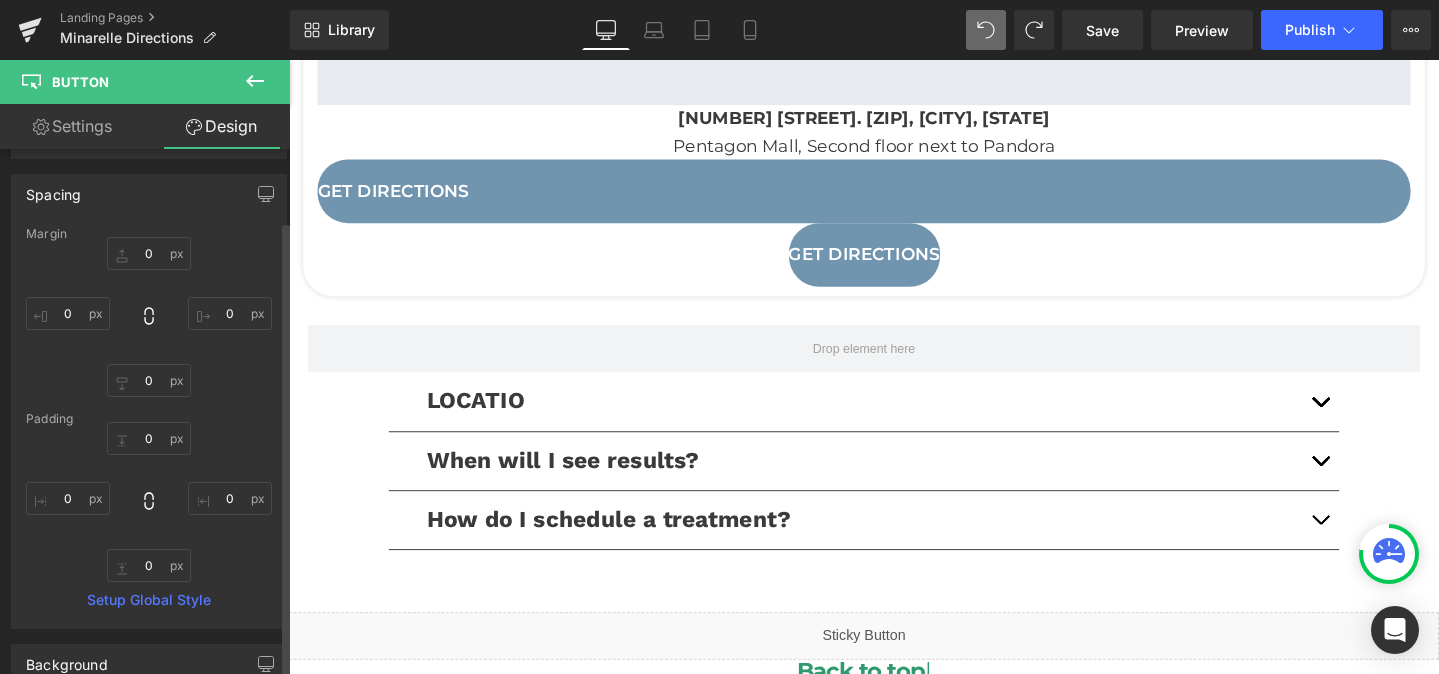 scroll, scrollTop: 88, scrollLeft: 0, axis: vertical 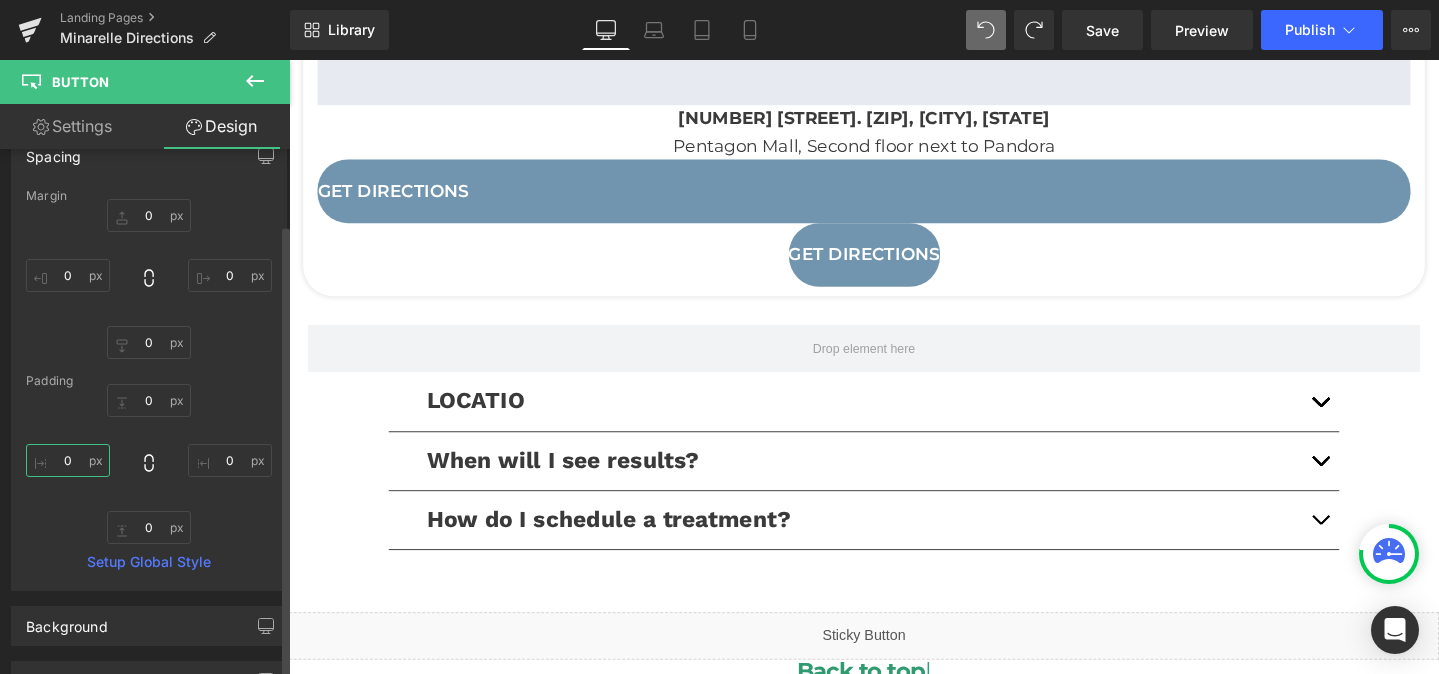 click at bounding box center (68, 460) 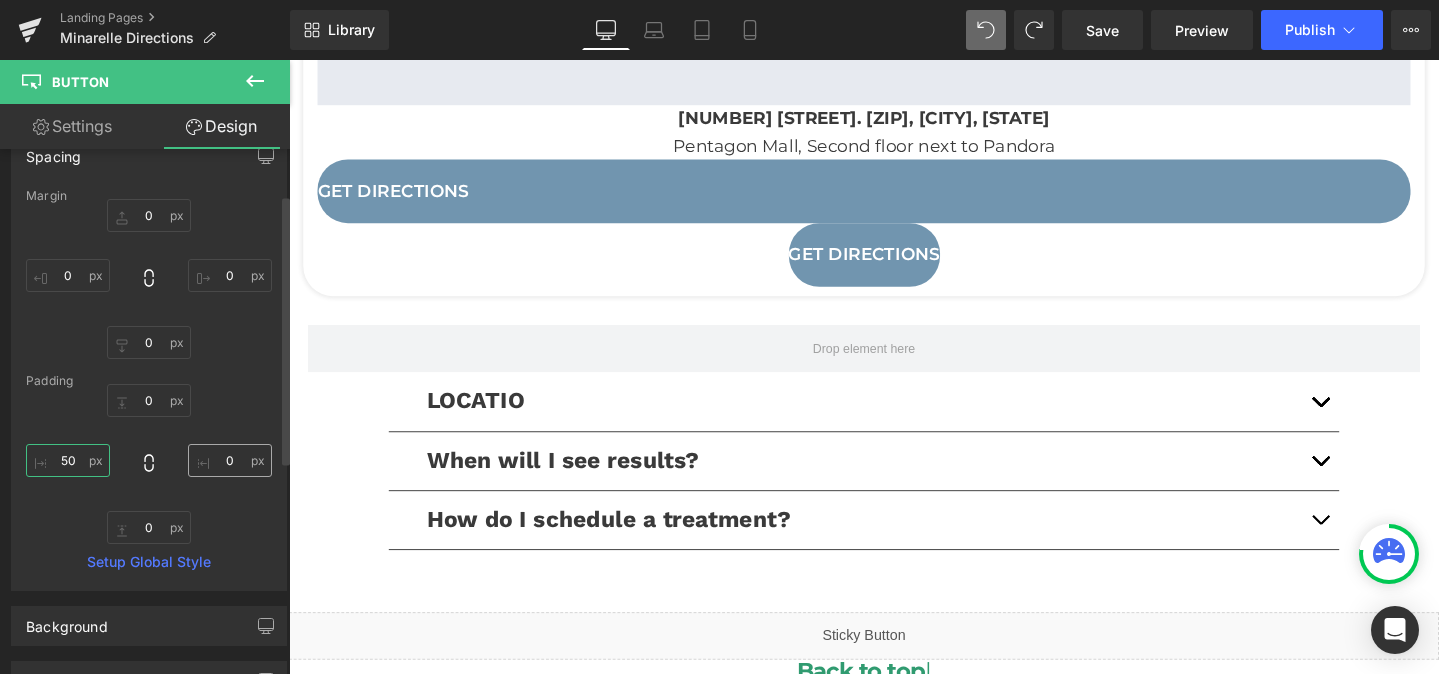 type on "50" 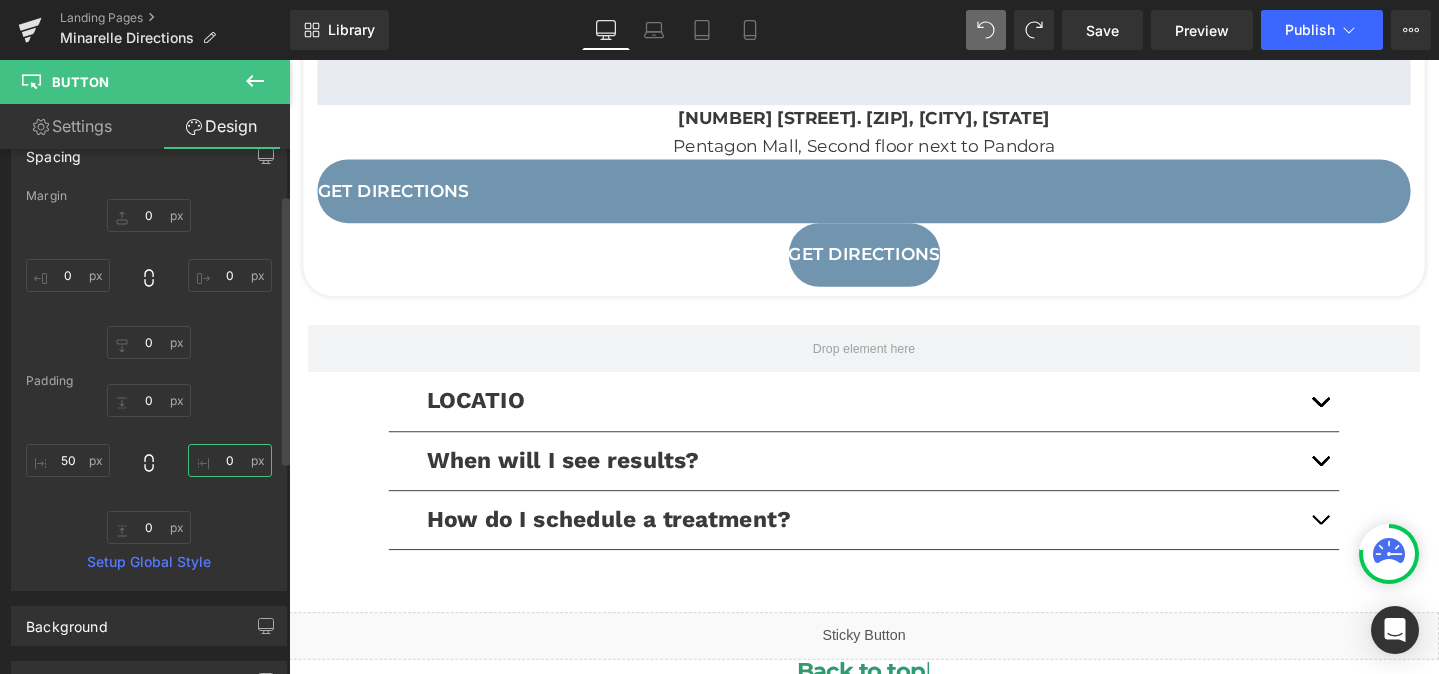 click at bounding box center [230, 460] 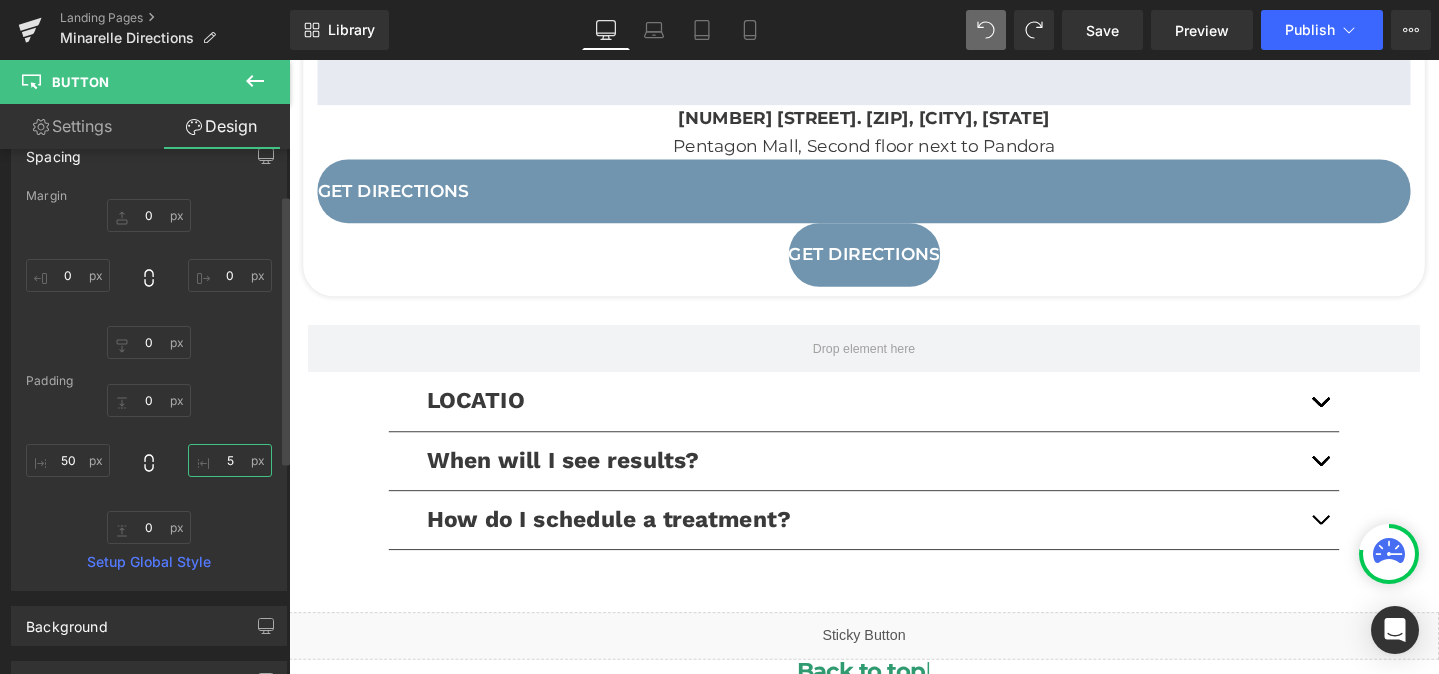 type on "50" 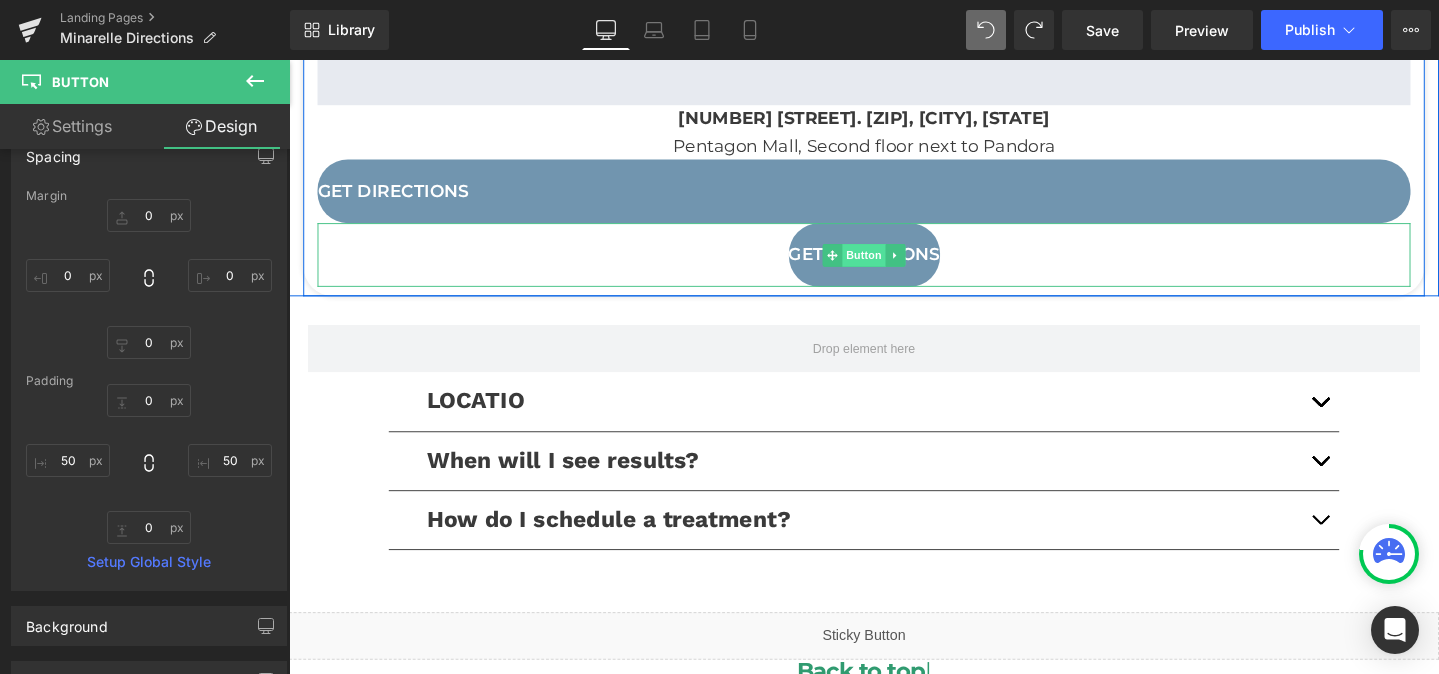 click on "Button" at bounding box center (894, 266) 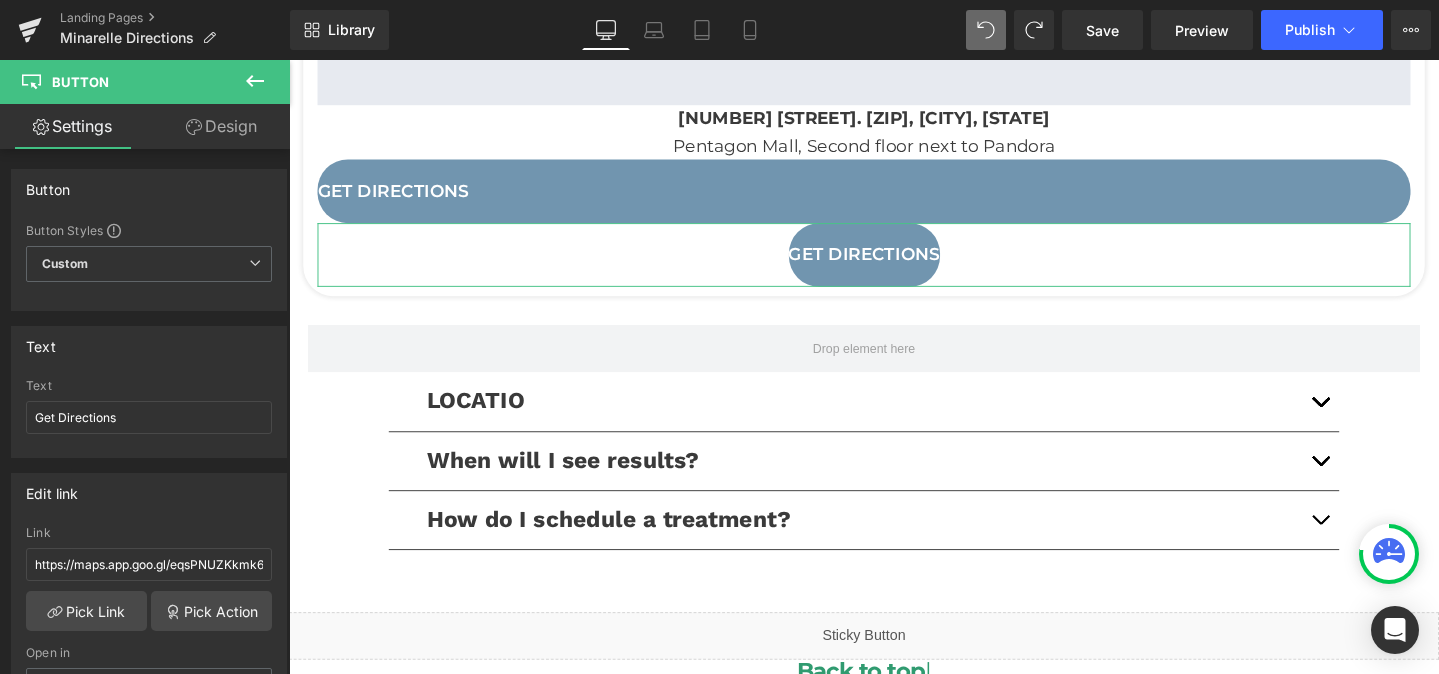 click on "Design" at bounding box center (221, 126) 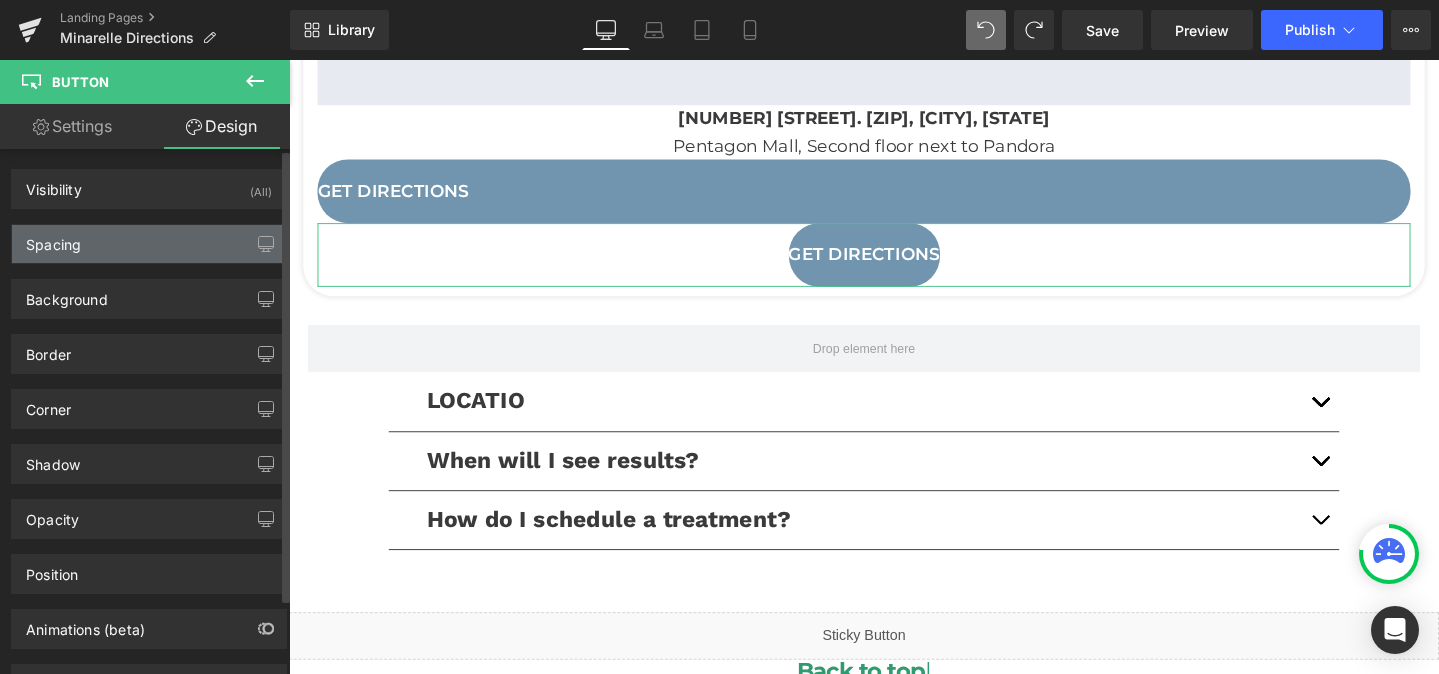 click on "Spacing" at bounding box center [149, 244] 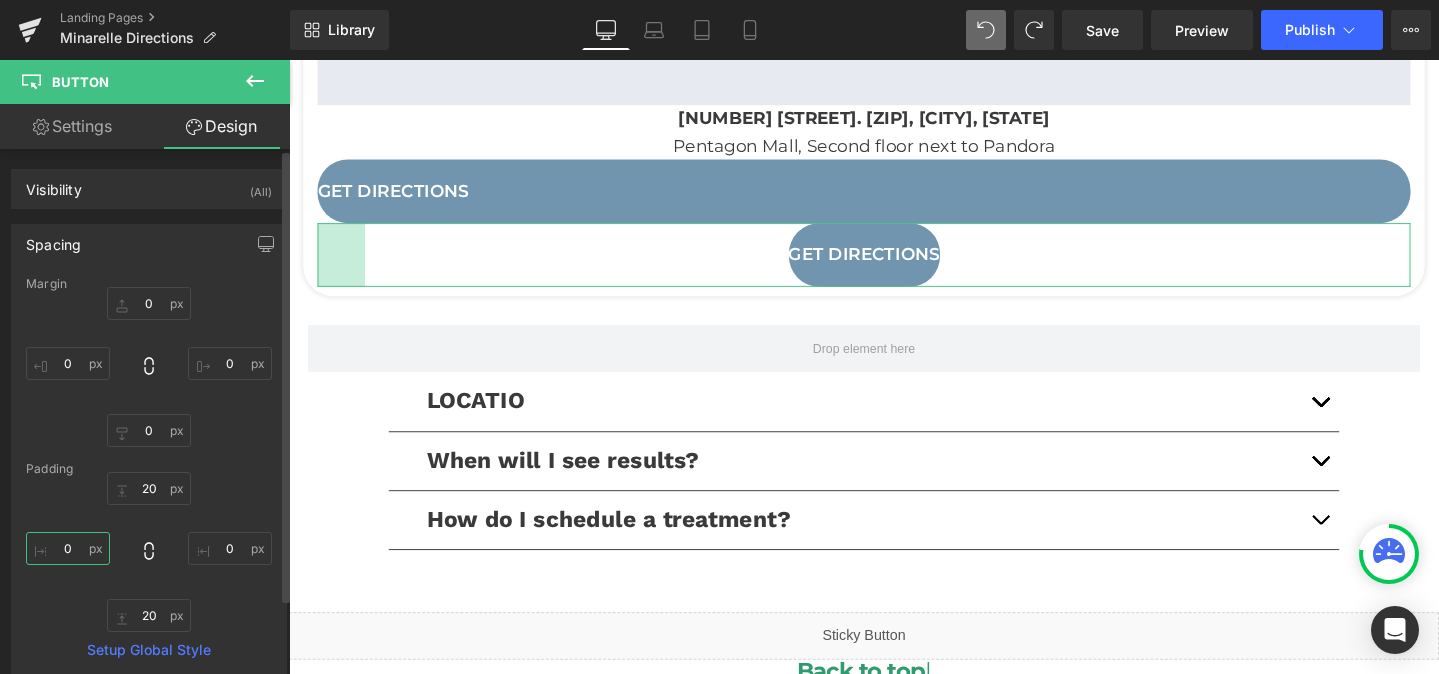 click on "0" at bounding box center (68, 548) 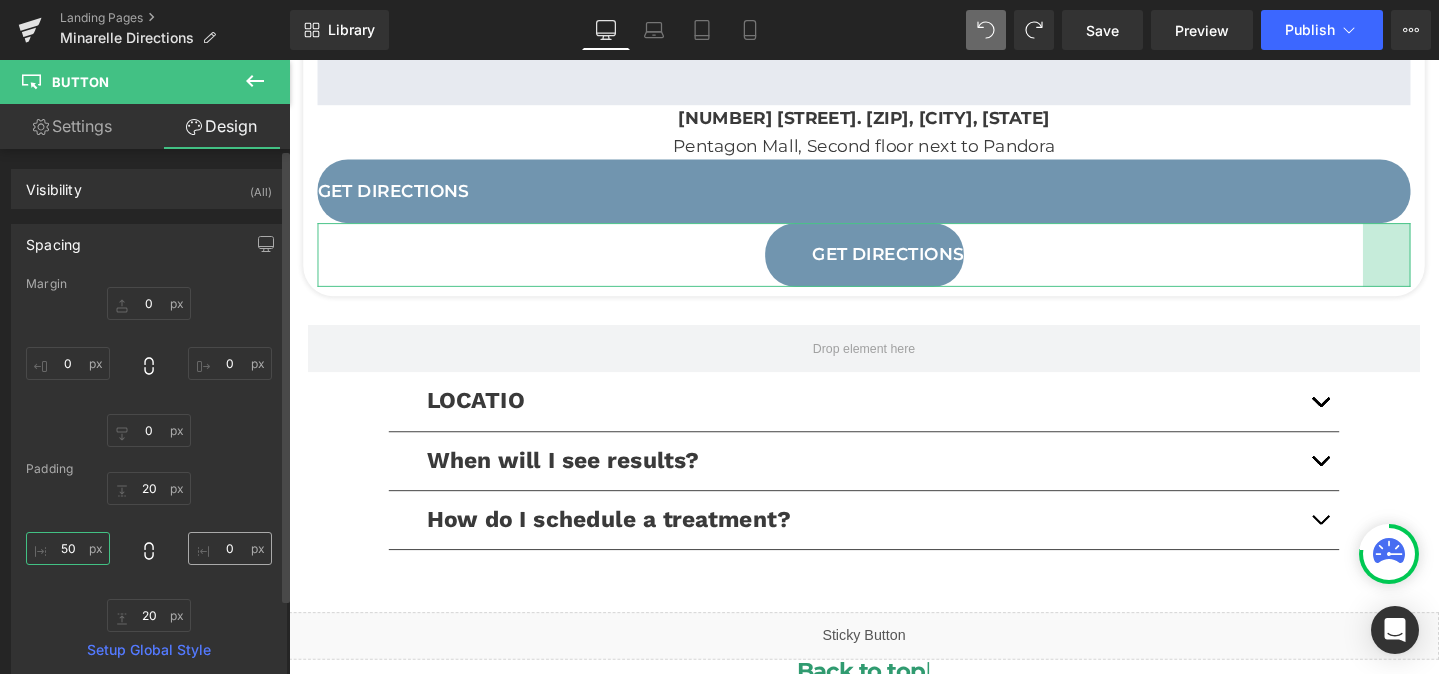 type on "50" 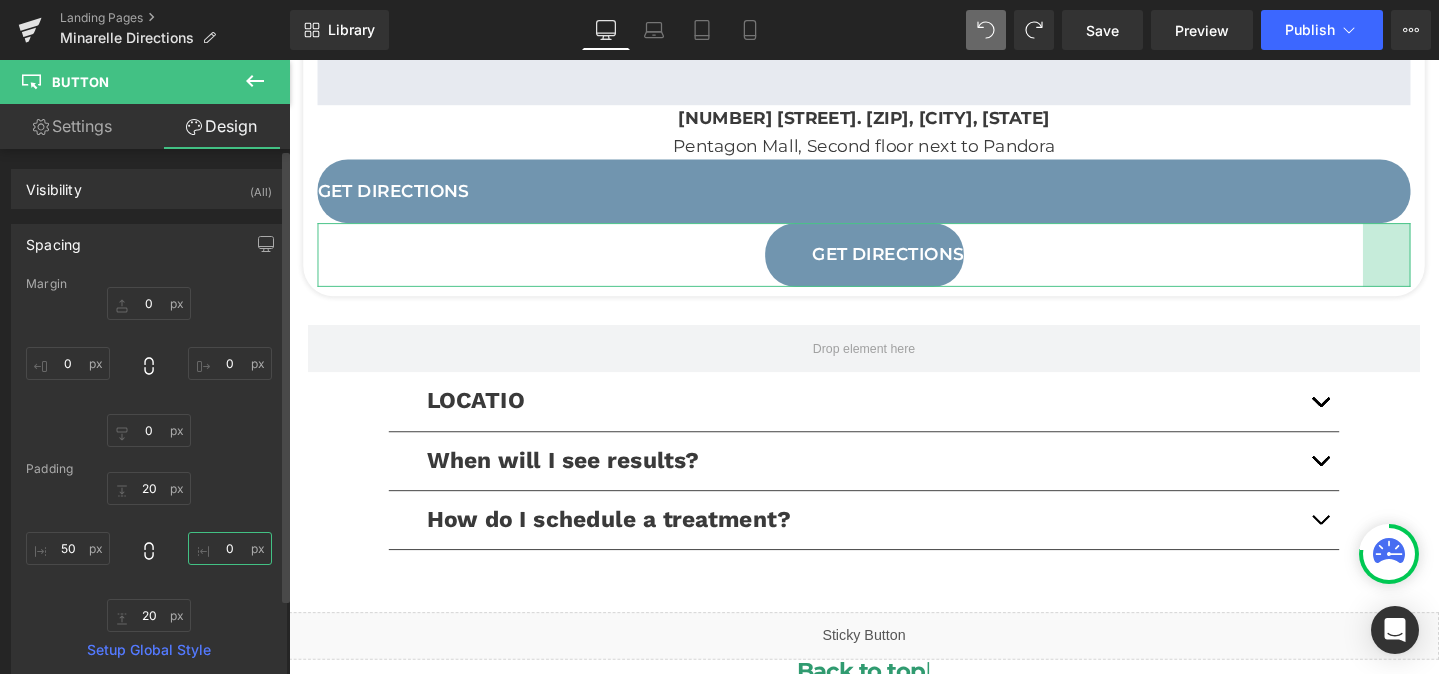 click on "0" at bounding box center [230, 548] 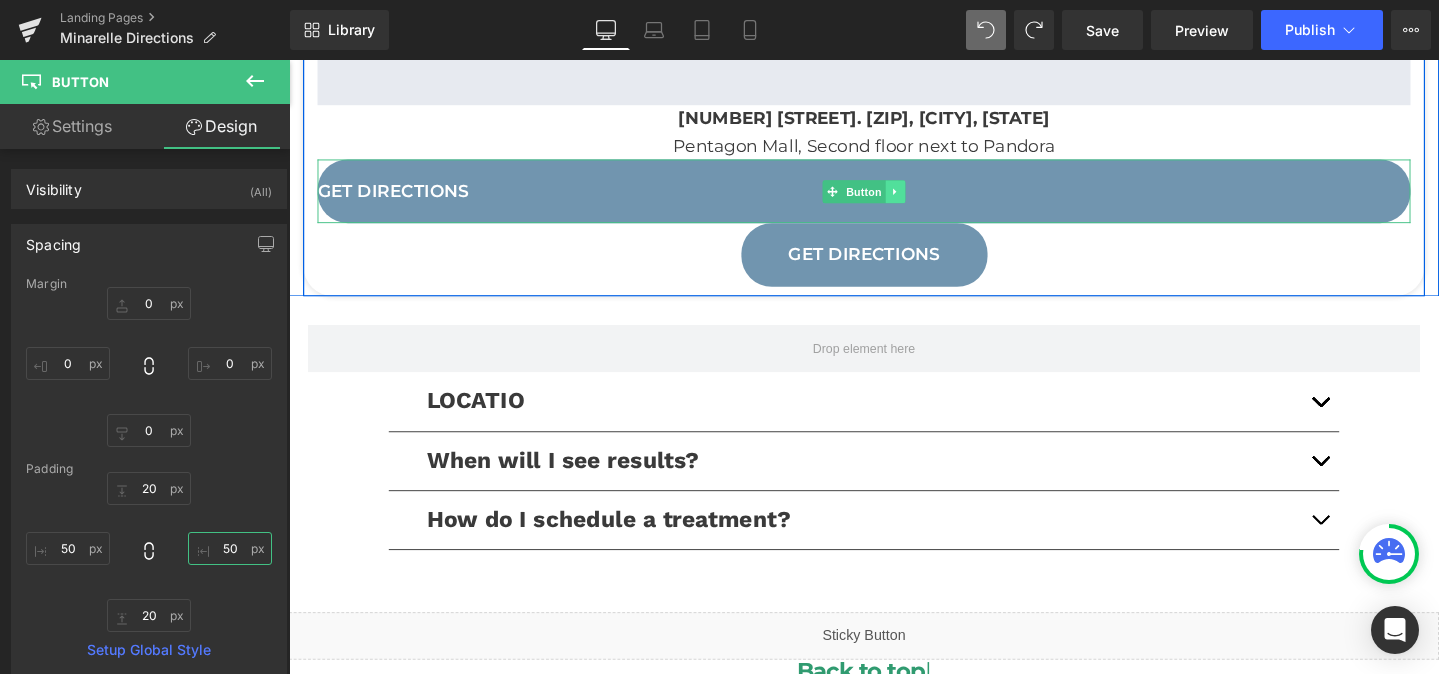 type on "50" 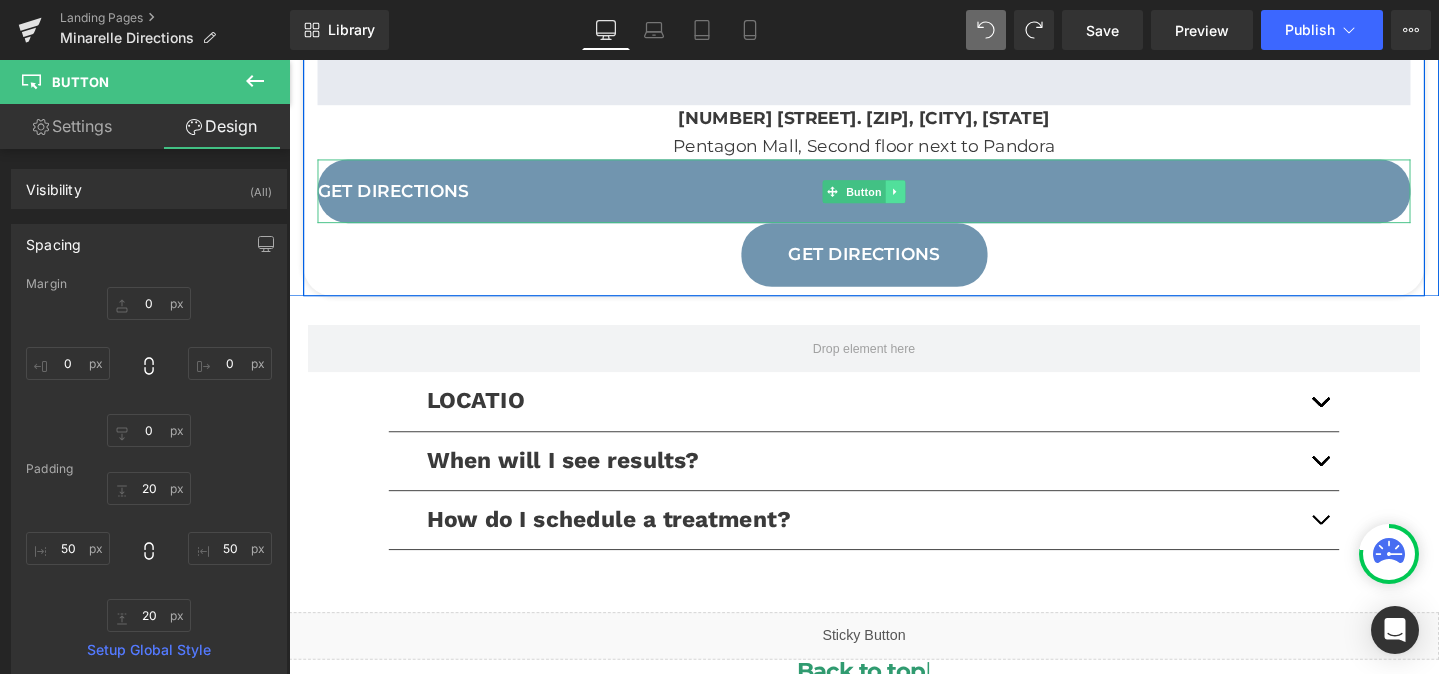 click at bounding box center [927, 199] 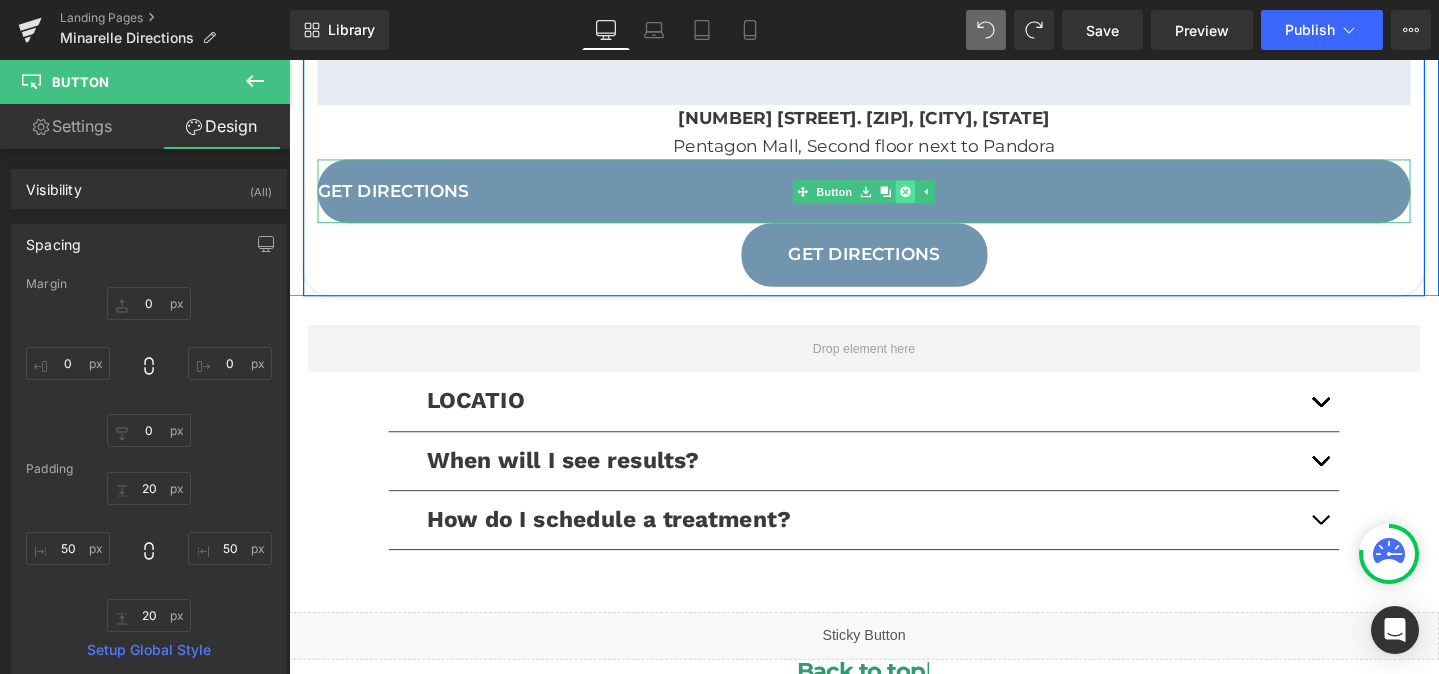 click 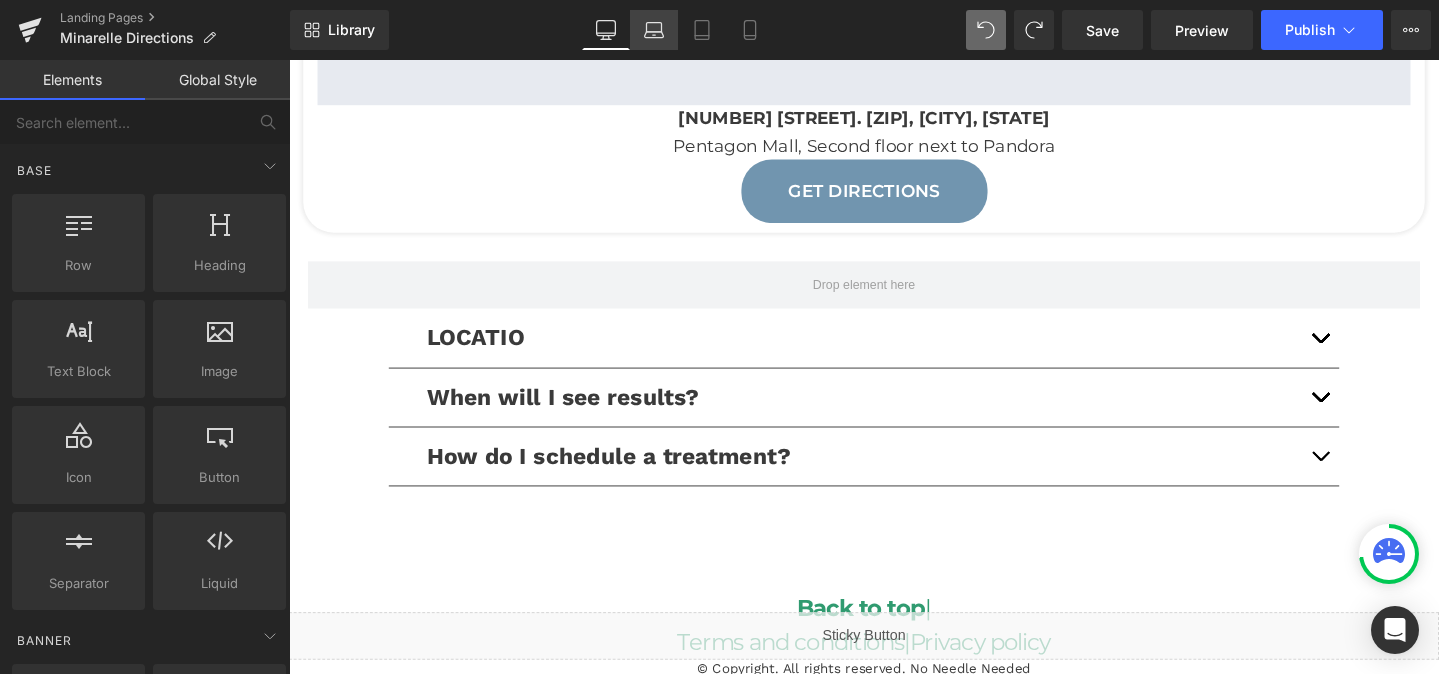 click on "Laptop" at bounding box center (654, 30) 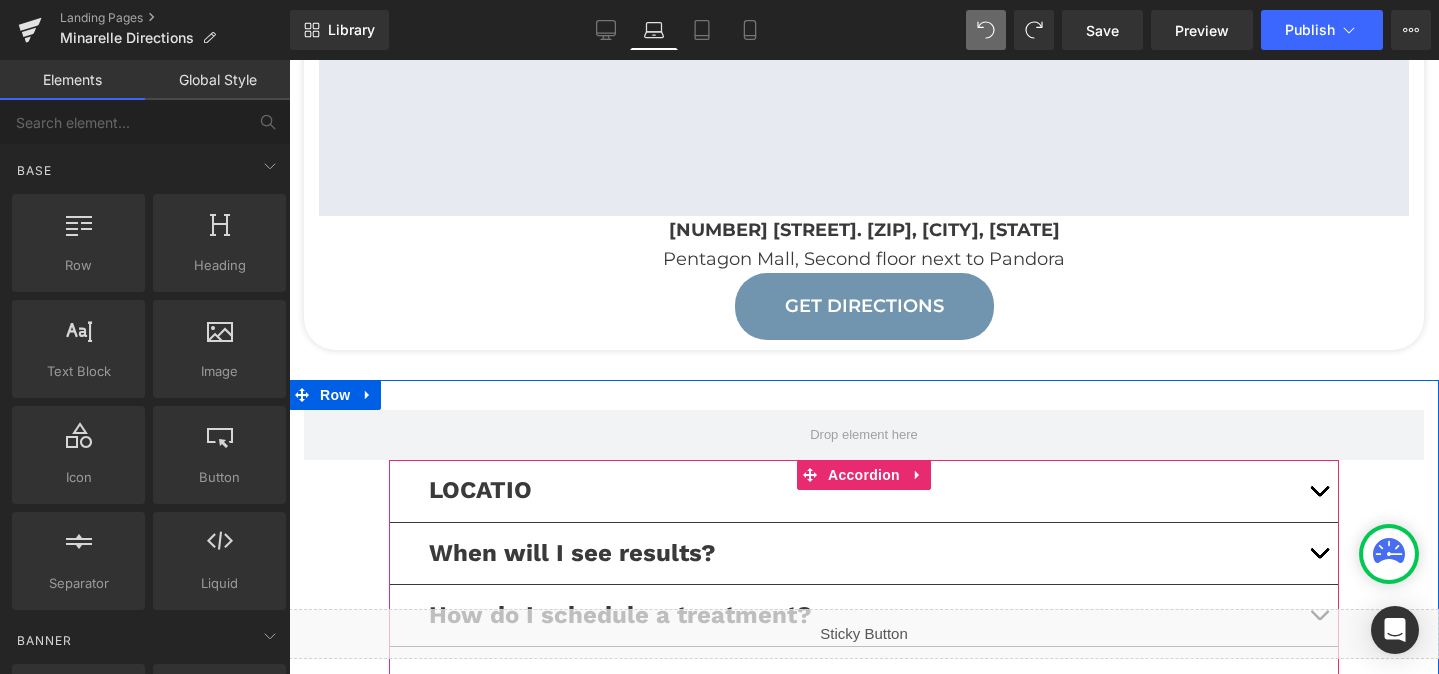 scroll, scrollTop: 525, scrollLeft: 0, axis: vertical 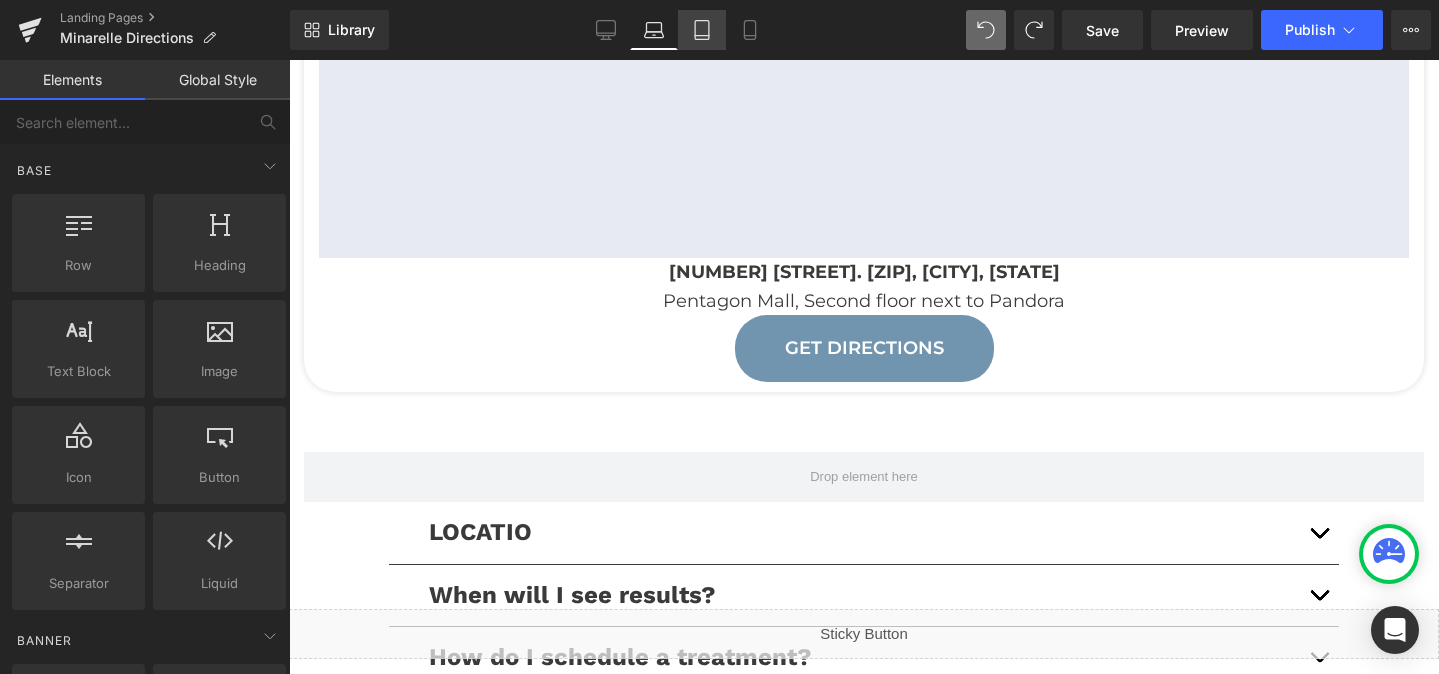 click on "Tablet" at bounding box center [702, 30] 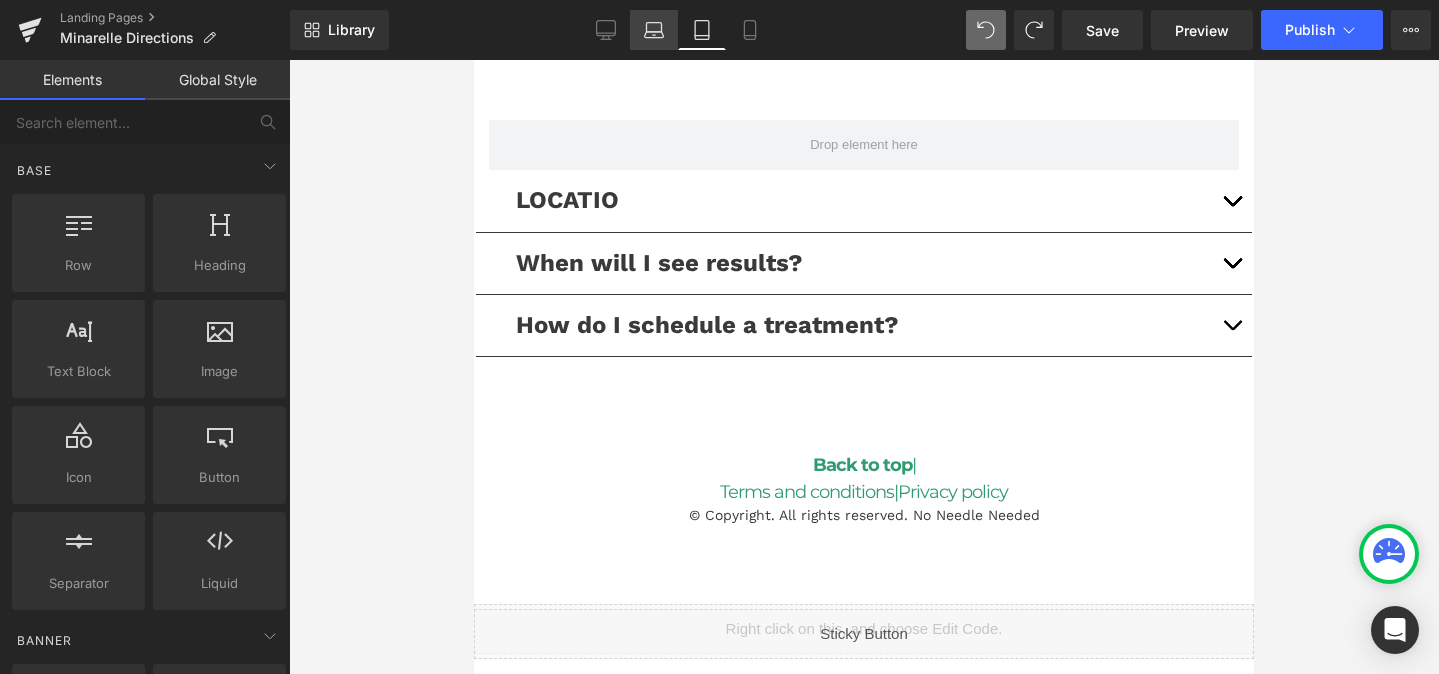 click 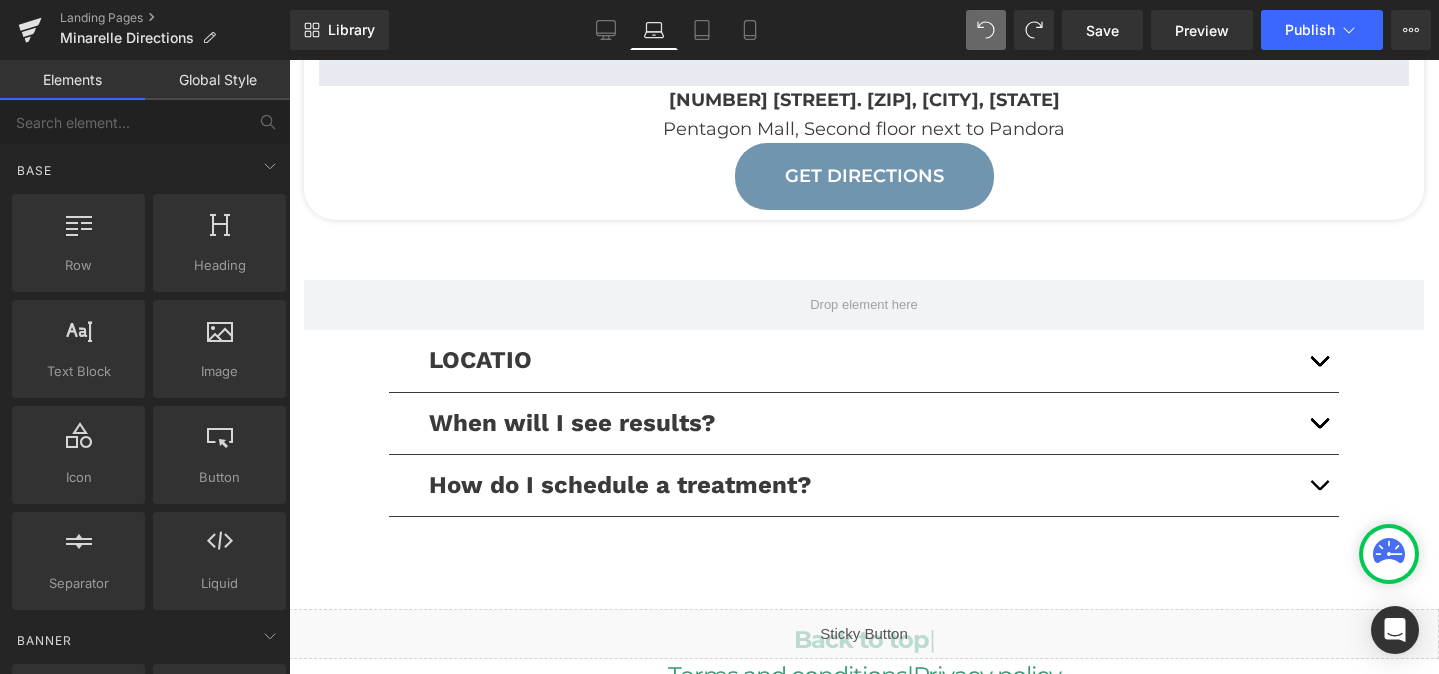scroll, scrollTop: 681, scrollLeft: 0, axis: vertical 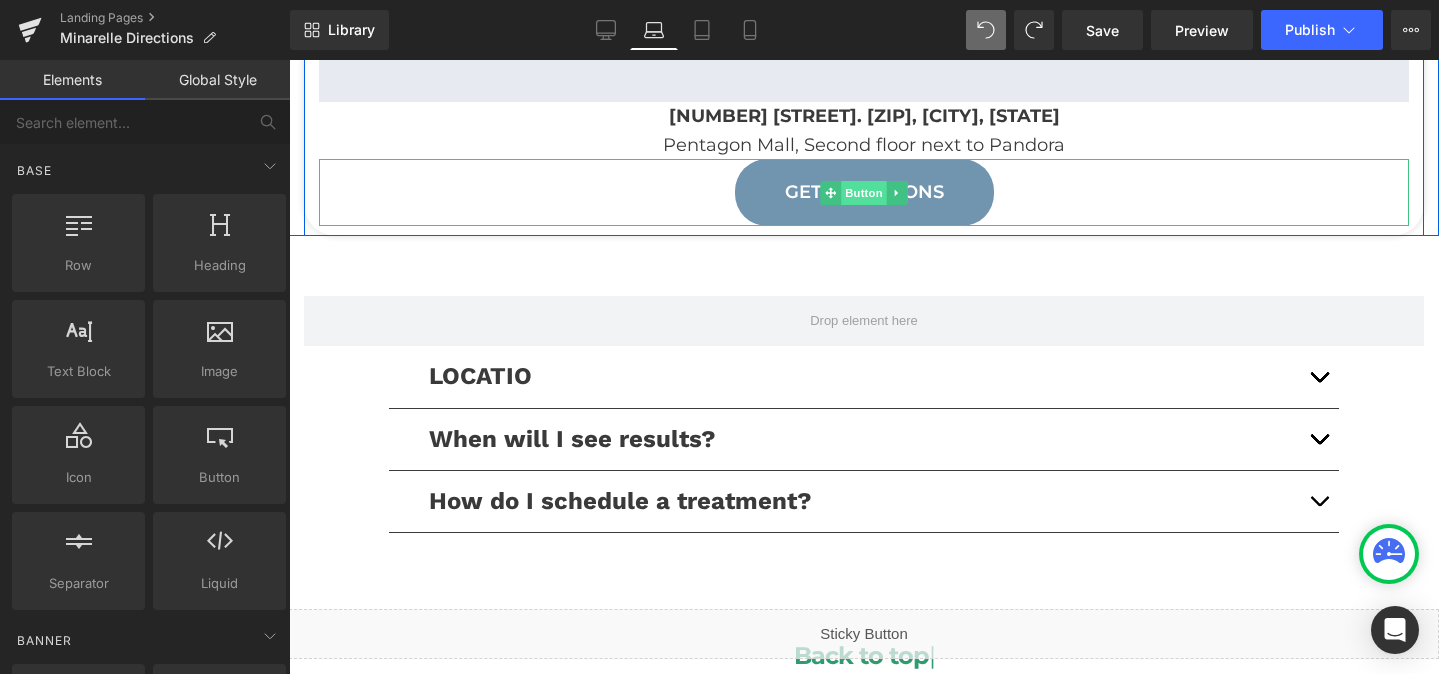 click on "Button" at bounding box center (864, 193) 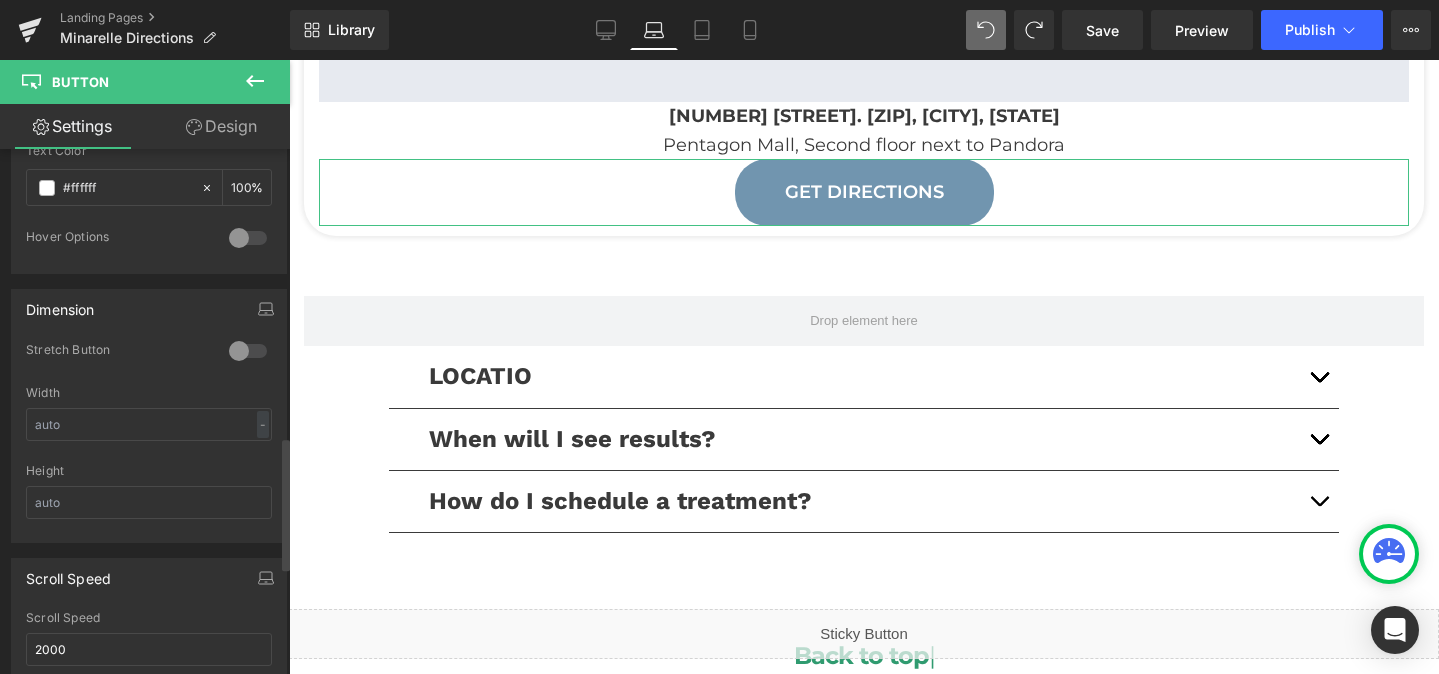 scroll, scrollTop: 1169, scrollLeft: 0, axis: vertical 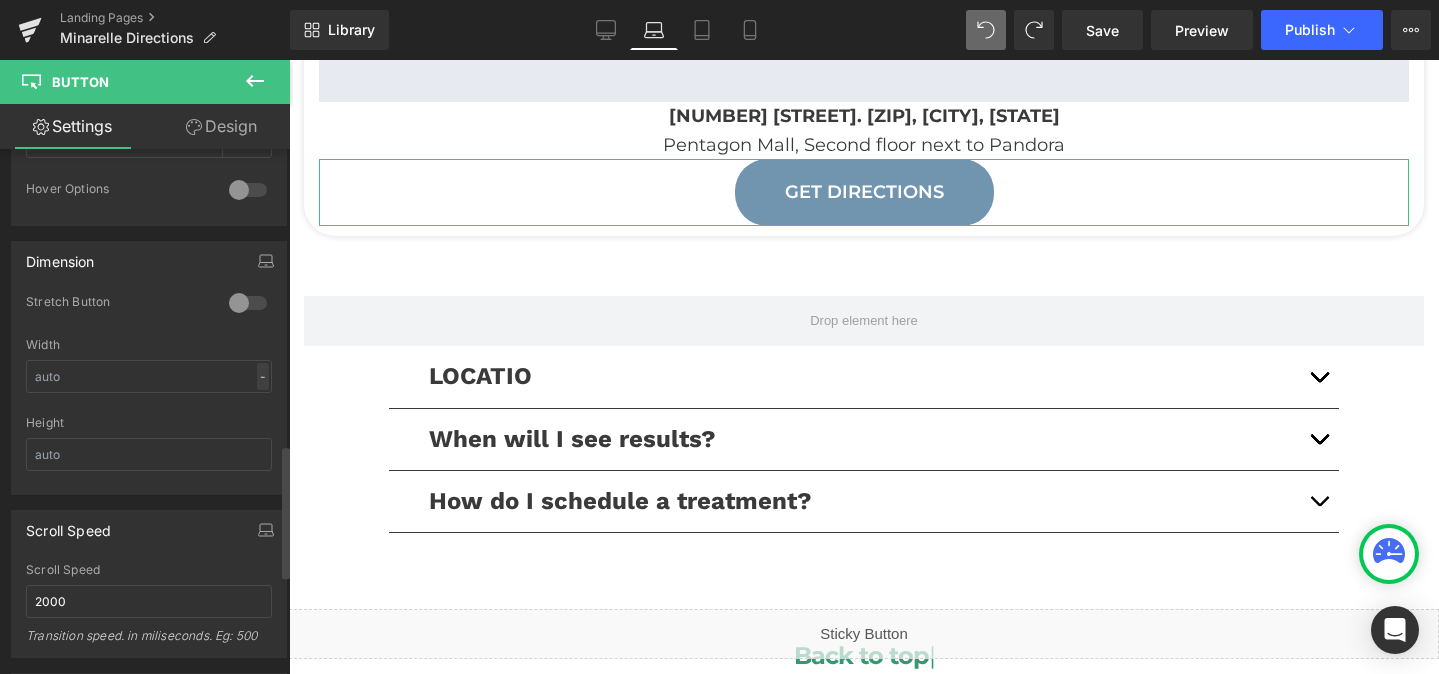 click on "-" at bounding box center [263, 376] 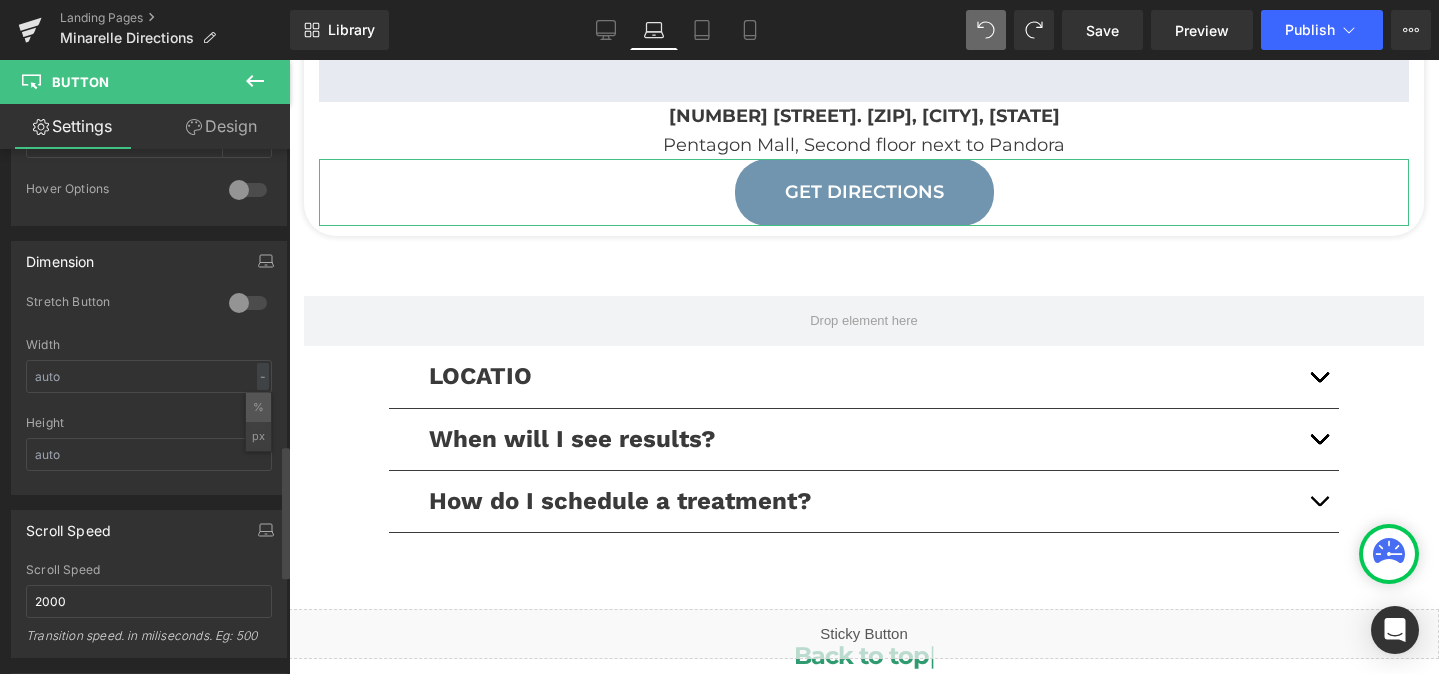 click on "%" at bounding box center (258, 407) 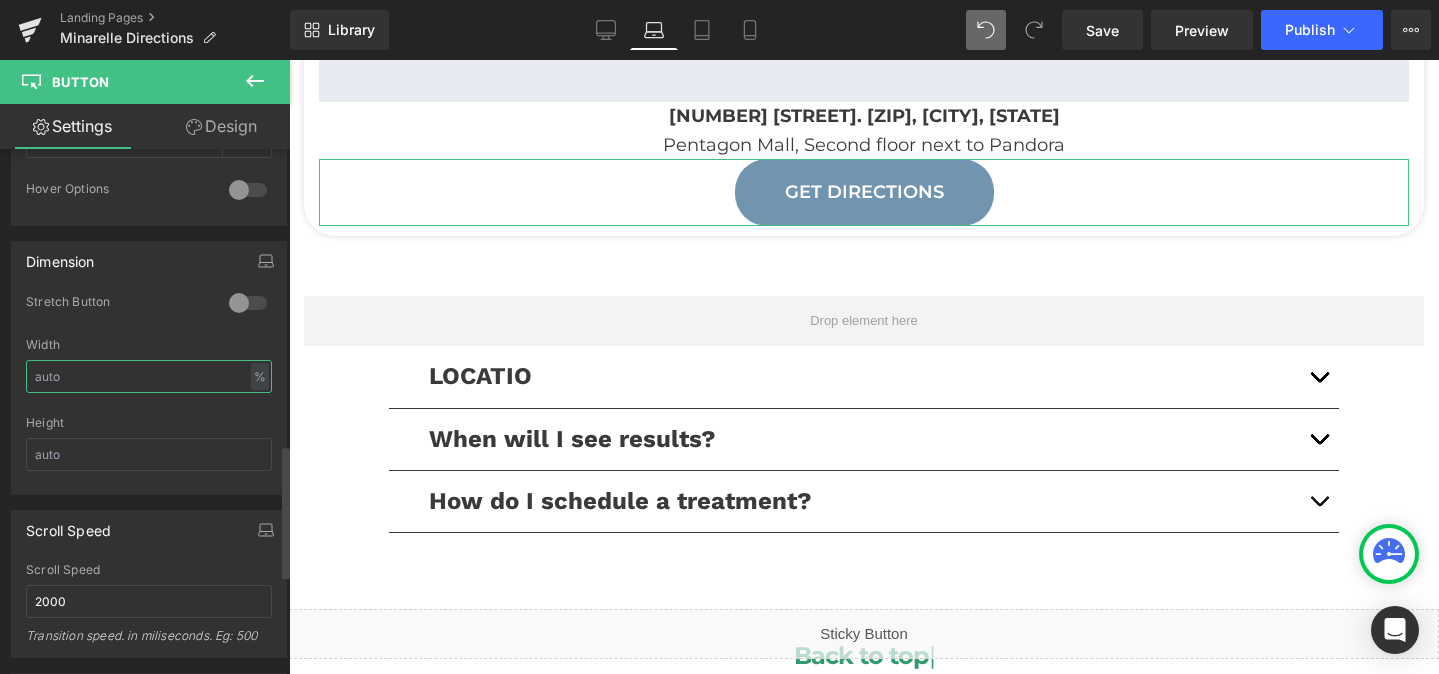 click at bounding box center (149, 376) 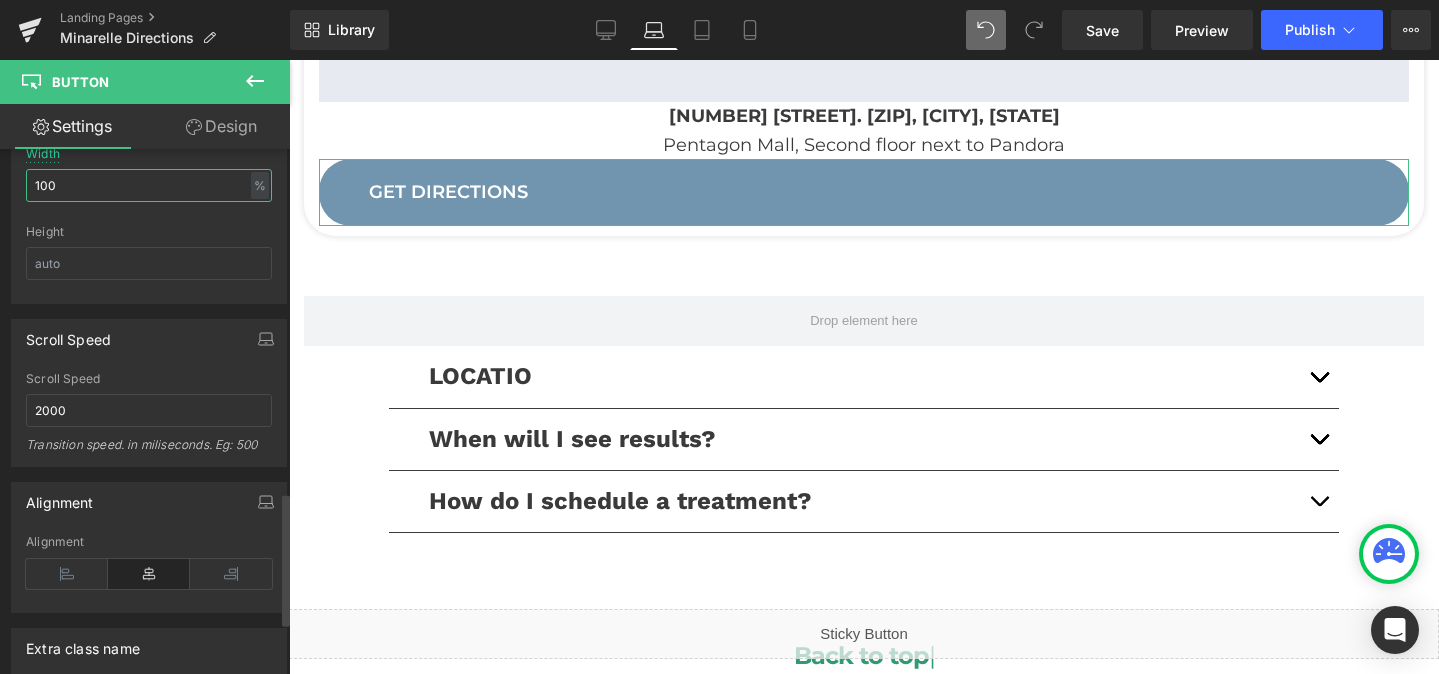 scroll, scrollTop: 1362, scrollLeft: 0, axis: vertical 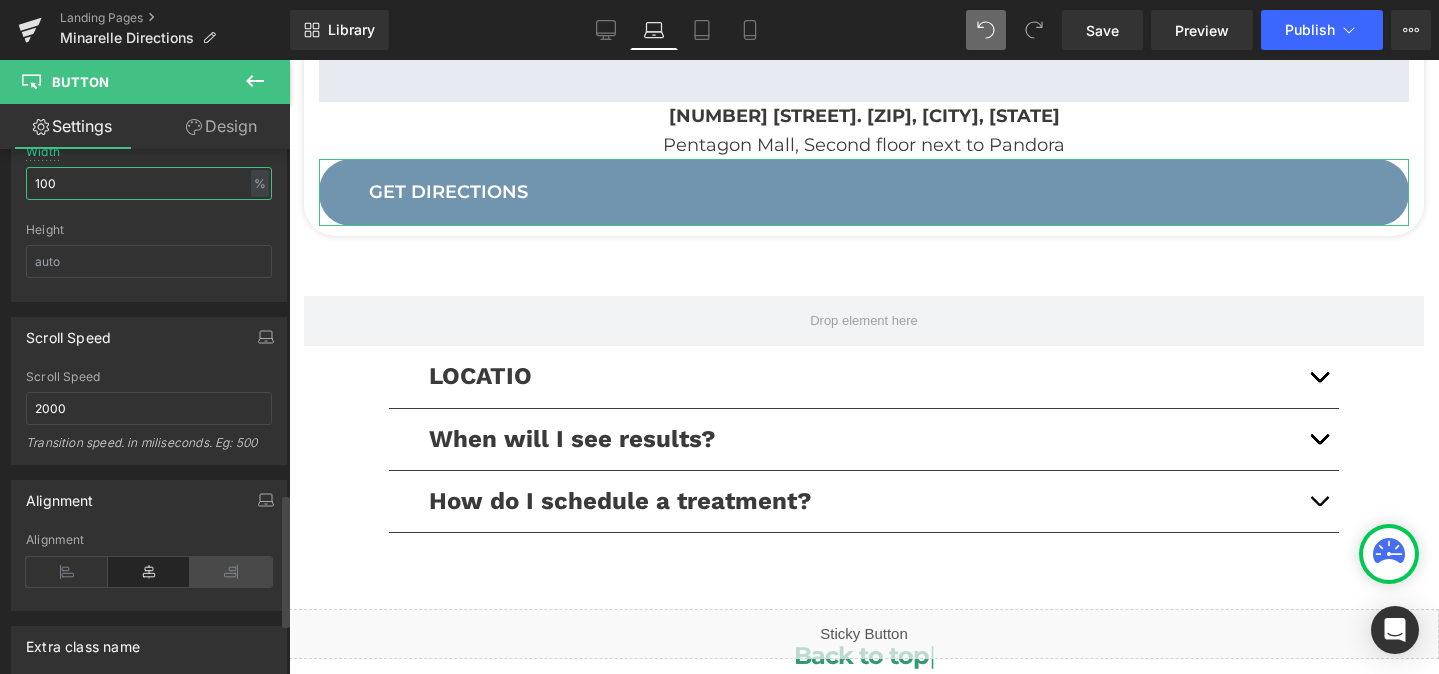 type on "100" 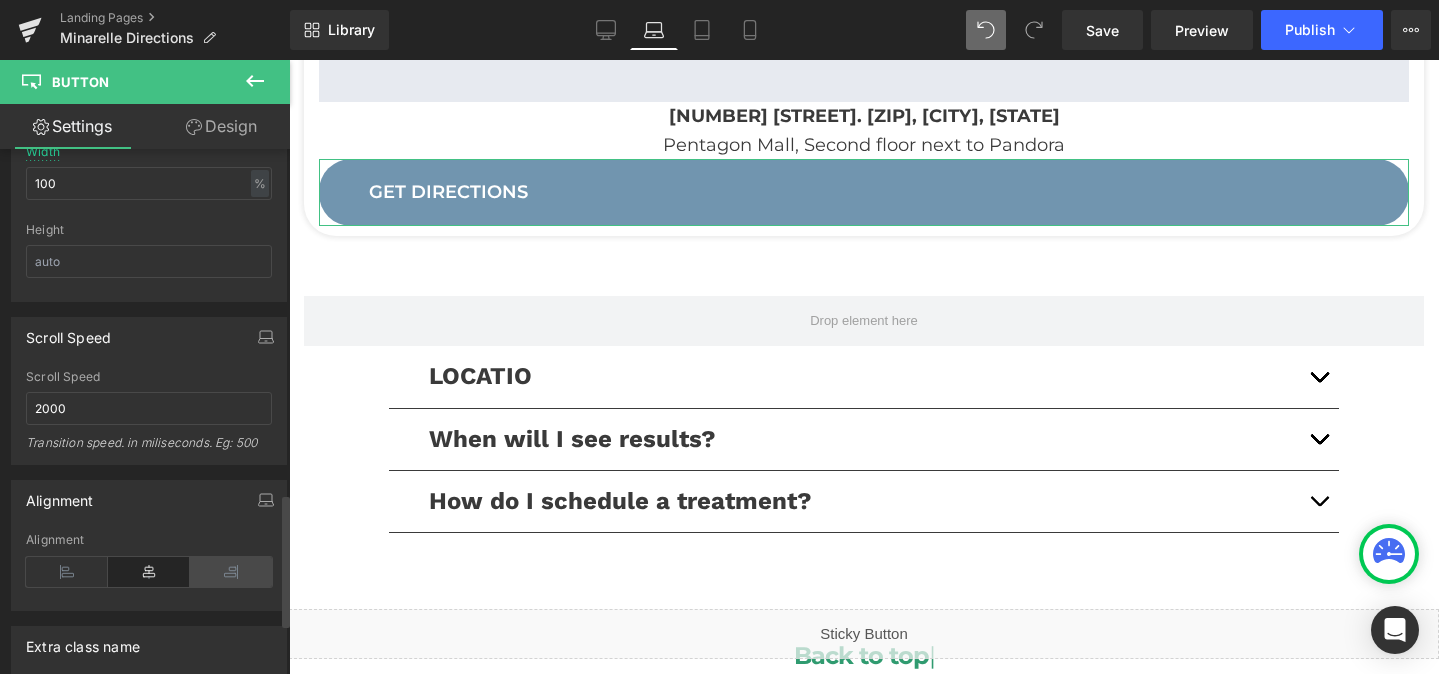 click at bounding box center (231, 572) 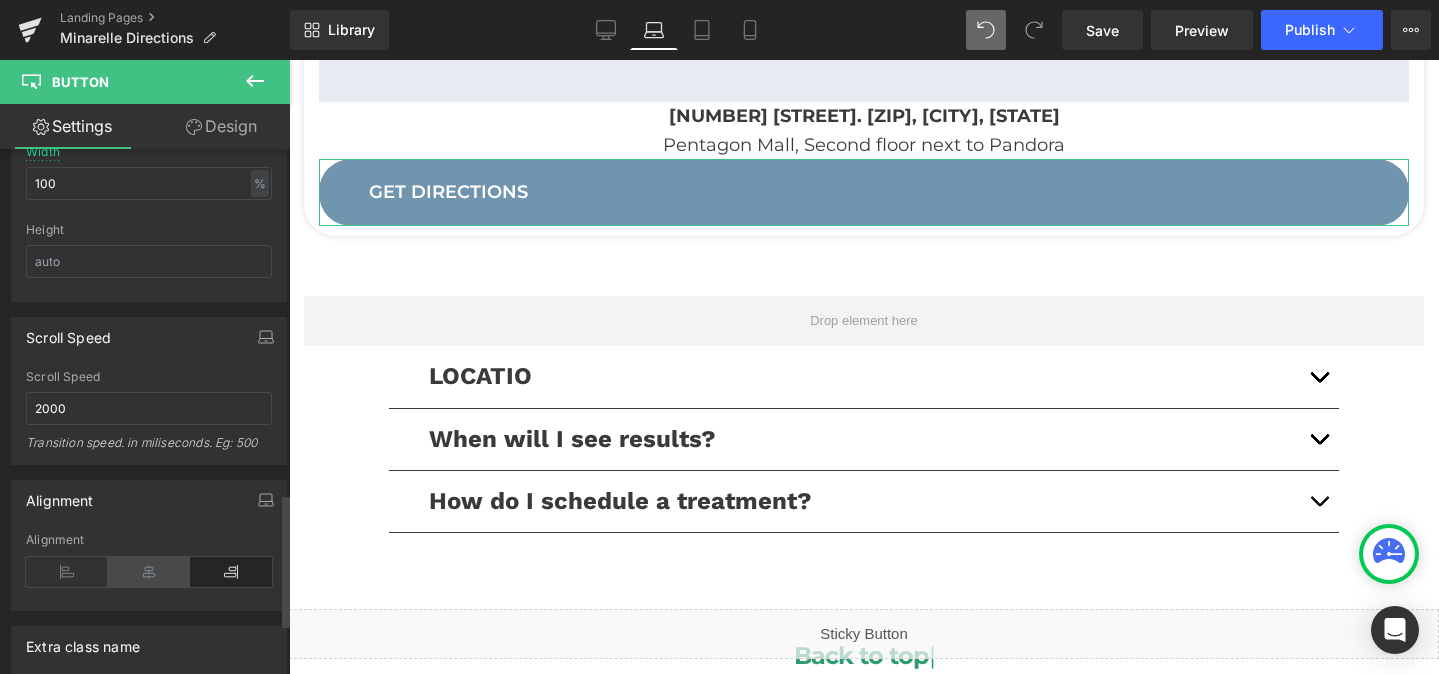 click at bounding box center [149, 572] 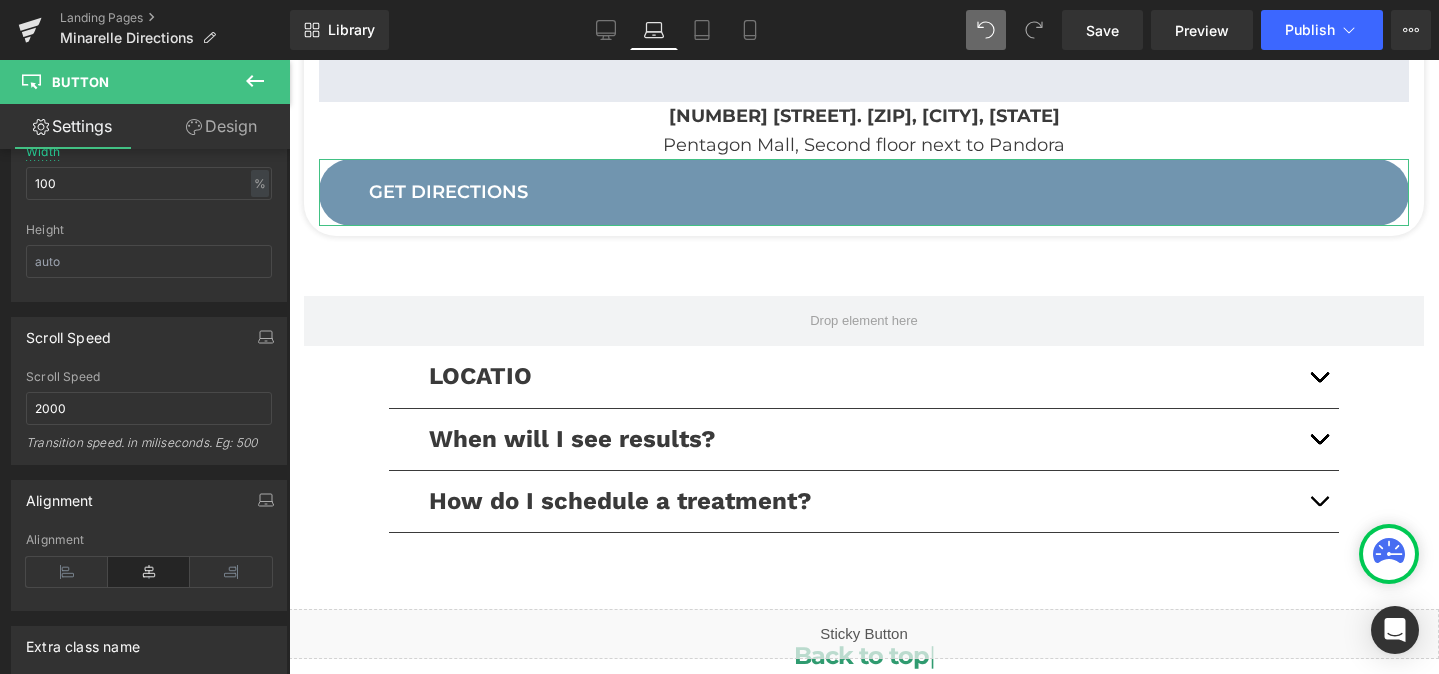 click on "Design" at bounding box center [221, 126] 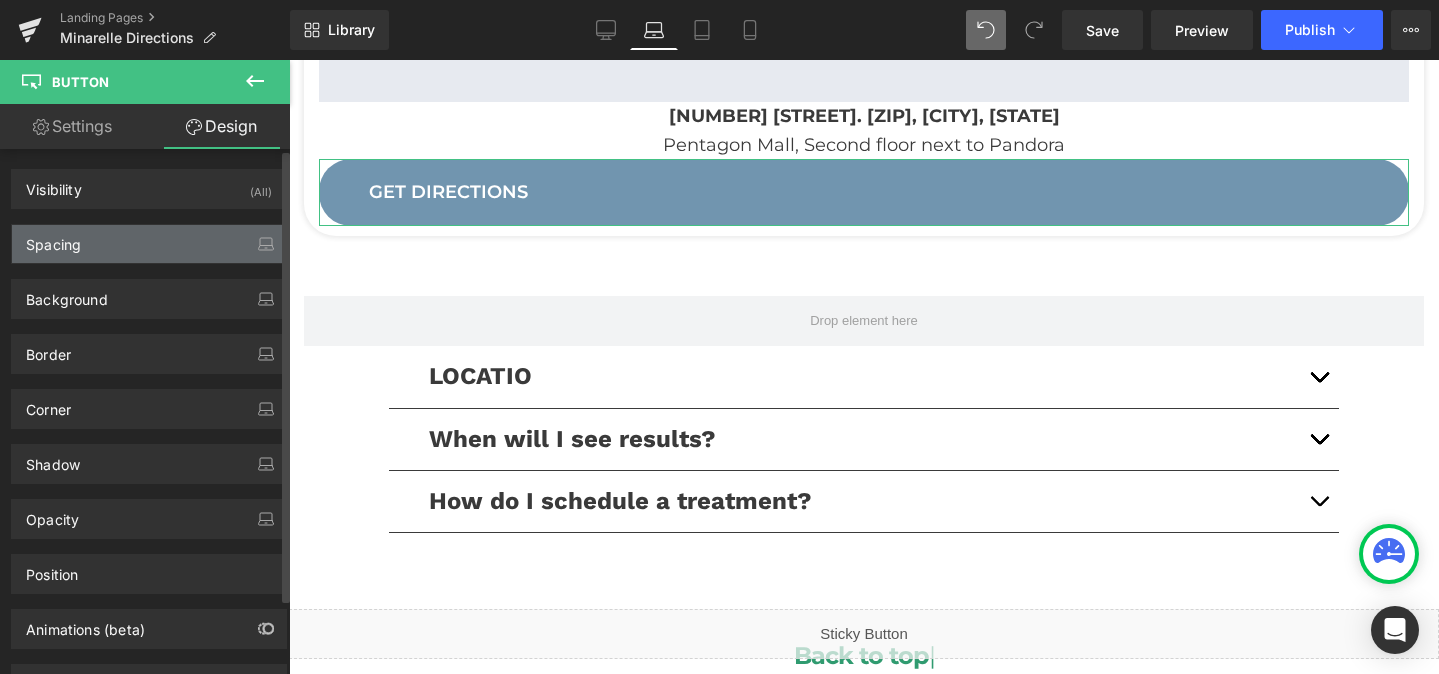 click on "Spacing" at bounding box center (149, 244) 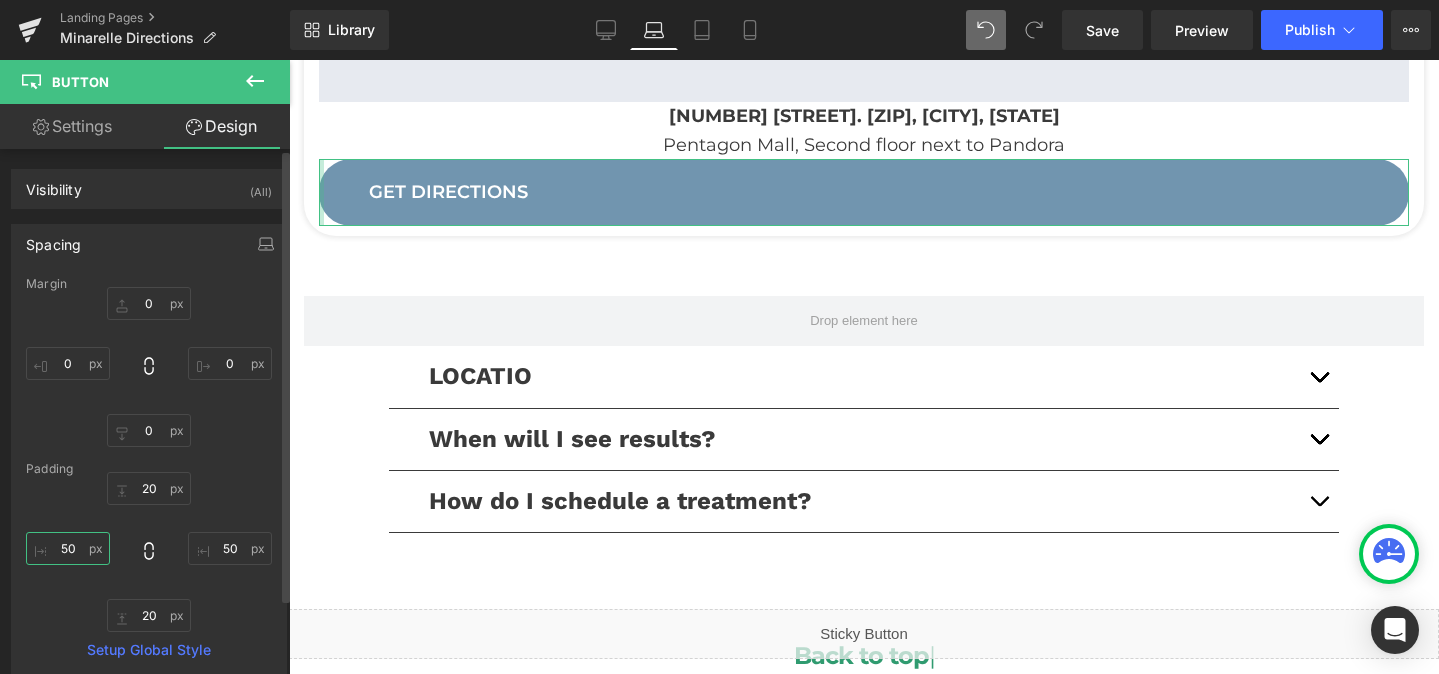 click on "50" at bounding box center [68, 548] 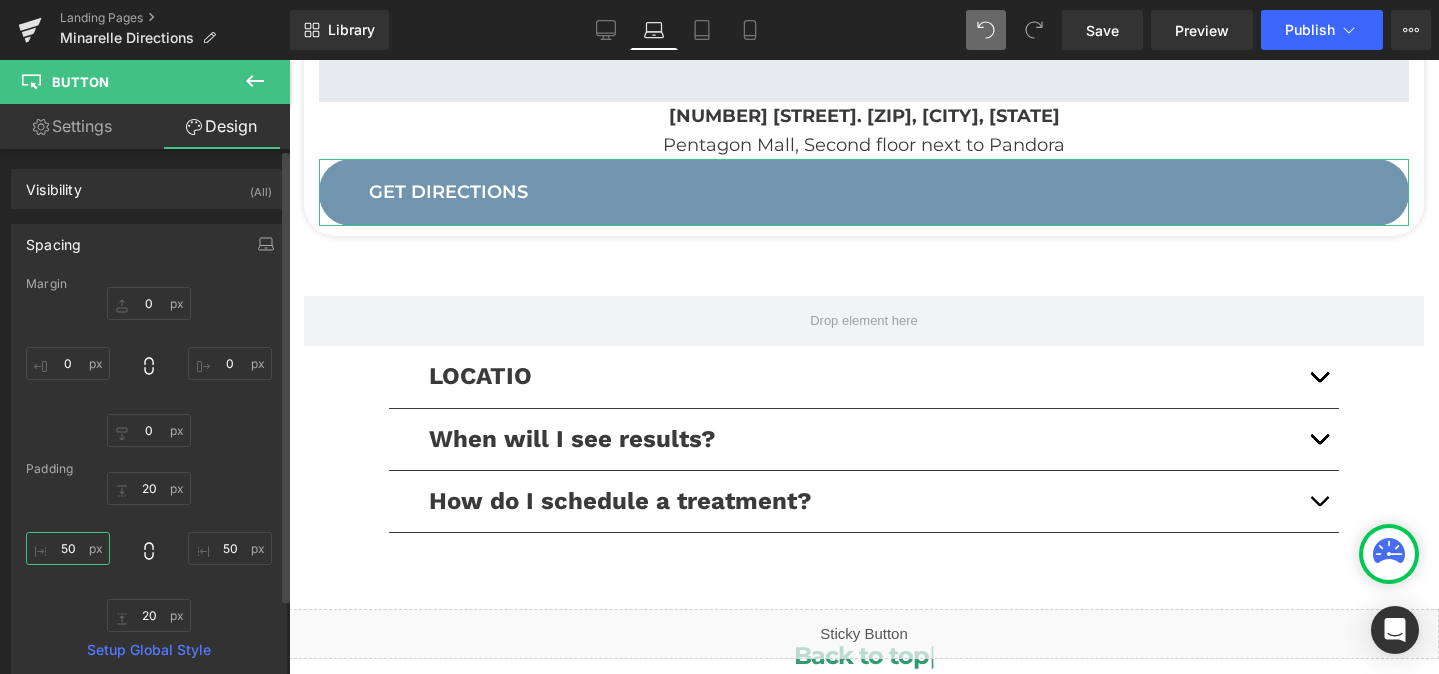 click on "50" at bounding box center (68, 548) 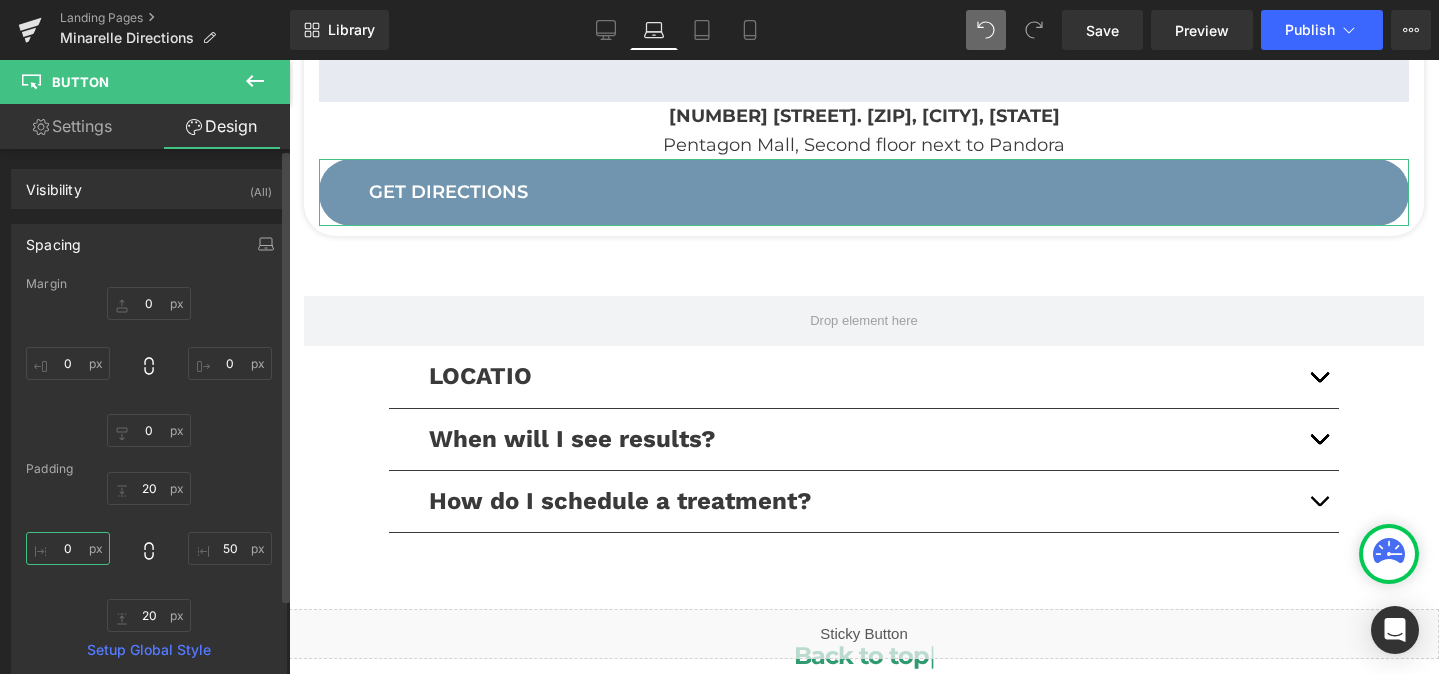 type on "i" 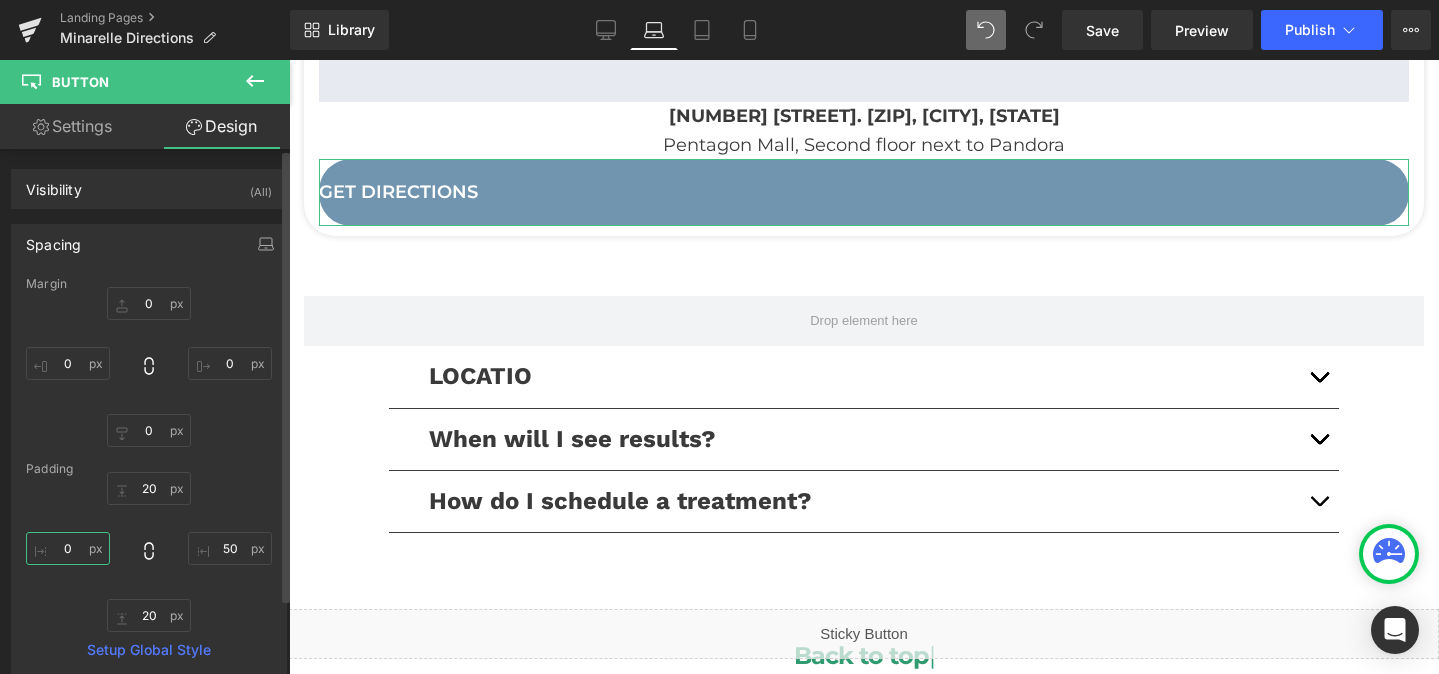 type on "a" 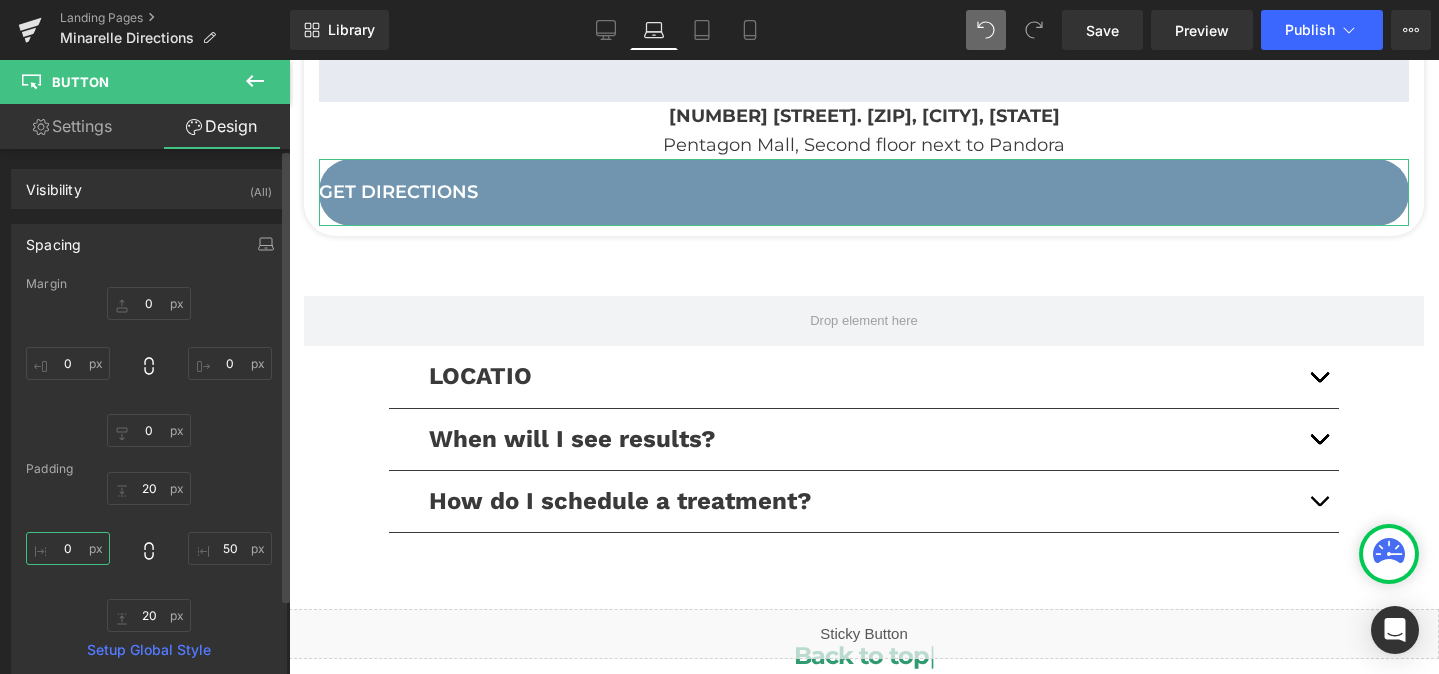 type on "u" 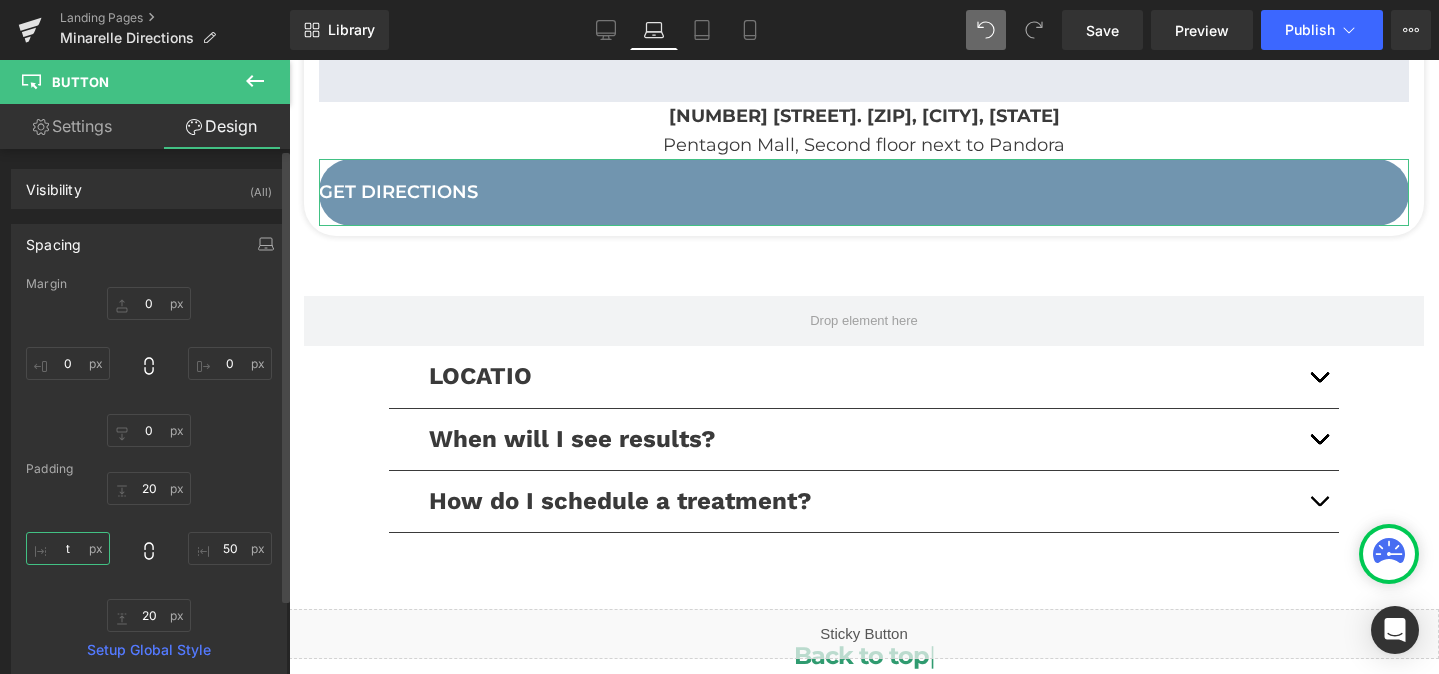 type on "to" 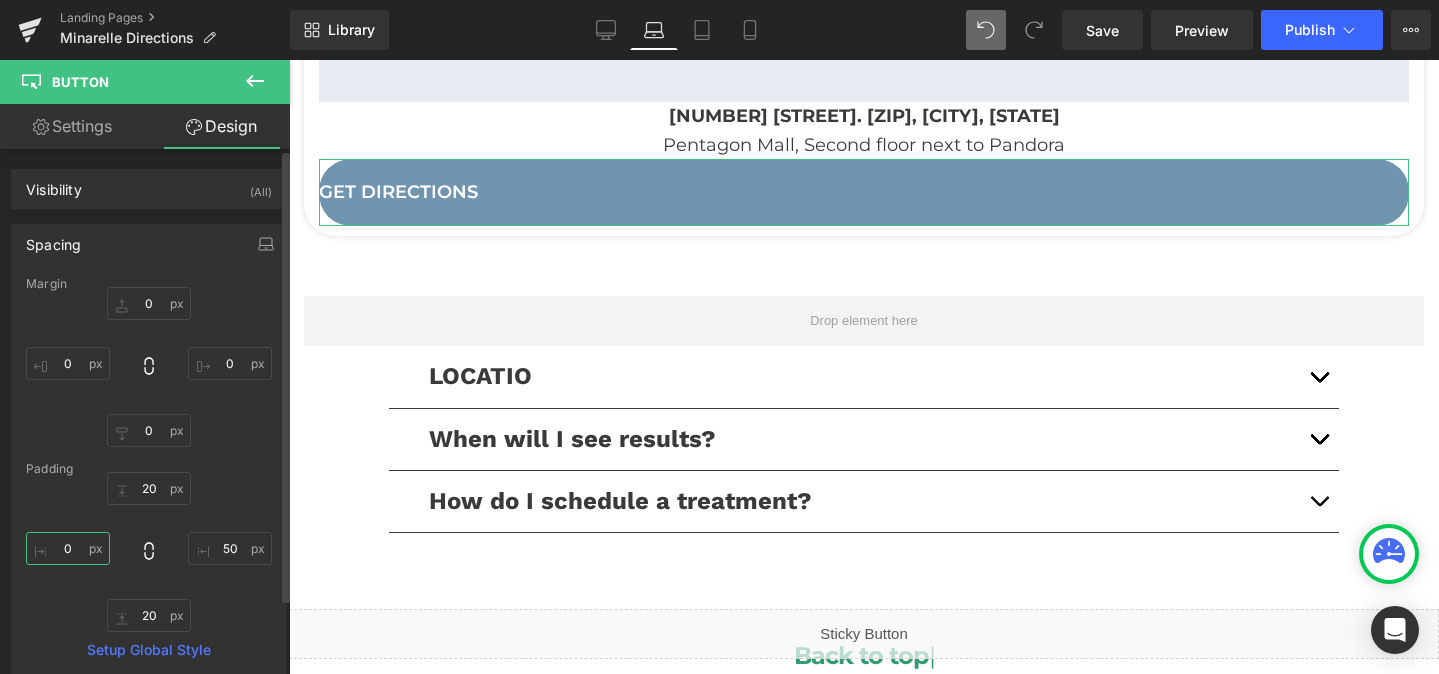 type 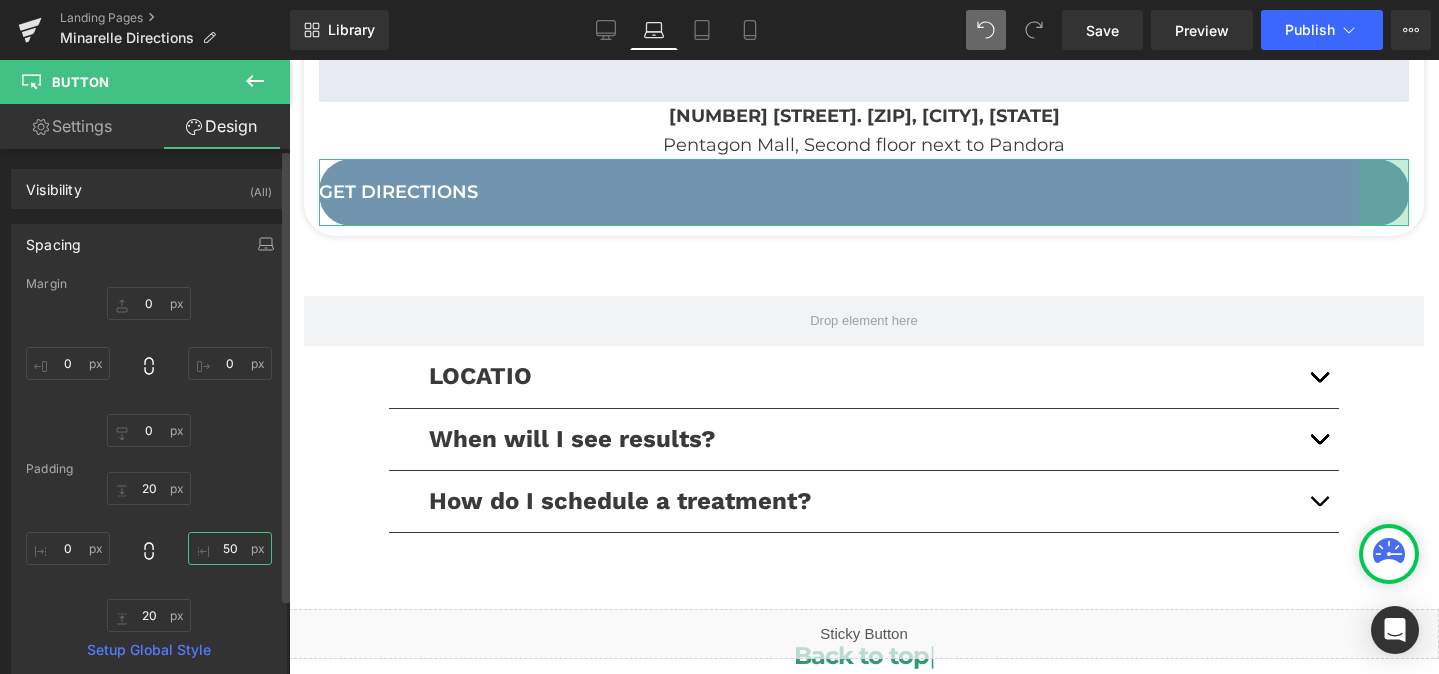 click on "50" at bounding box center [230, 548] 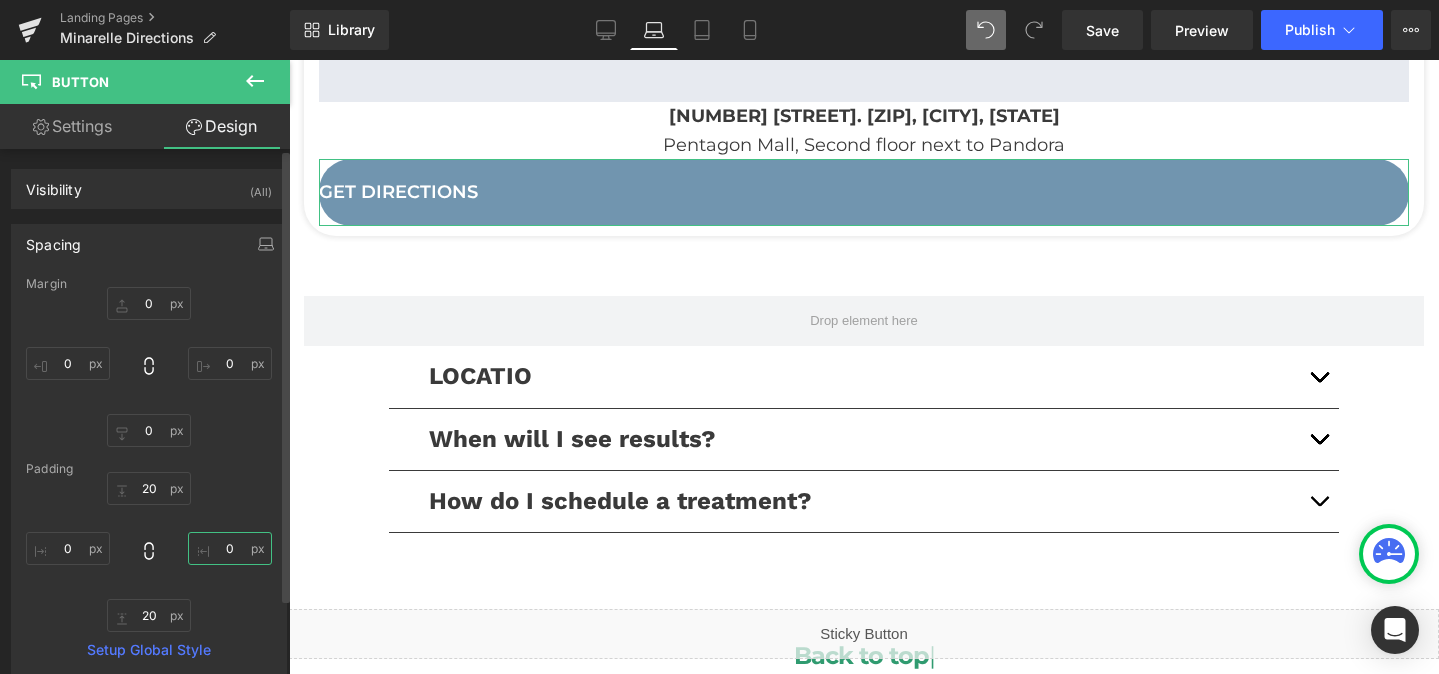type on "0" 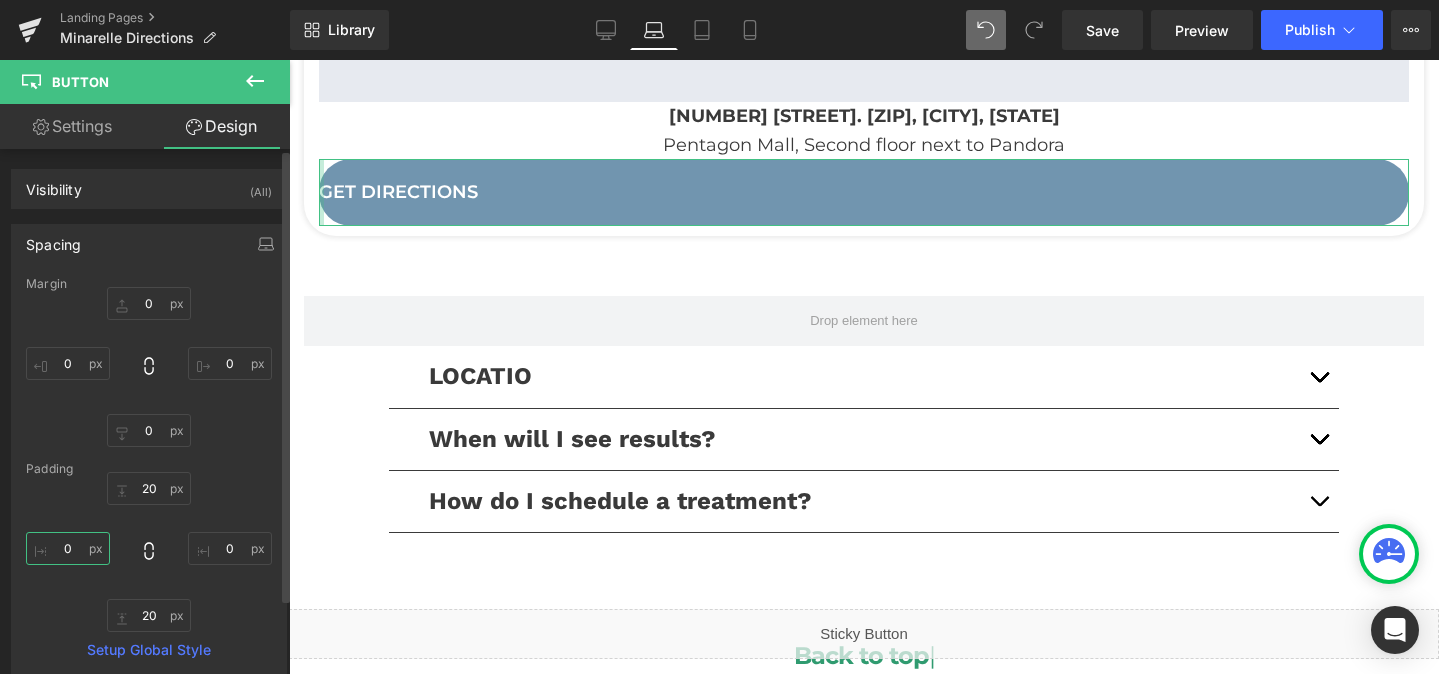 click at bounding box center (68, 548) 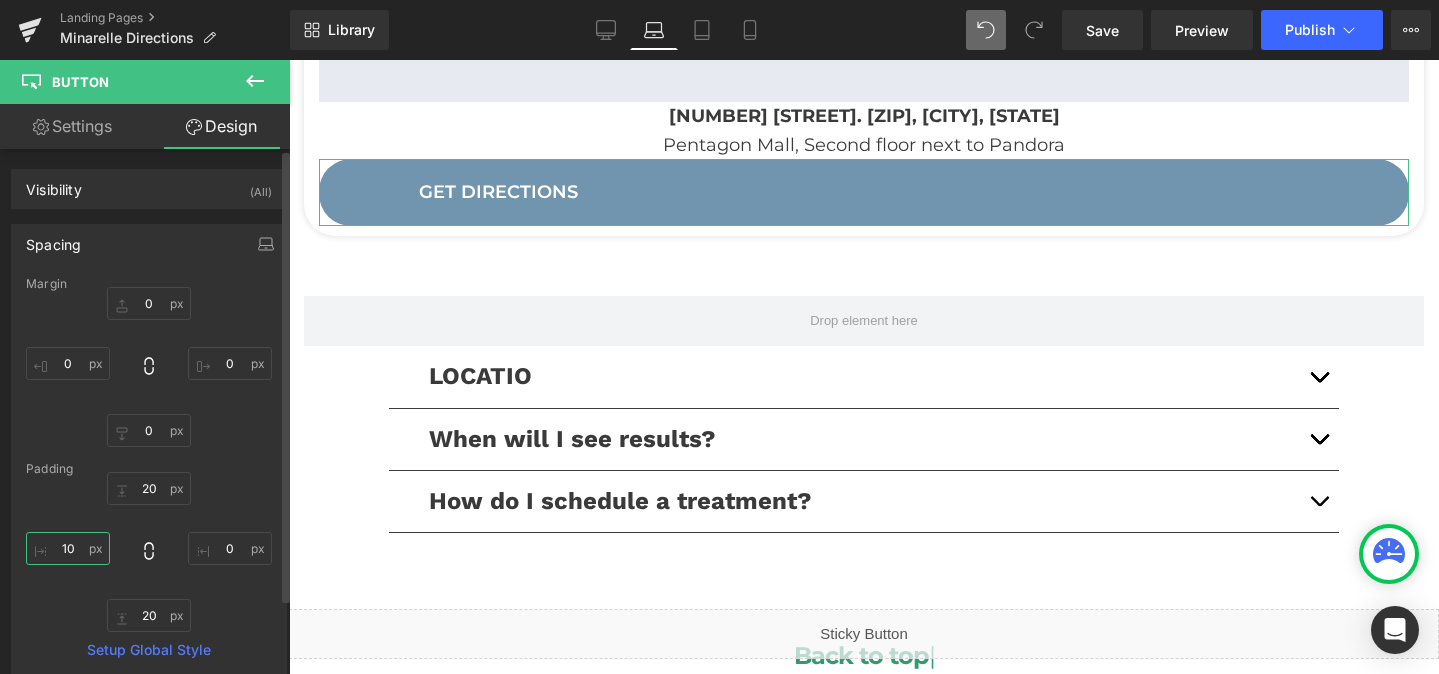 type on "1" 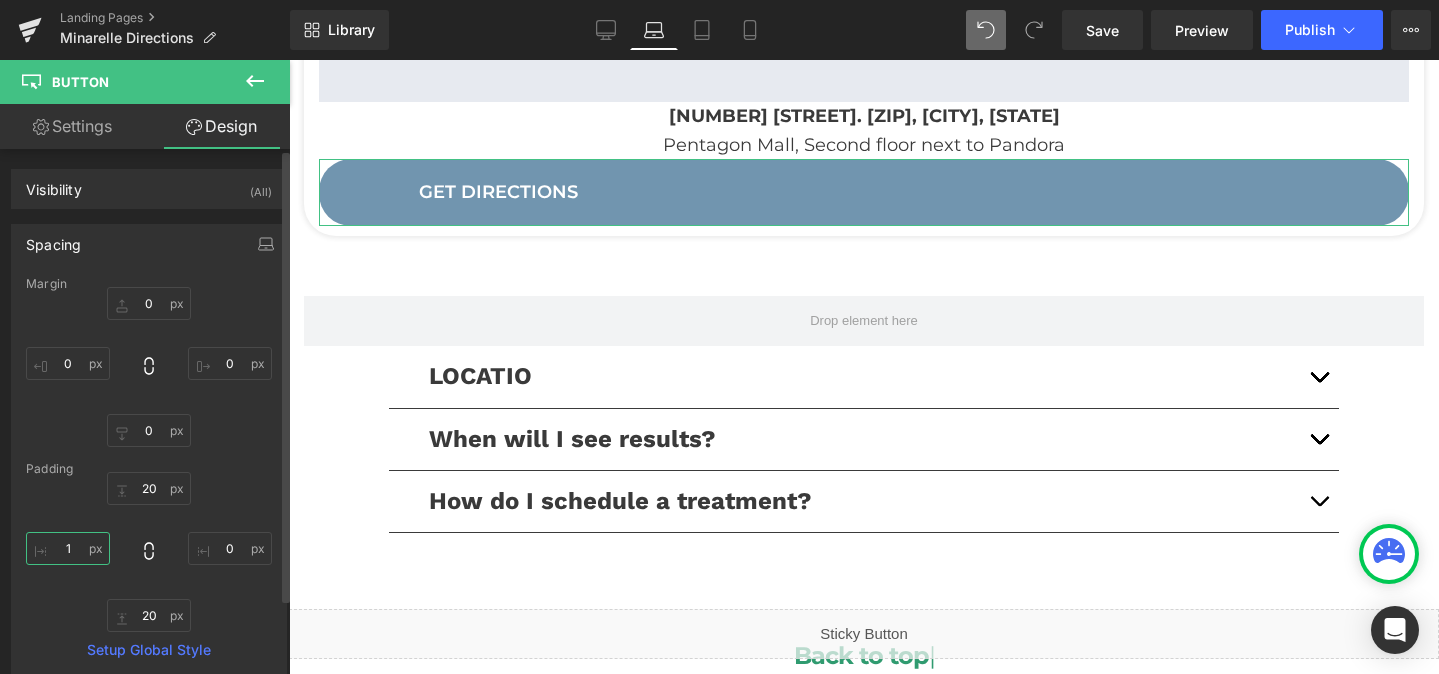 type 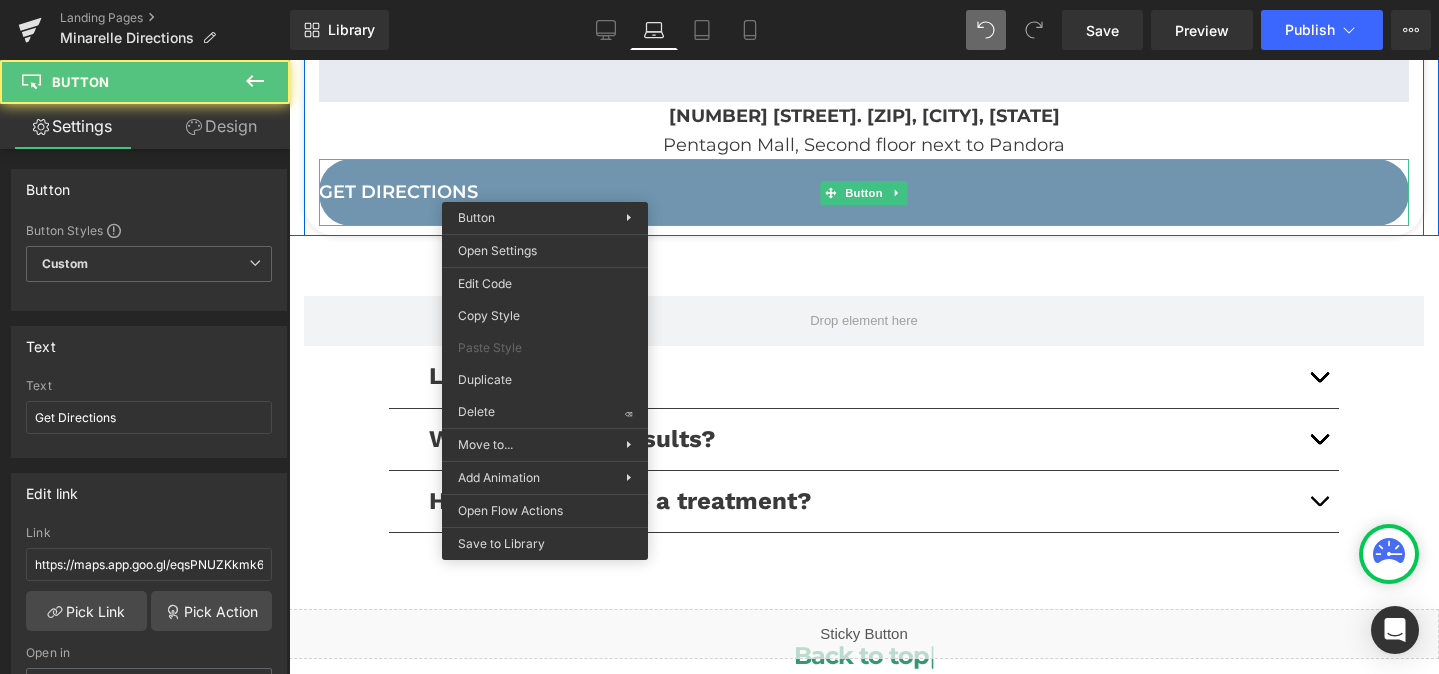 click on "Get Directions" at bounding box center [864, 192] 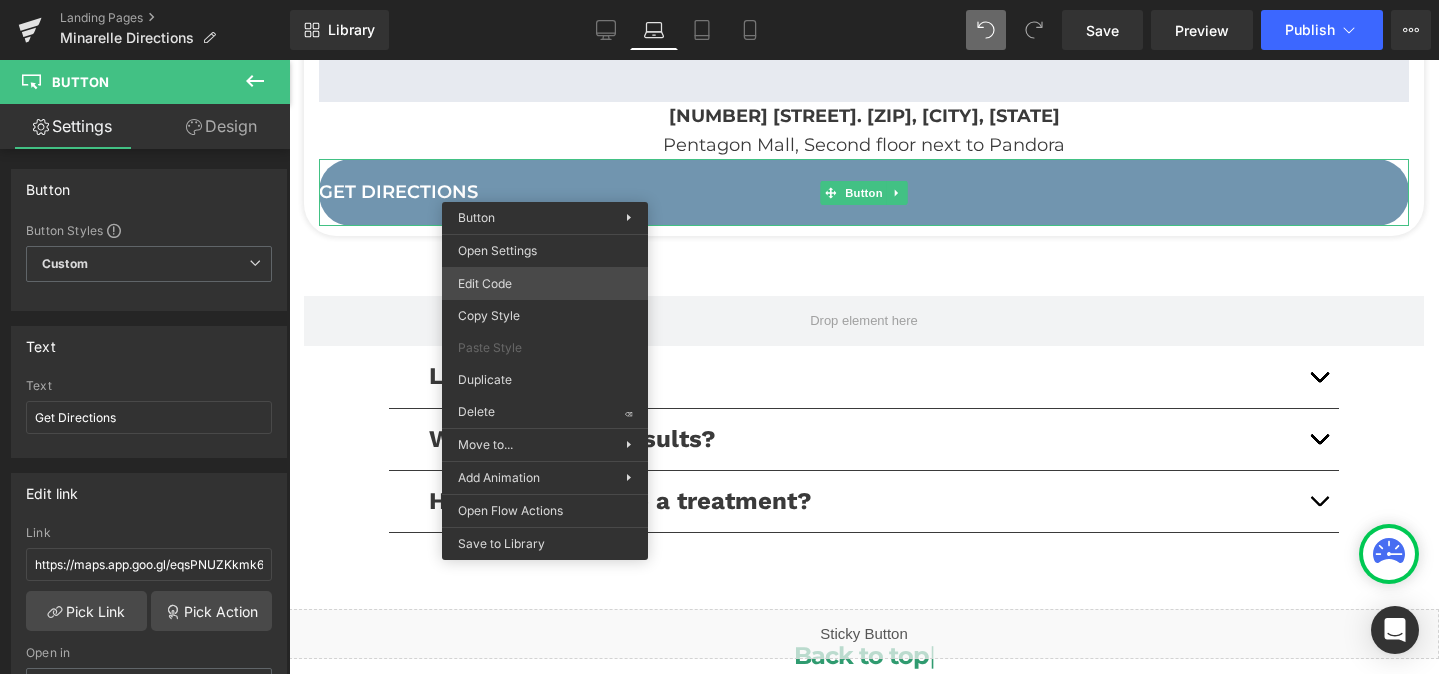 click on "Button You are previewing how the will restyle your page. You can not edit Elements in Preset Preview Mode. Landing Pages Minarelle Directions Library Laptop Desktop Laptop Tablet Mobile Save Preview Publish Scheduled View Live Page View with current Template Save Template to Library Schedule Publish Optimize Publish Settings Shortcuts Your page can’t be published You've reached the maximum number of published pages on your plan (0/0). You need to upgrade your plan or unpublish all your pages to get 1 publish slot. Unpublish pages Upgrade plan Elements Global Style Base Row rows, columns, layouts, div Heading headings, titles, h1,h2,h3,h4,h5,h6 Text Block texts, paragraphs, contents, blocks Image images, photos, alts, uploads Icon icons, symbols Button button, call to action, cta Separator separators, dividers, horizontal lines Liquid liquid, custom code, html, javascript, css, reviews, apps, applications, embeded, iframe Banner Parallax Hero Banner Stack Tabs Carousel Pricing" at bounding box center [719, 0] 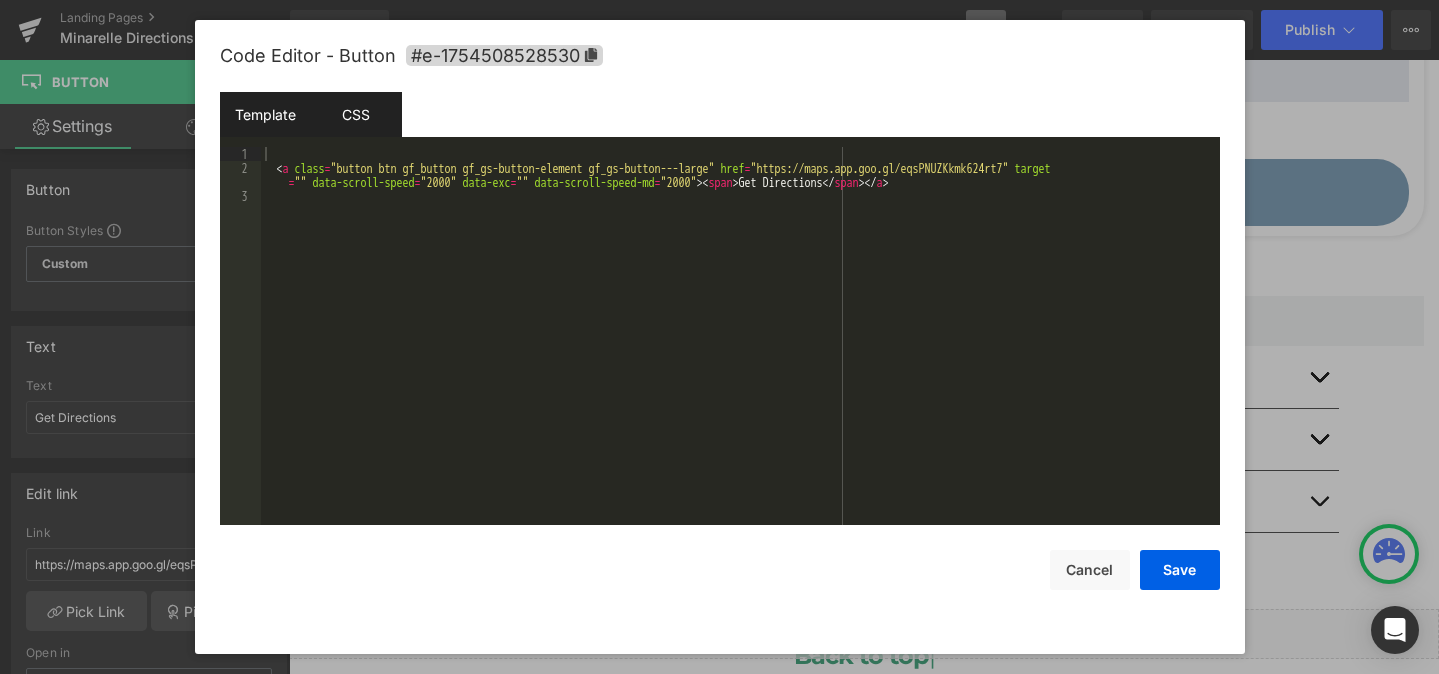 click on "CSS" at bounding box center [356, 114] 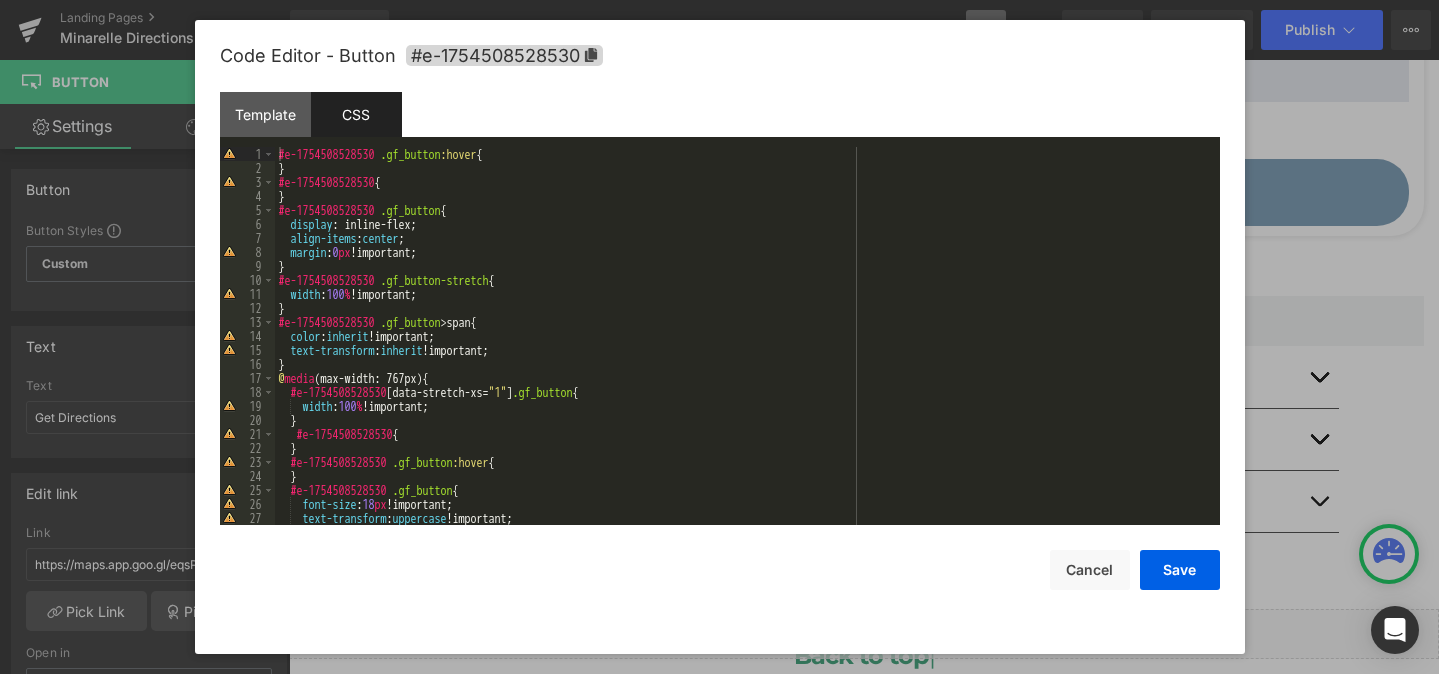 click on "#e-1754508528530 .gf_button :hover { } #e-1754508528530 { } #e-1754508528530 .gf_button { display : inline-flex; align-items : center ; margin : 0 px !important; } #e-1754508528530 .gf_button-stretch { width : 100 % !important; } #e-1754508528530 .gf_button > span { color : inherit !important; text-transform : inherit !important; } @ media (max-width: 767px) { #e-1754508528530 [ data-stretch-xs = " 1 " ] .gf_button { width : 100 % !important; } #e-1754508528530 { } #e-1754508528530 .gf_button :hover { } #e-1754508528530 .gf_button { font-size : 18 px !important; text-transform : uppercase !important; font-weight : 600 !important;" at bounding box center (743, 350) 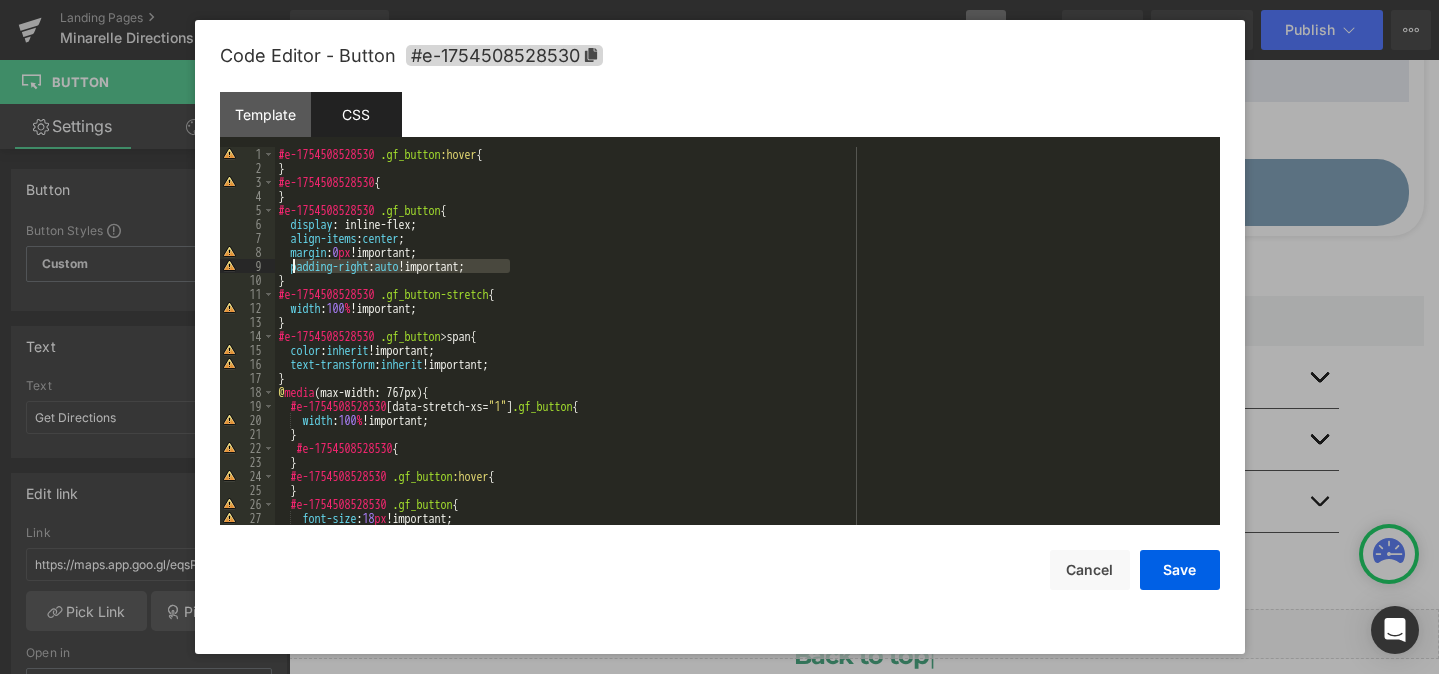 drag, startPoint x: 525, startPoint y: 266, endPoint x: 290, endPoint y: 270, distance: 235.03404 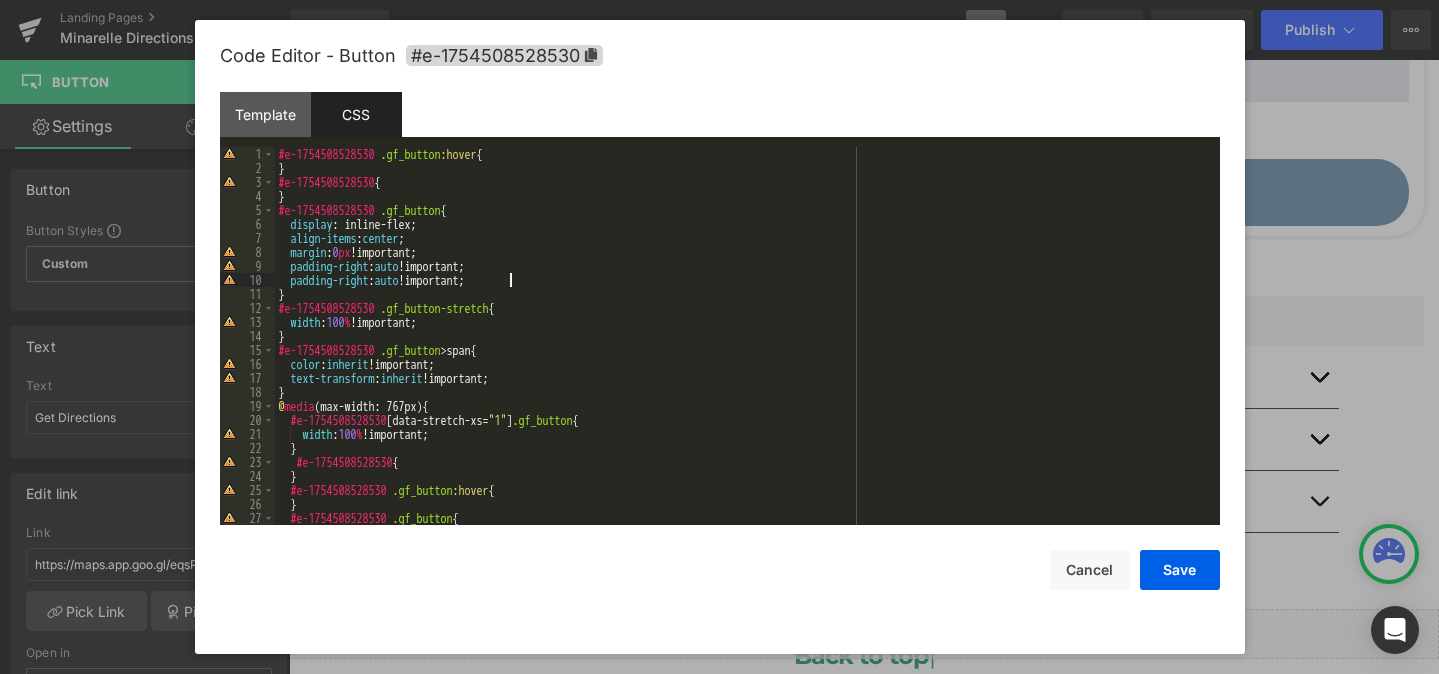 click on "#e-1754508528530 .gf_button :hover { } #e-1754508528530 { } #e-1754508528530 .gf_button { display : inline-flex; align-items : center ; margin : 0 px !important; padding-right : auto !important; padding-right : auto !important; } #e-1754508528530 .gf_button-stretch { width : 100 % !important; } #e-1754508528530 .gf_button > span { color : inherit !important; text-transform : inherit !important; } @ media (max-width: 767px) { #e-1754508528530 [ data-stretch-xs = " 1 " ] .gf_button { width : 100 % !important; } #e-1754508528530 { } #e-1754508528530 .gf_button :hover { } #e-1754508528530 .gf_button { font-size : 18 px !important;" at bounding box center (743, 350) 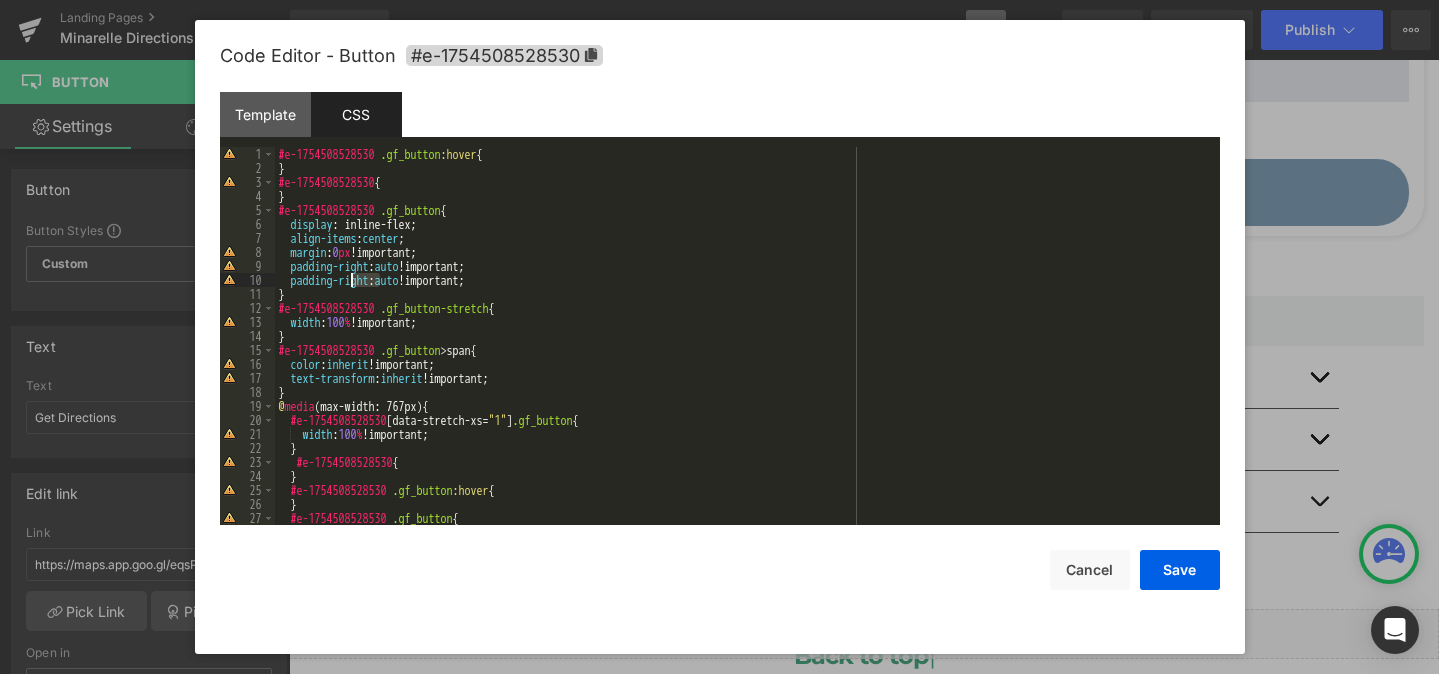 drag, startPoint x: 382, startPoint y: 281, endPoint x: 351, endPoint y: 282, distance: 31.016125 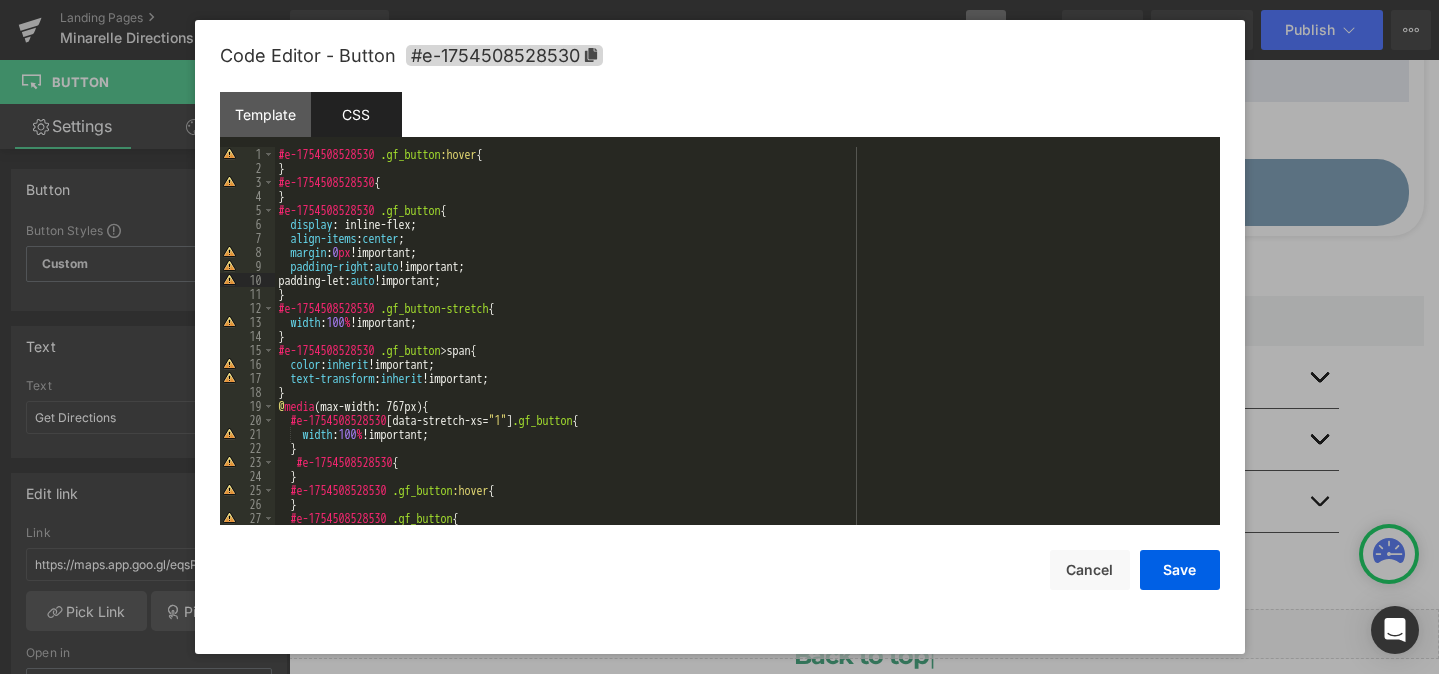 type 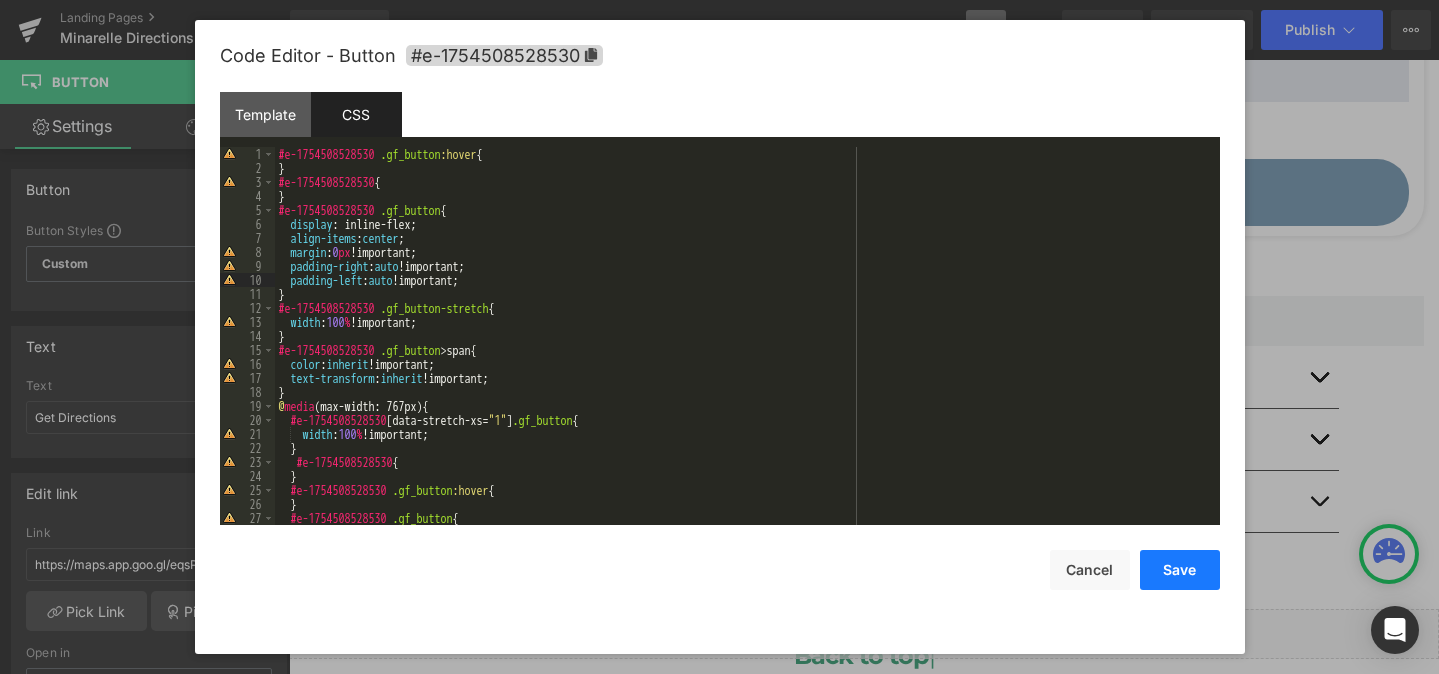 click on "Save" at bounding box center [1180, 570] 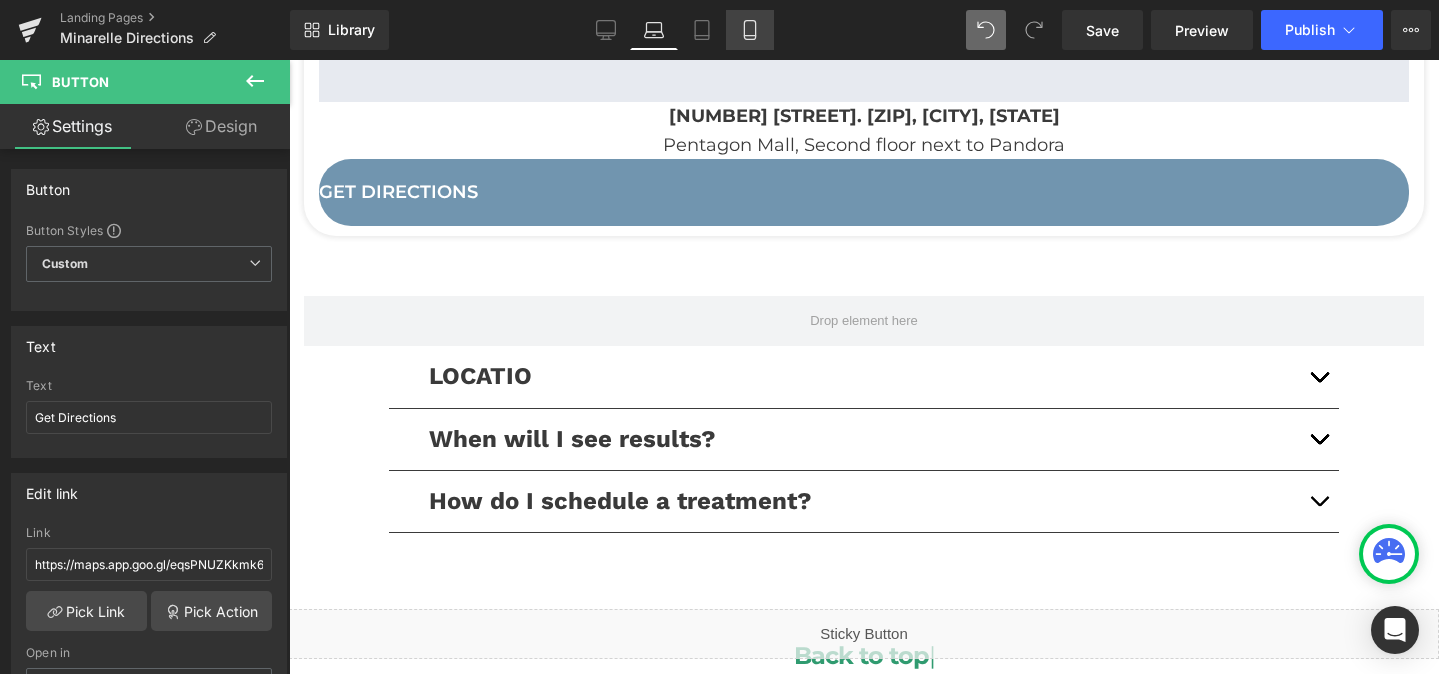 click 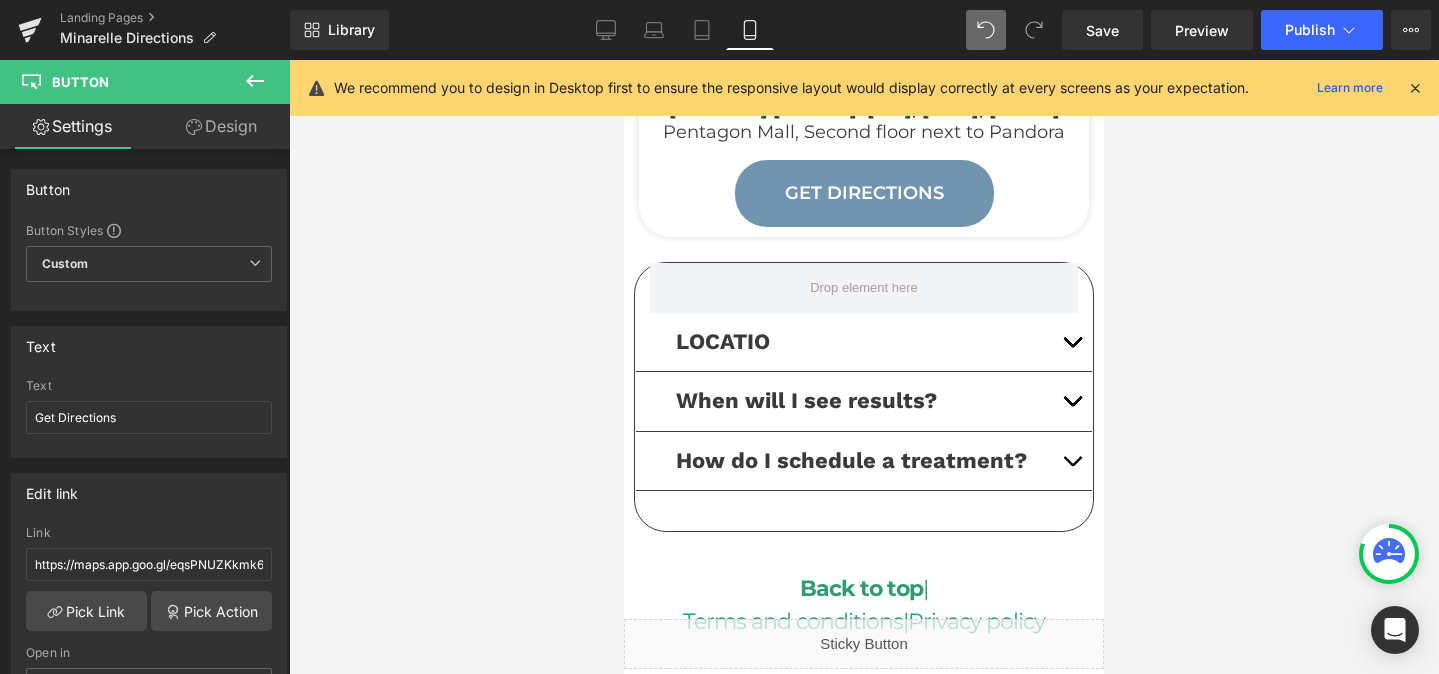 scroll, scrollTop: 591, scrollLeft: 0, axis: vertical 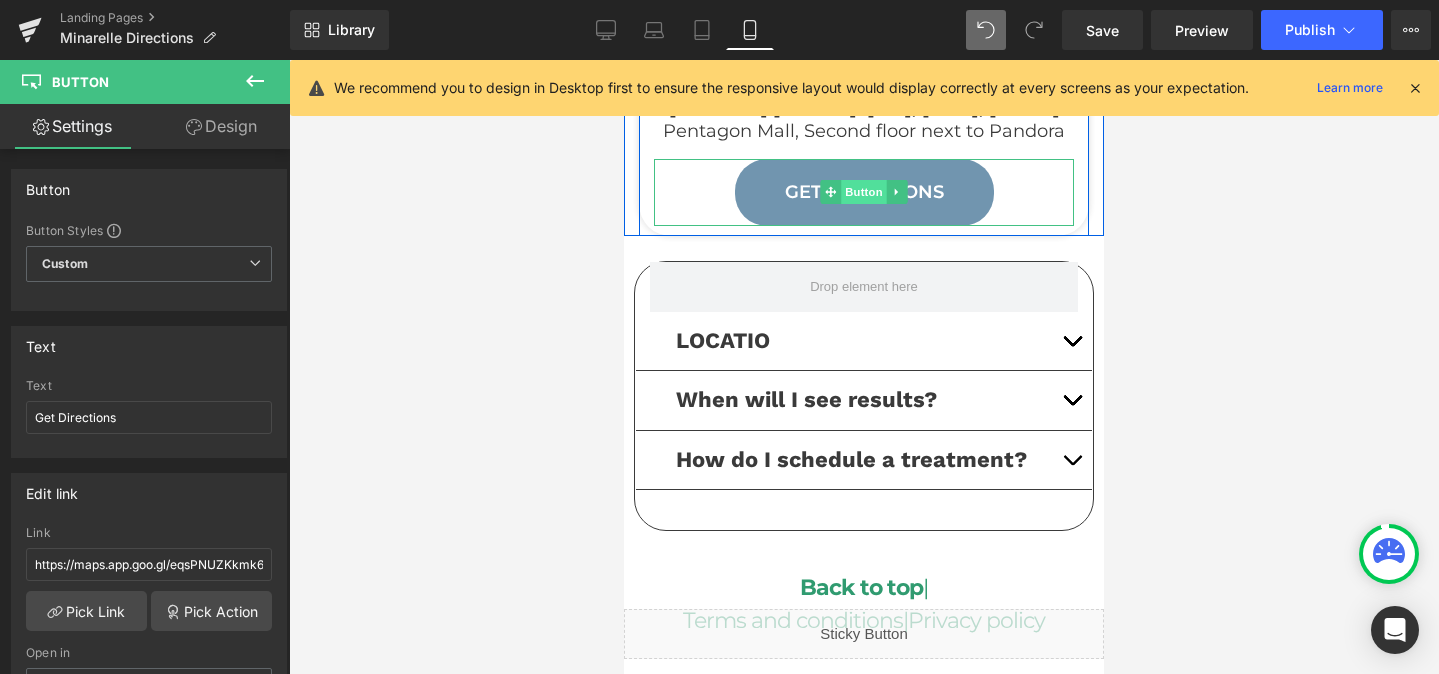 click on "Button" at bounding box center [864, 192] 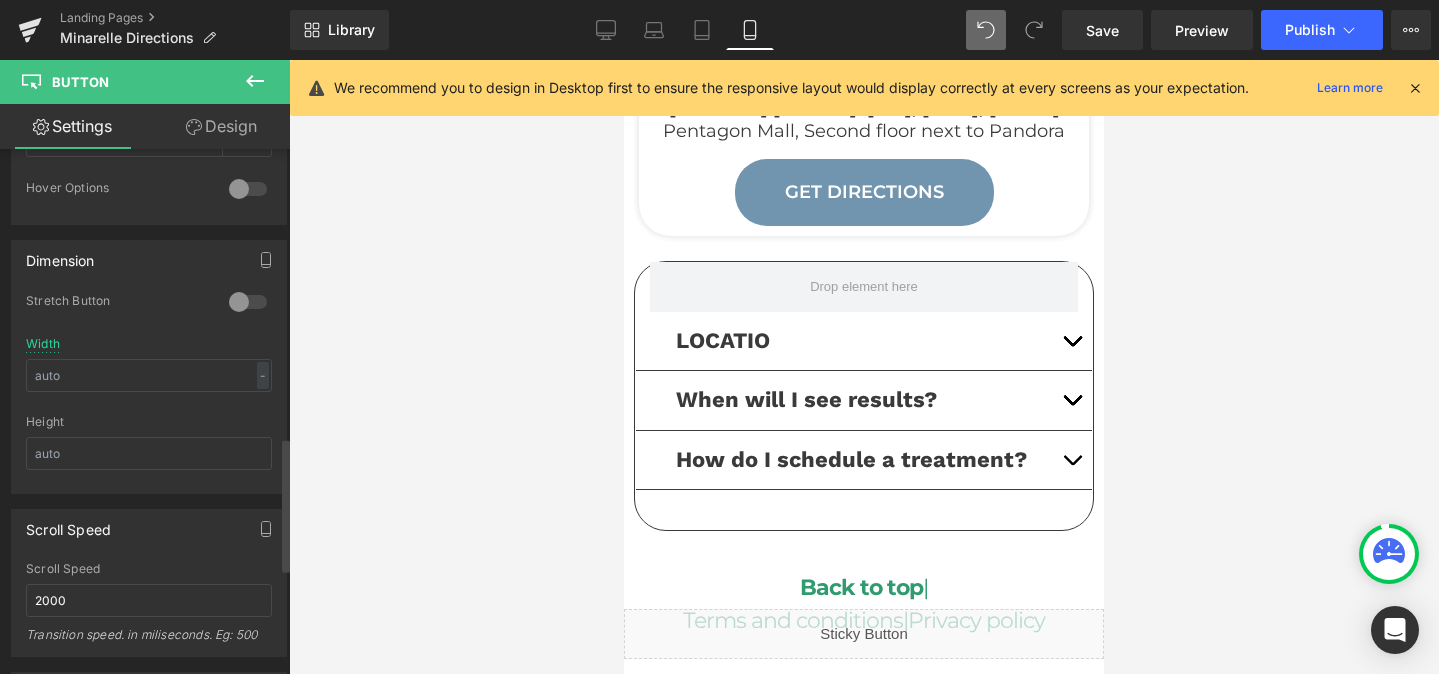 scroll, scrollTop: 1161, scrollLeft: 0, axis: vertical 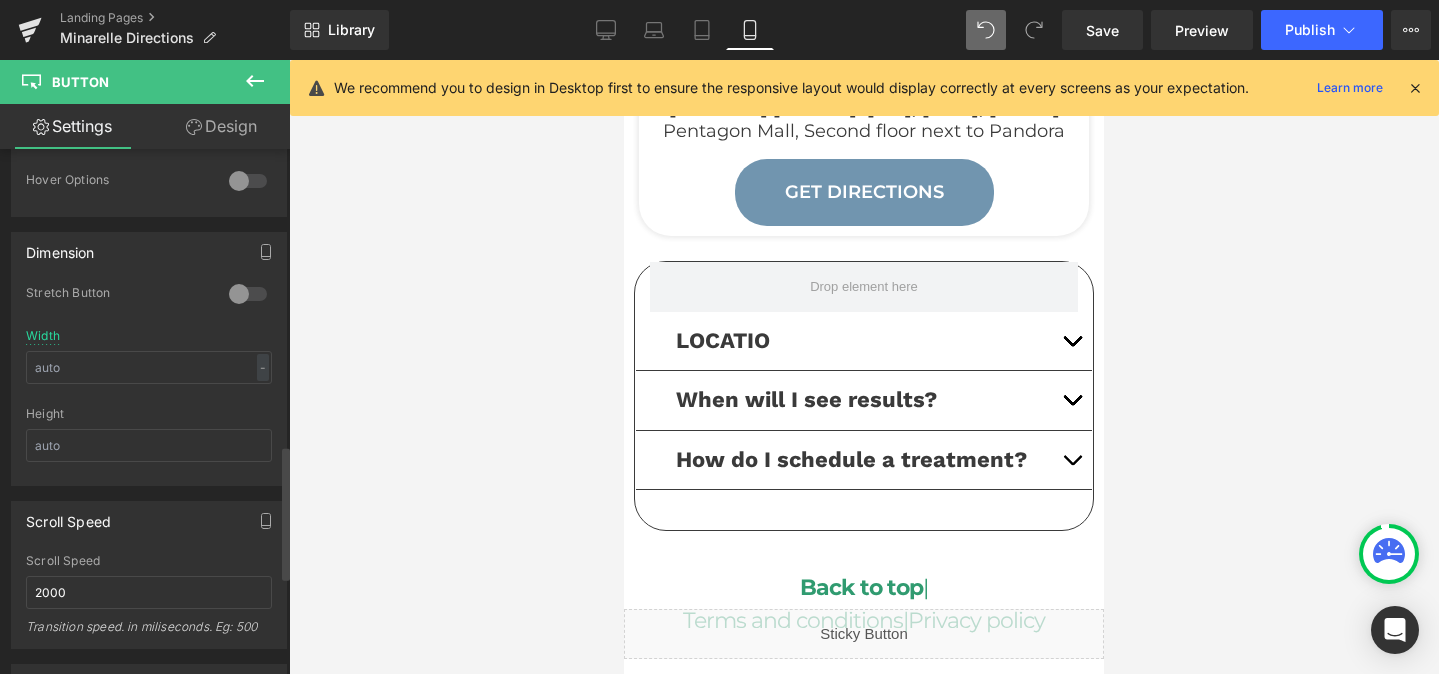 click at bounding box center (248, 294) 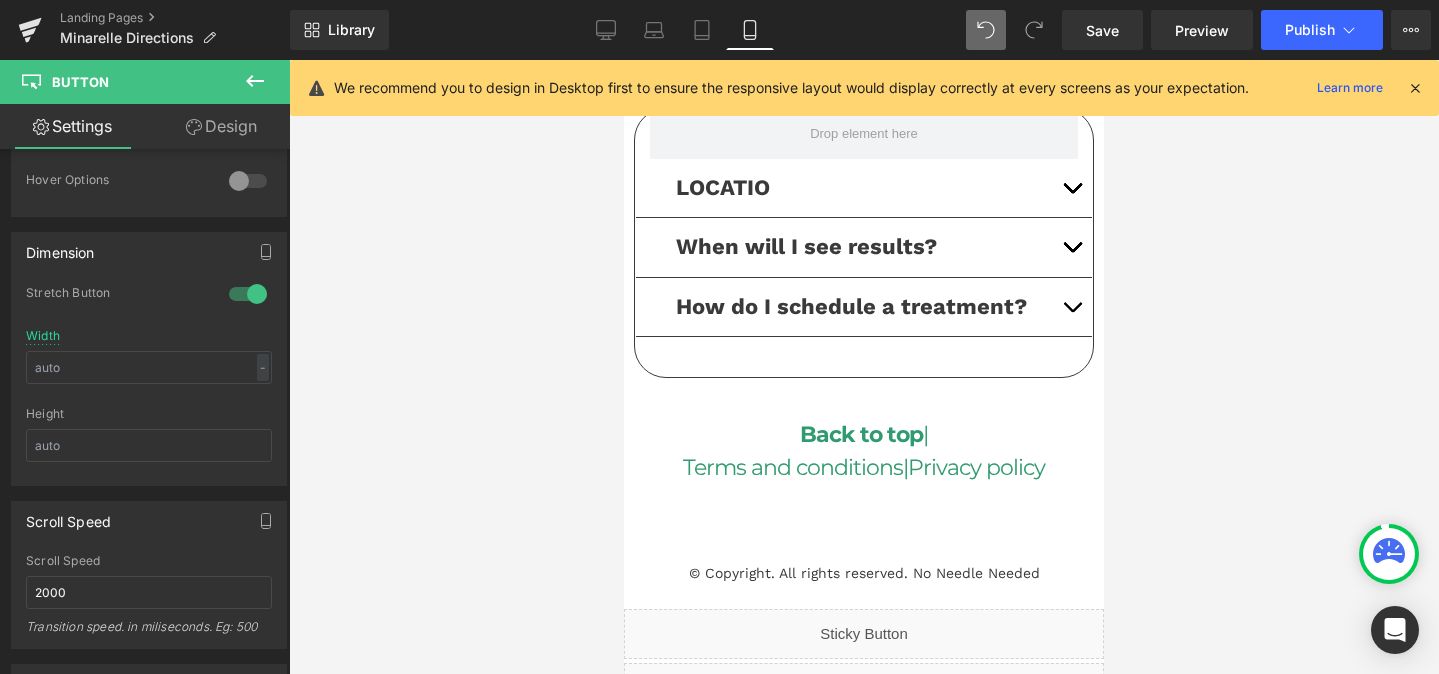 scroll, scrollTop: 708, scrollLeft: 0, axis: vertical 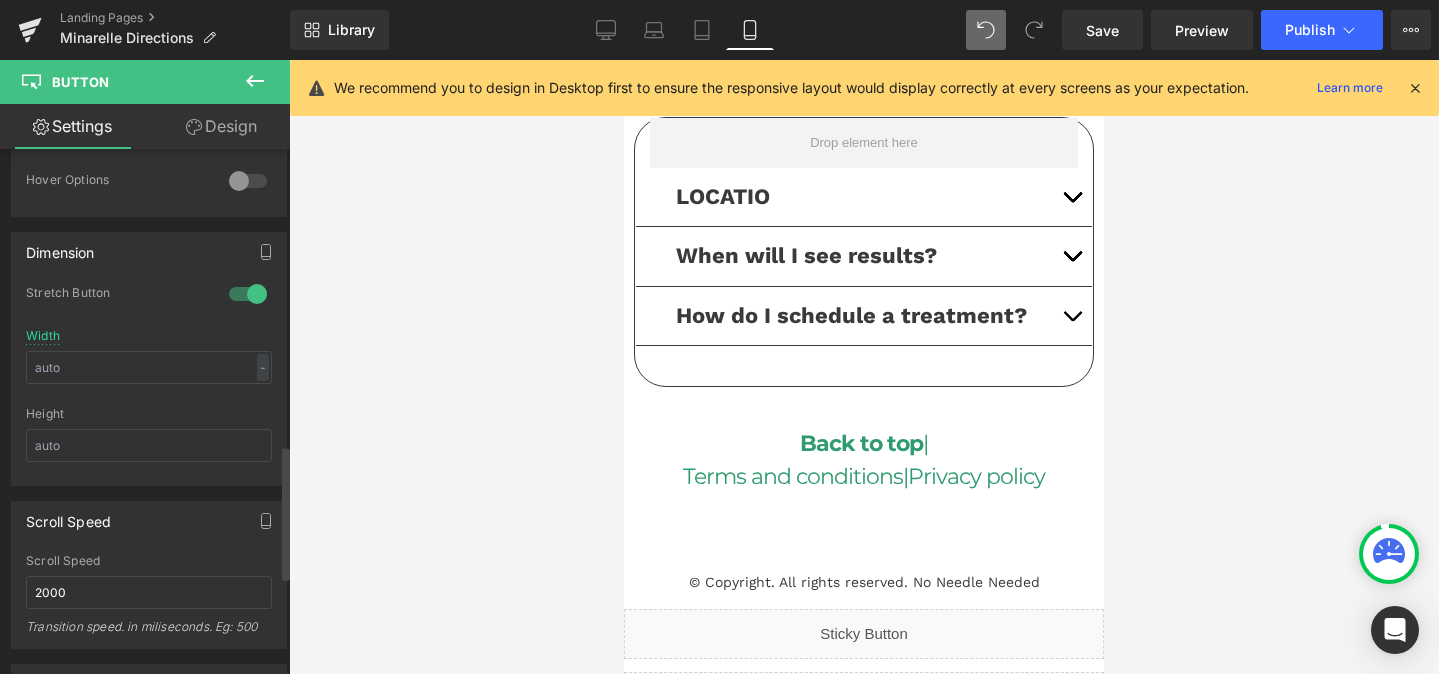 click at bounding box center (248, 294) 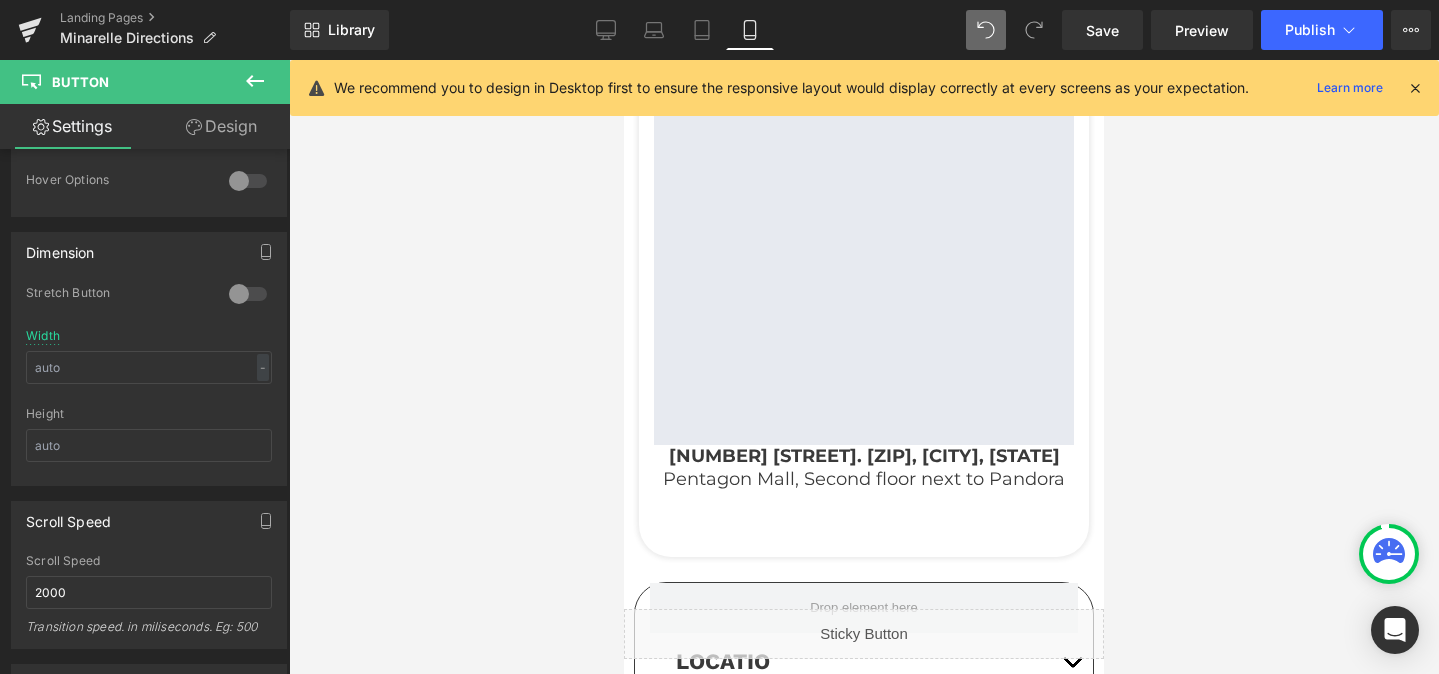scroll, scrollTop: 209, scrollLeft: 0, axis: vertical 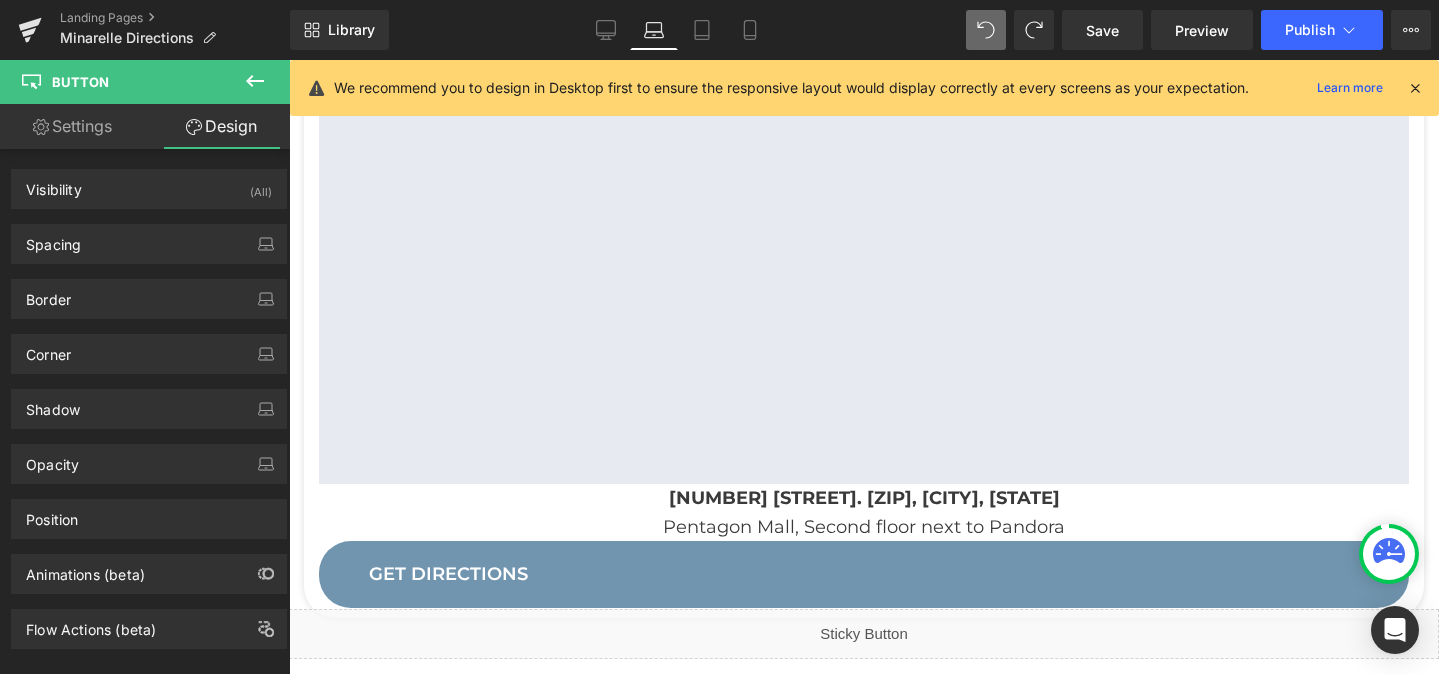 type on "18" 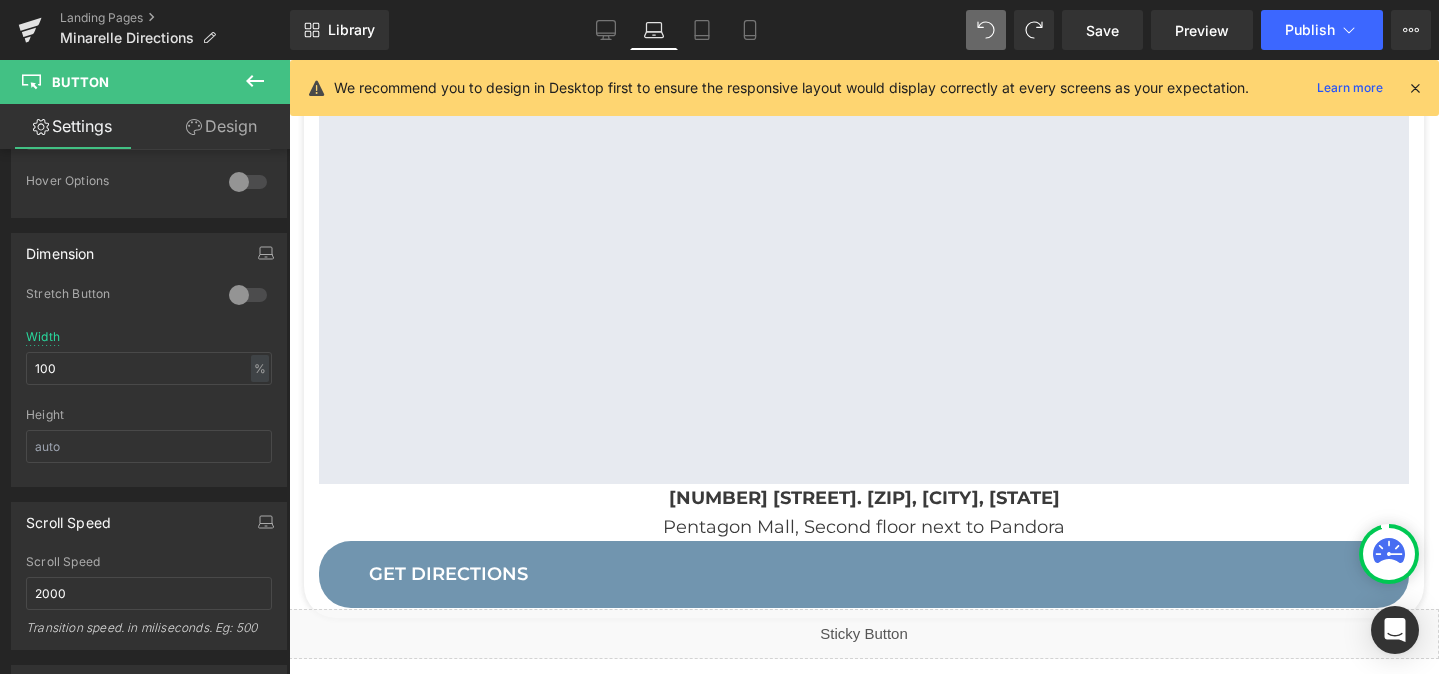type on "100" 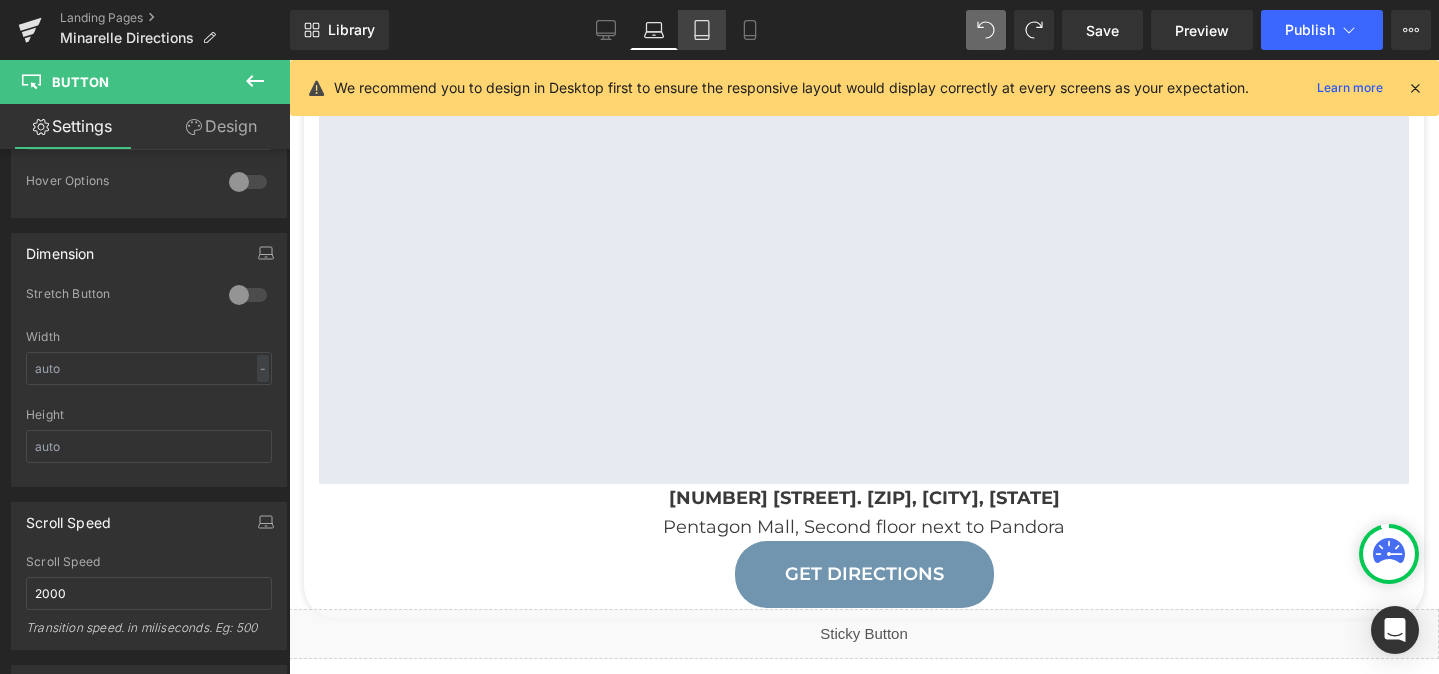 click 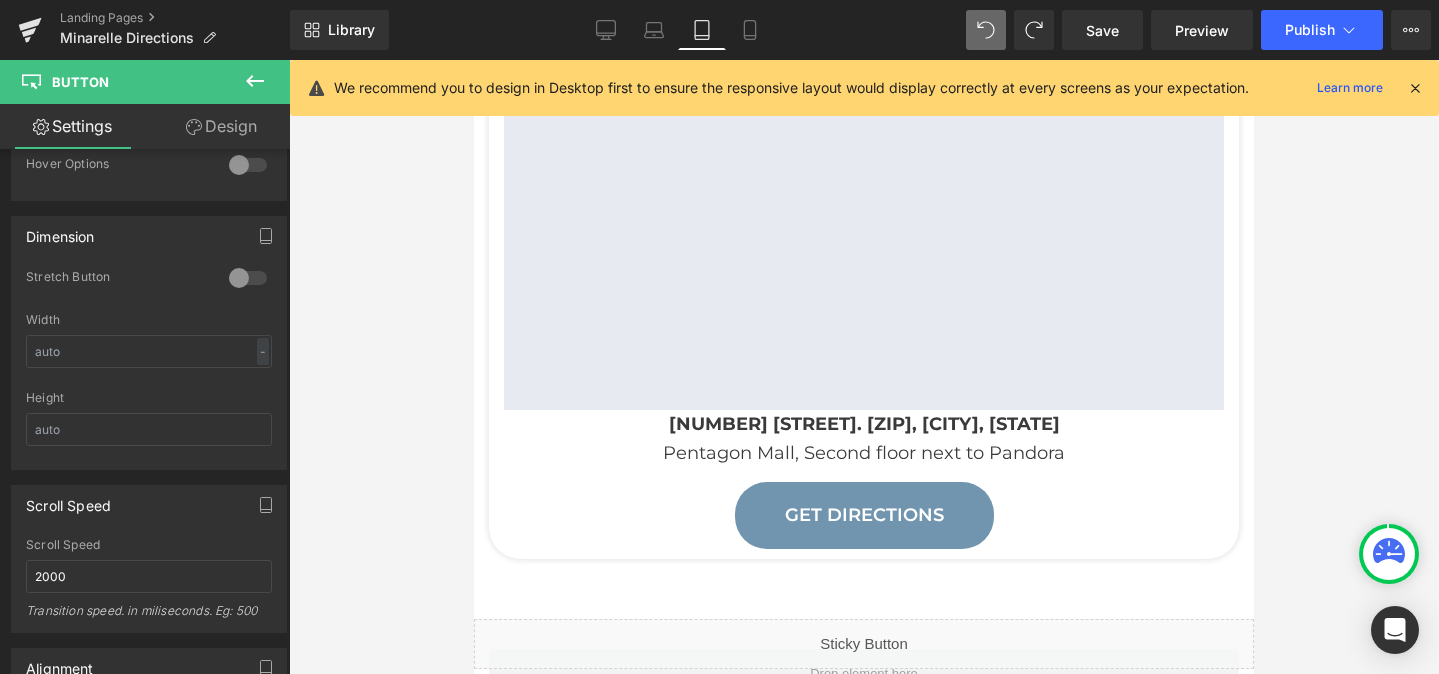 scroll, scrollTop: 1161, scrollLeft: 0, axis: vertical 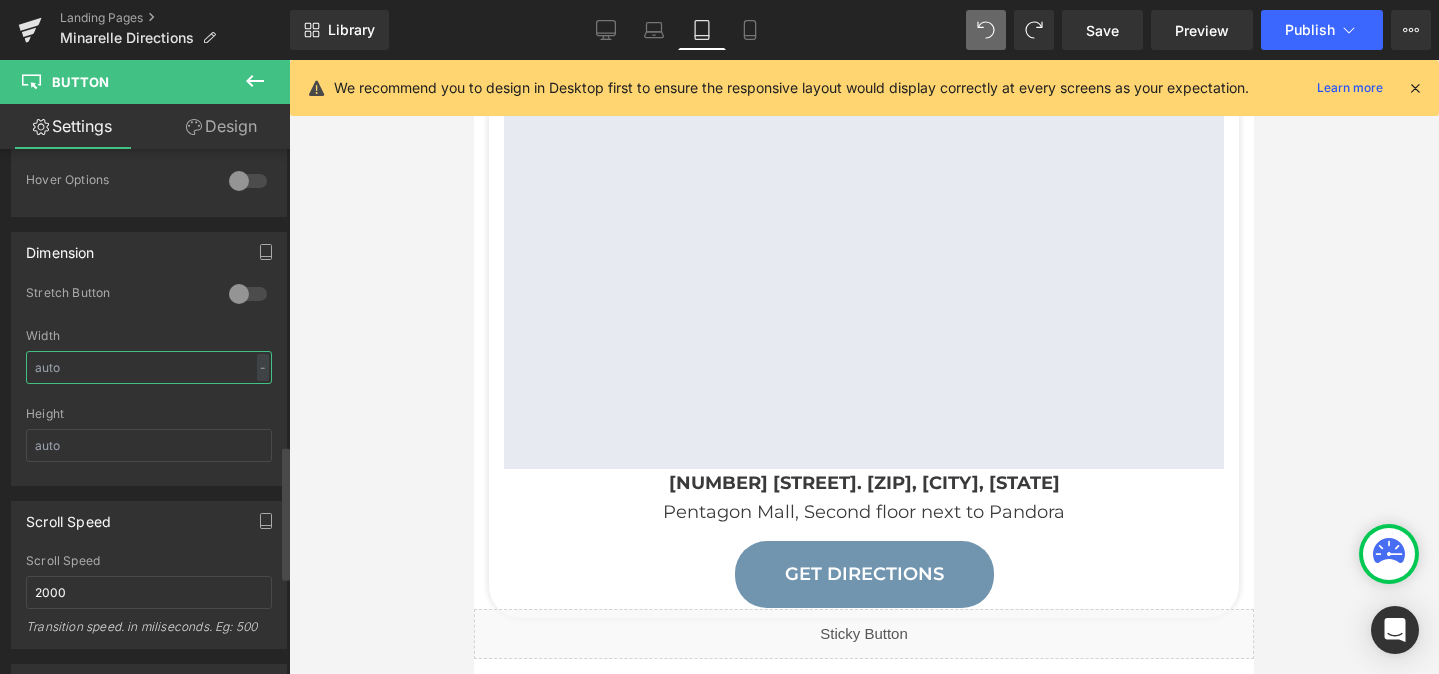 click at bounding box center (149, 367) 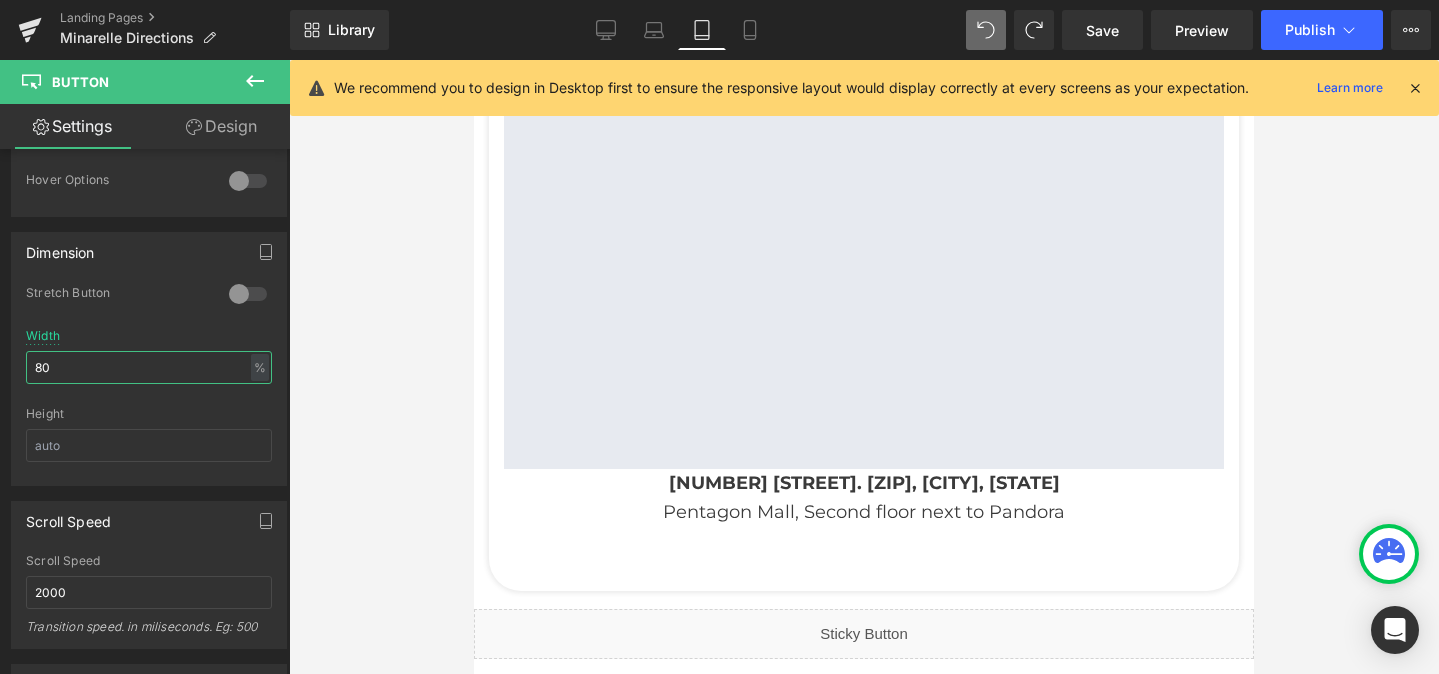 type on "80" 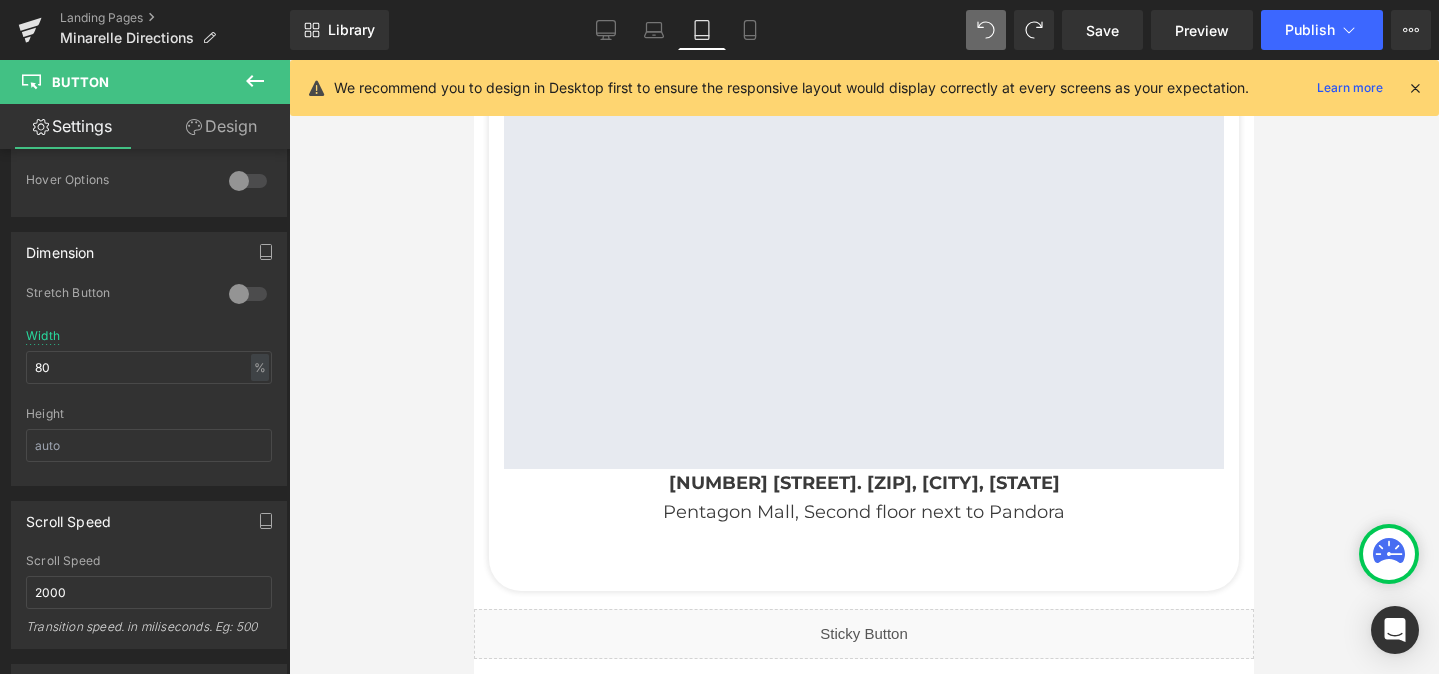 click 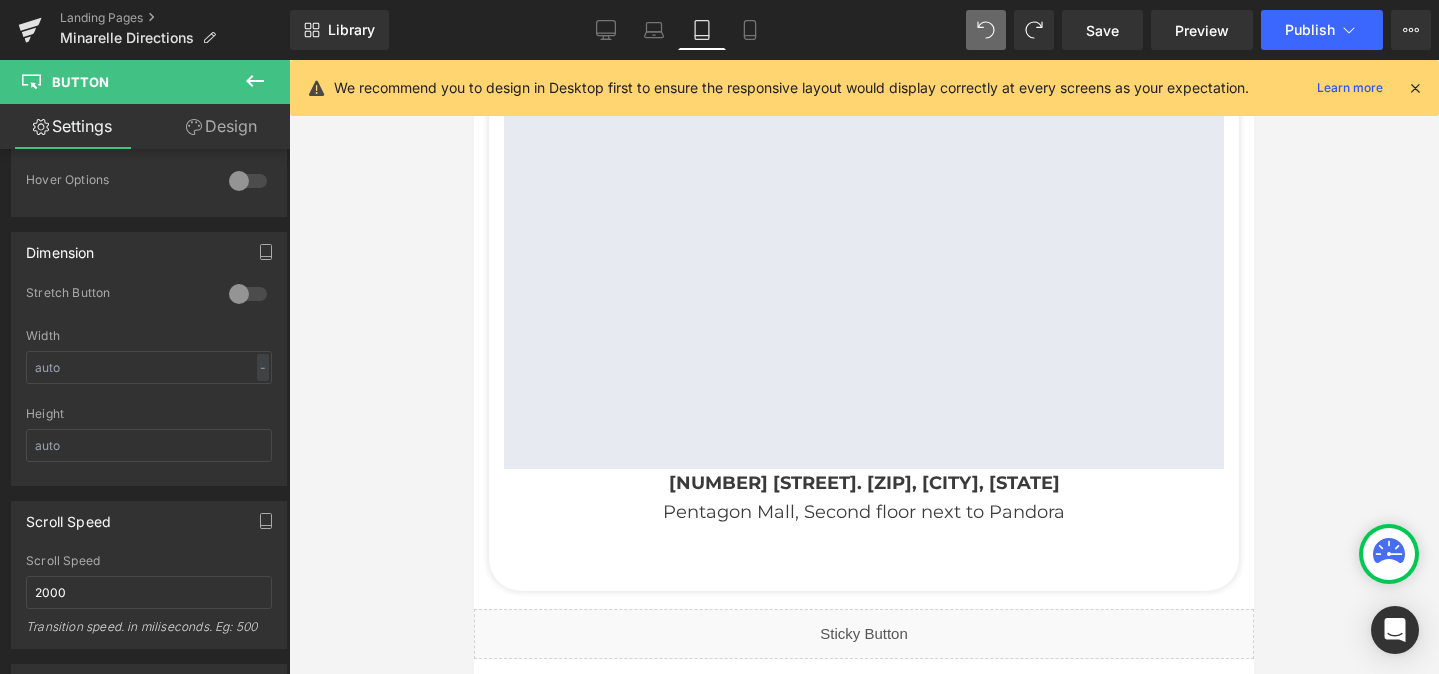 type on "18" 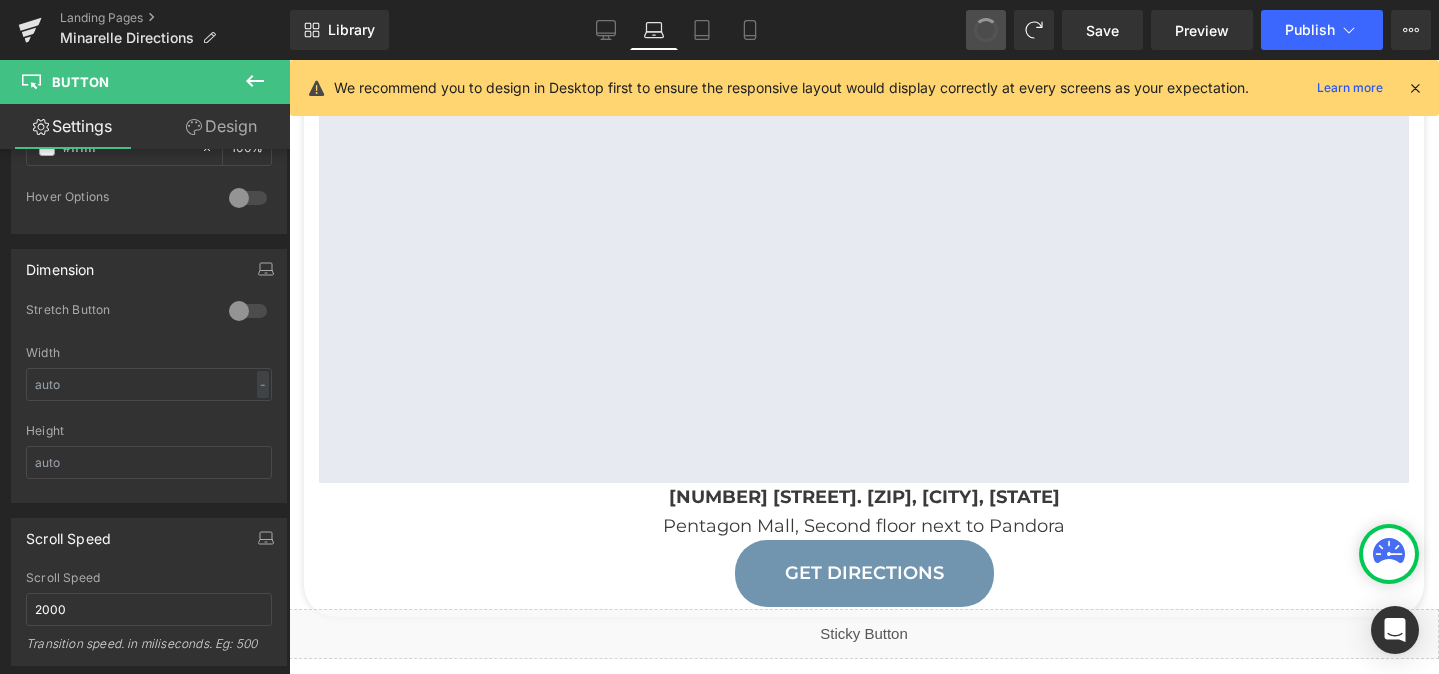 scroll, scrollTop: 1177, scrollLeft: 0, axis: vertical 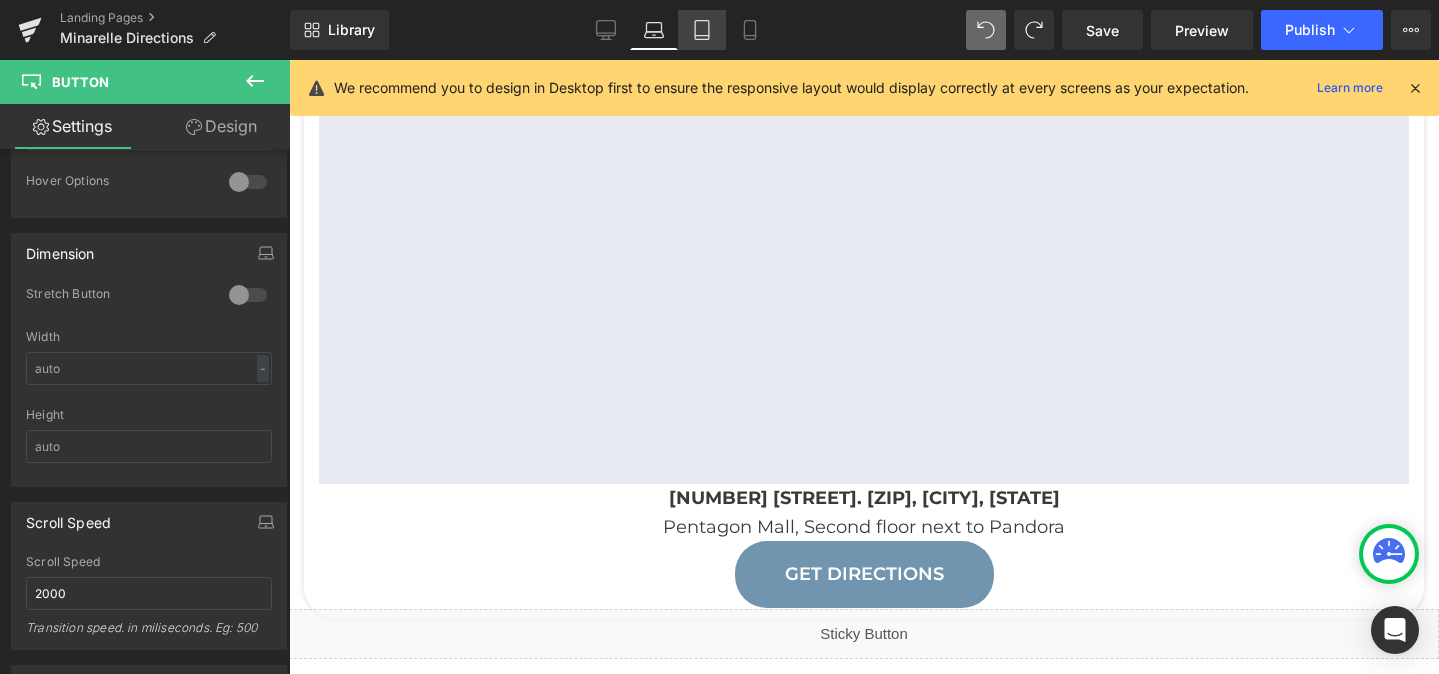 click 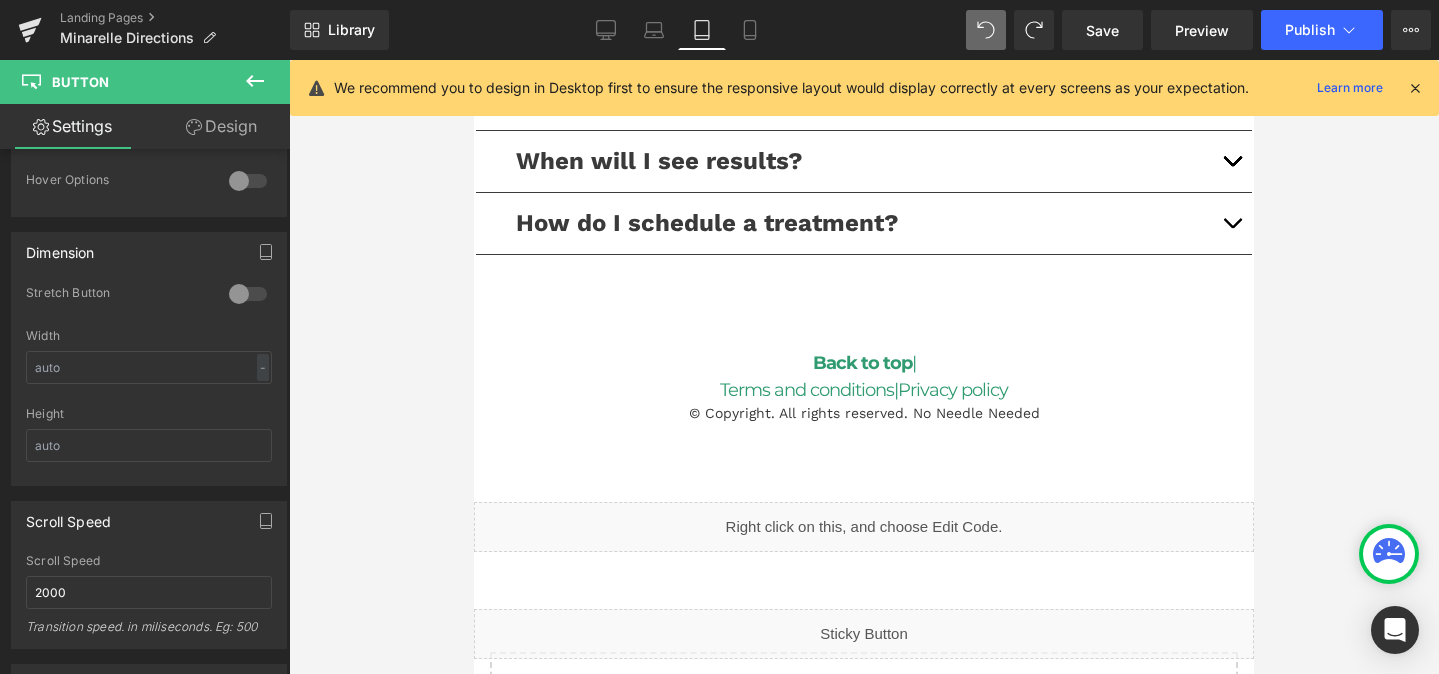 scroll, scrollTop: 775, scrollLeft: 0, axis: vertical 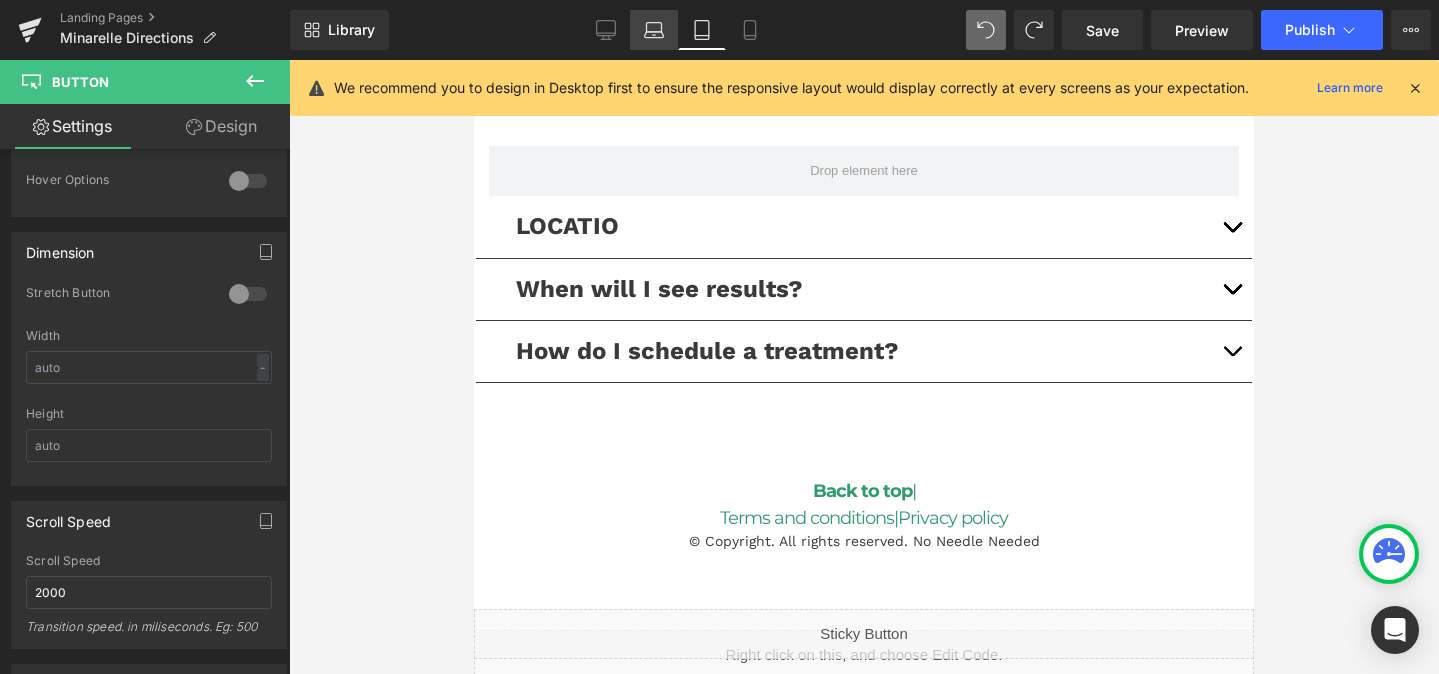 click 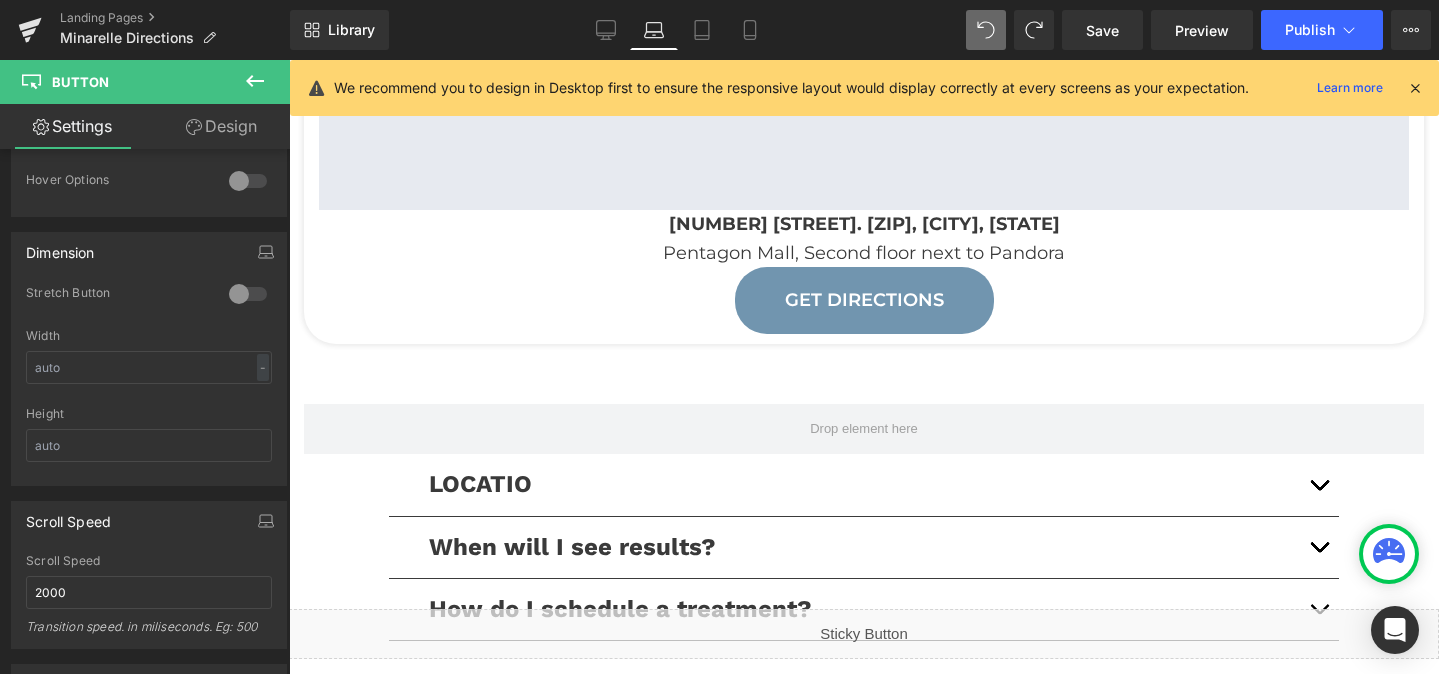 scroll, scrollTop: 572, scrollLeft: 0, axis: vertical 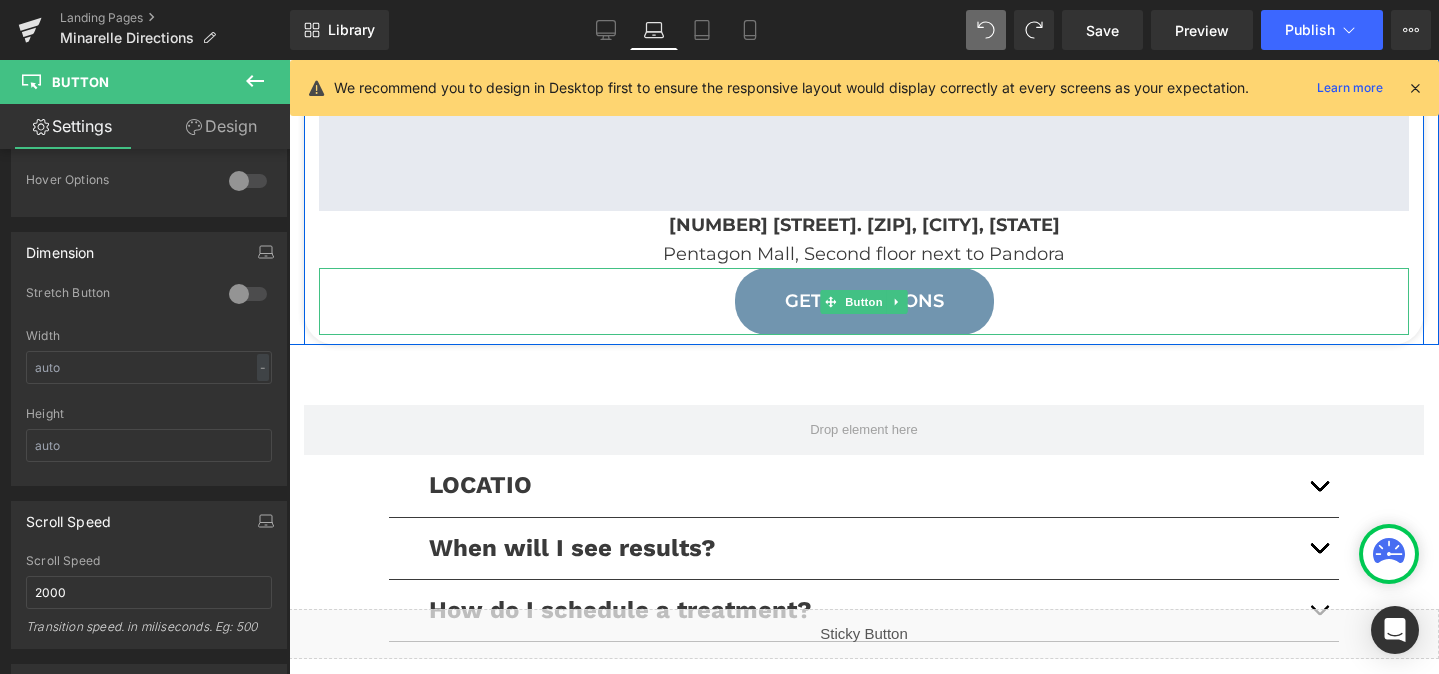 click on "Get Directions" at bounding box center [864, 301] 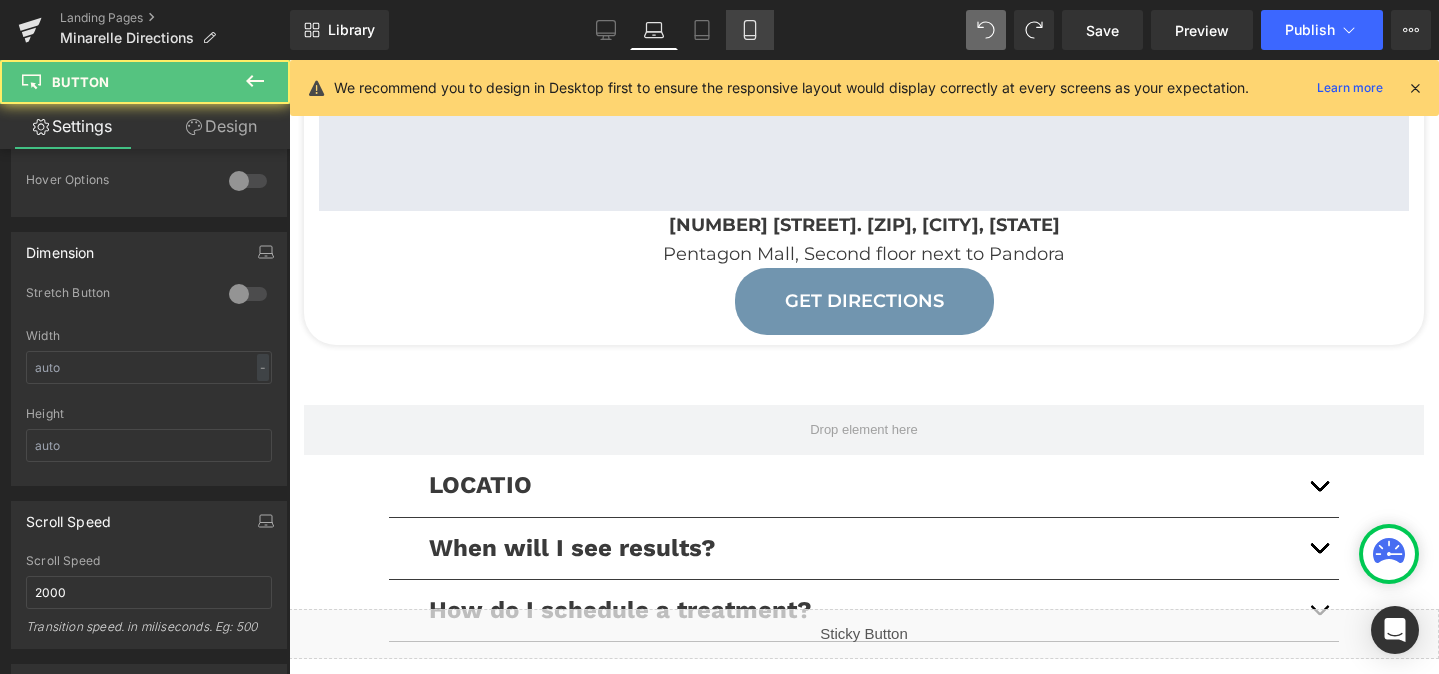 click 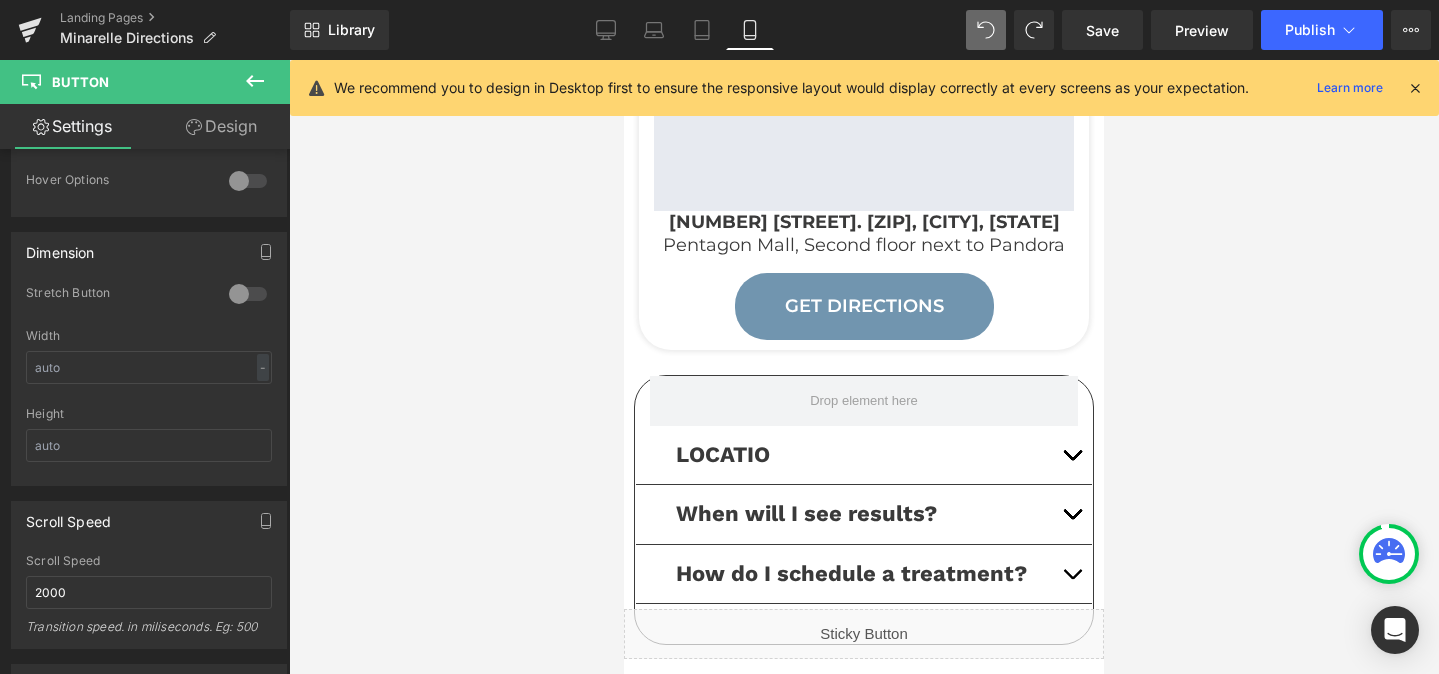 scroll, scrollTop: 481, scrollLeft: 0, axis: vertical 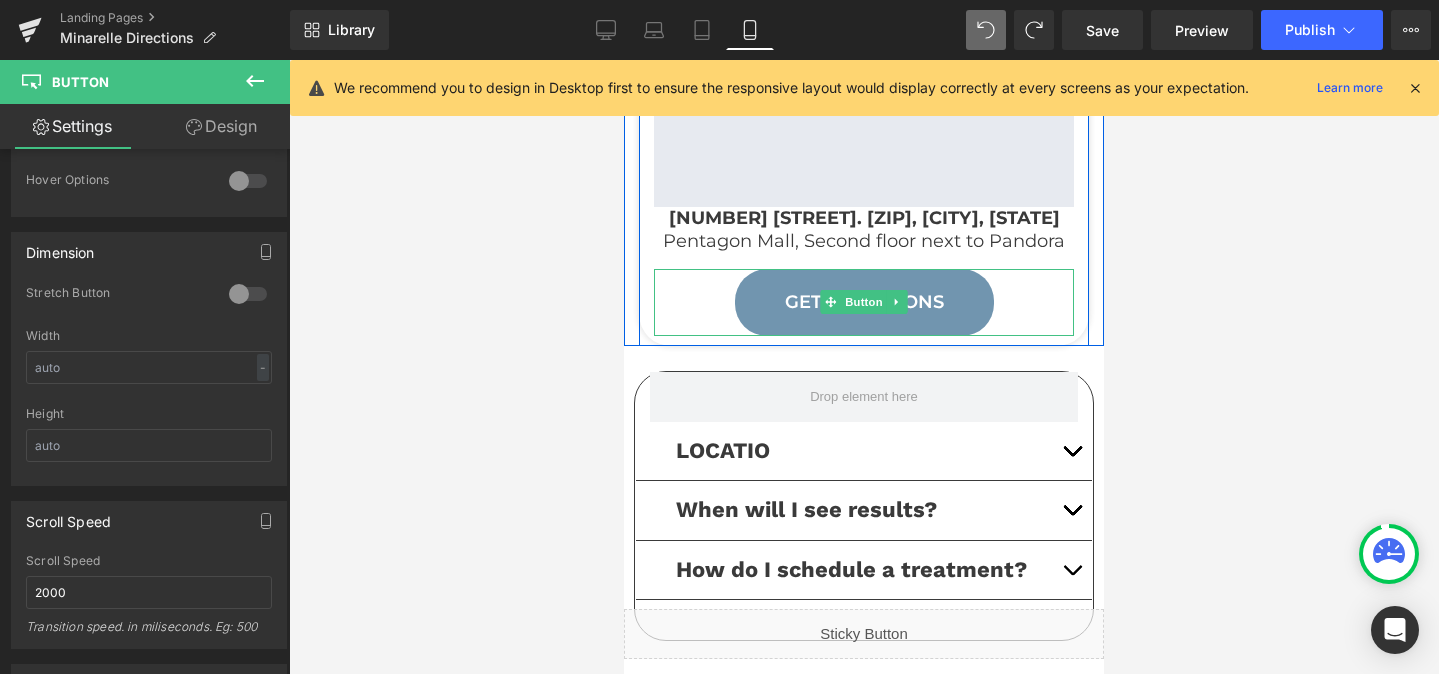click on "Get Directions" at bounding box center [864, 302] 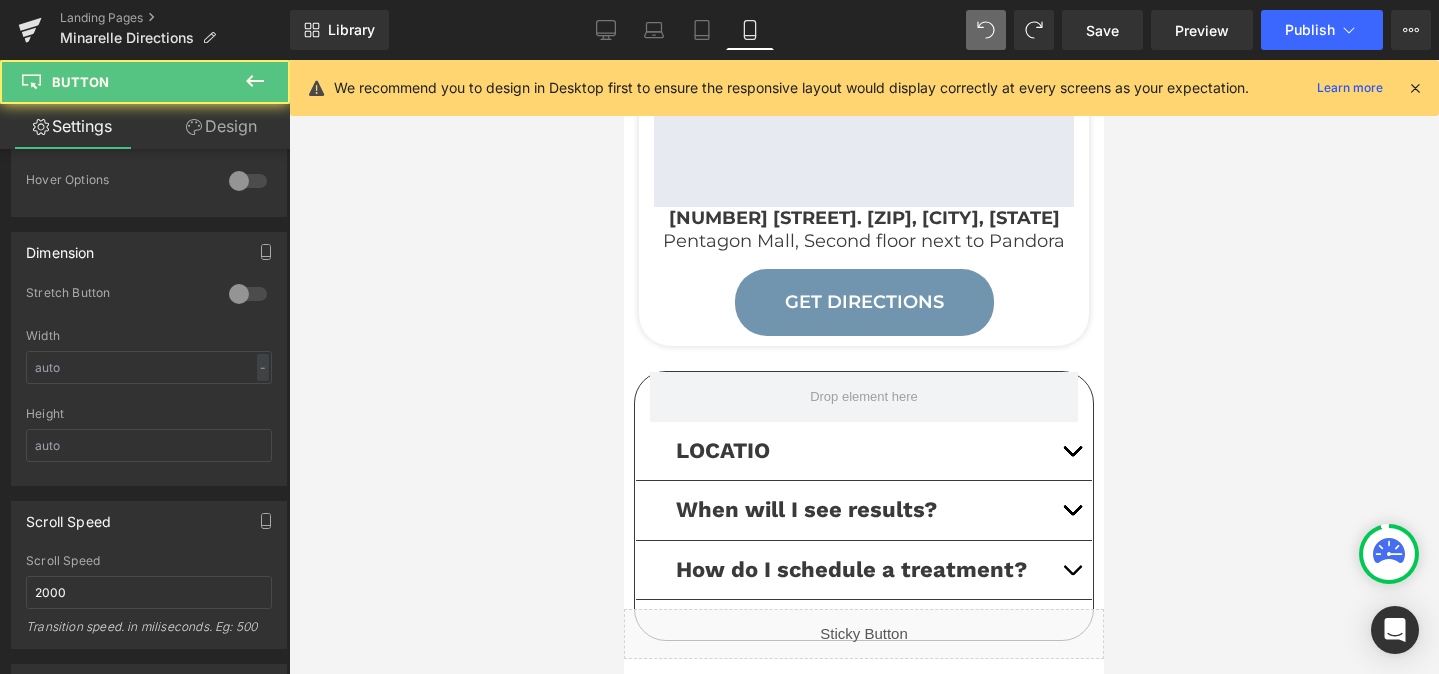 click on "Design" at bounding box center [221, 126] 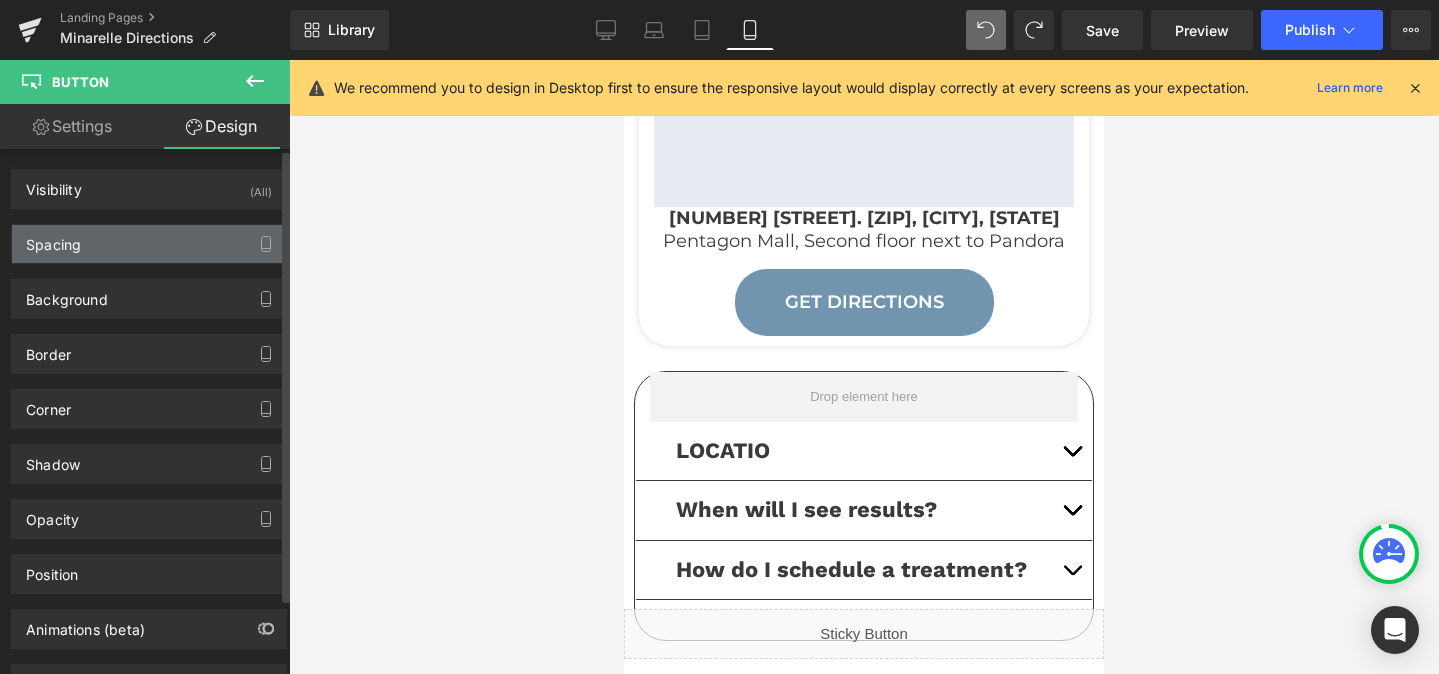 click on "Spacing" at bounding box center [149, 244] 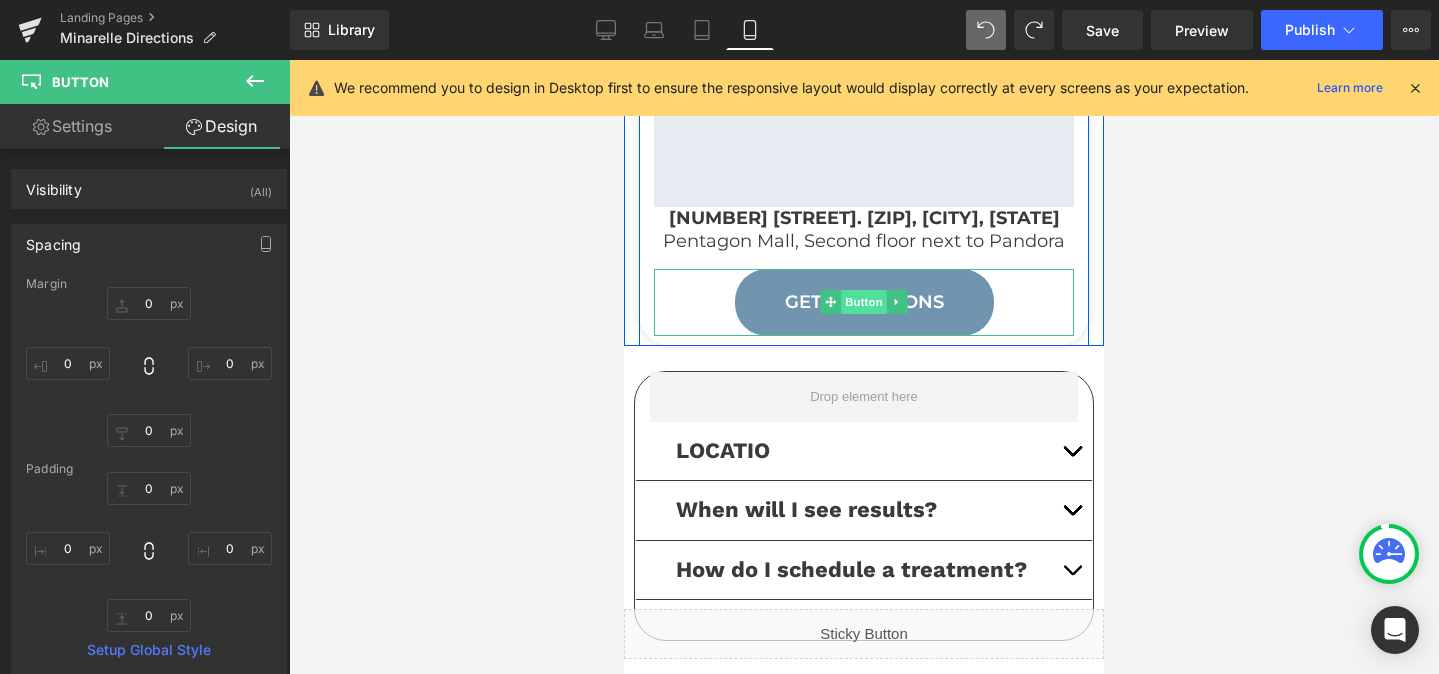 click on "Button" at bounding box center (864, 302) 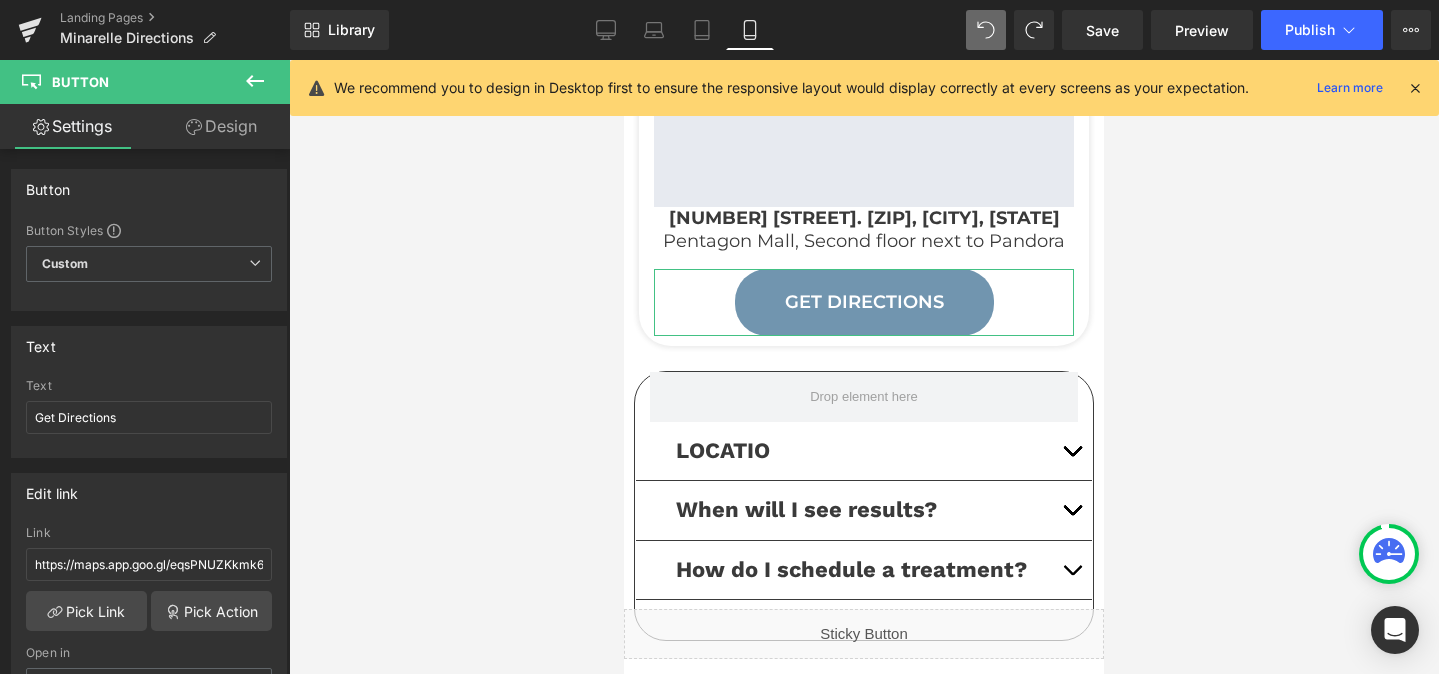 click on "Design" at bounding box center (221, 126) 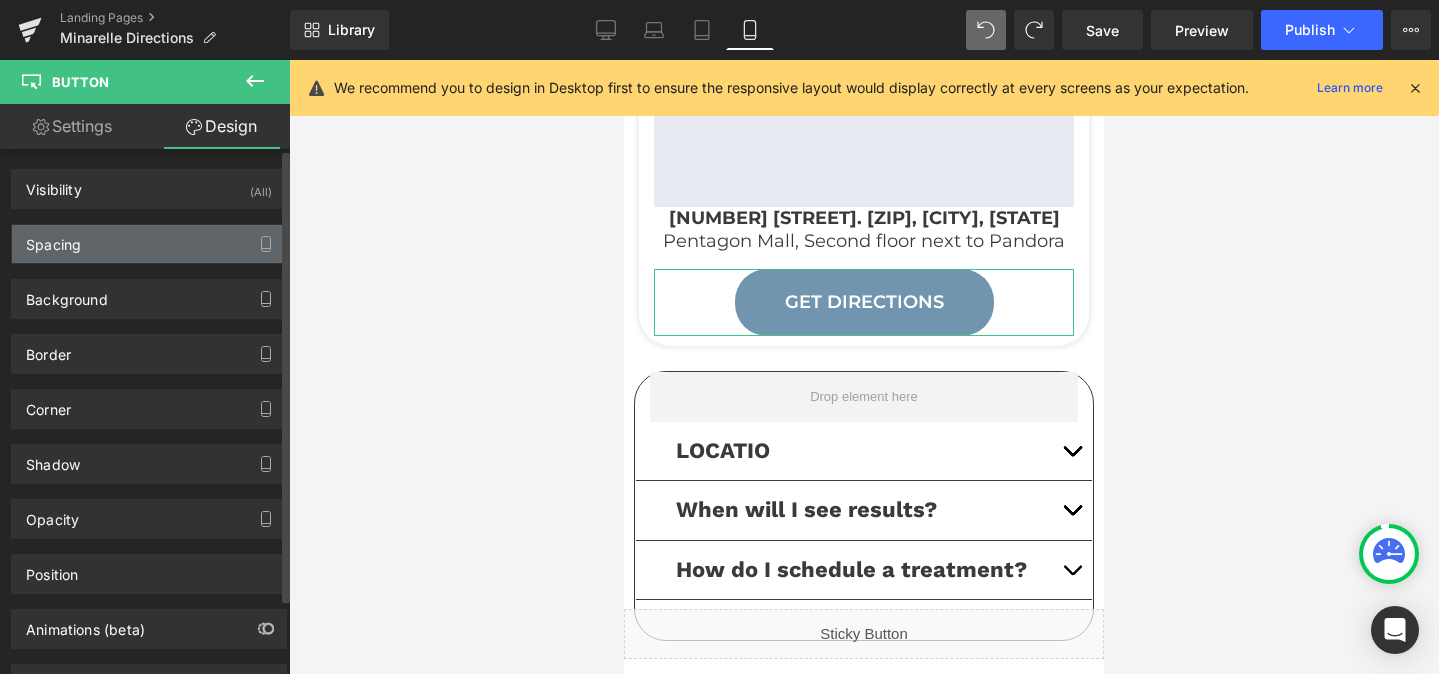 click on "Spacing" at bounding box center [149, 244] 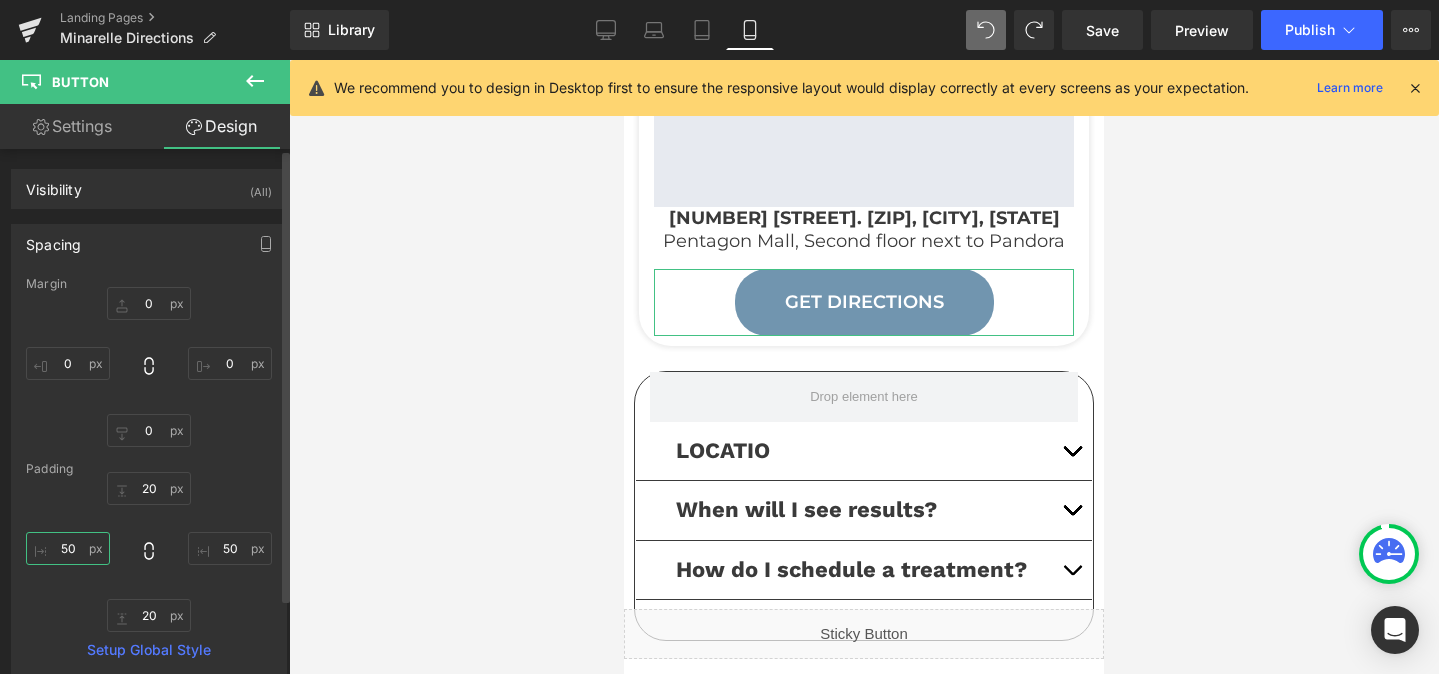 click on "50" at bounding box center (68, 548) 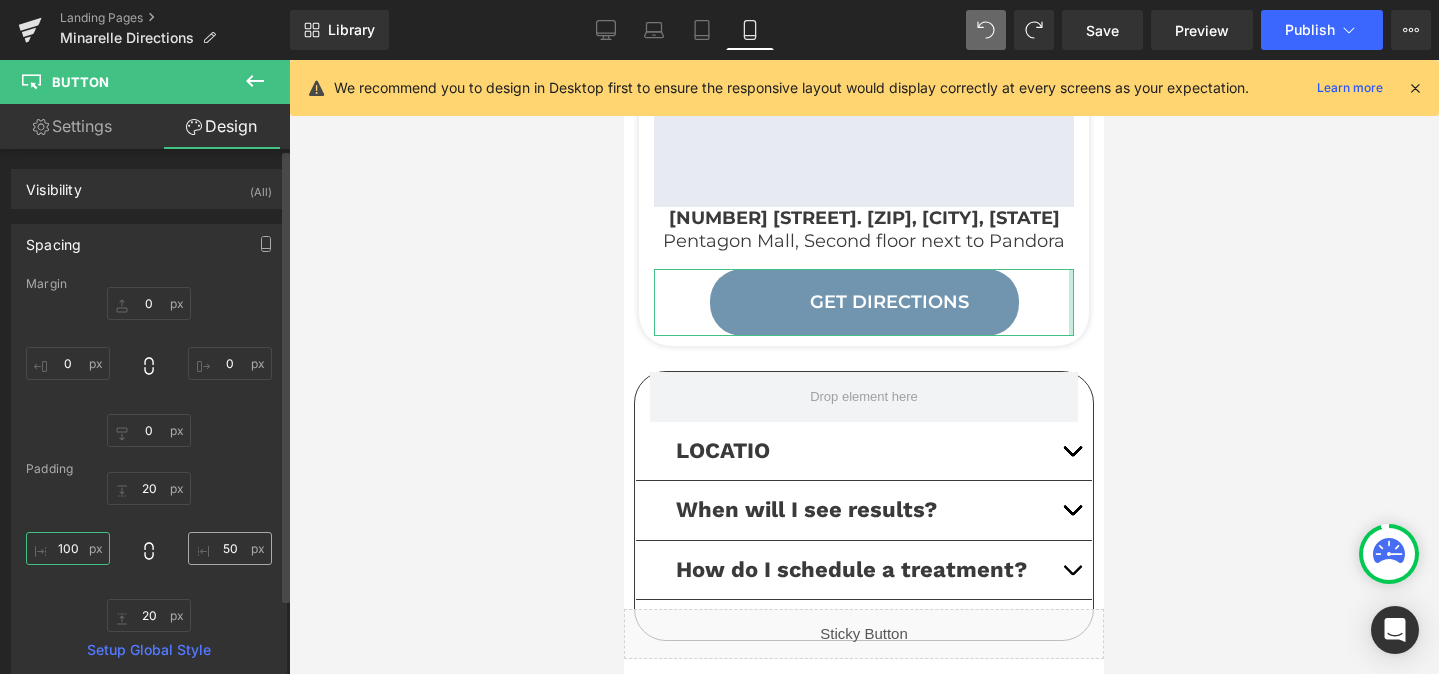 type on "100" 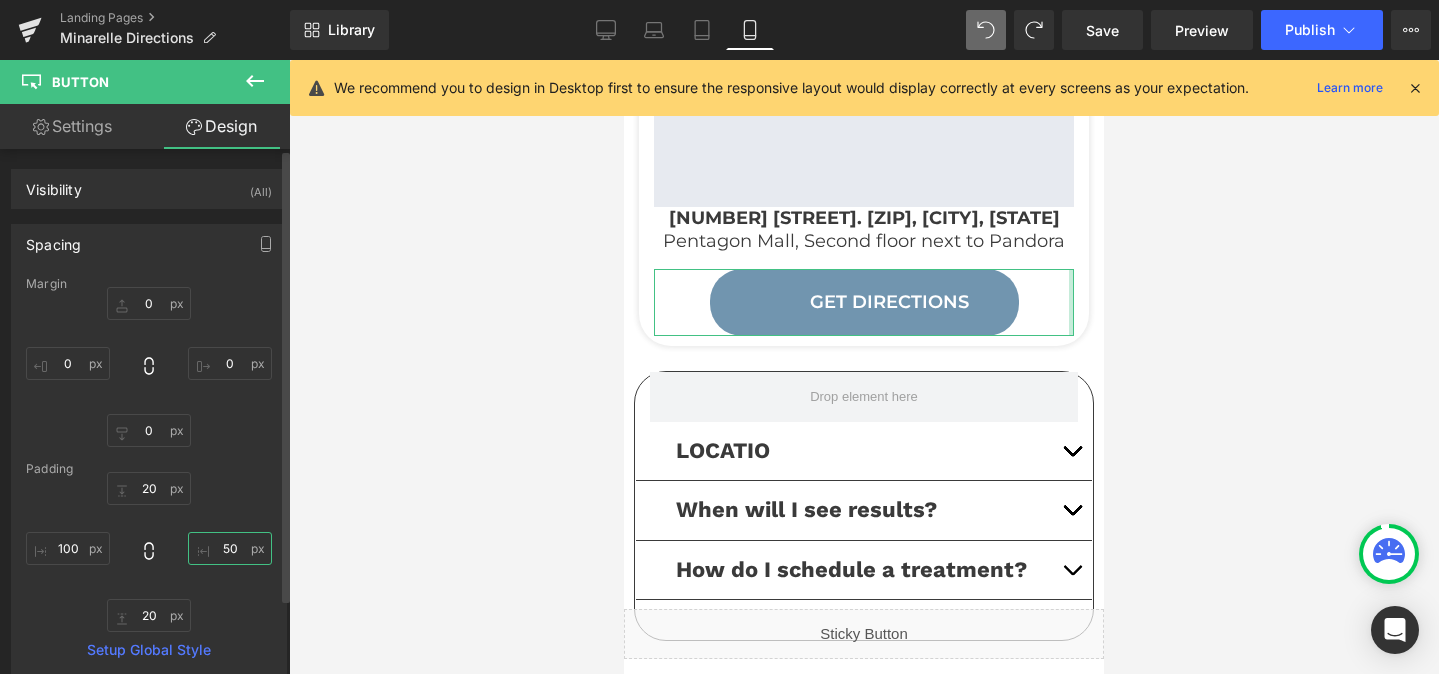 click on "50" at bounding box center [230, 548] 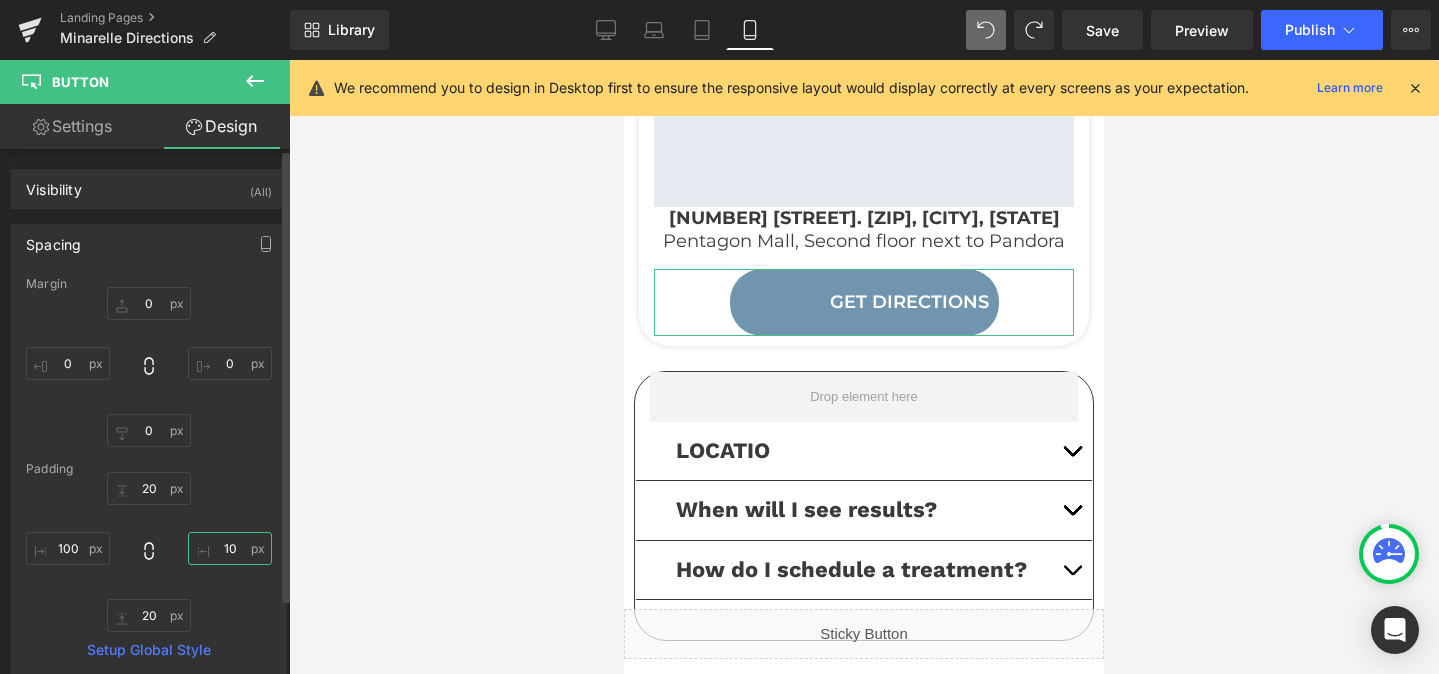 type on "100" 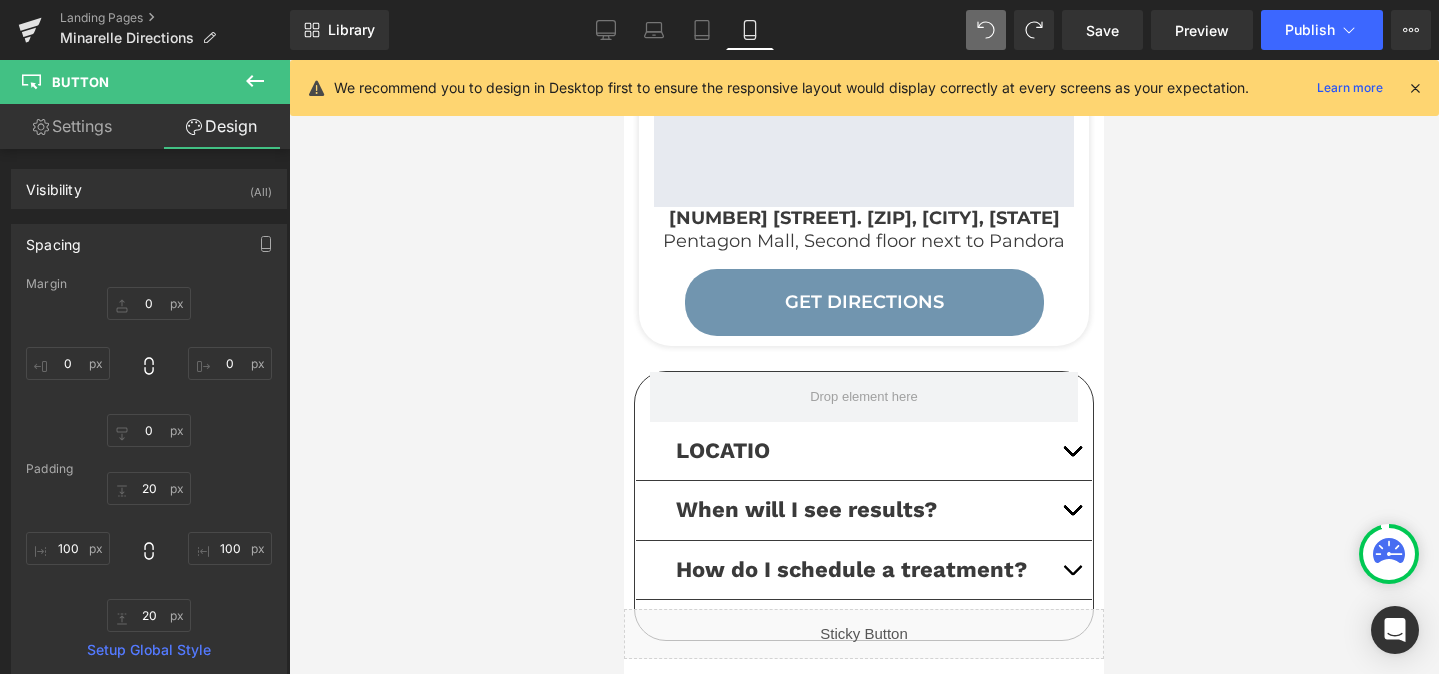 click at bounding box center (864, 367) 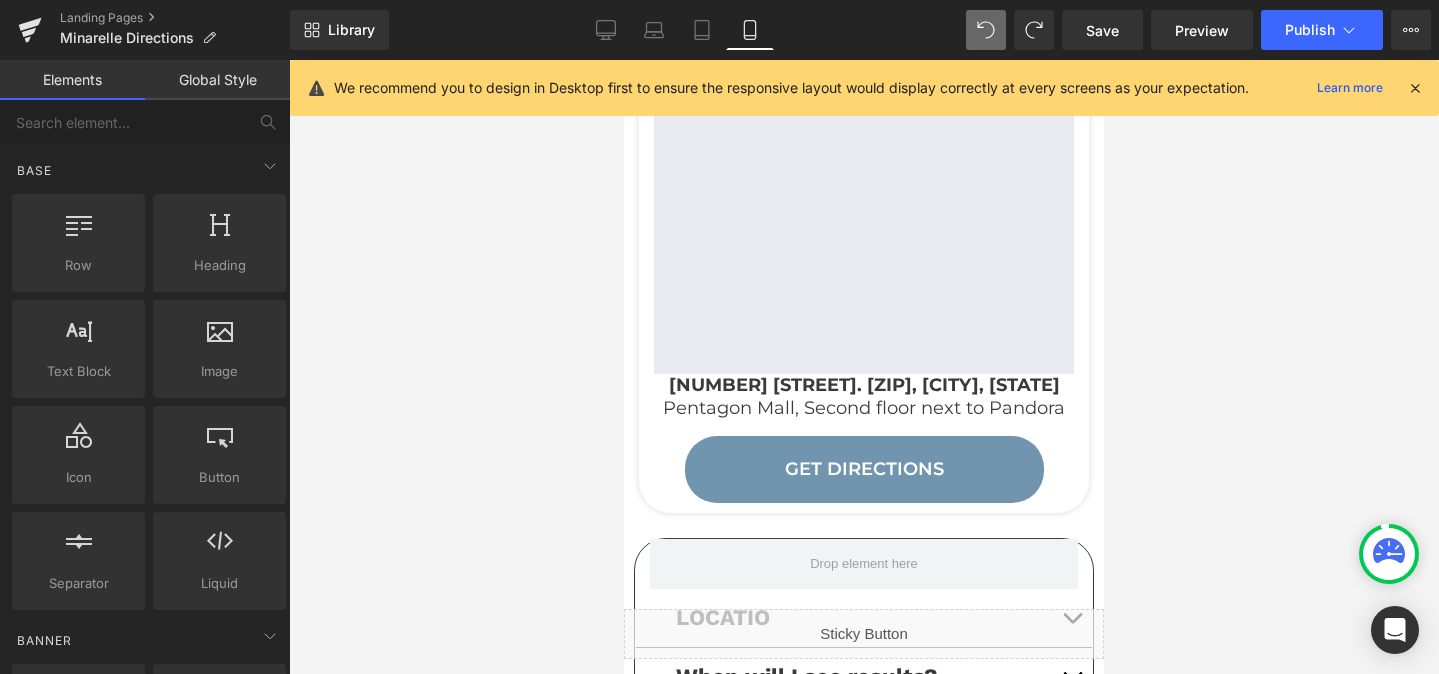 scroll, scrollTop: 316, scrollLeft: 0, axis: vertical 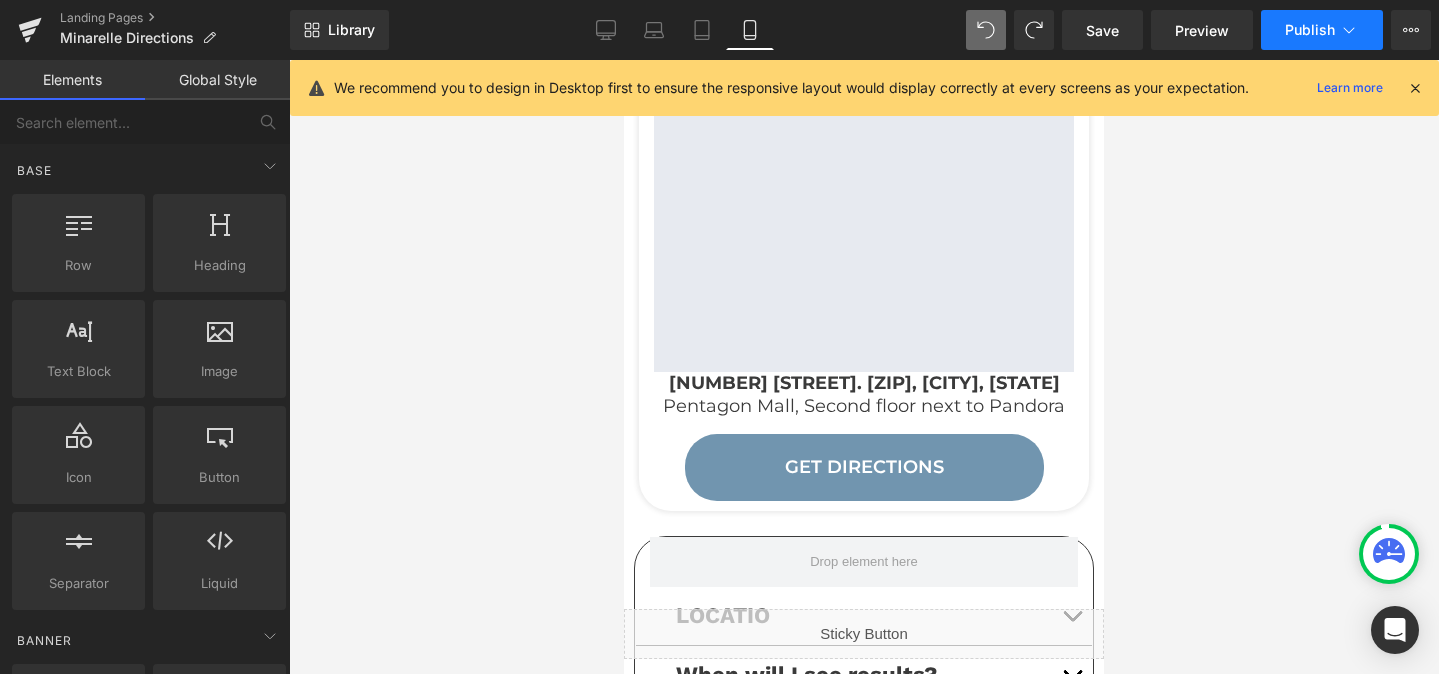 click on "Publish" at bounding box center (1310, 30) 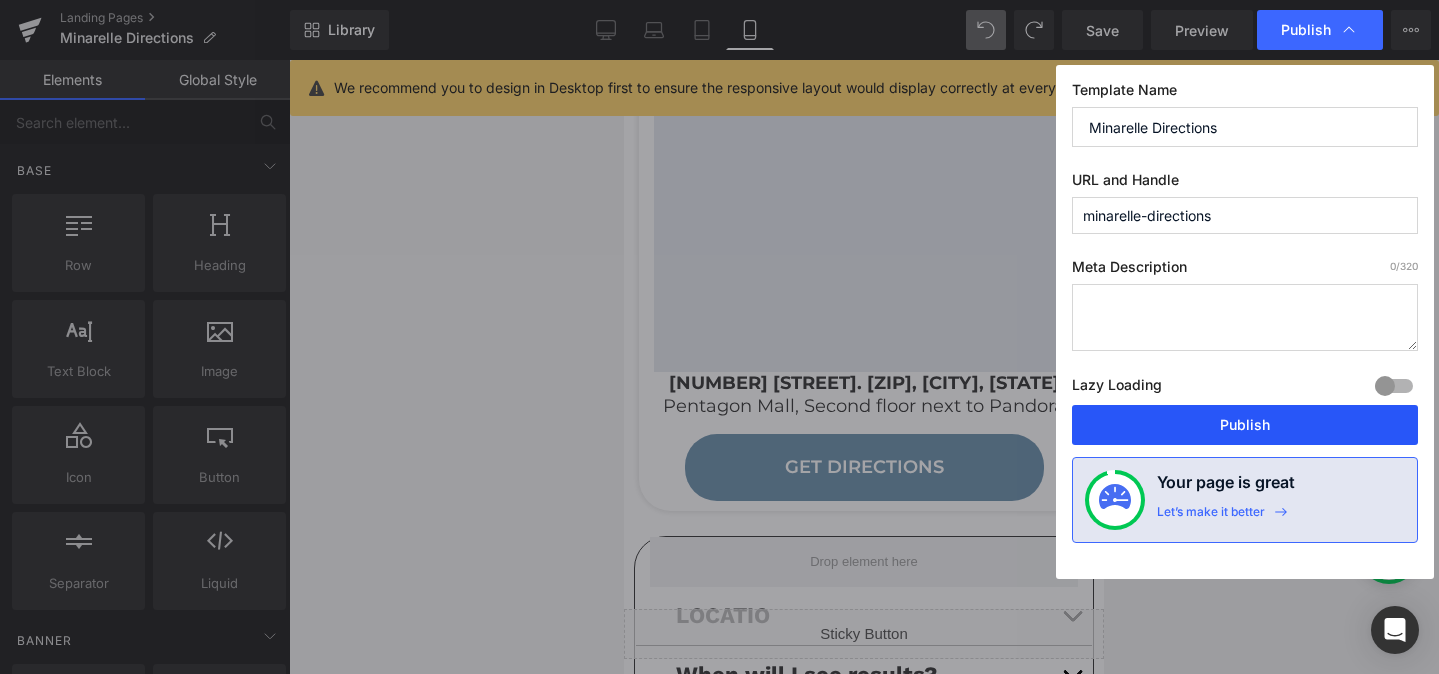 click on "Publish" at bounding box center [1245, 425] 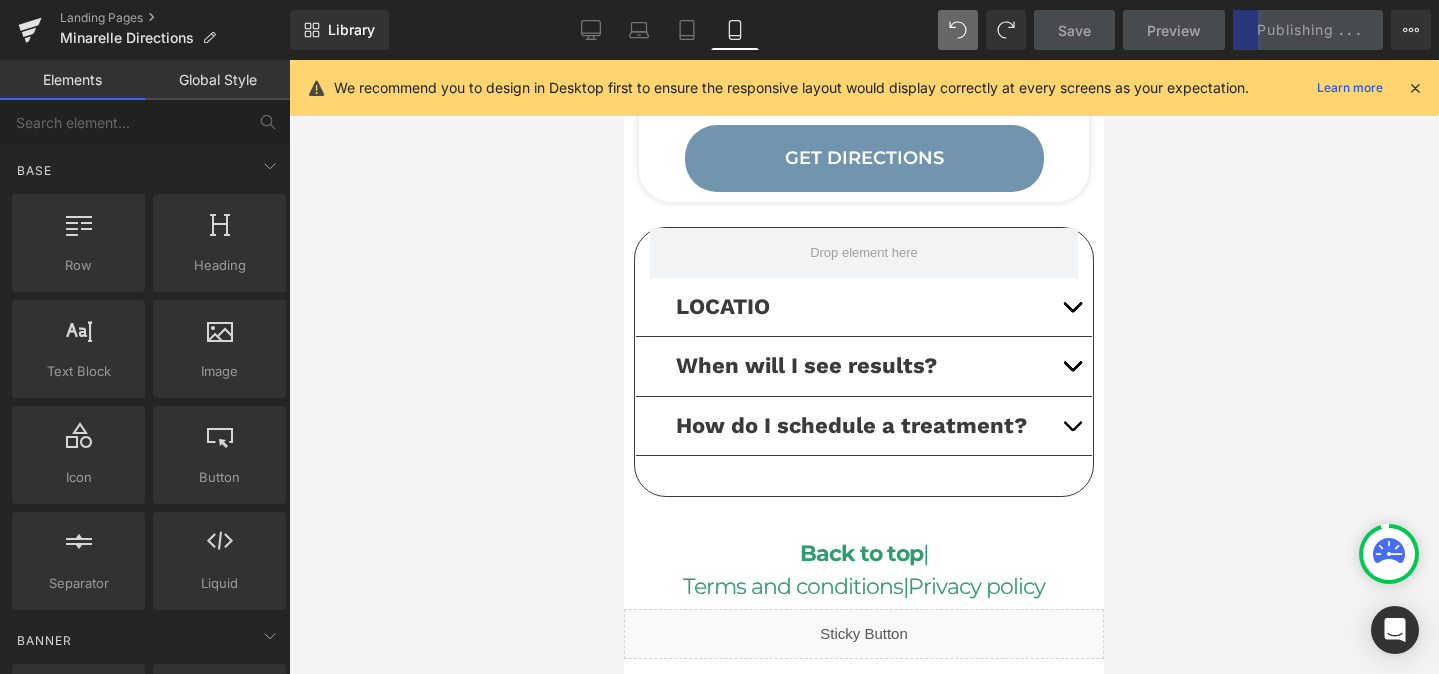 scroll, scrollTop: 694, scrollLeft: 0, axis: vertical 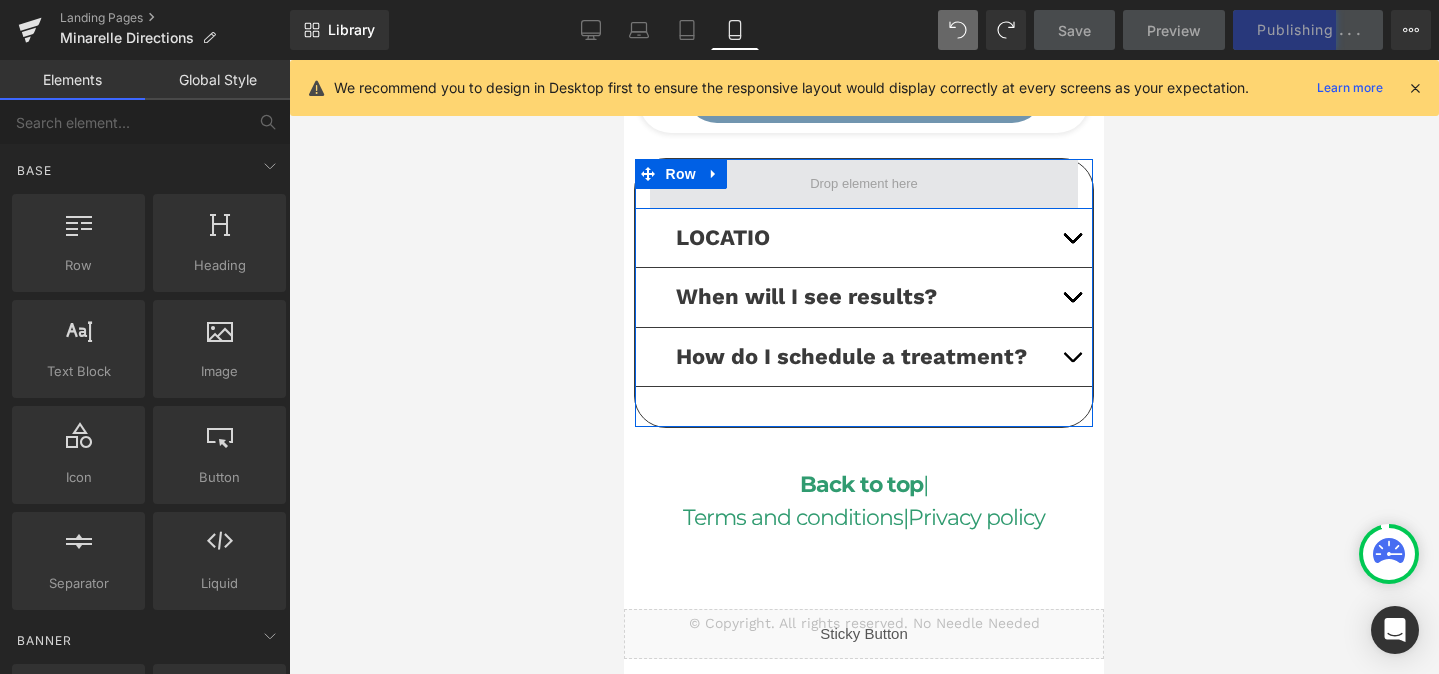 click at bounding box center (864, 184) 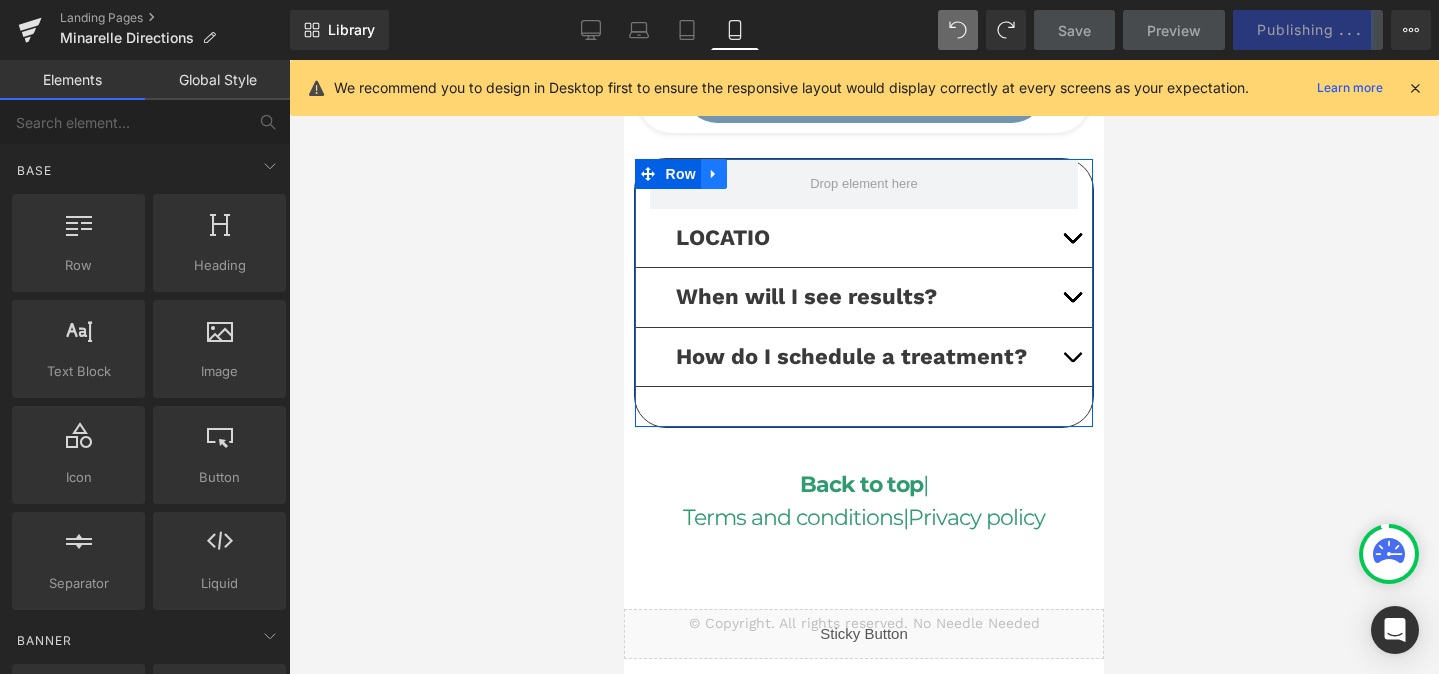 click 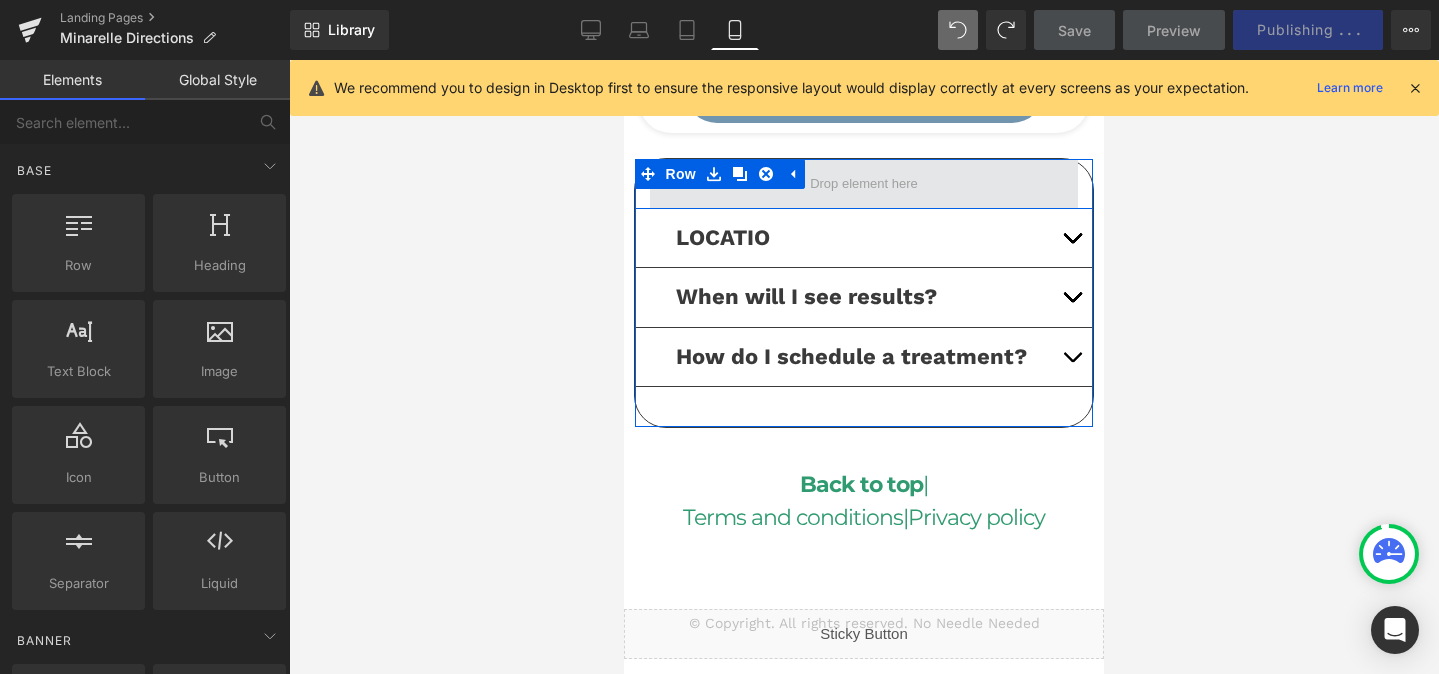 click at bounding box center [864, 184] 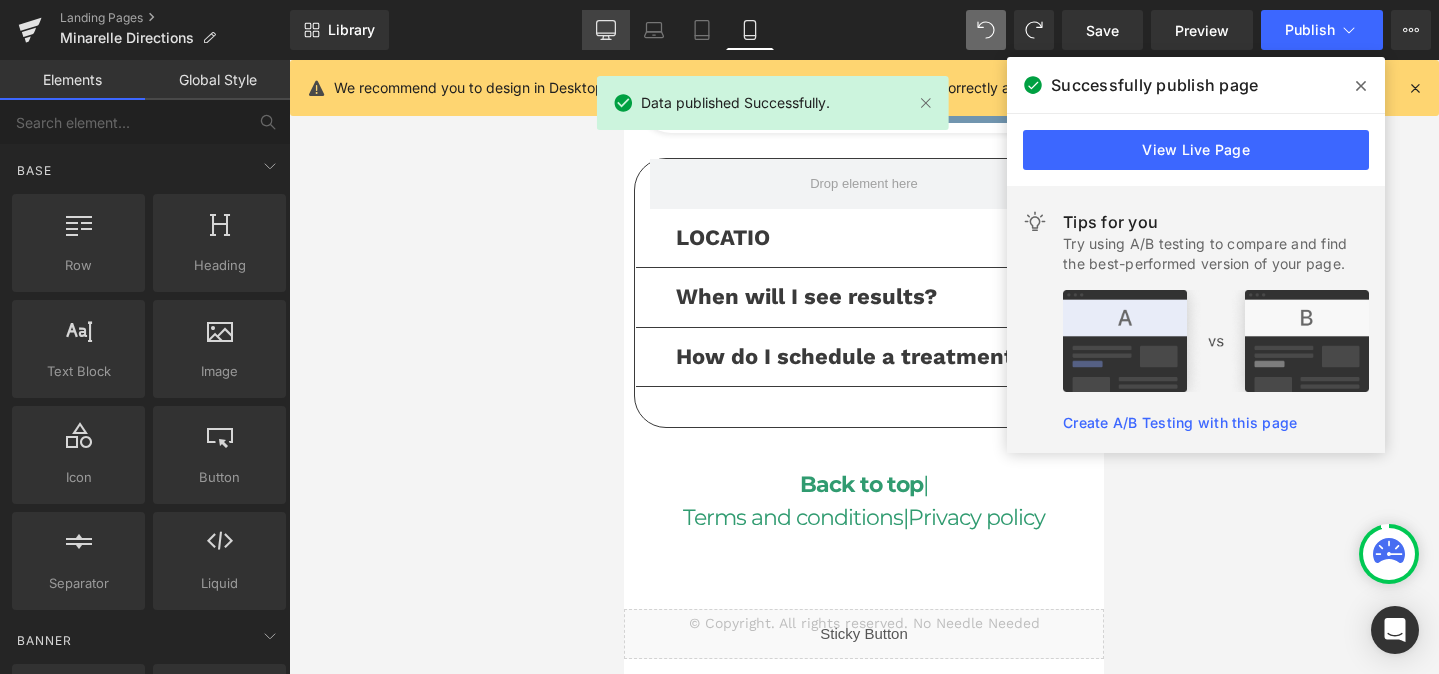 click 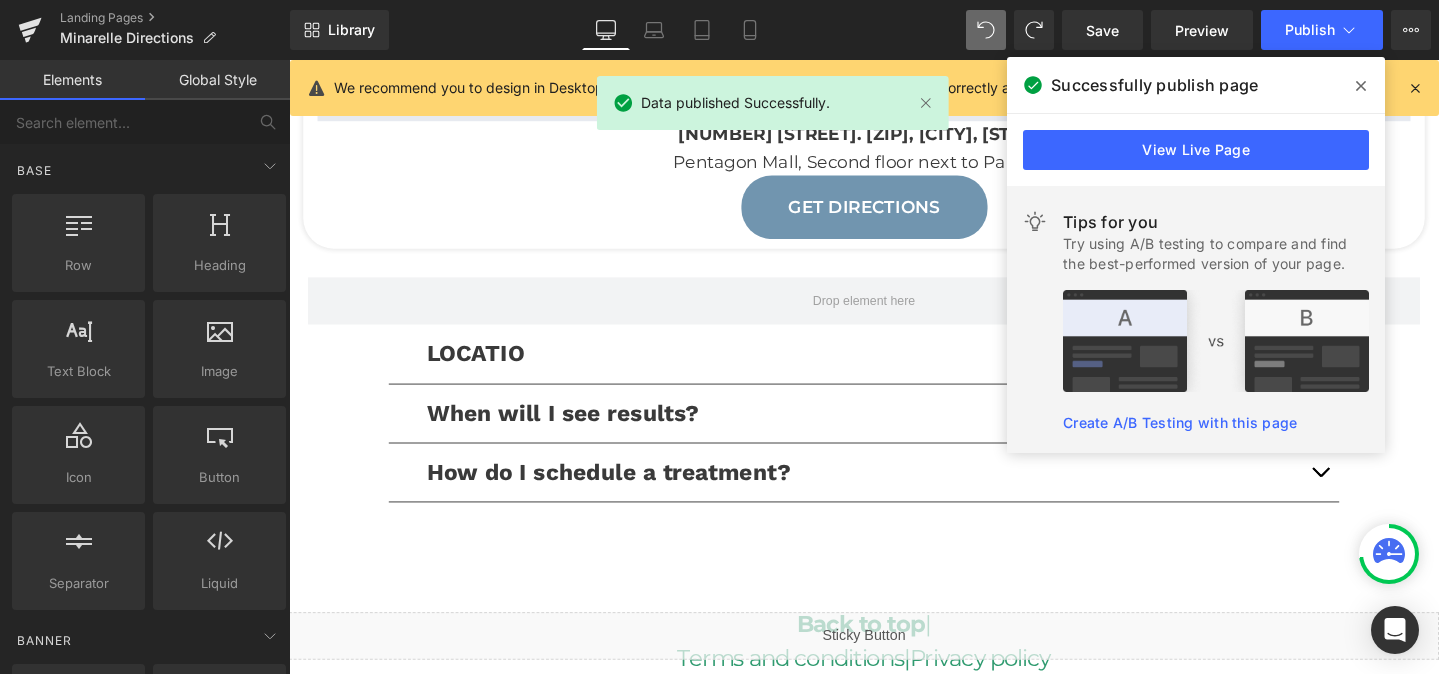 scroll, scrollTop: 627, scrollLeft: 0, axis: vertical 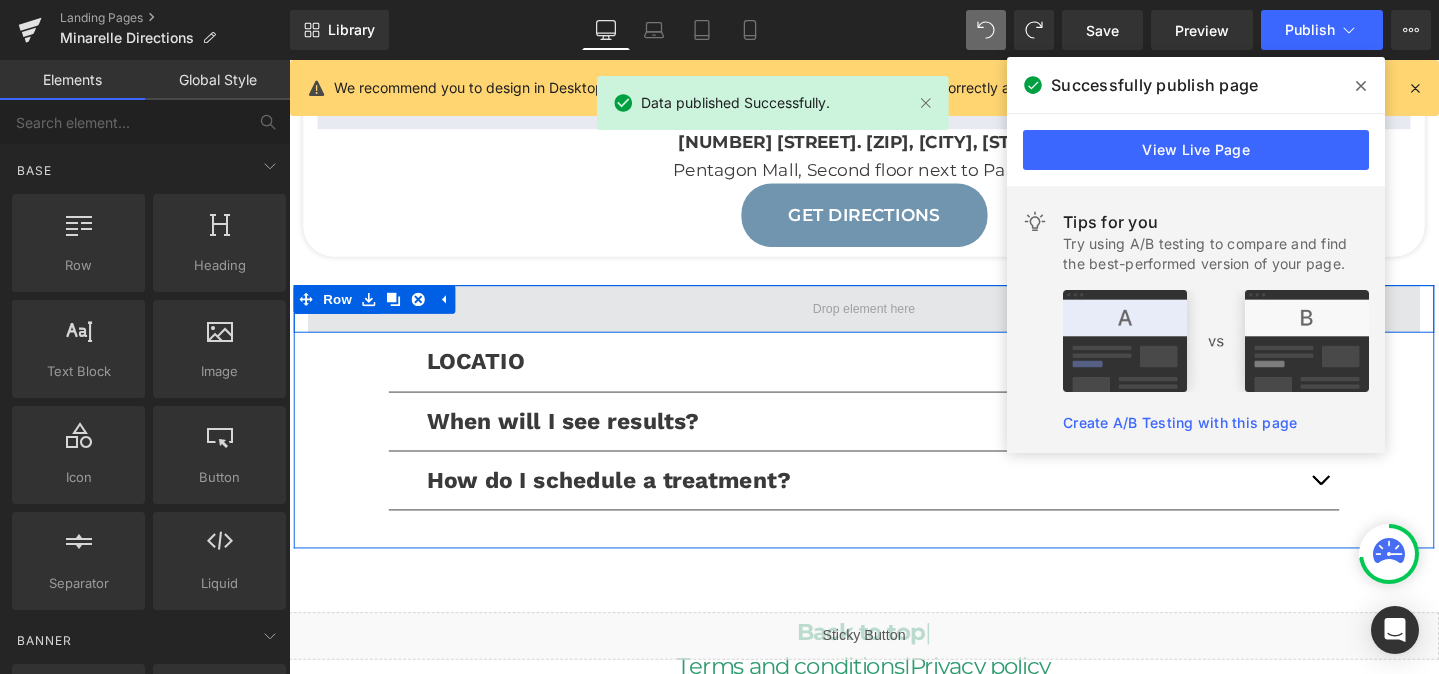 click at bounding box center [894, 322] 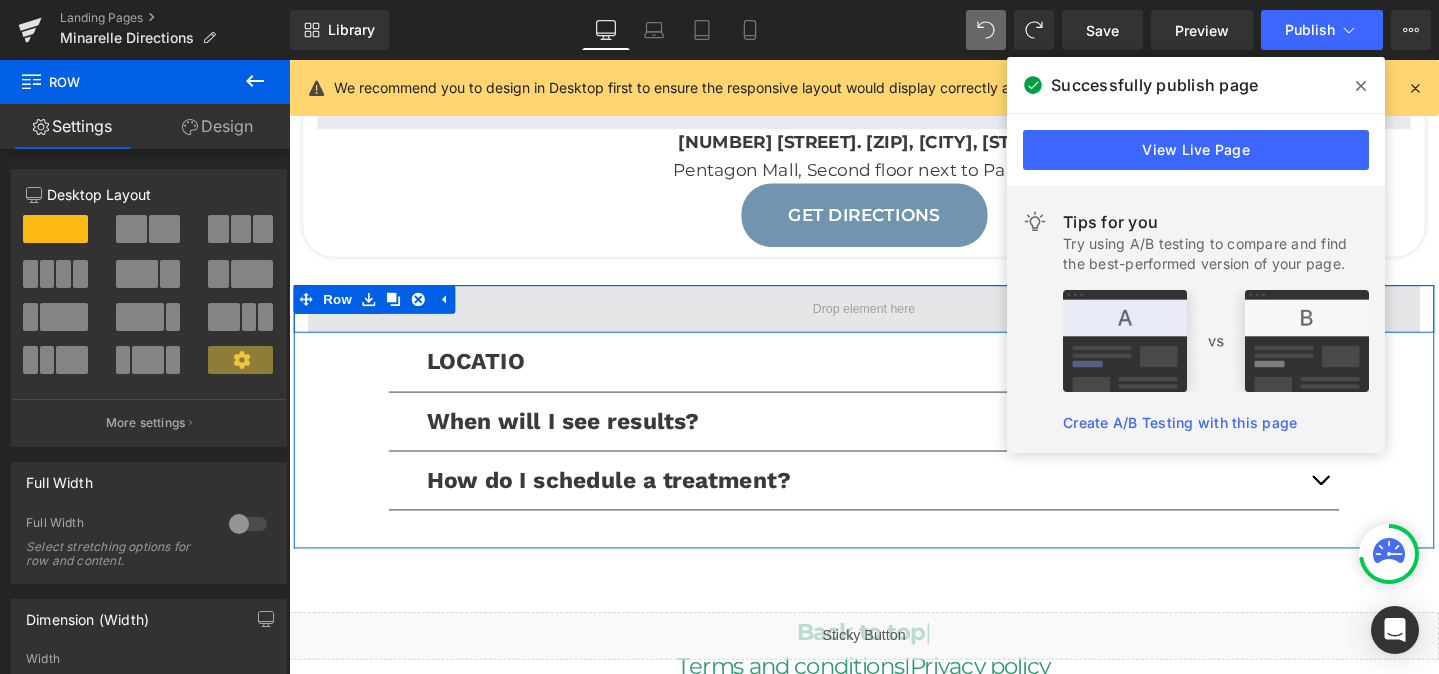 click at bounding box center [894, 322] 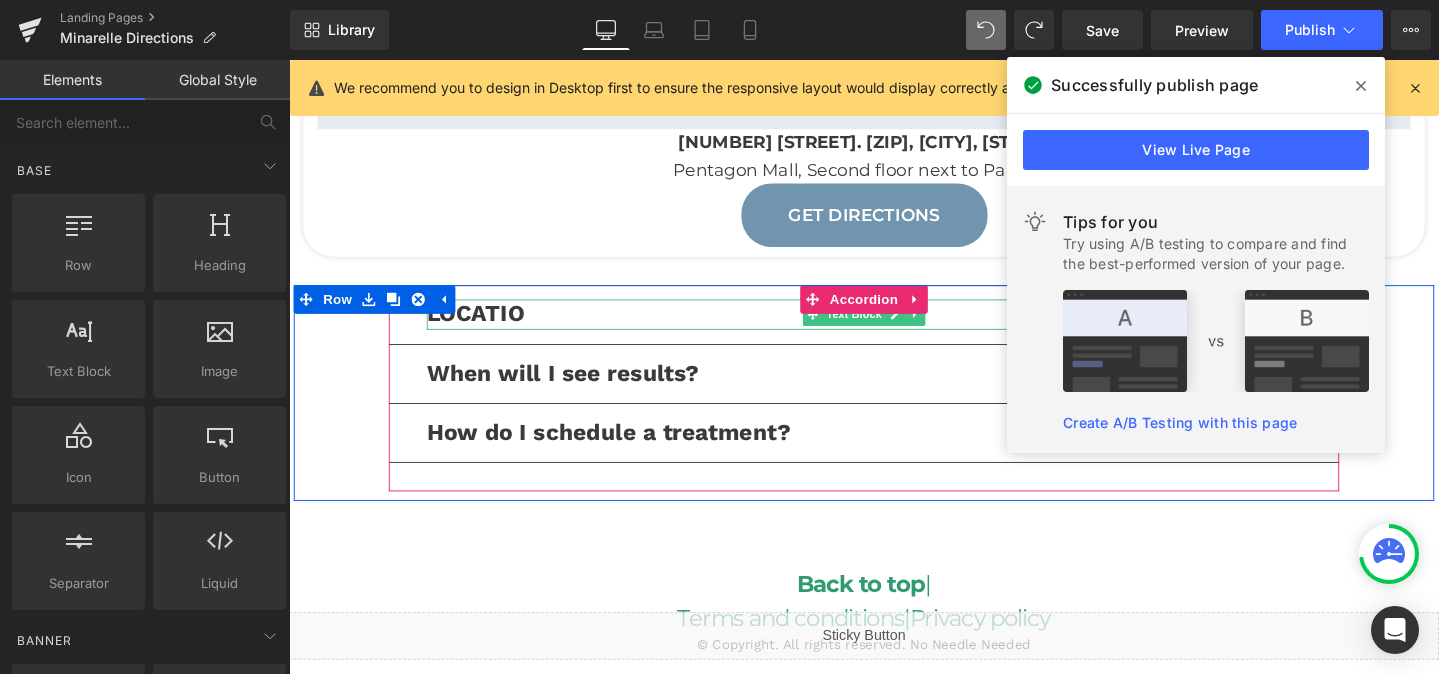 click on "LOCATIO" at bounding box center (485, 327) 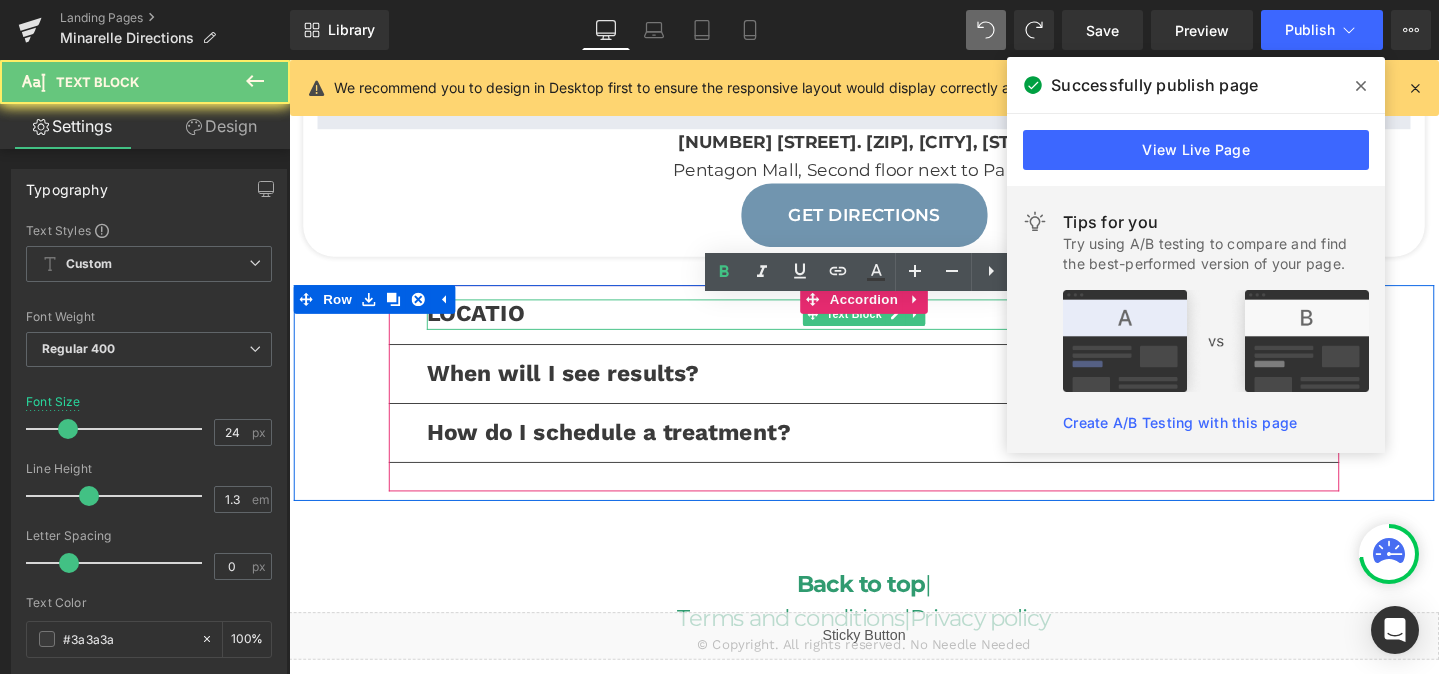 click on "LOCATIO" at bounding box center [485, 327] 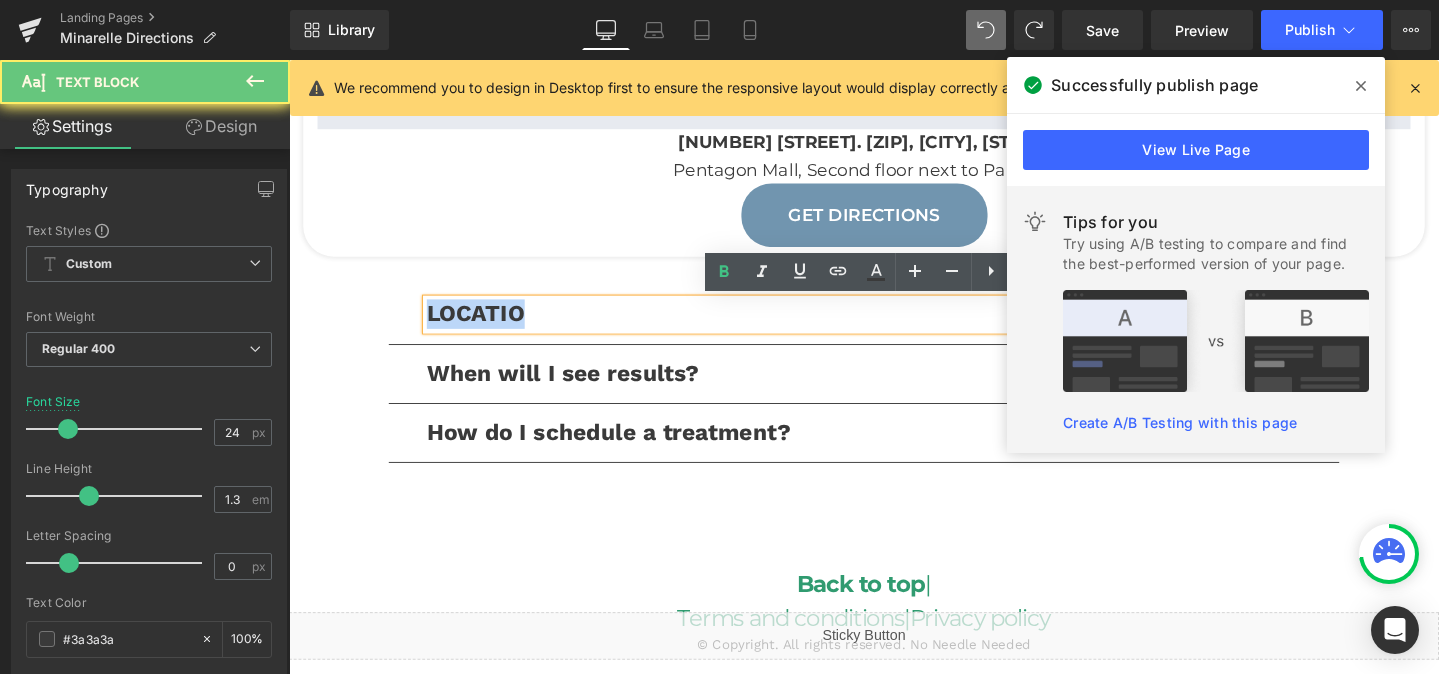 click on "LOCATIO" at bounding box center [485, 327] 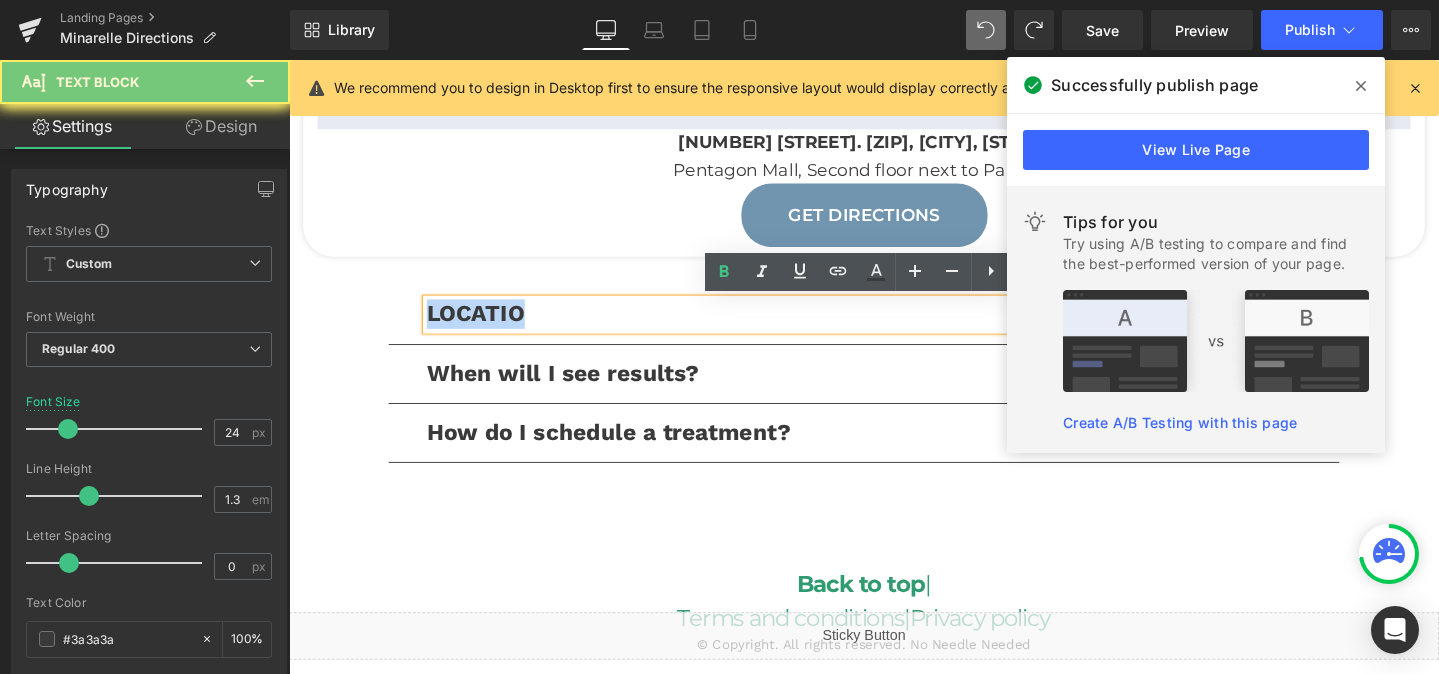 type 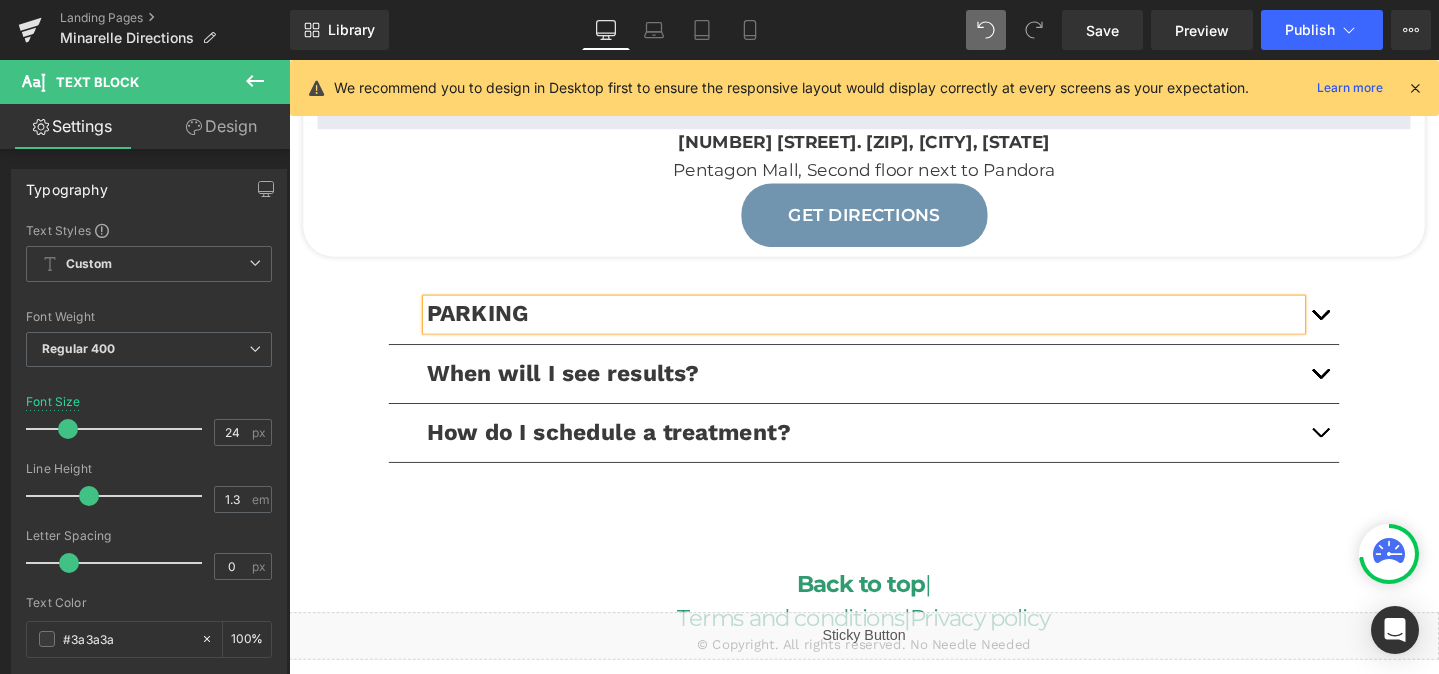 click on "PARKING
Text Block
[NUMBER] [STREET] [CITY], [STATE] [ZIP] ([LOCATION], [FLOOR] next to Pandora)
Text Block
Row
When will I see results? Text Block" at bounding box center (894, 405) 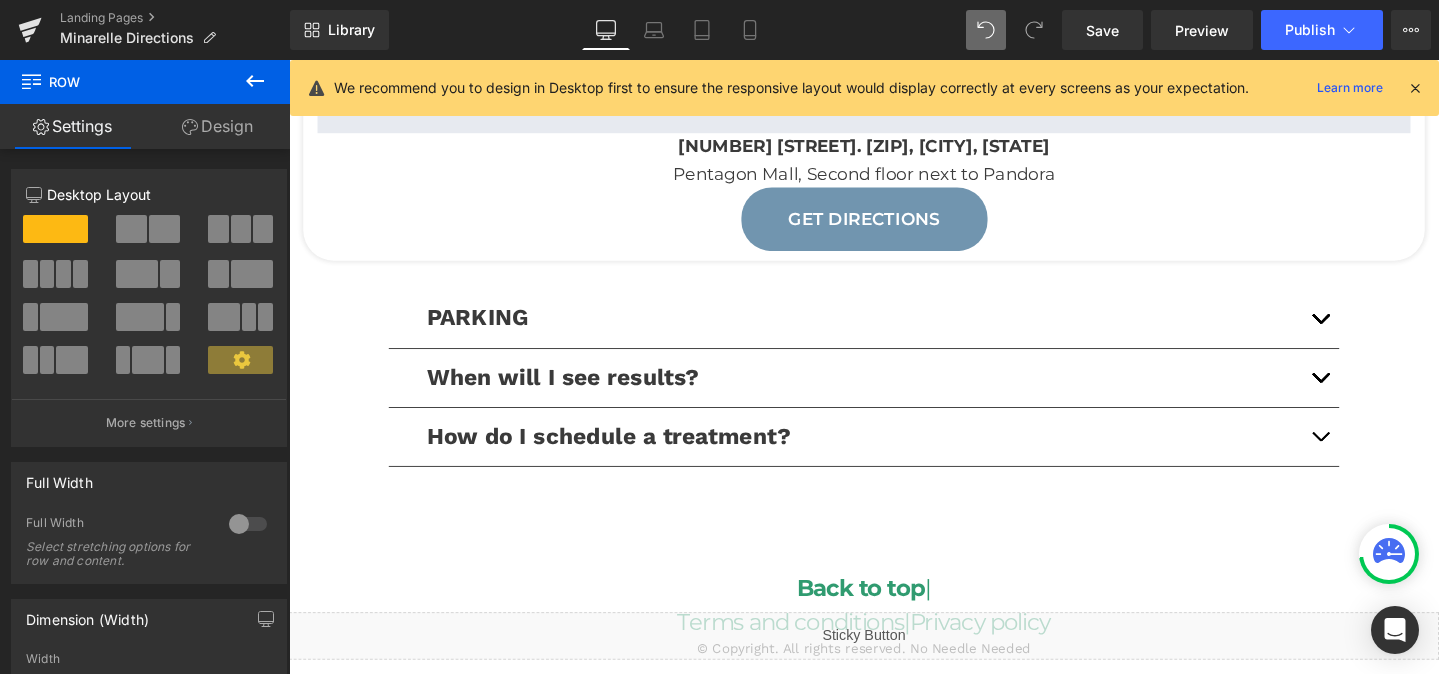 scroll, scrollTop: 682, scrollLeft: 0, axis: vertical 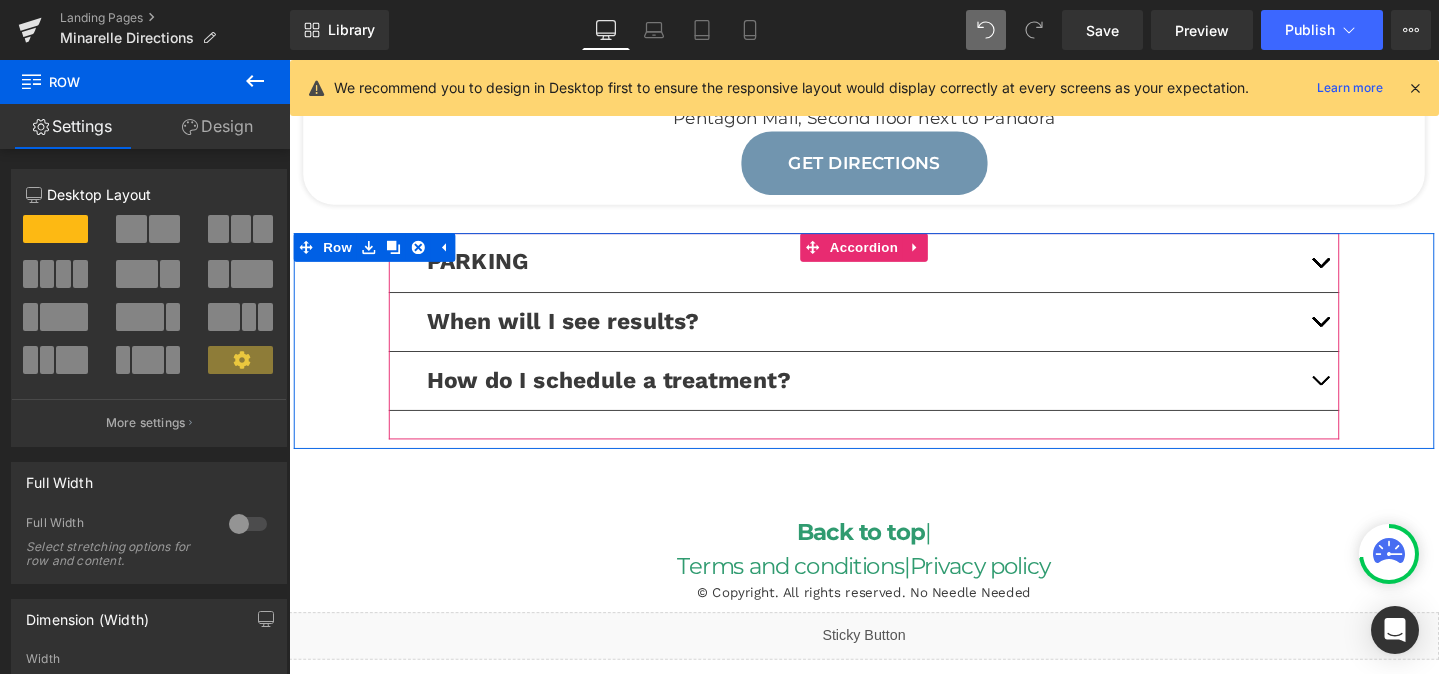 click on "PARKING
Text Block" at bounding box center (894, 273) 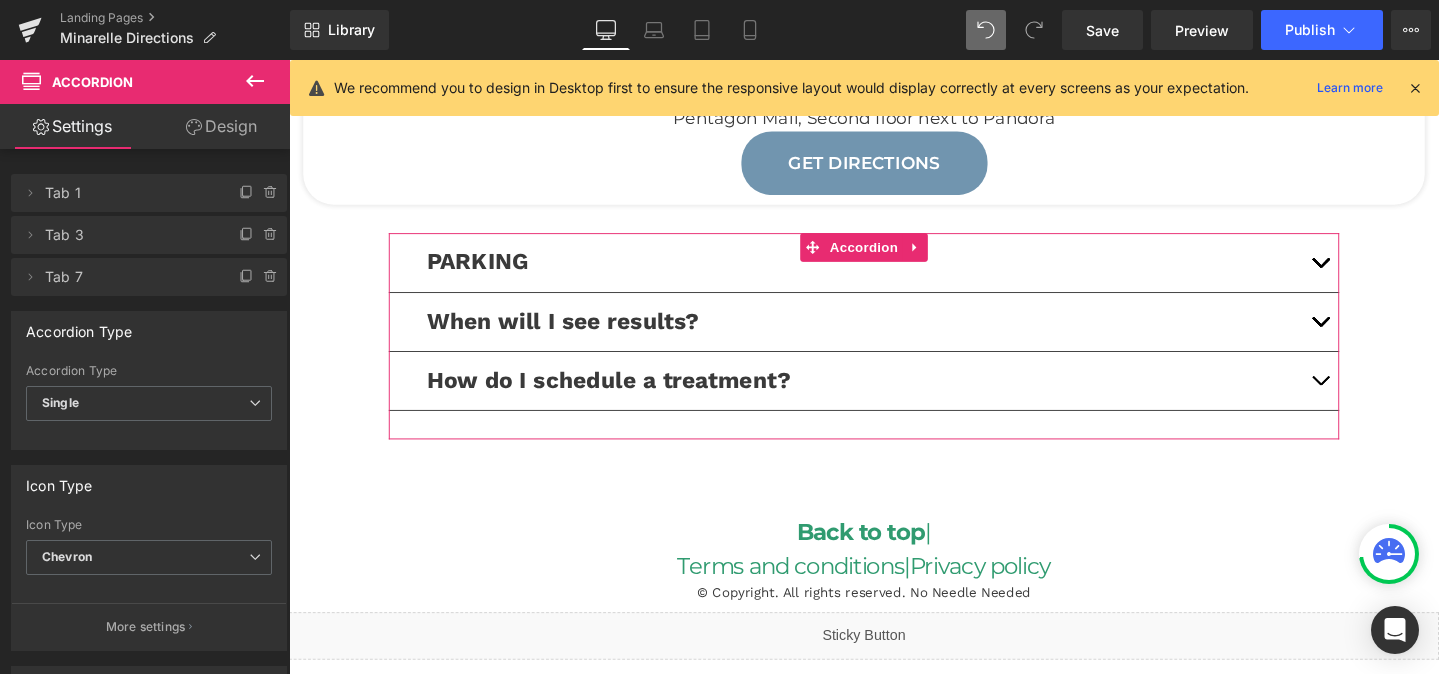 click on "Design" at bounding box center [221, 126] 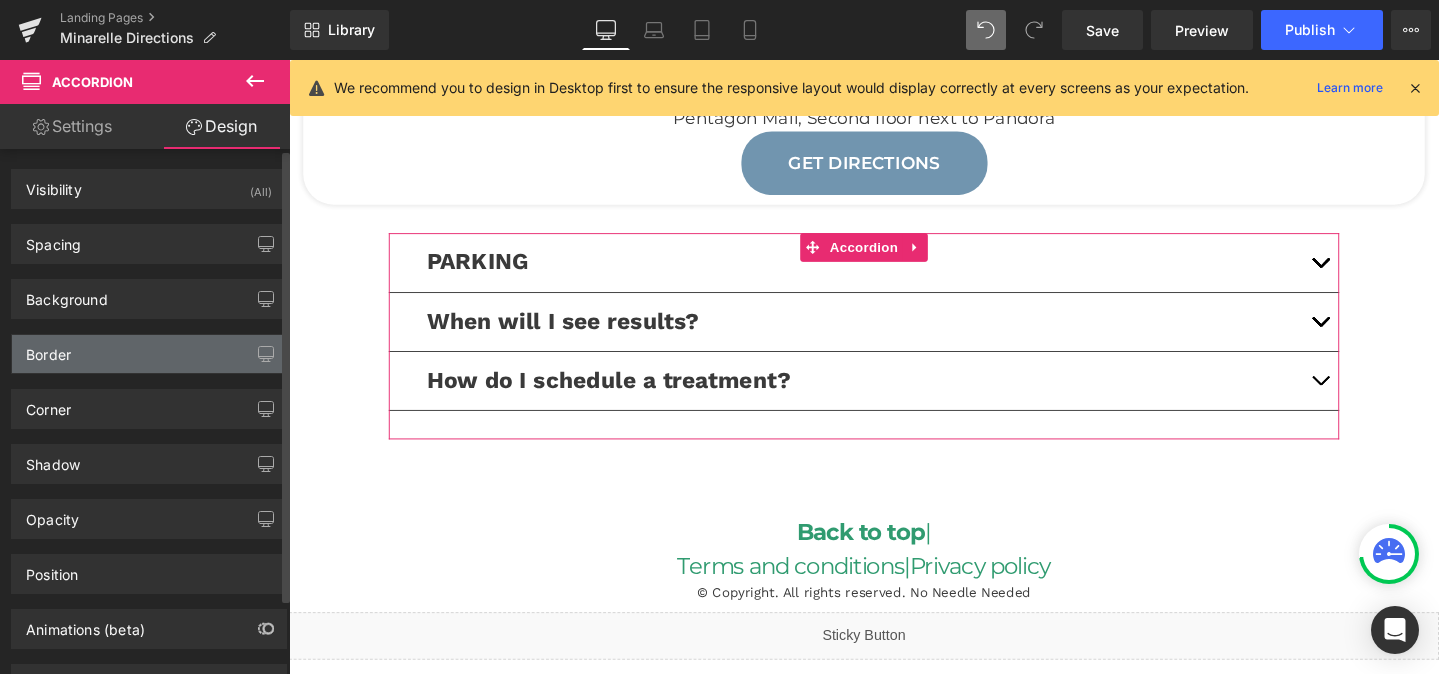 click on "Border" at bounding box center (149, 354) 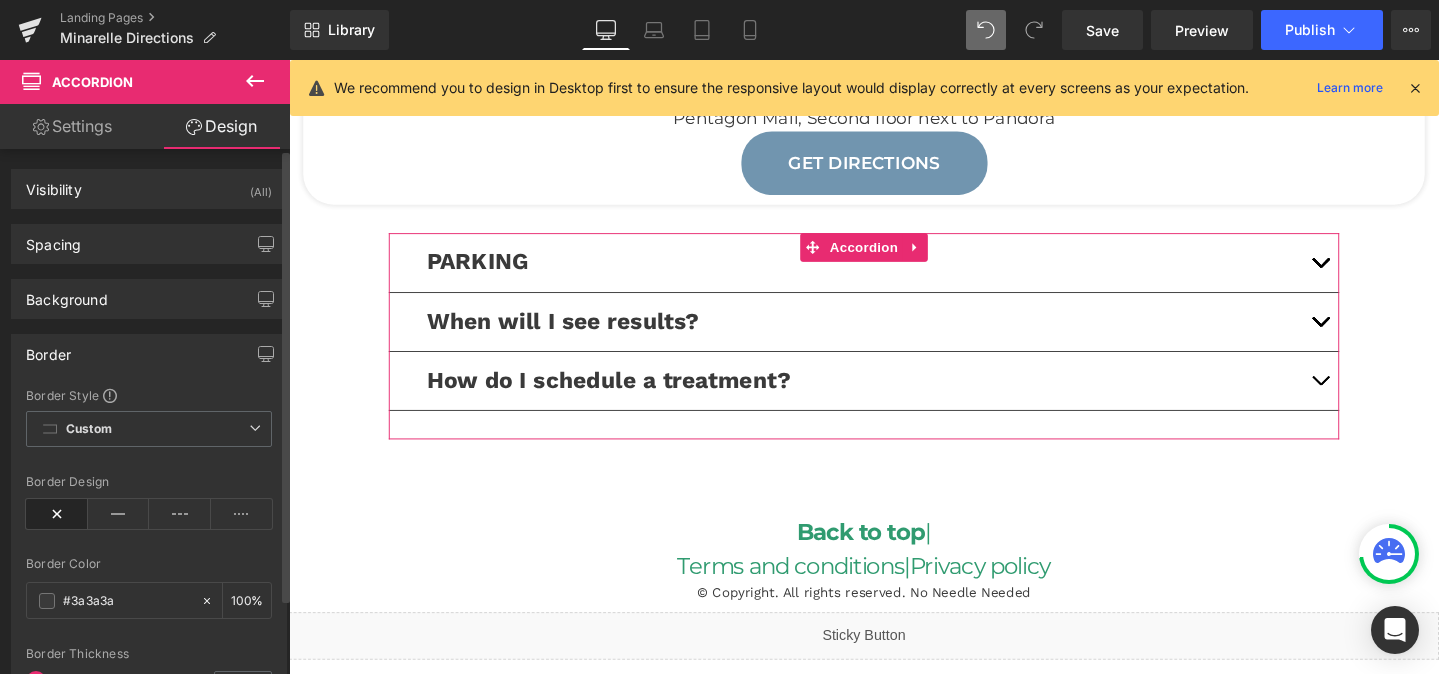 click on "Border Design" at bounding box center (149, 513) 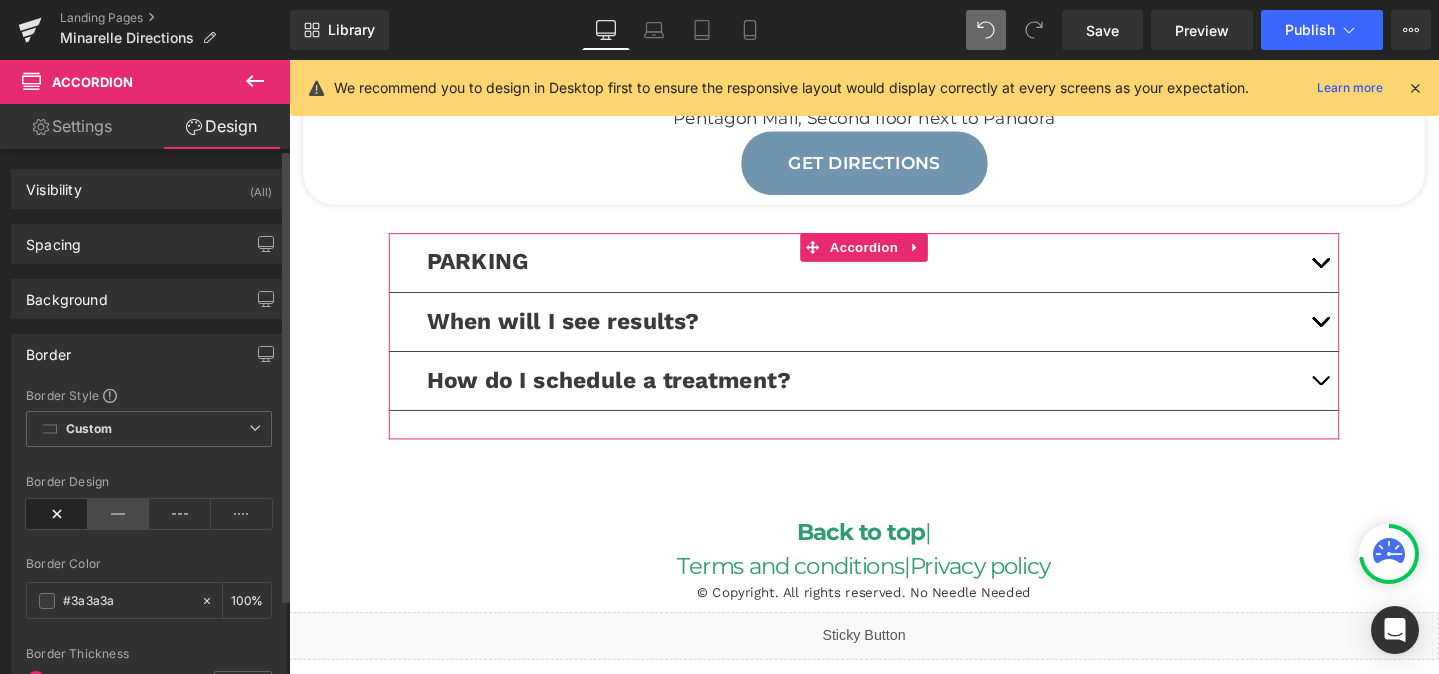 click at bounding box center [119, 514] 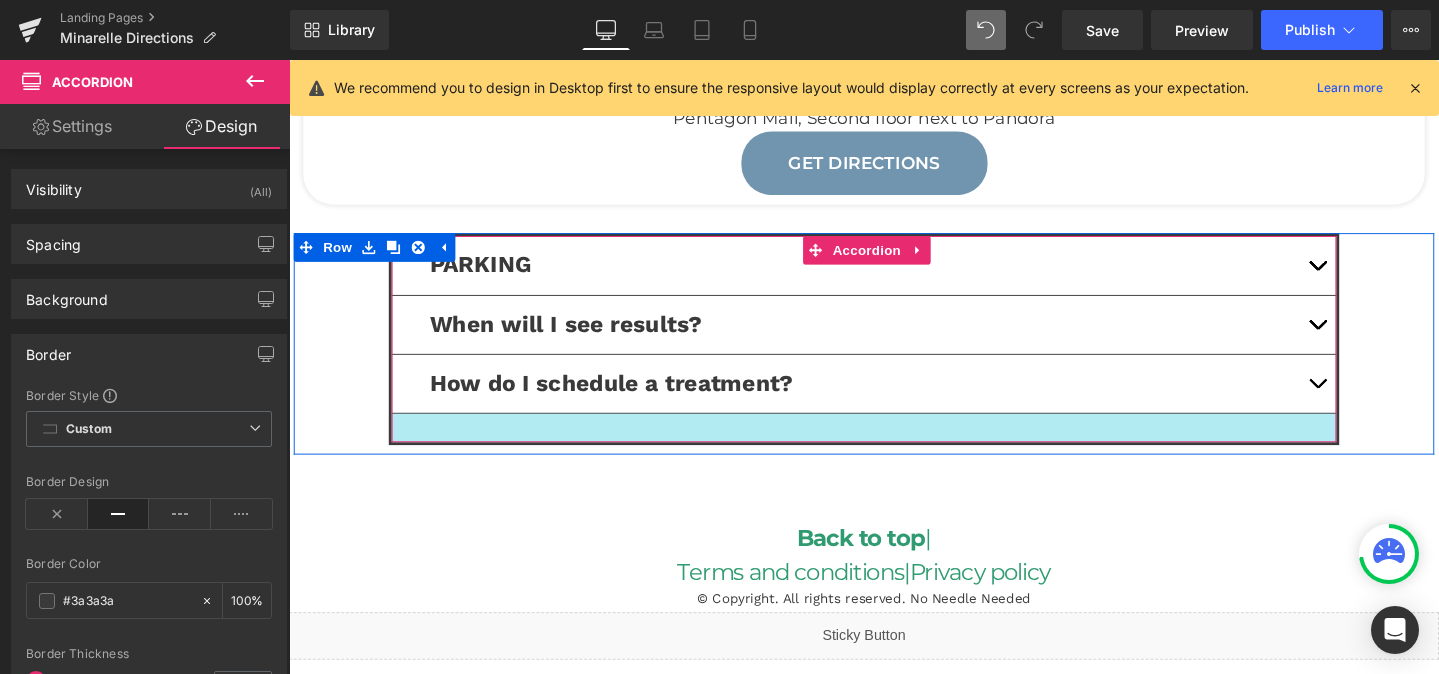 click at bounding box center [894, 447] 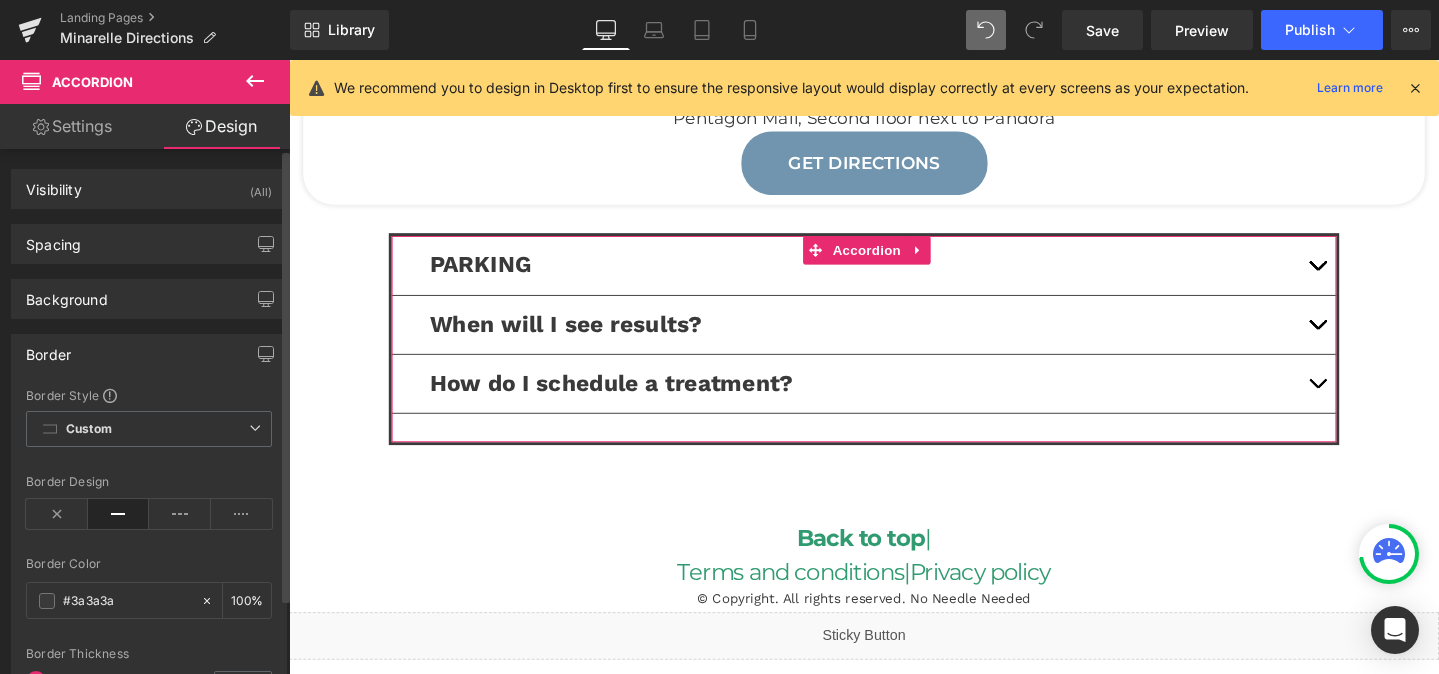 scroll, scrollTop: 56, scrollLeft: 0, axis: vertical 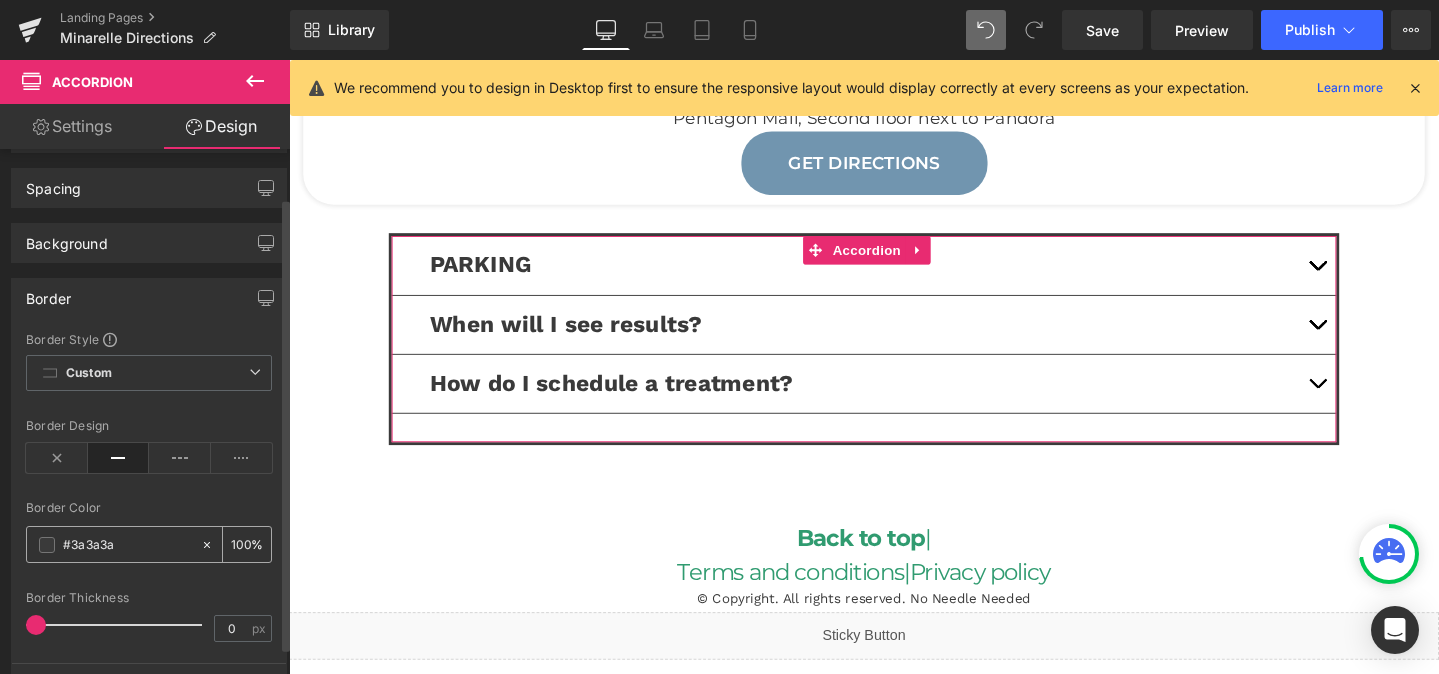 click on "#3a3a3a" at bounding box center (127, 545) 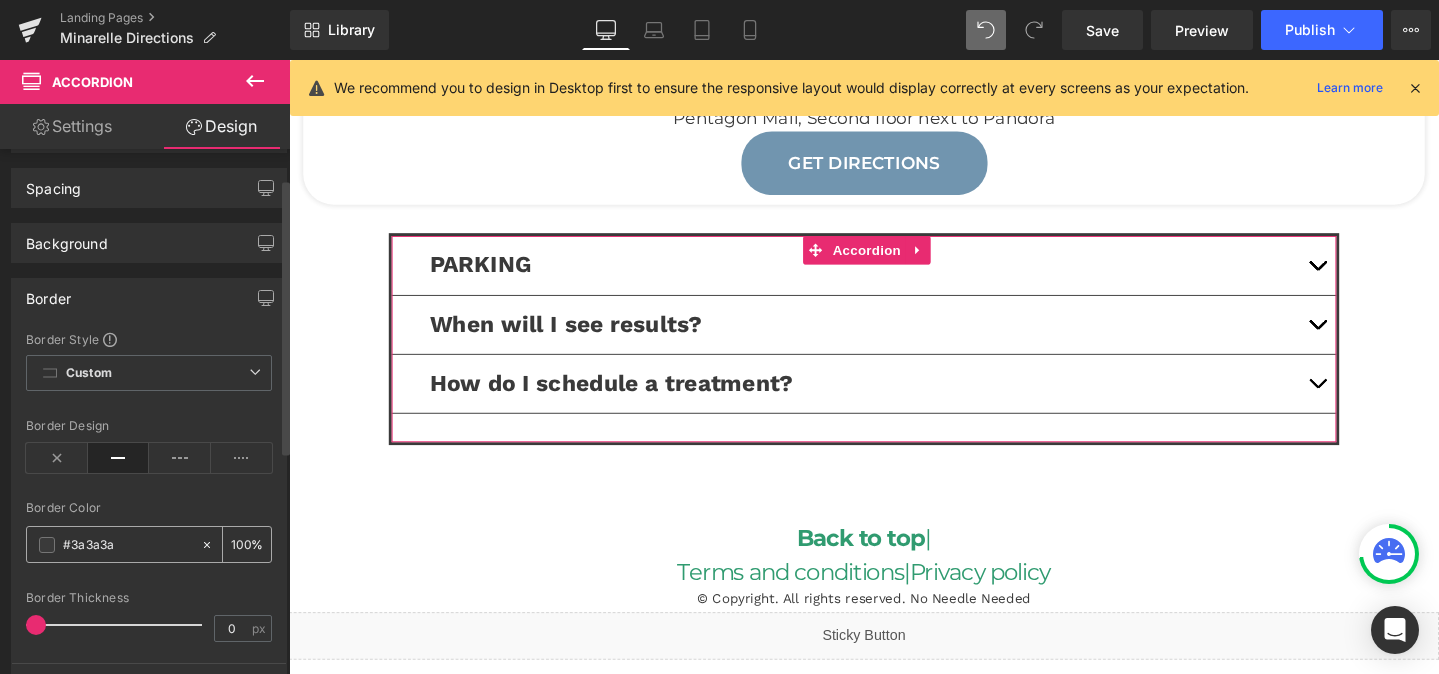 click on "#3a3a3a" at bounding box center [127, 545] 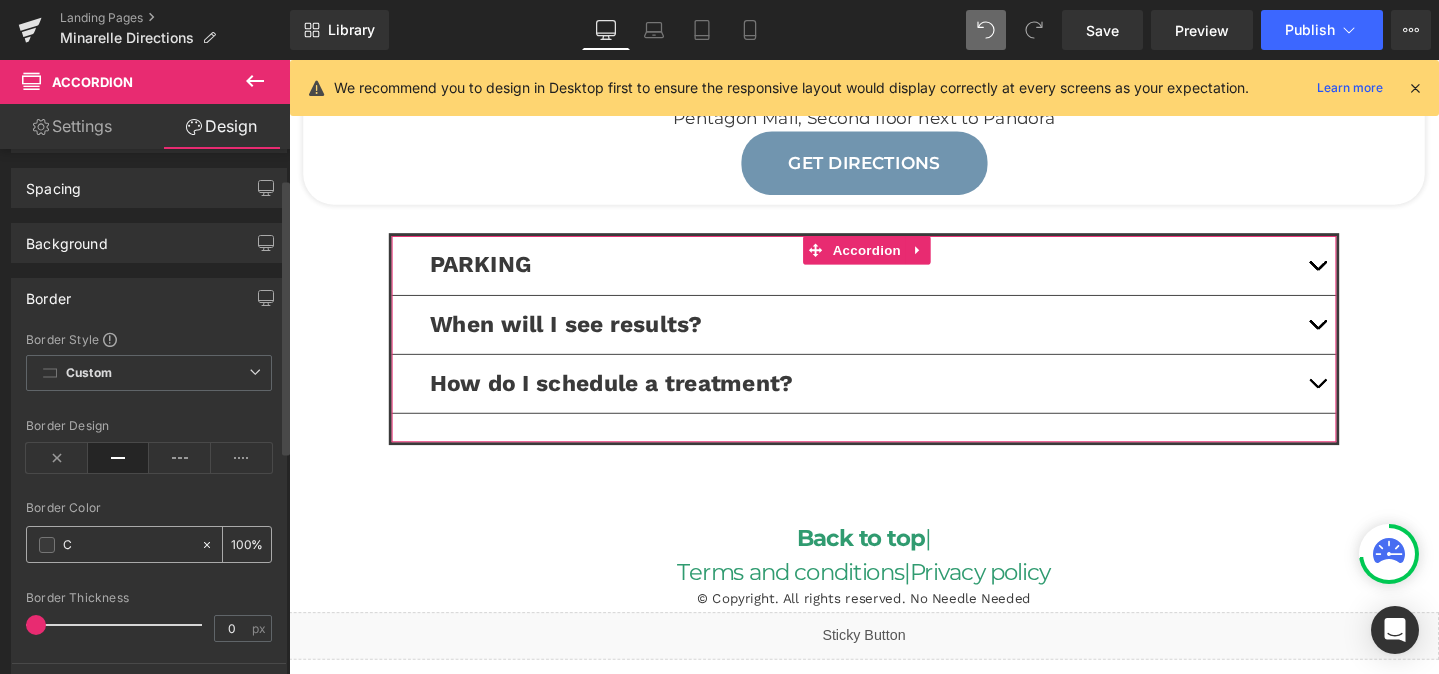 type on "0" 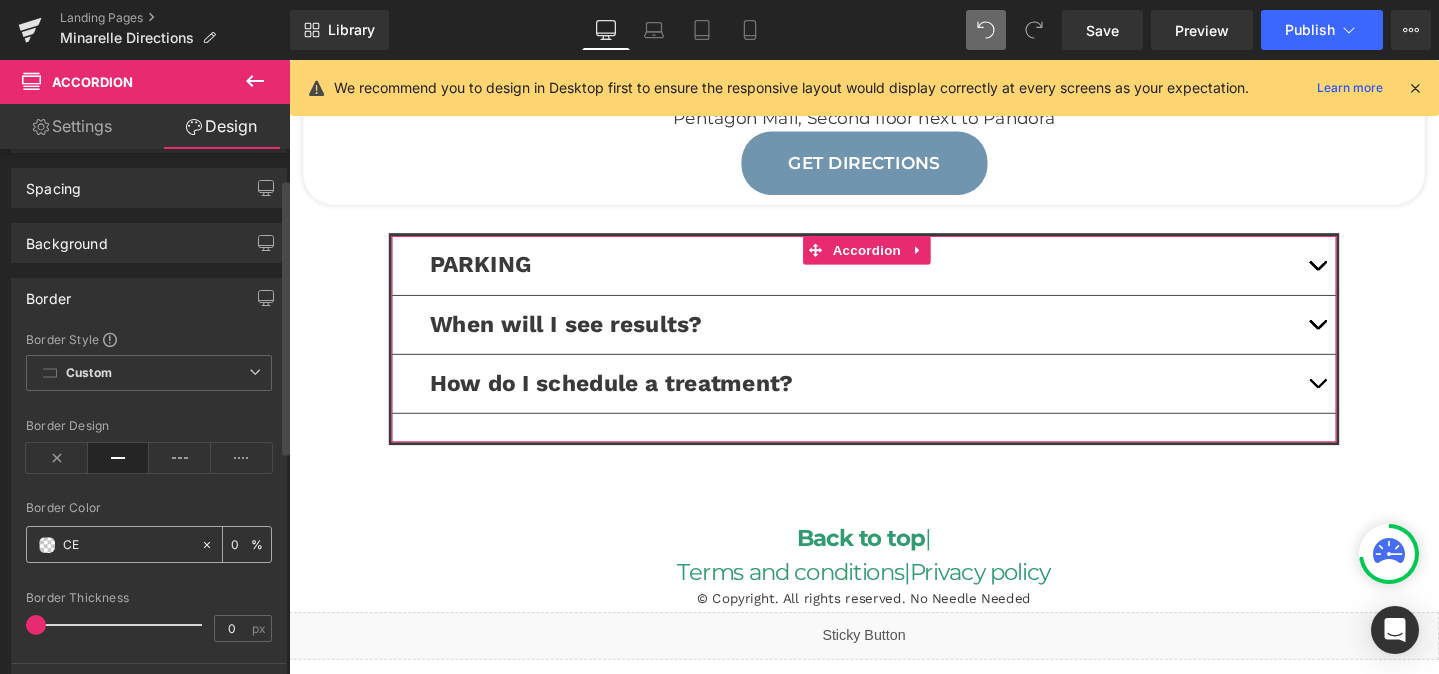 type on "CED" 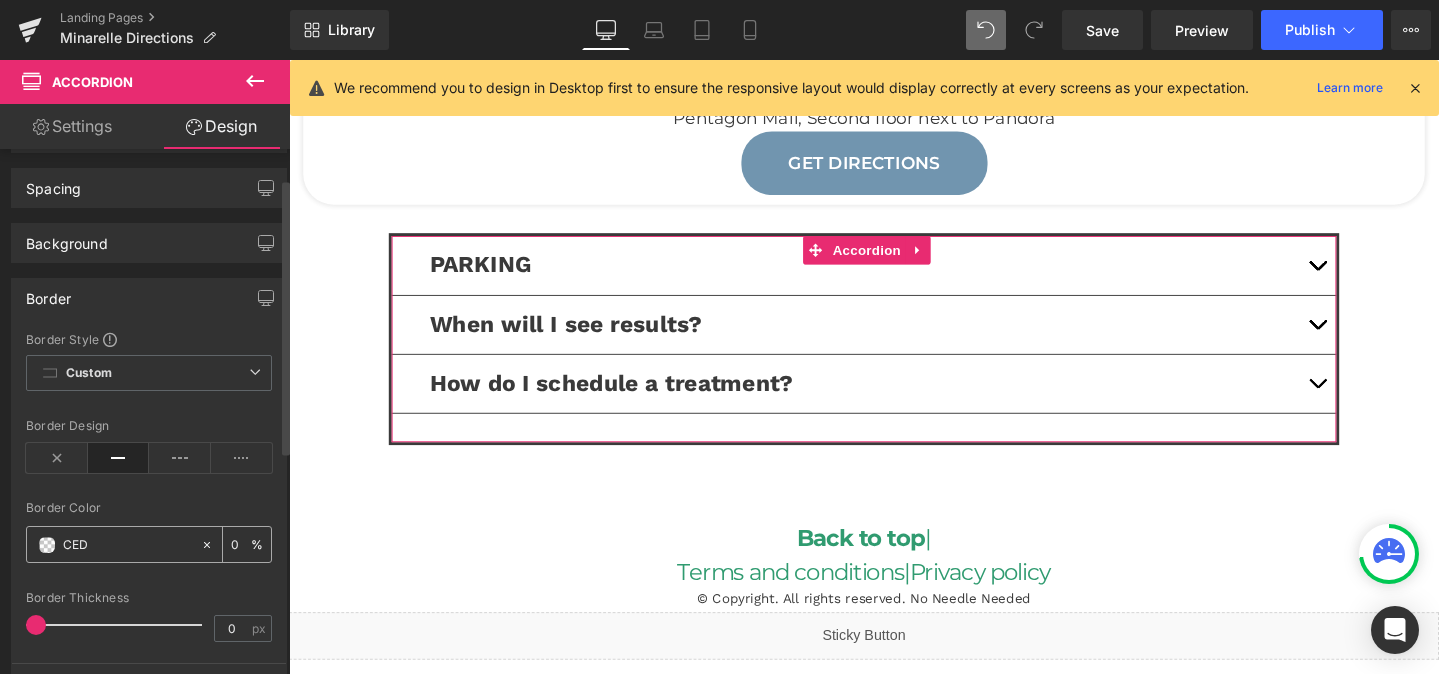 type on "100" 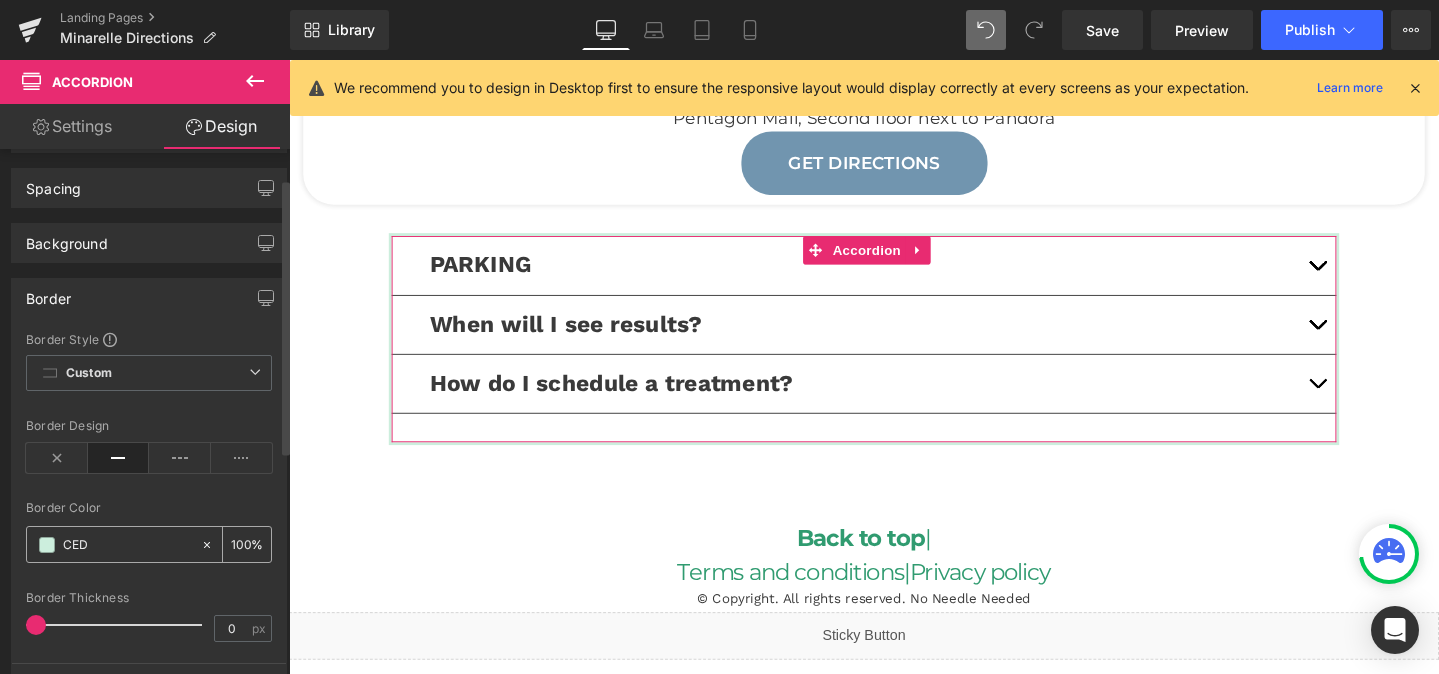 type on "CED9" 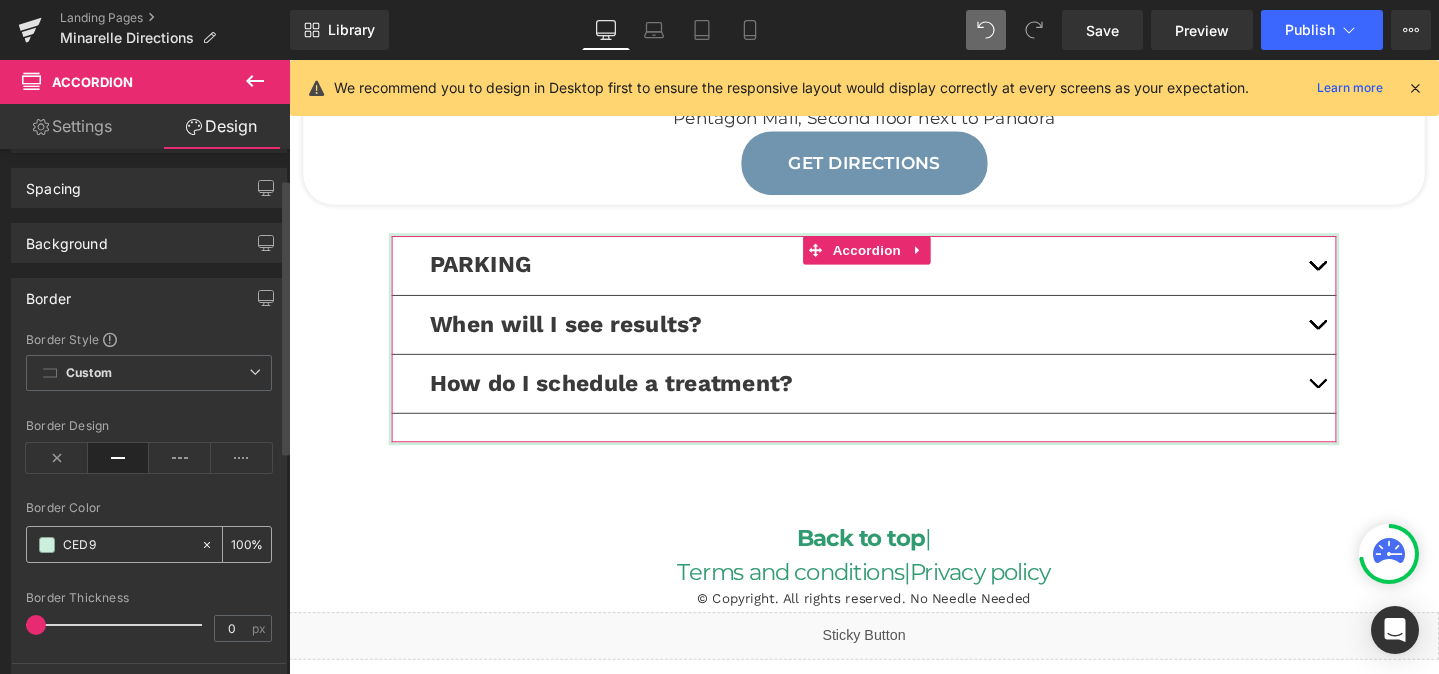 type on "60" 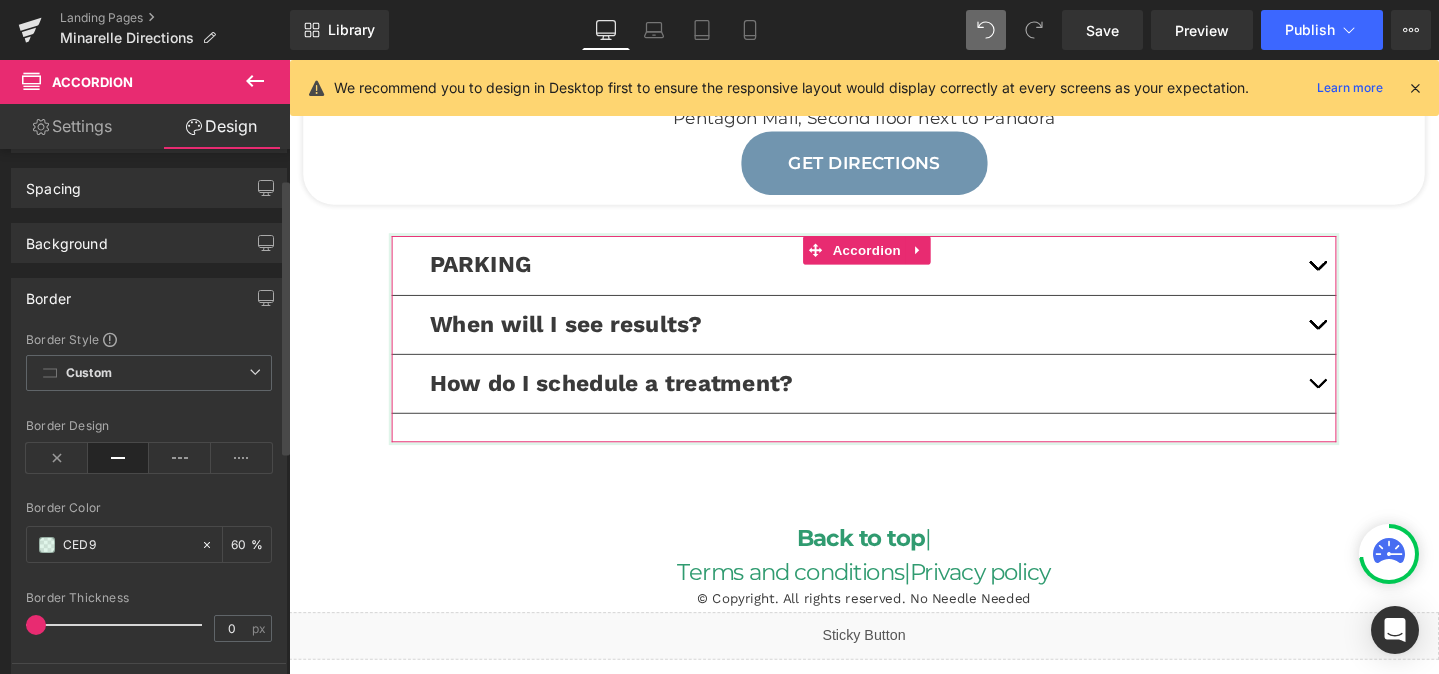type on "CED9C" 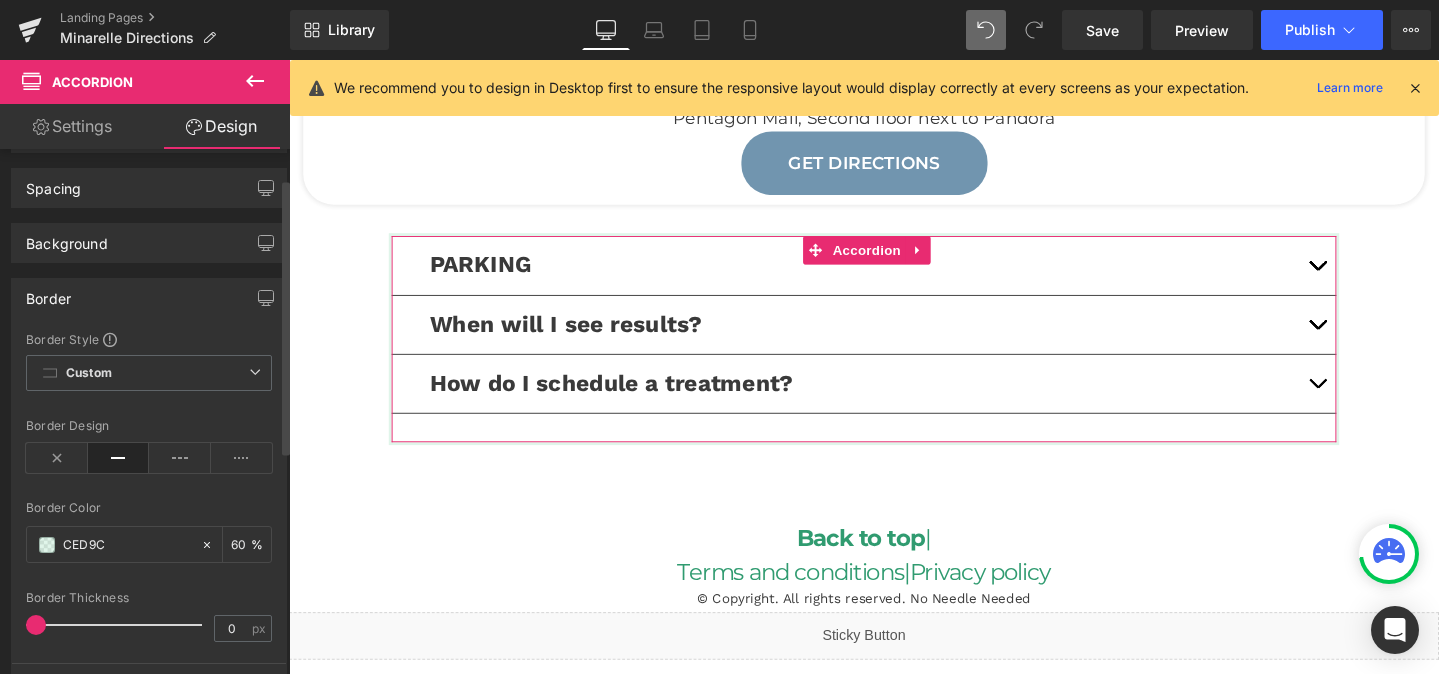 type on "0" 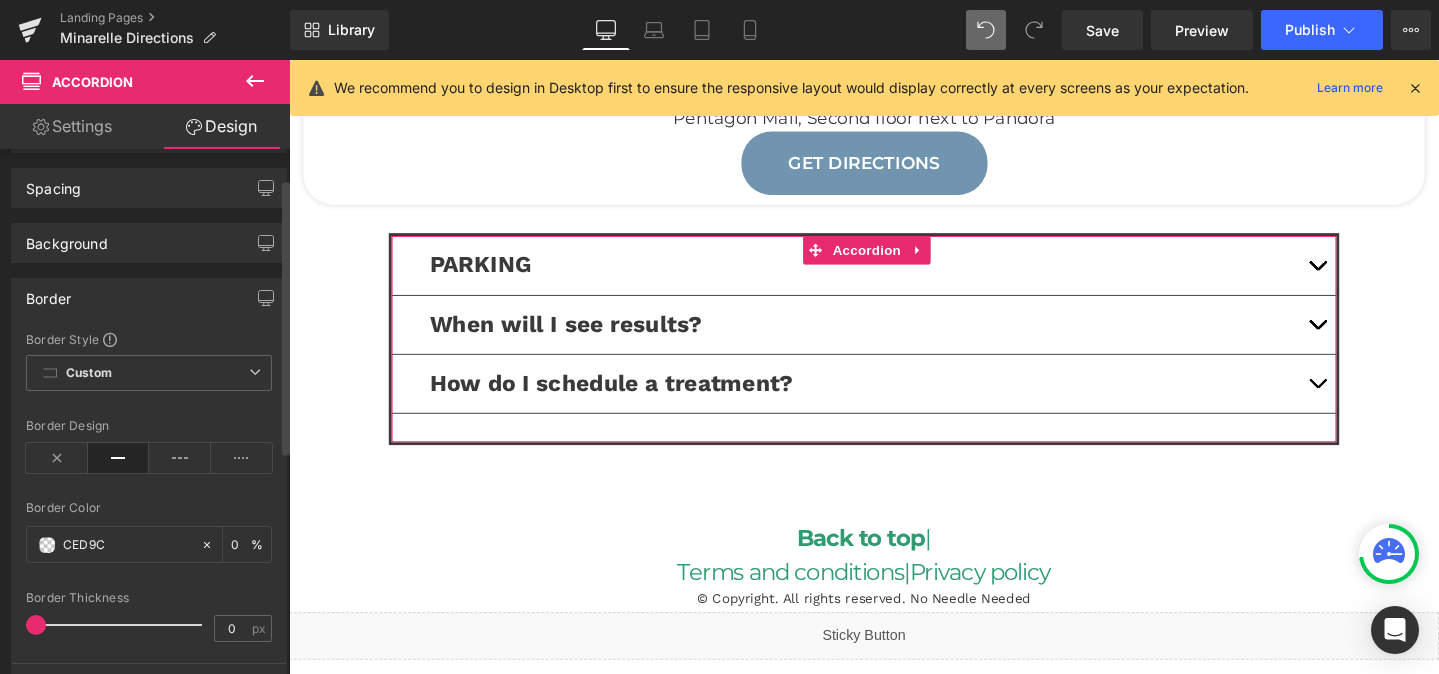 type on "CED9CD" 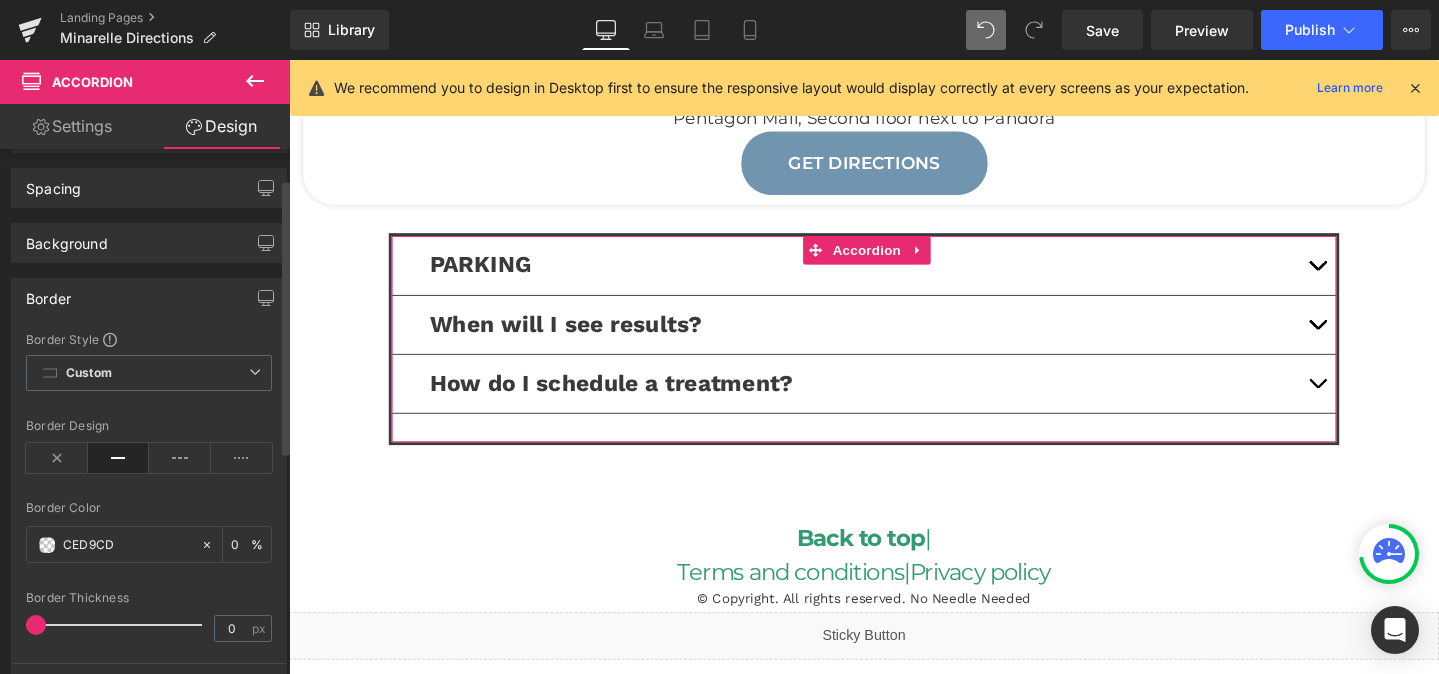 type on "100" 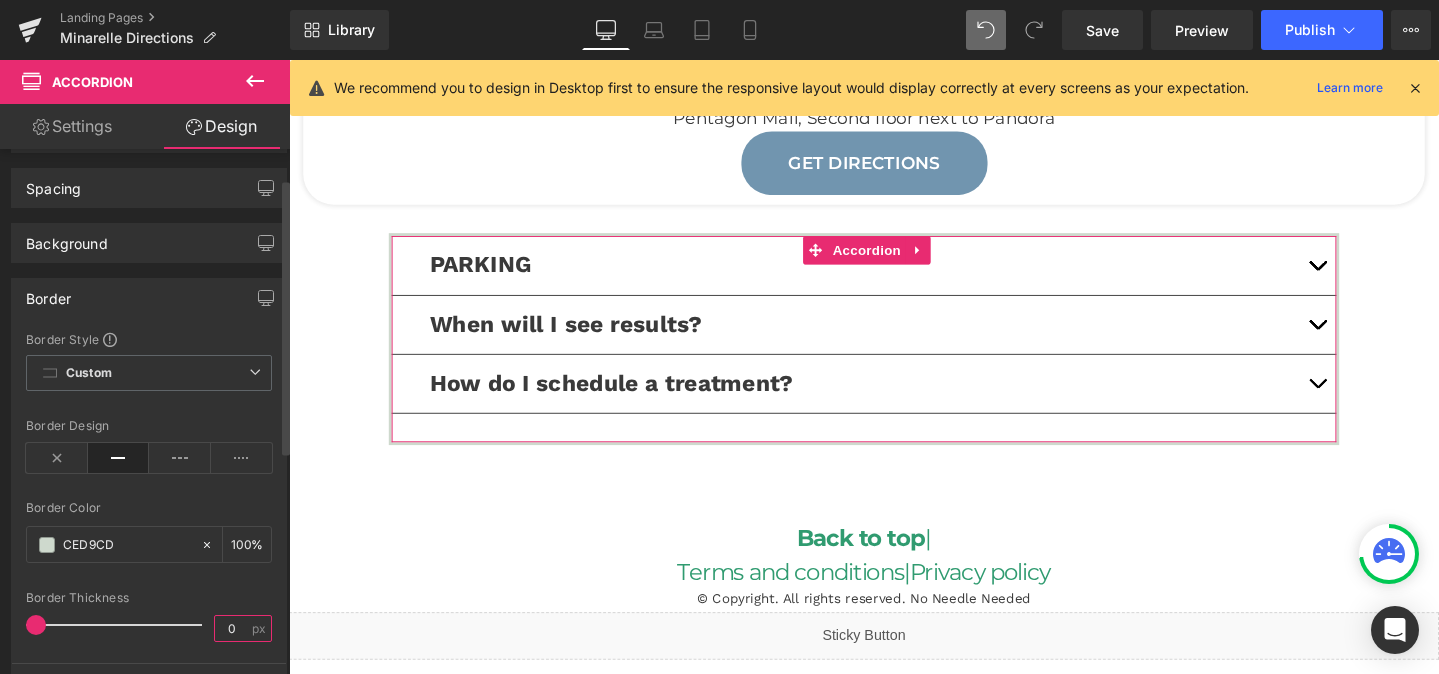 click on "0" at bounding box center [232, 628] 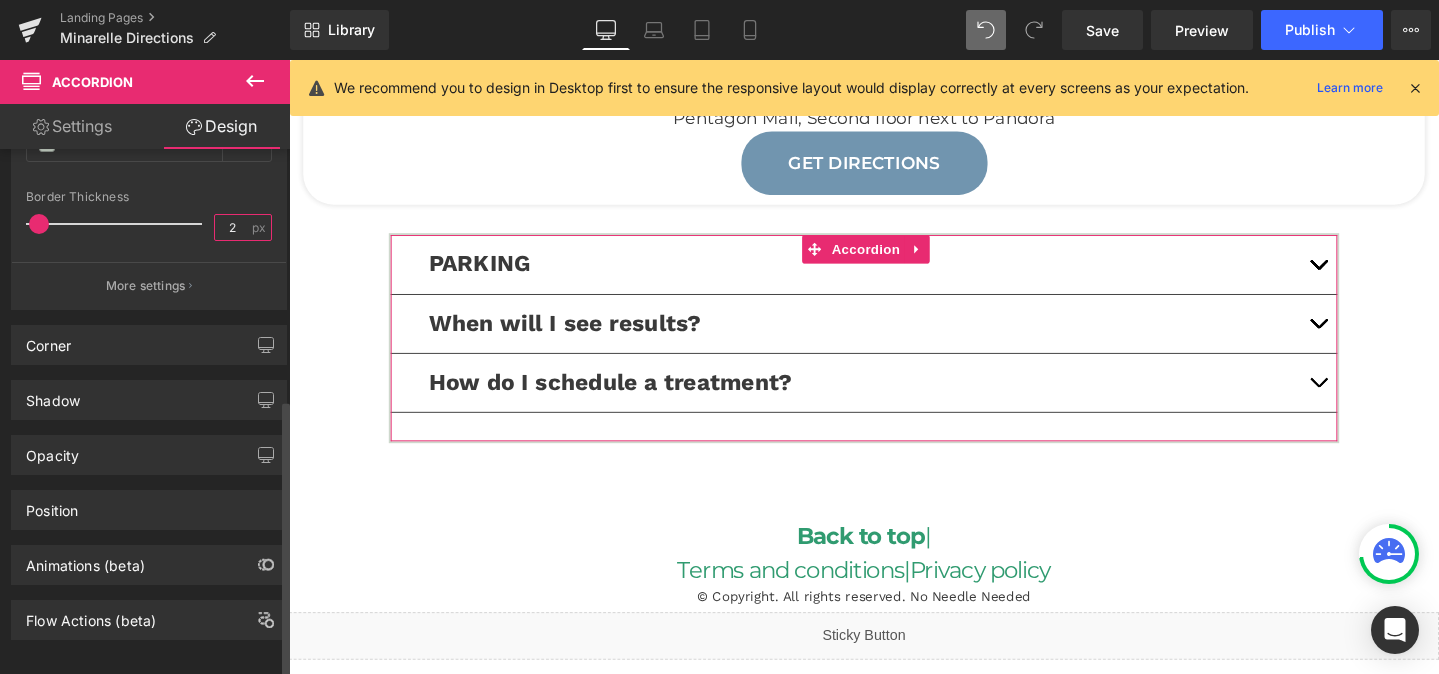 scroll, scrollTop: 476, scrollLeft: 0, axis: vertical 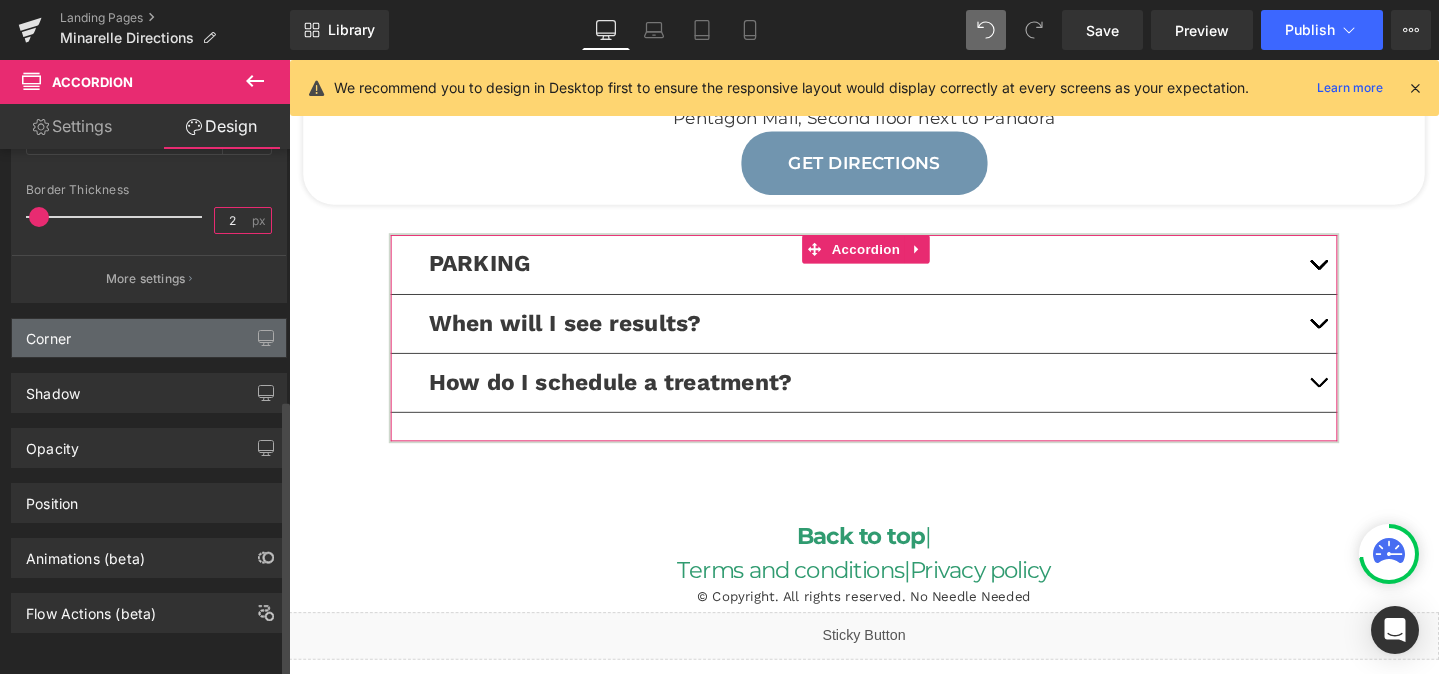 type on "2" 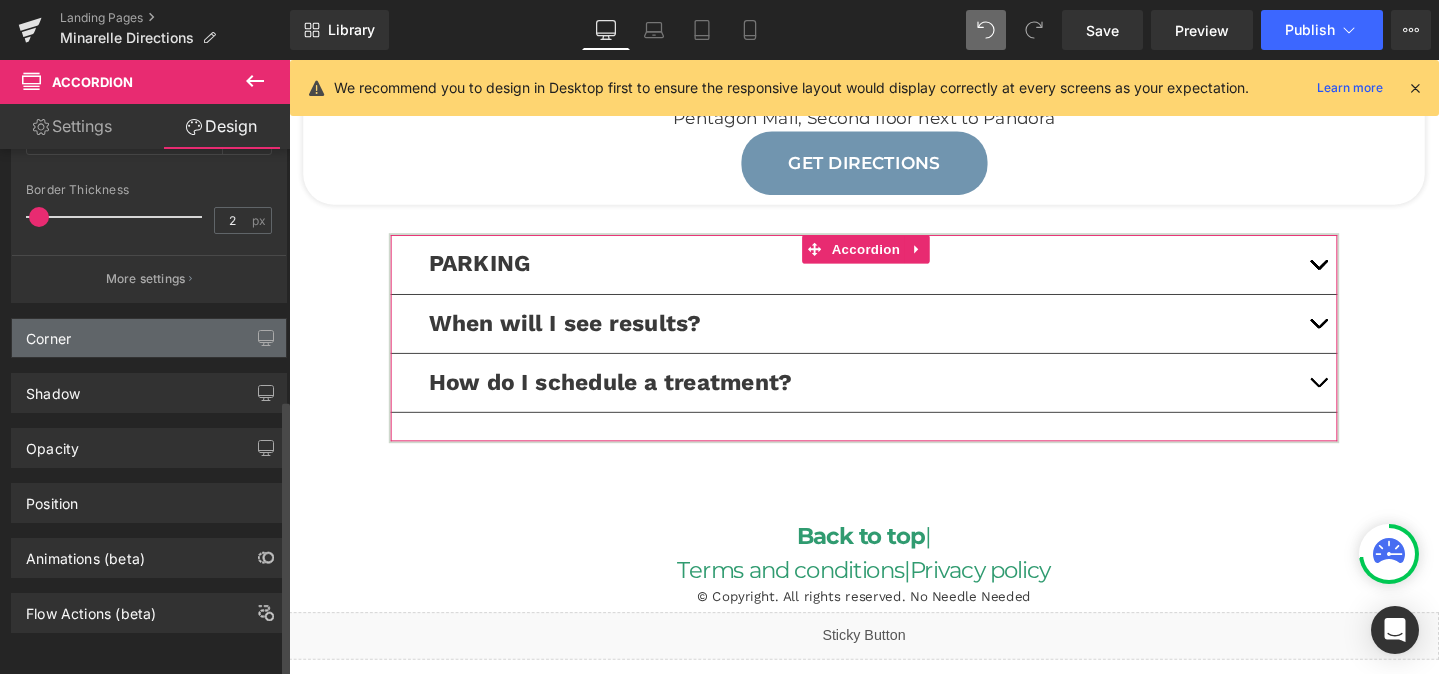 click on "Corner" at bounding box center [149, 338] 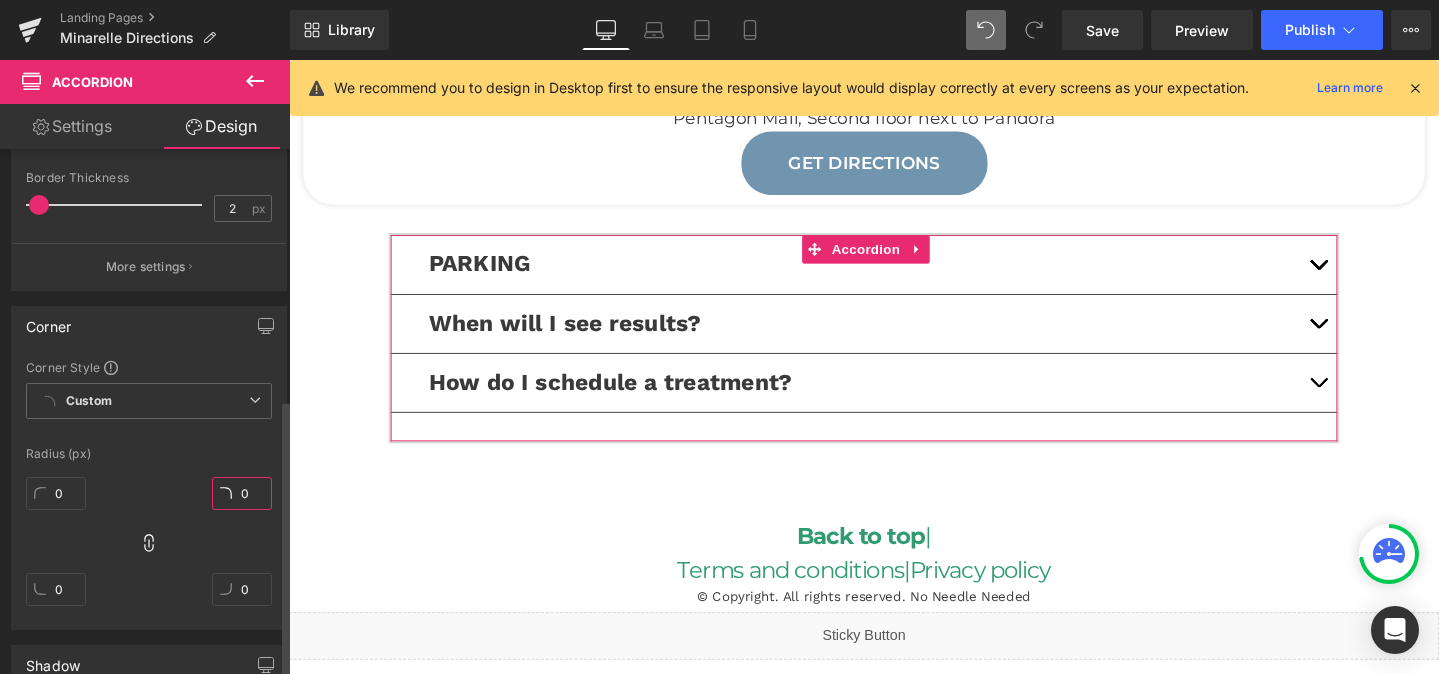 click on "0" at bounding box center (242, 493) 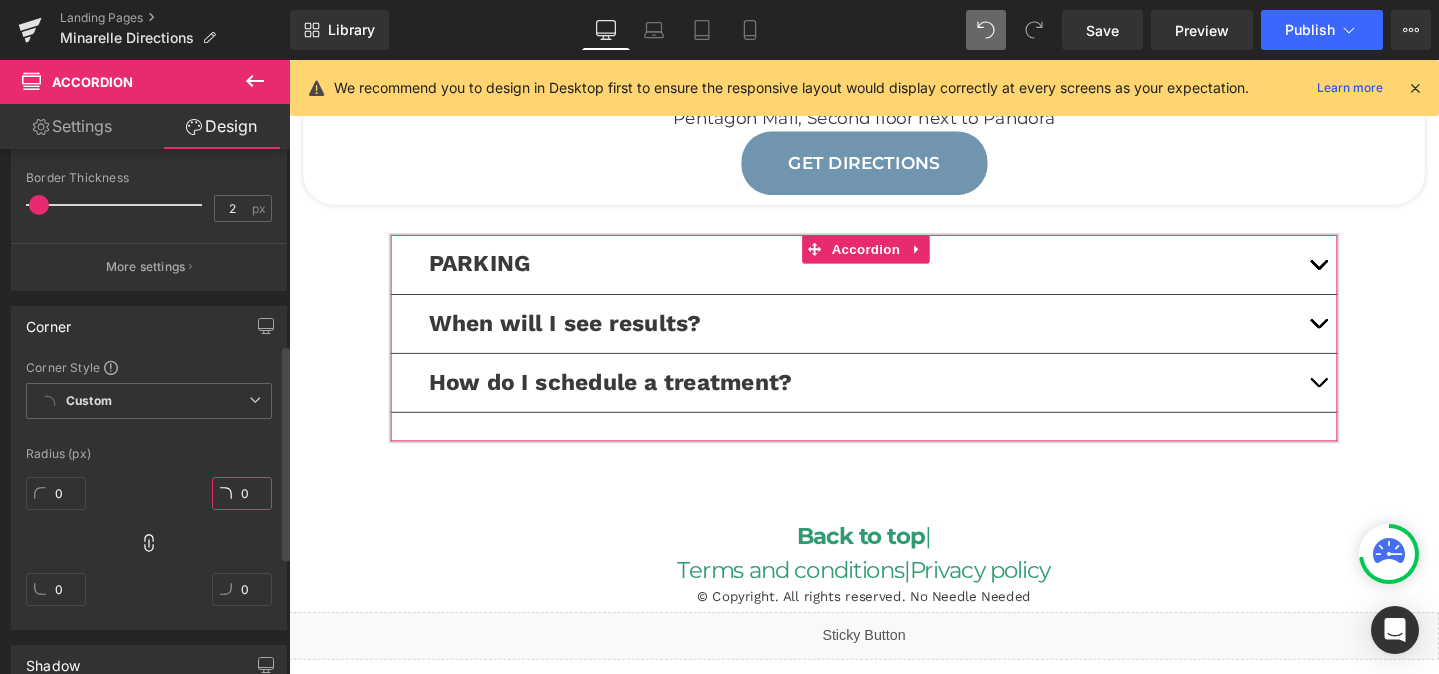 type on "3" 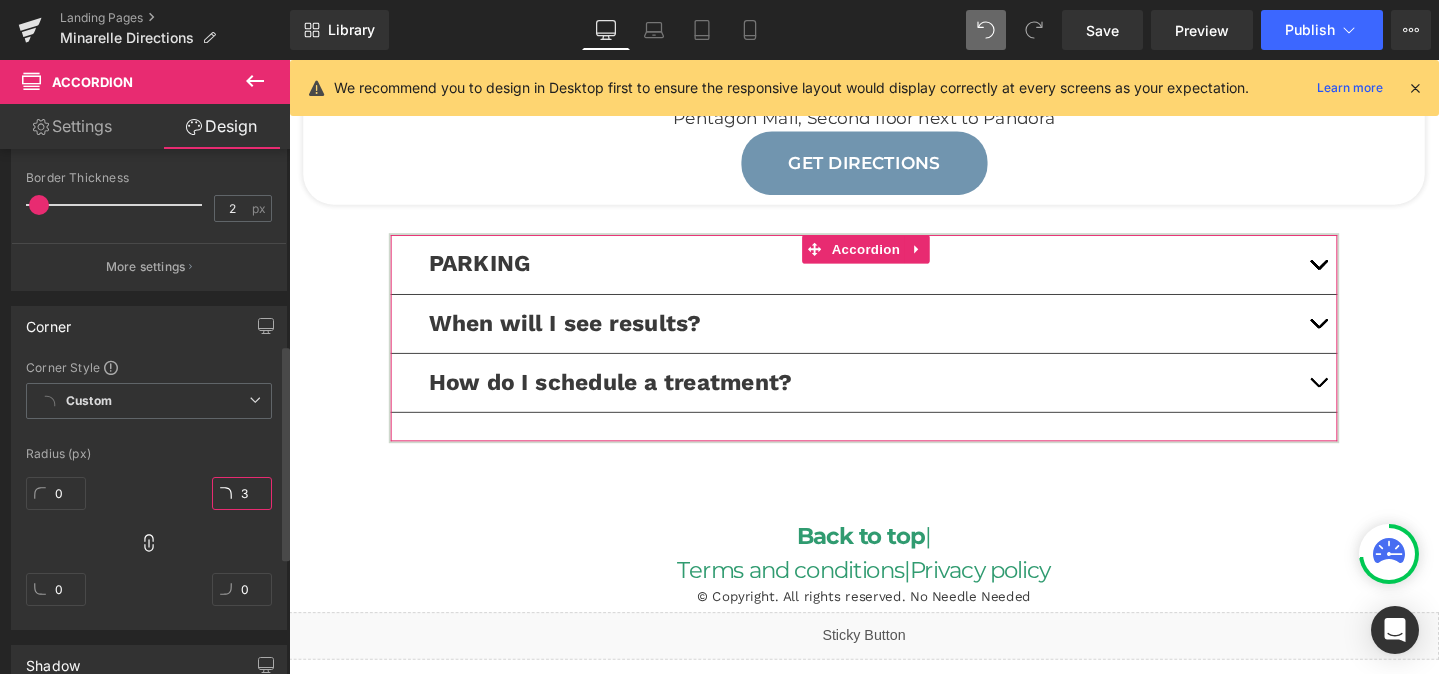 type on "3" 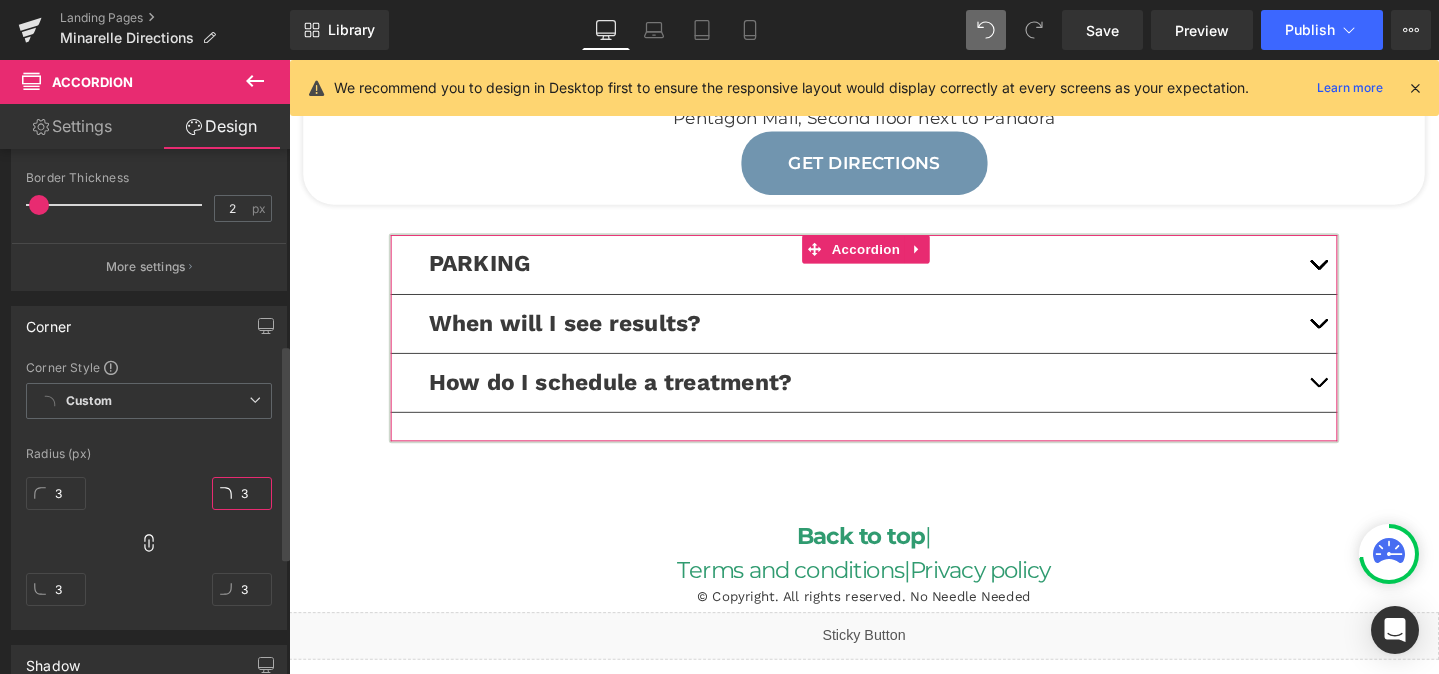 type on "32" 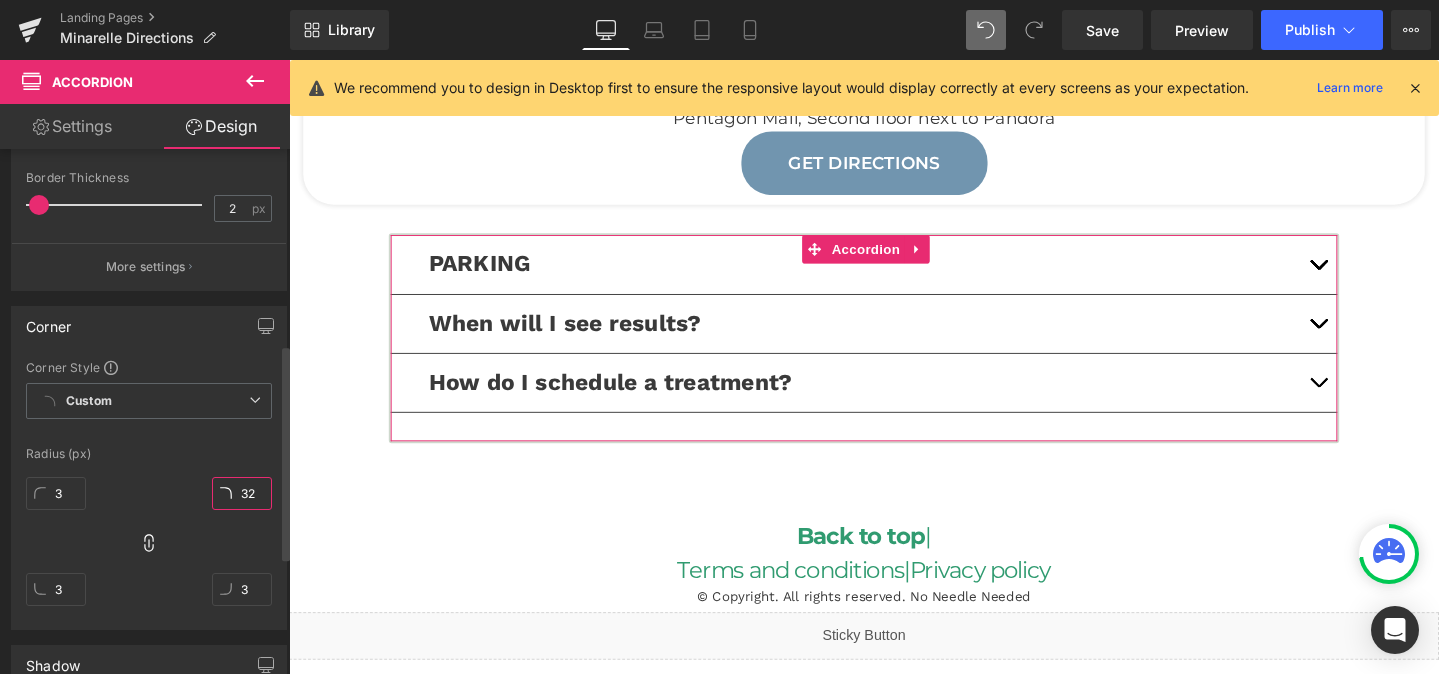 type on "32" 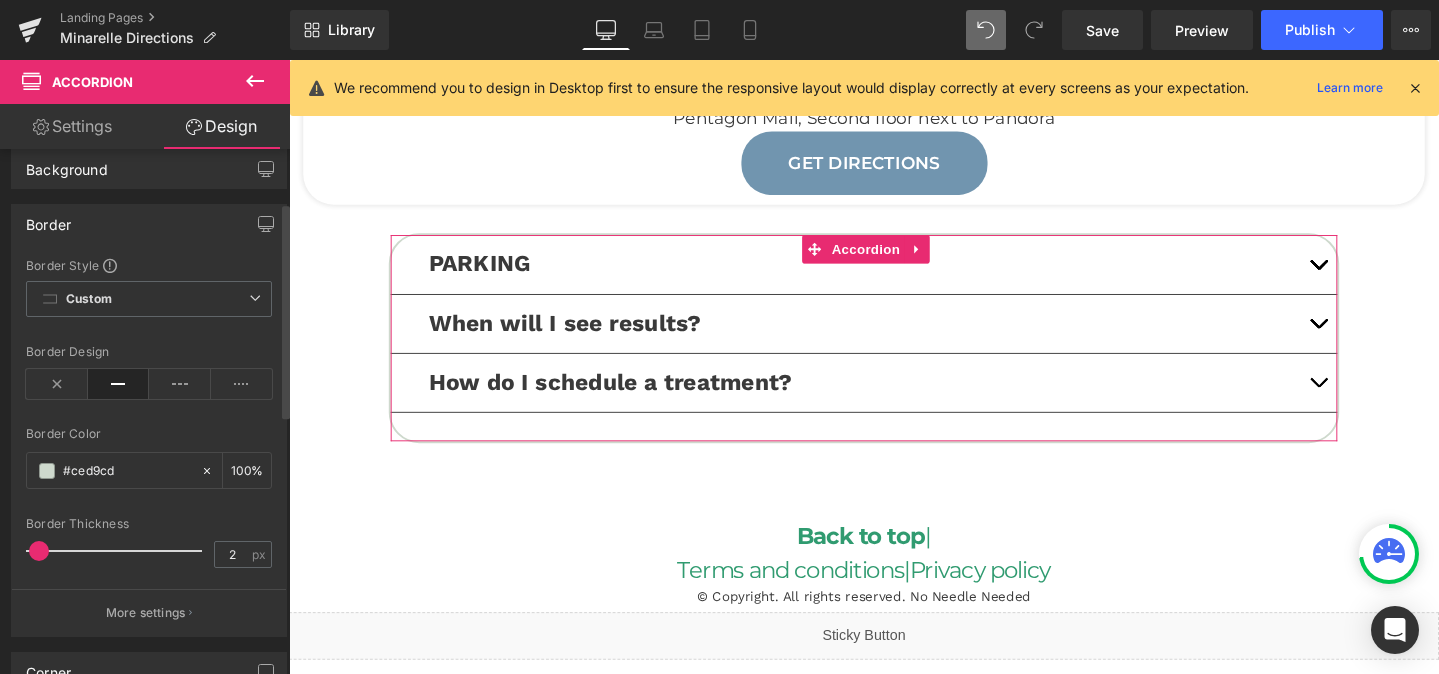 scroll, scrollTop: 0, scrollLeft: 0, axis: both 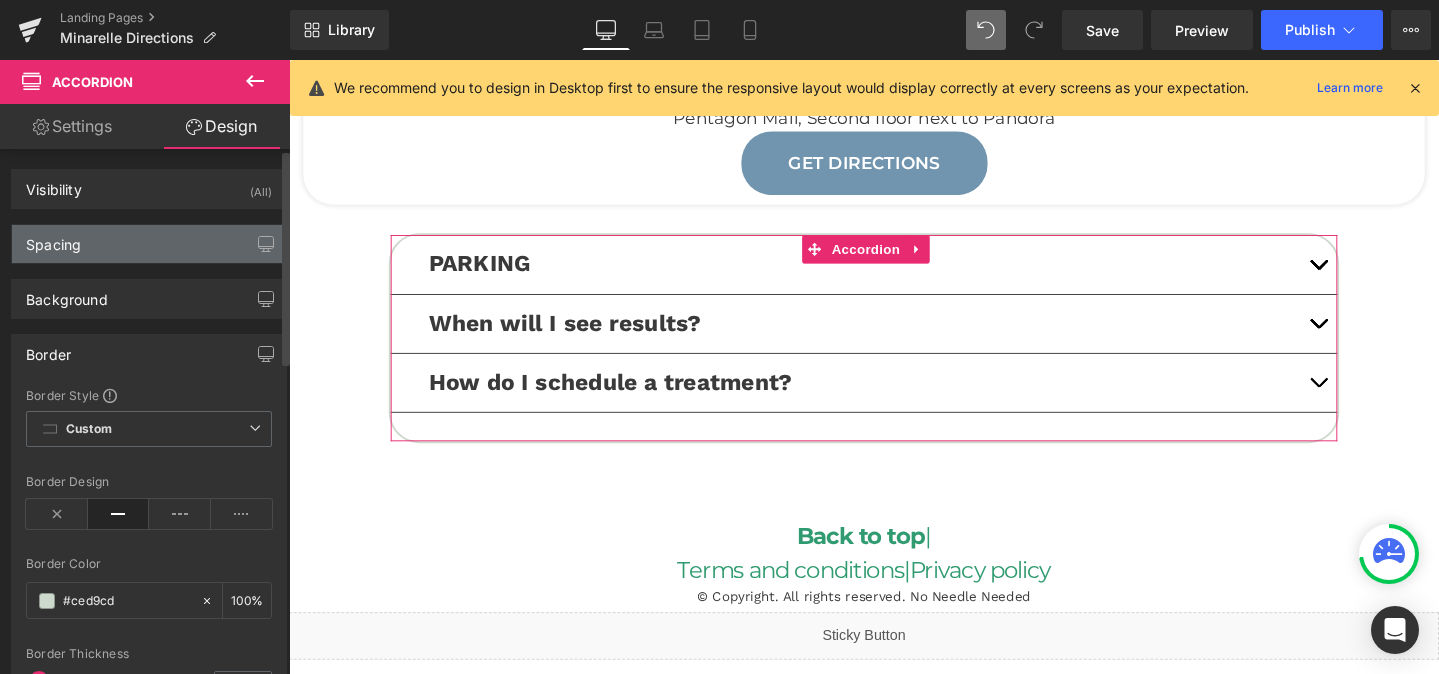 type on "32" 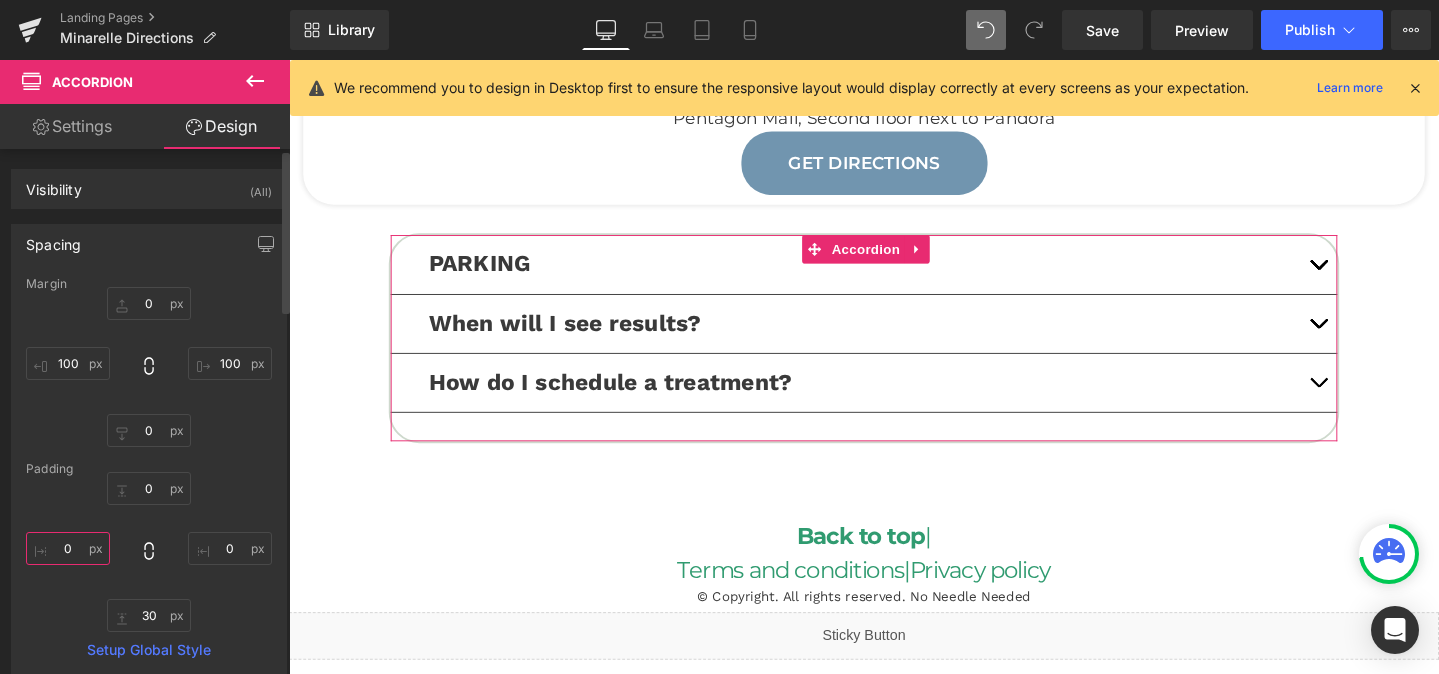 click on "0" at bounding box center [68, 548] 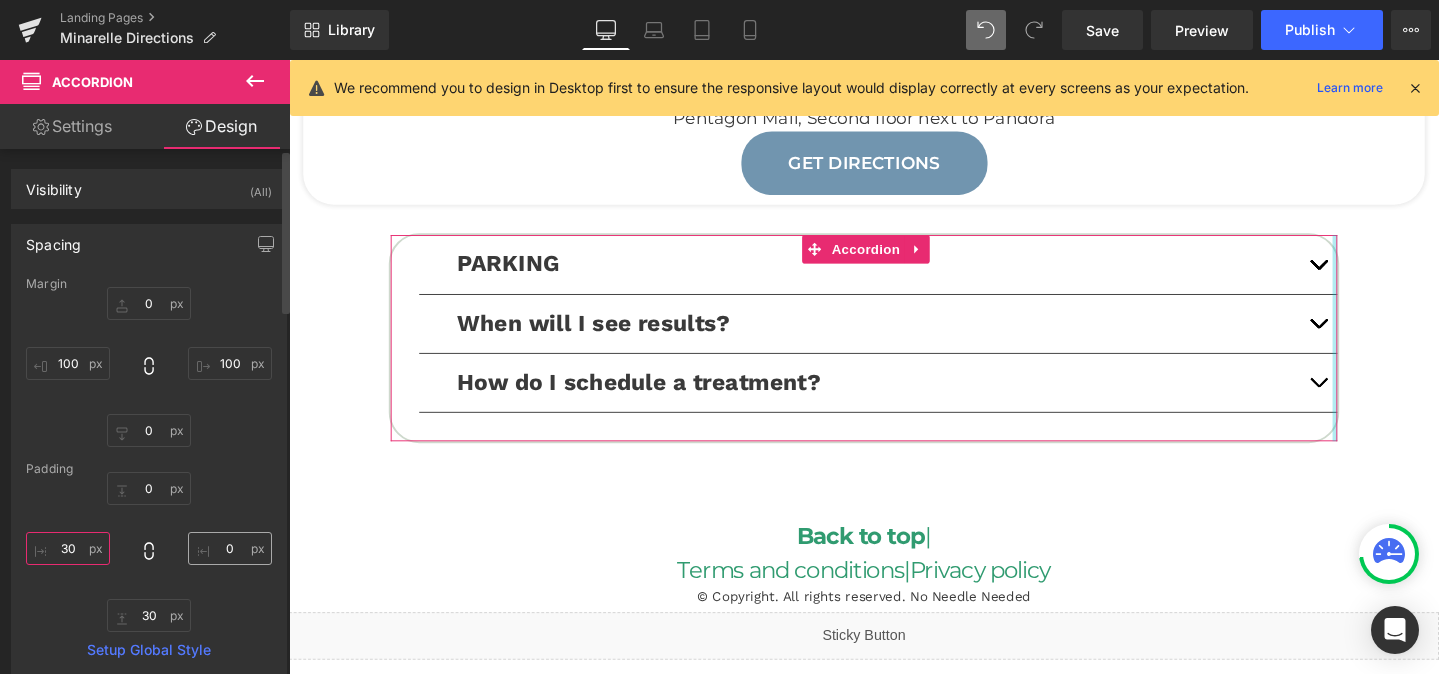 type on "30" 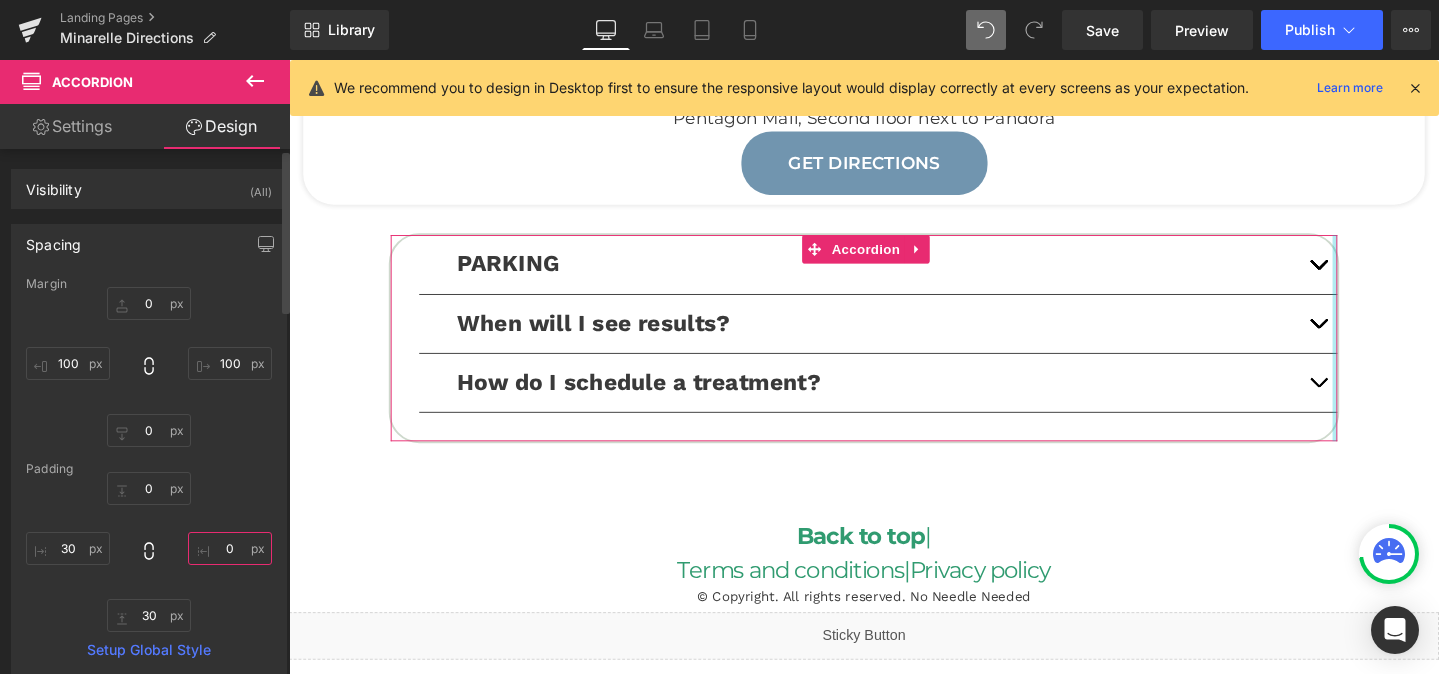 click on "0" at bounding box center [230, 548] 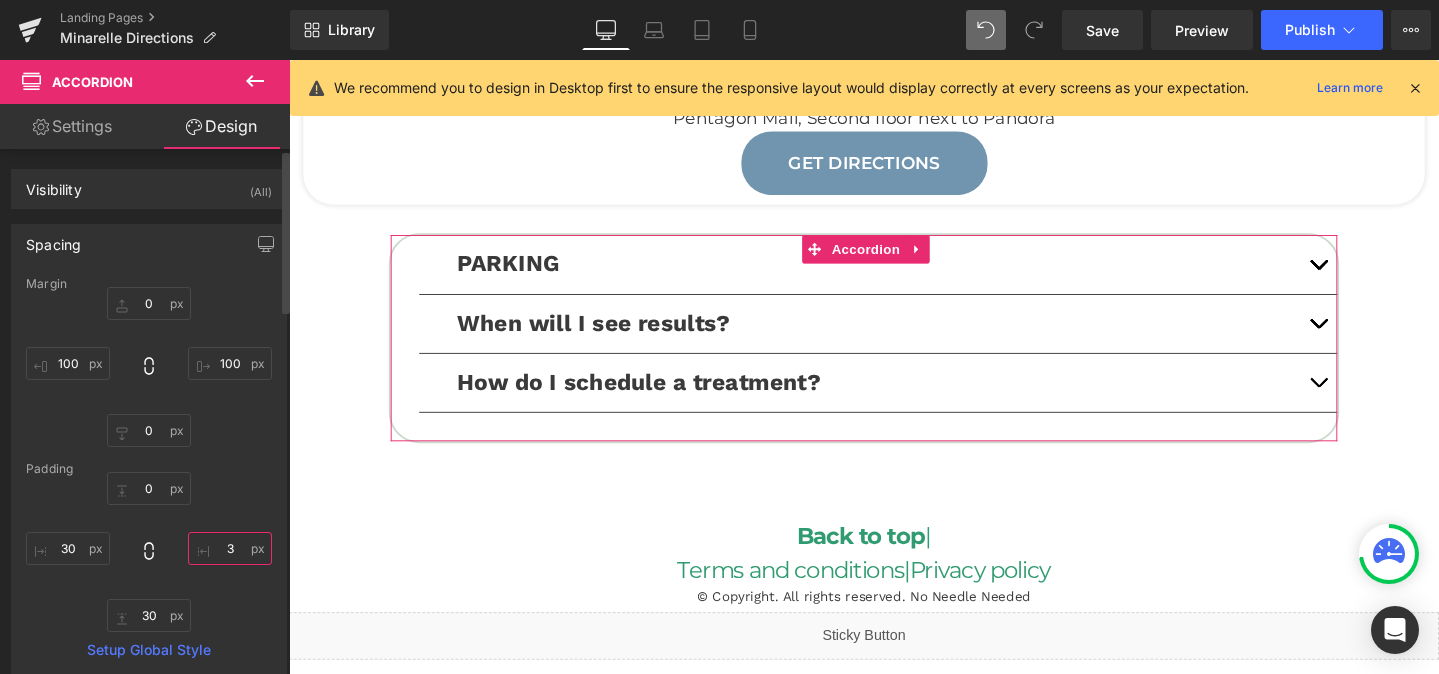 type on "30" 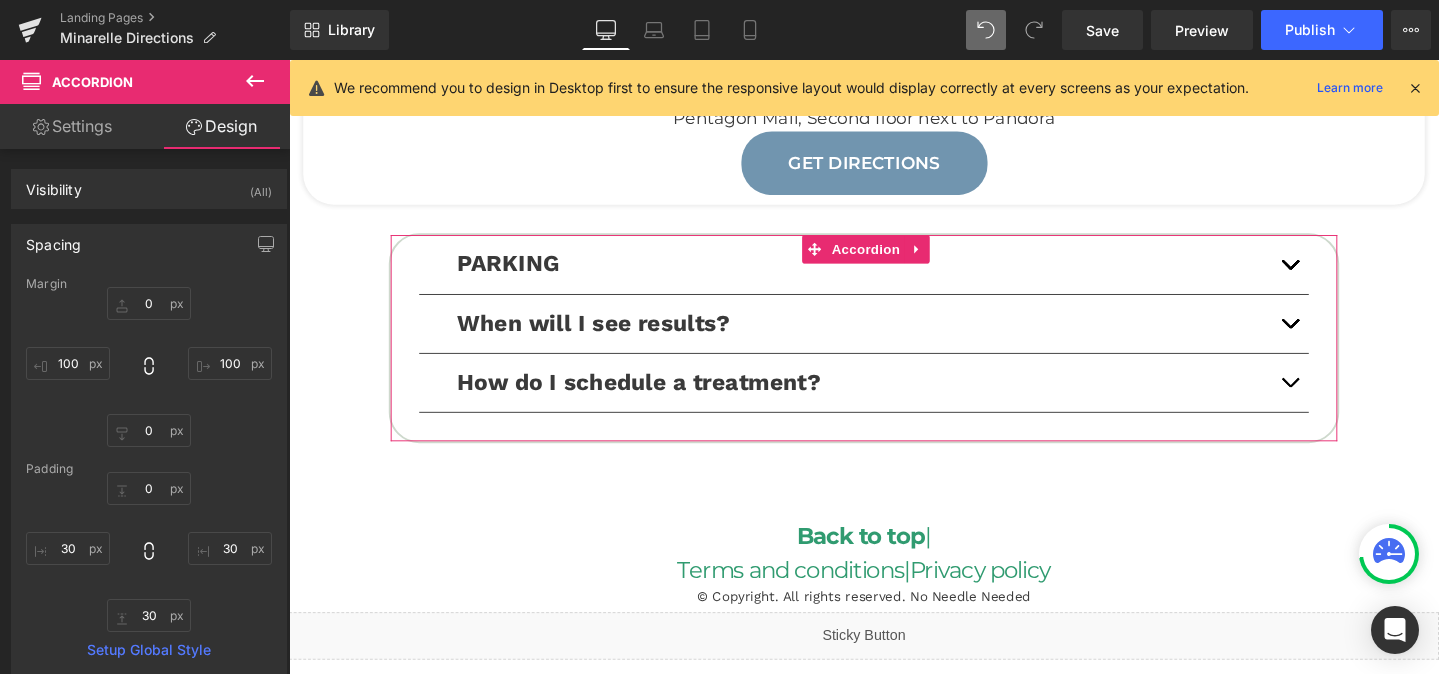 click on "Settings" at bounding box center [72, 126] 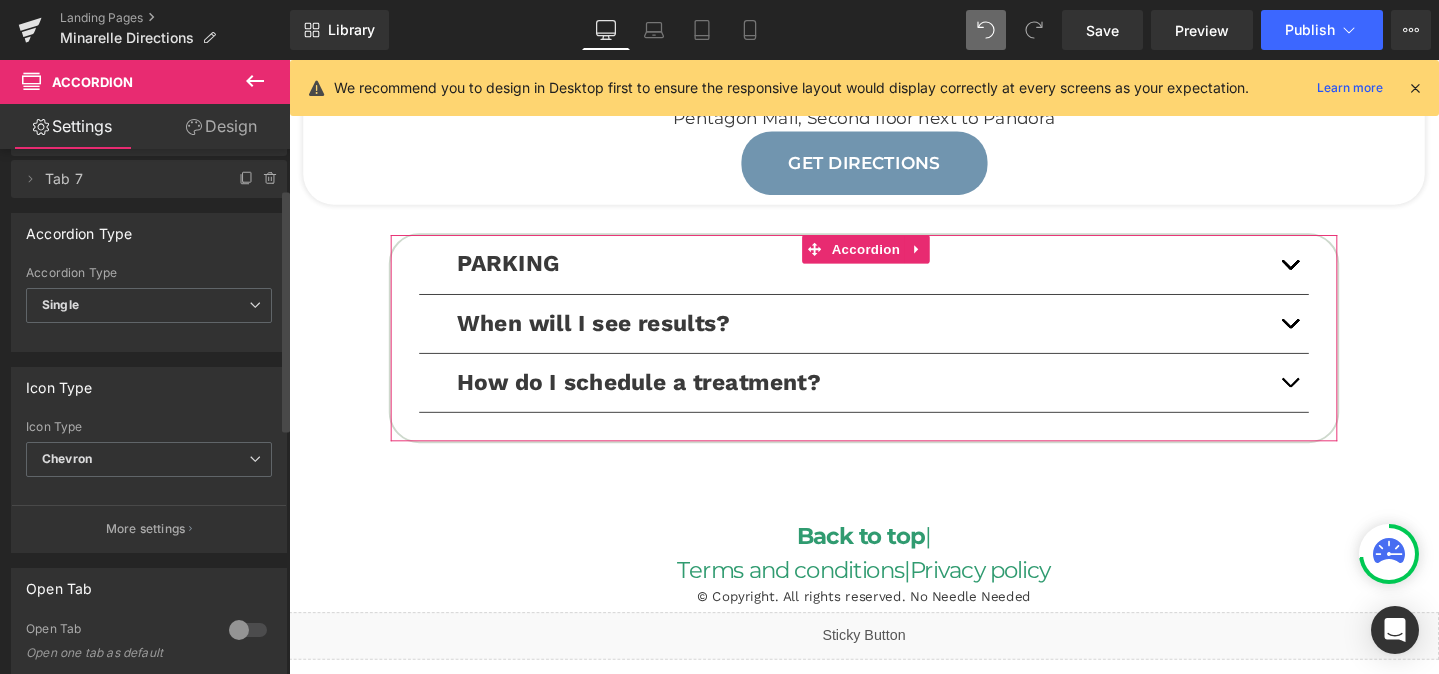 scroll, scrollTop: 0, scrollLeft: 0, axis: both 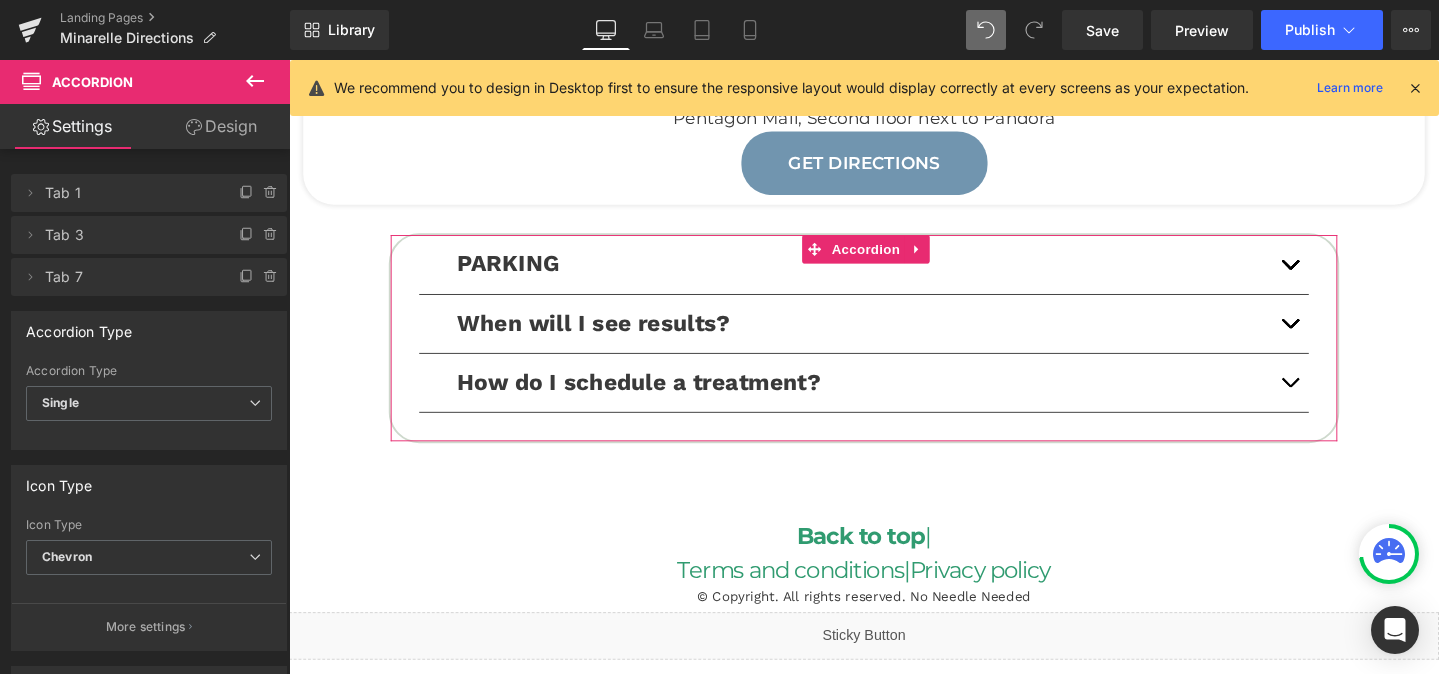 click on "Design" at bounding box center (221, 126) 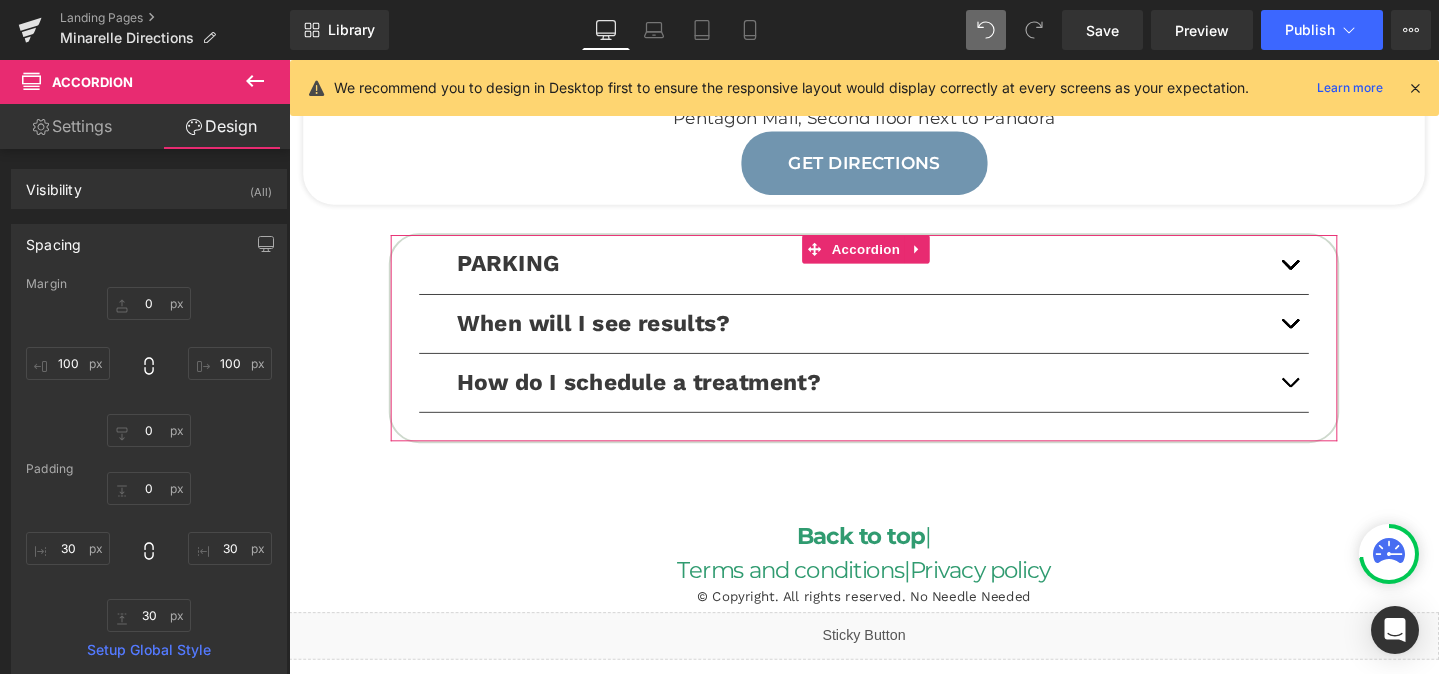 click on "Settings" at bounding box center (72, 126) 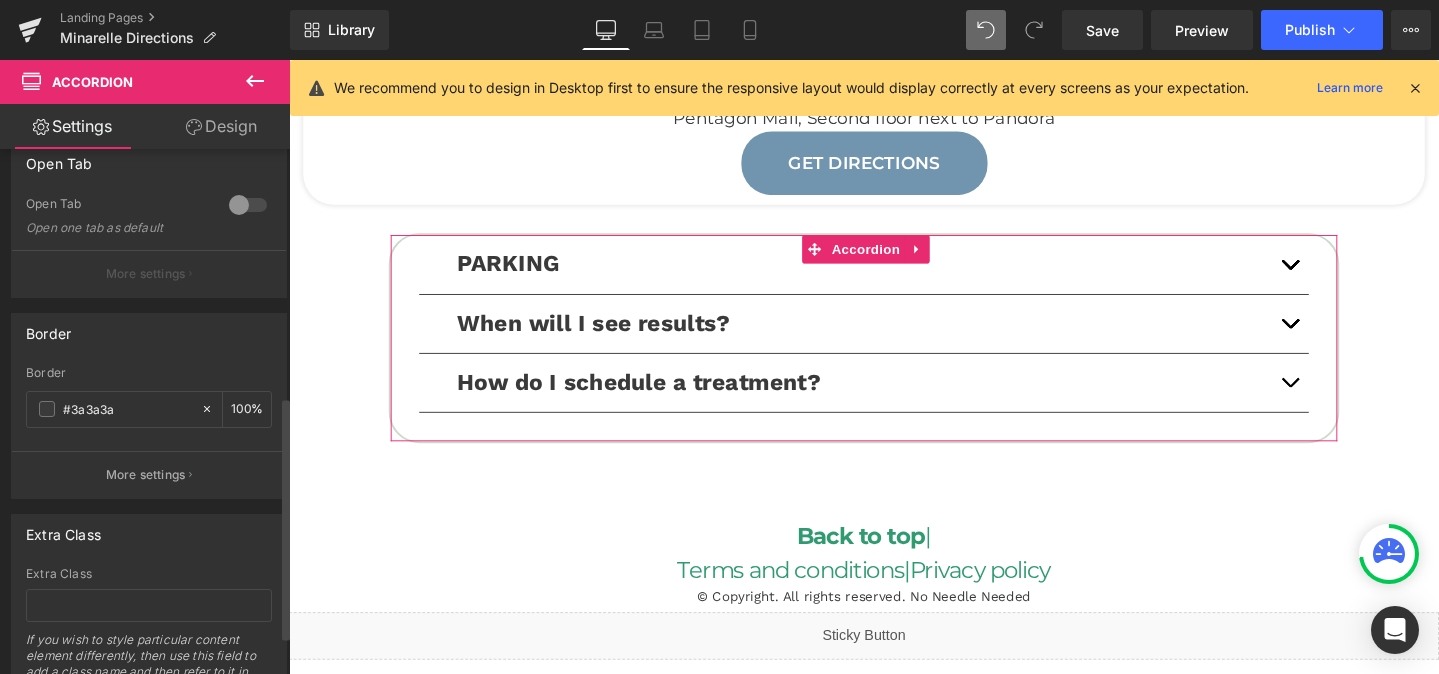 scroll, scrollTop: 615, scrollLeft: 0, axis: vertical 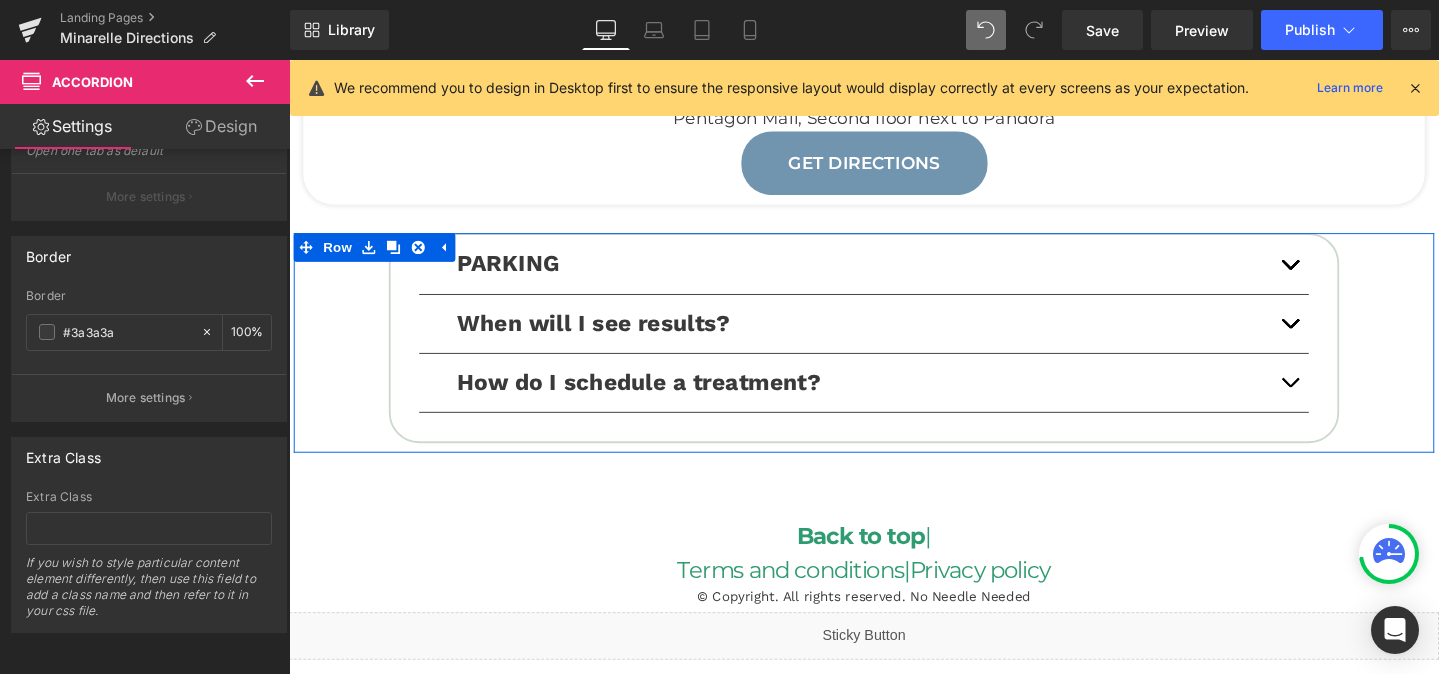 click on "PARKING
Text Block
[NUMBER] [STREET] [CITY], [STATE] [ZIP] ([LOCATION], [FLOOR] next to Pandora)
Text Block
Row
When will I see results? Text Block" at bounding box center [894, 352] 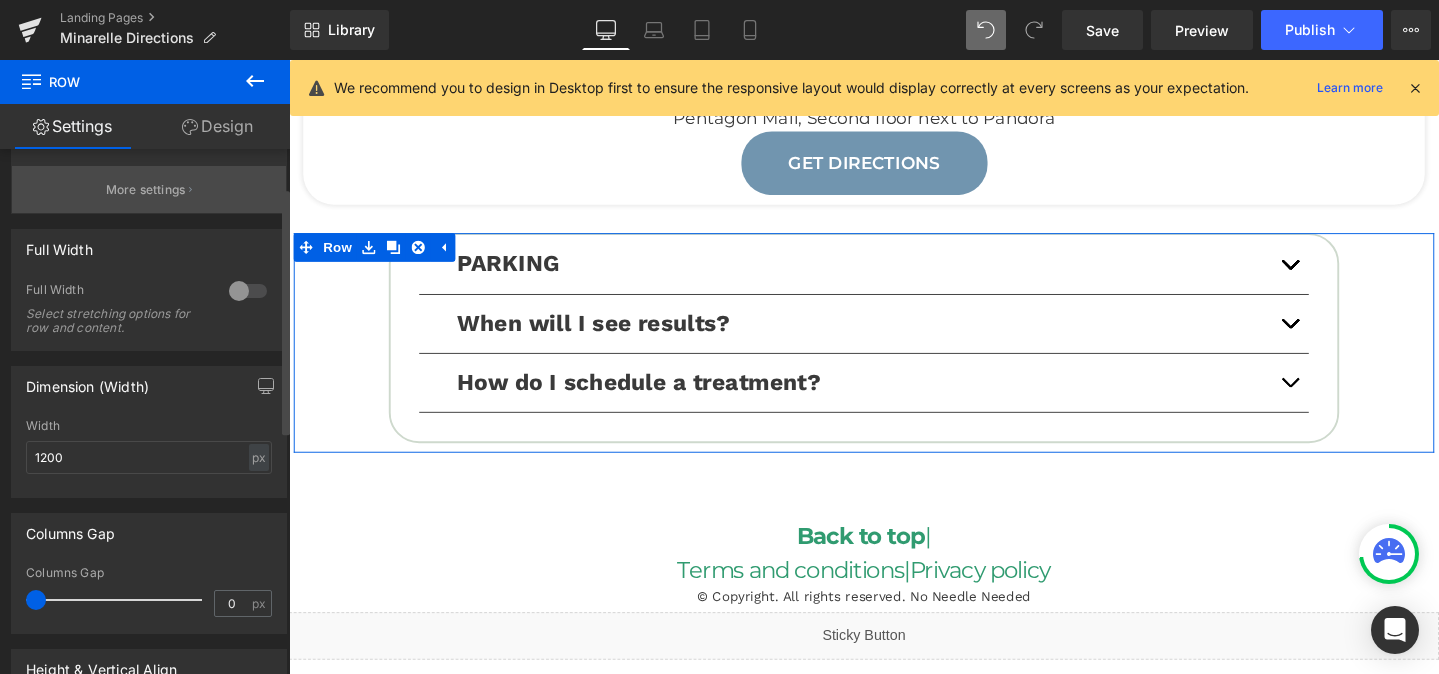 scroll, scrollTop: 272, scrollLeft: 0, axis: vertical 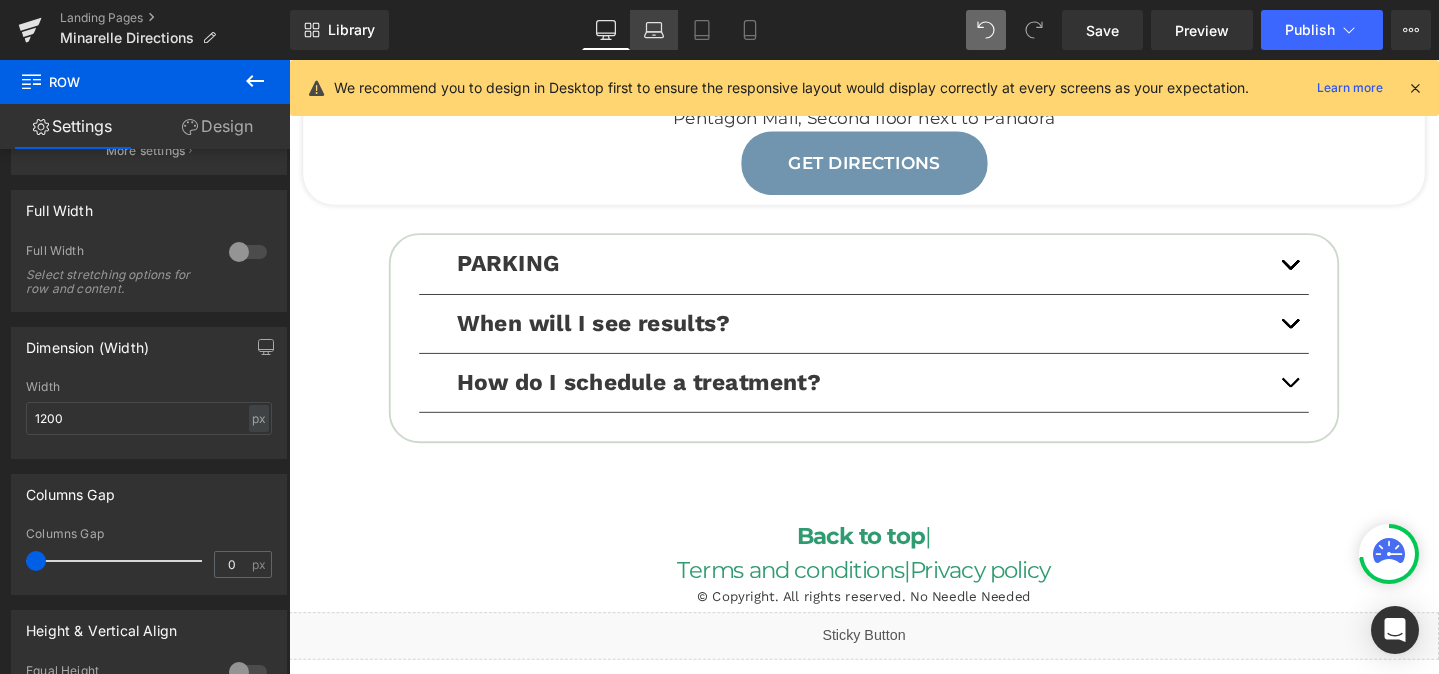 click 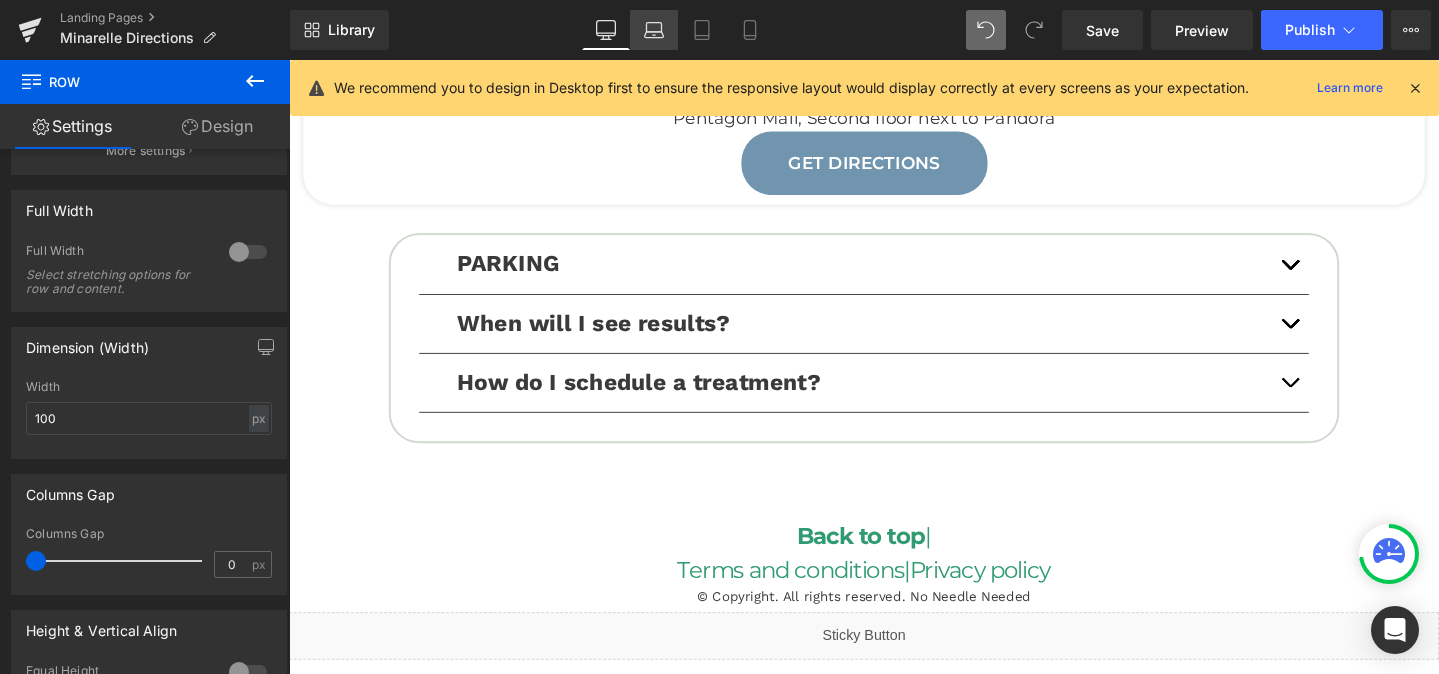 scroll, scrollTop: 705, scrollLeft: 0, axis: vertical 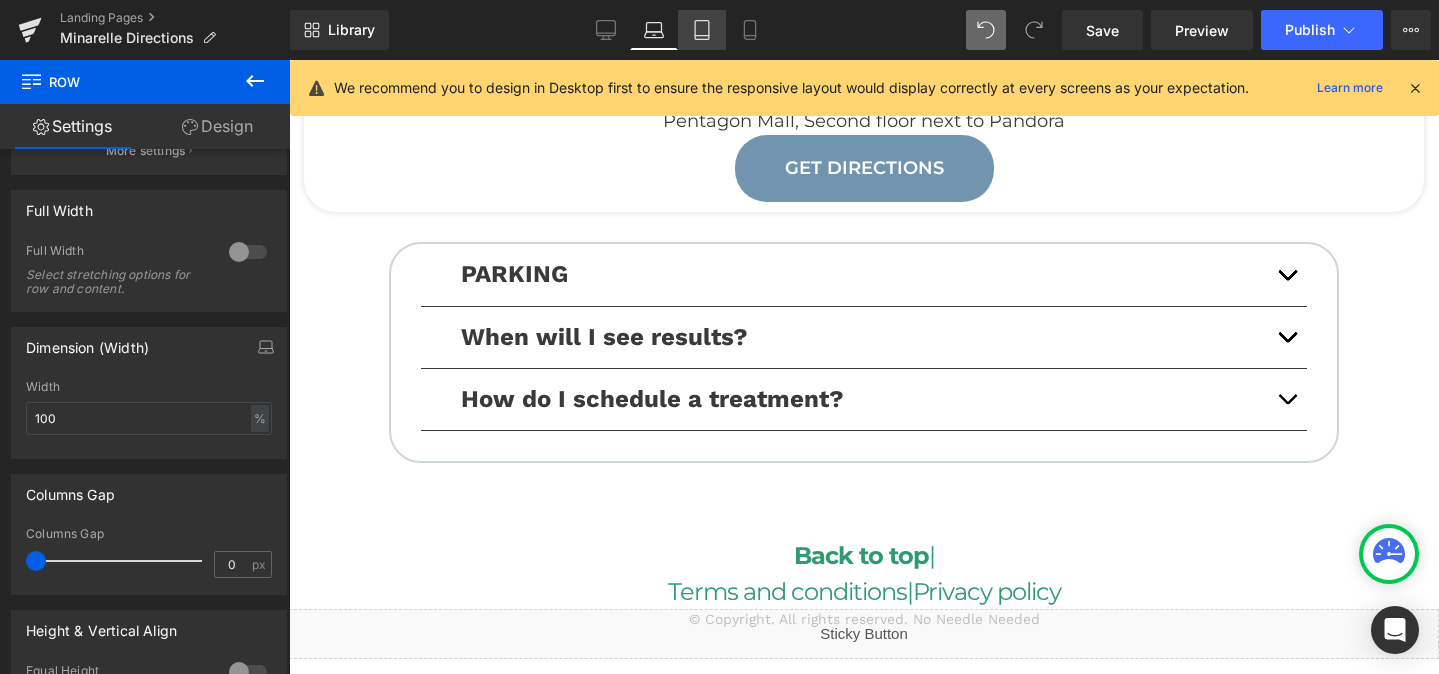 click 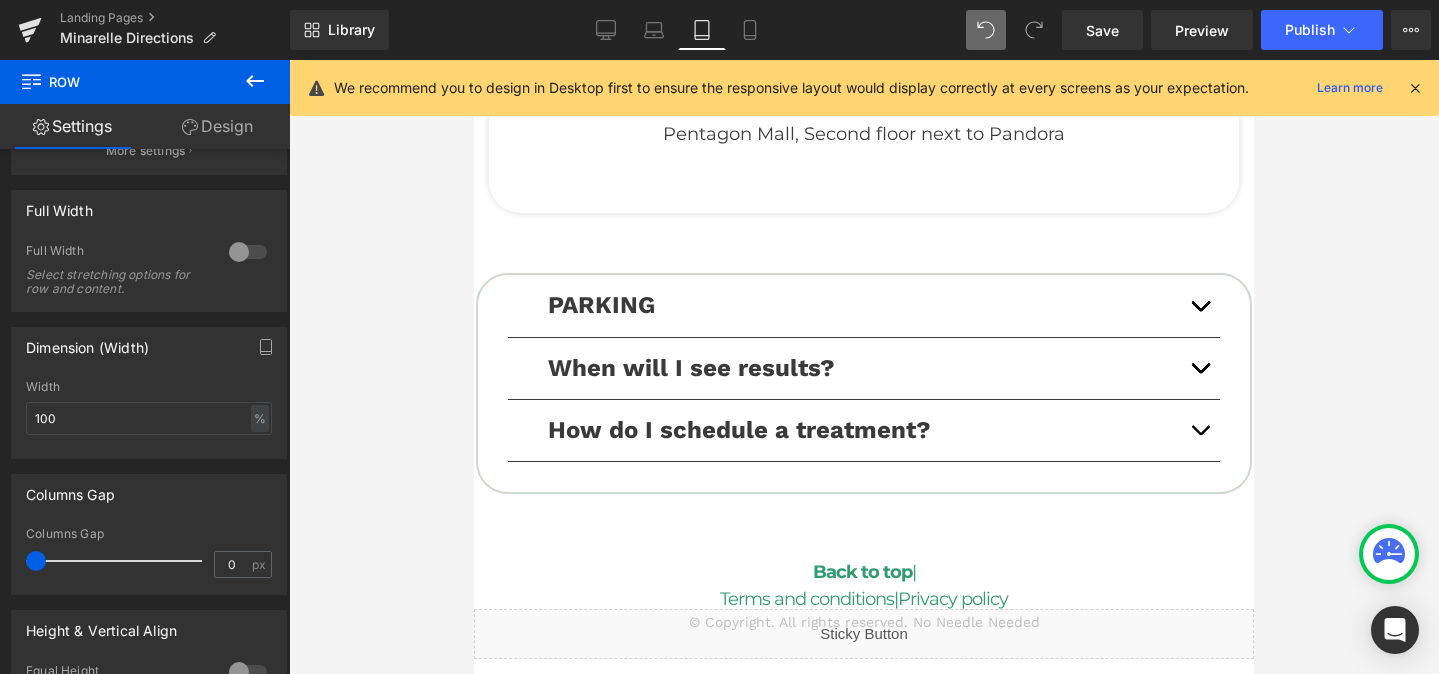scroll, scrollTop: 619, scrollLeft: 0, axis: vertical 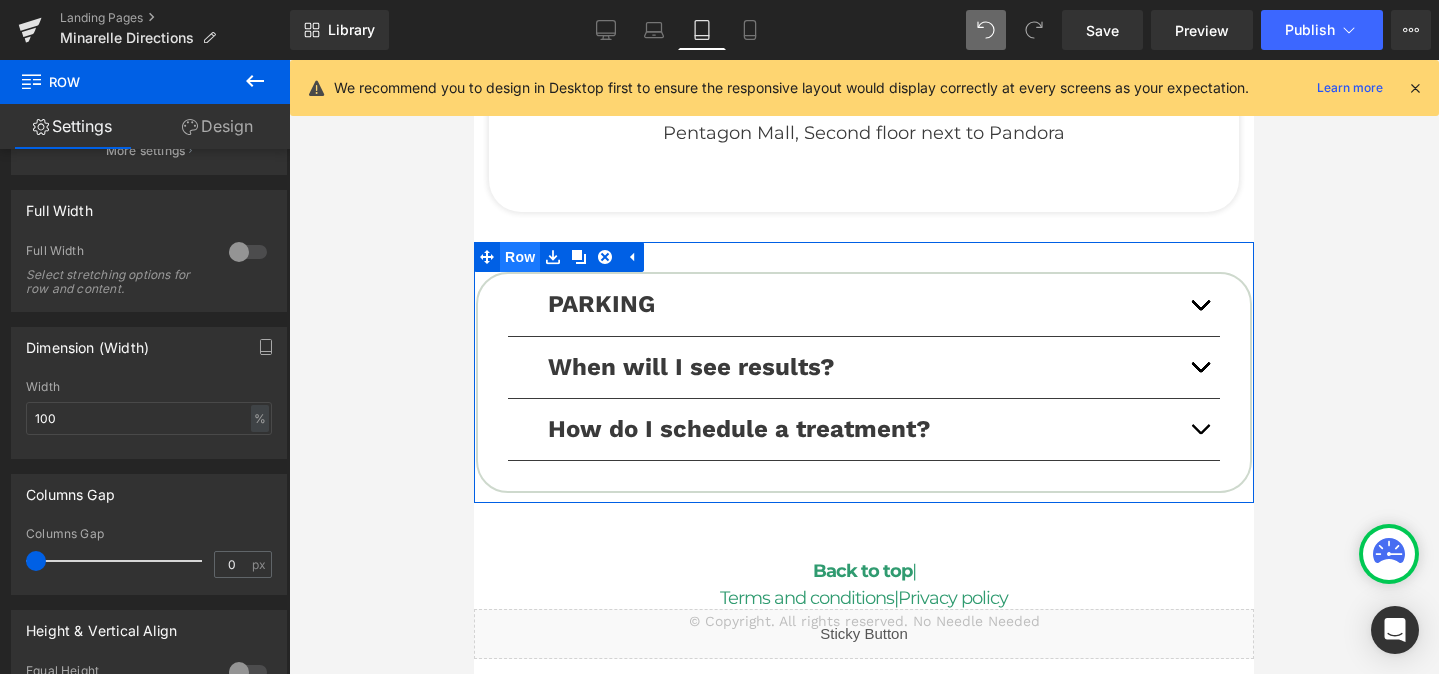 click on "Row" at bounding box center (520, 257) 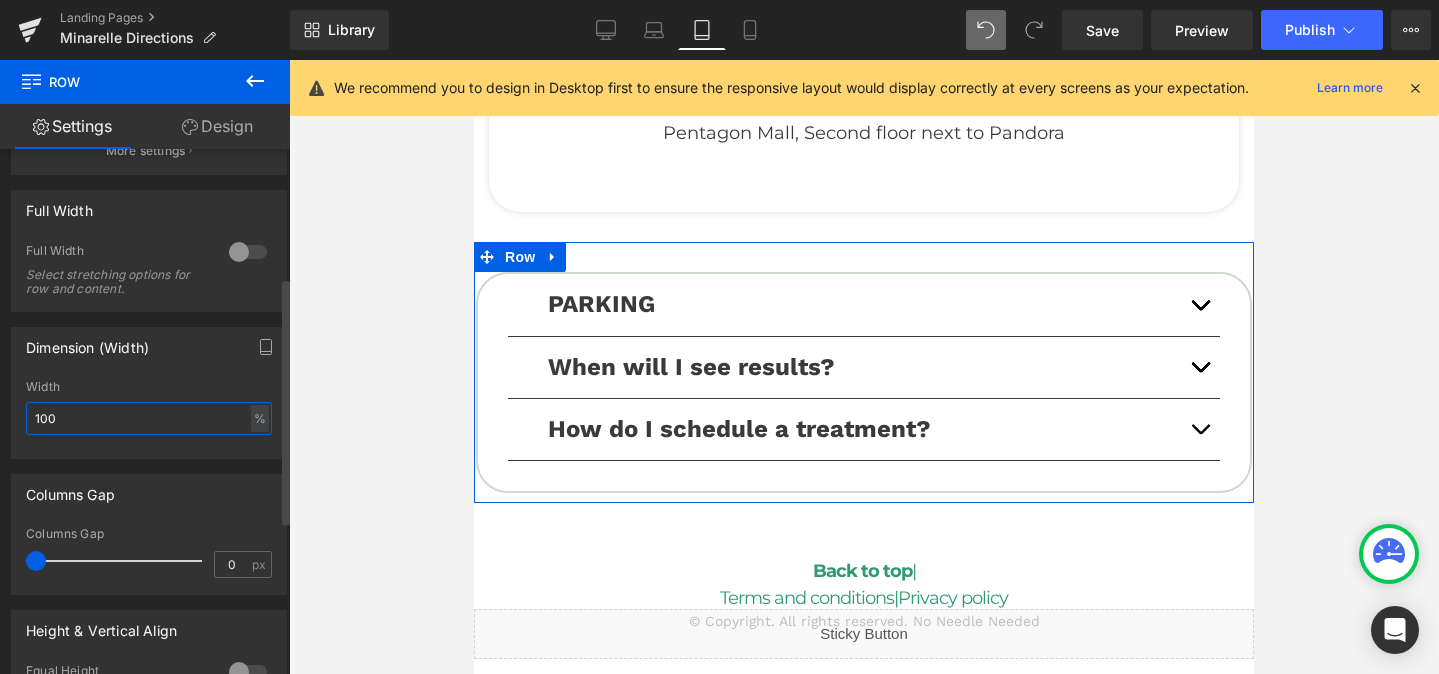 click on "100" at bounding box center (149, 418) 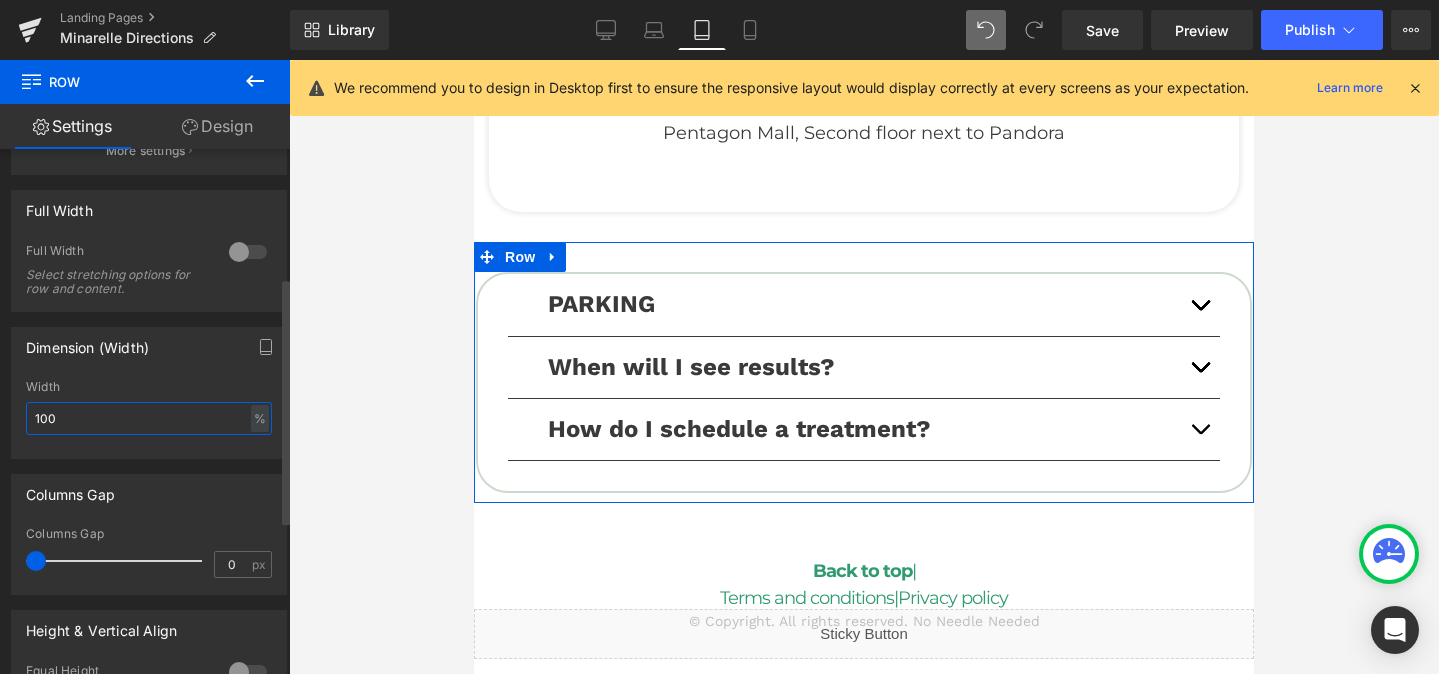 click on "100" at bounding box center [149, 418] 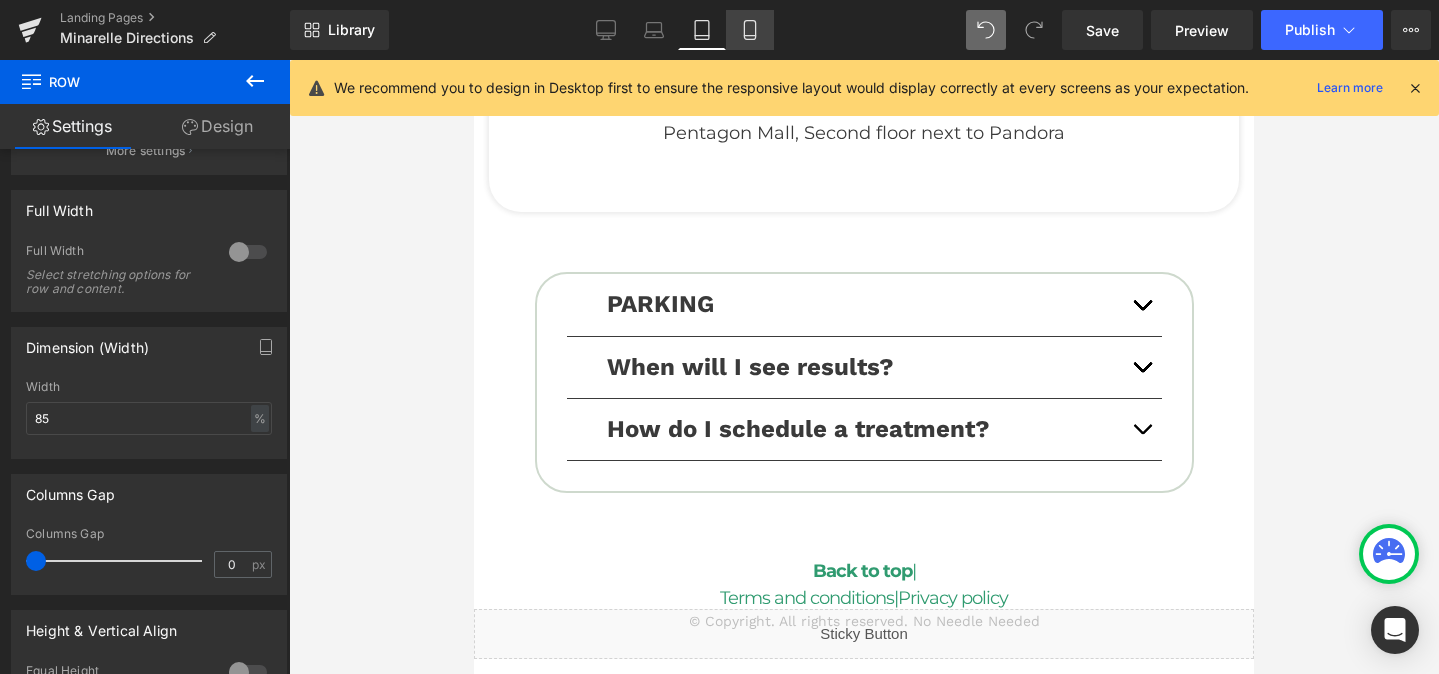 click 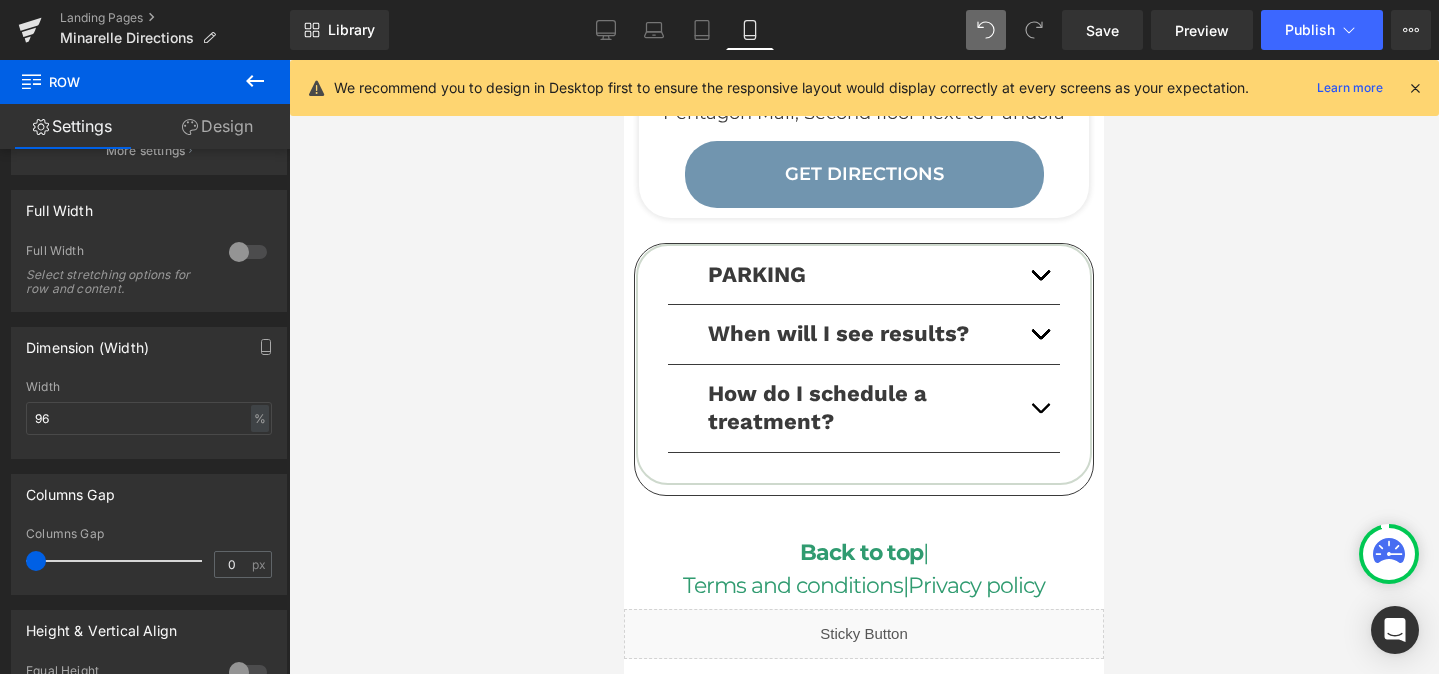 scroll, scrollTop: 609, scrollLeft: 0, axis: vertical 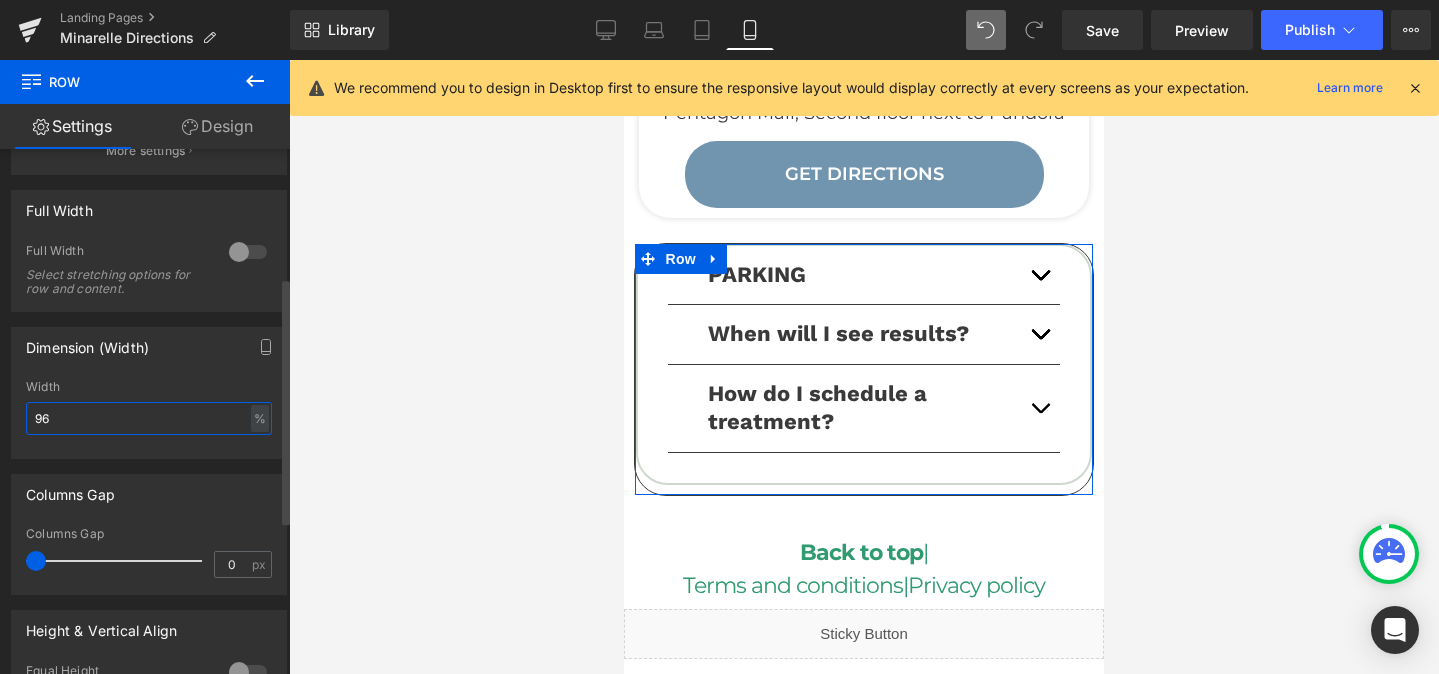 click on "96" at bounding box center (149, 418) 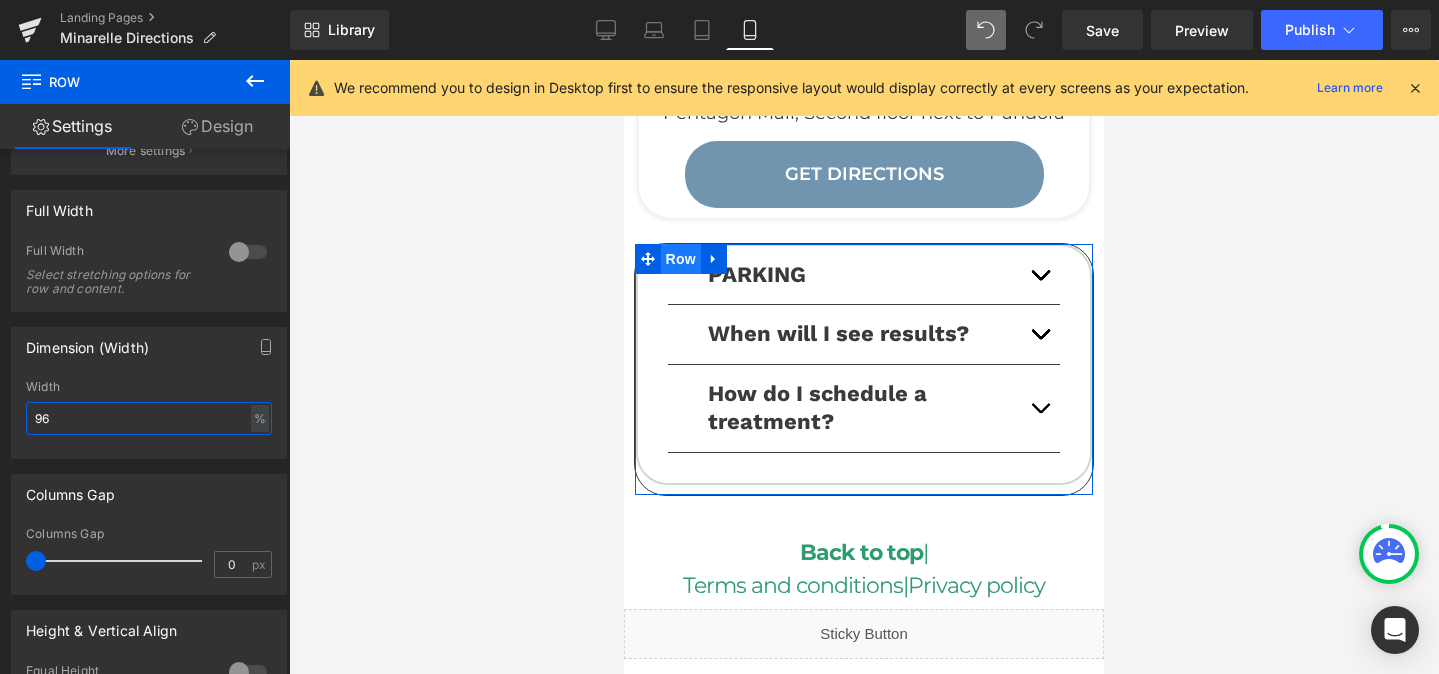 click on "Row" at bounding box center (681, 259) 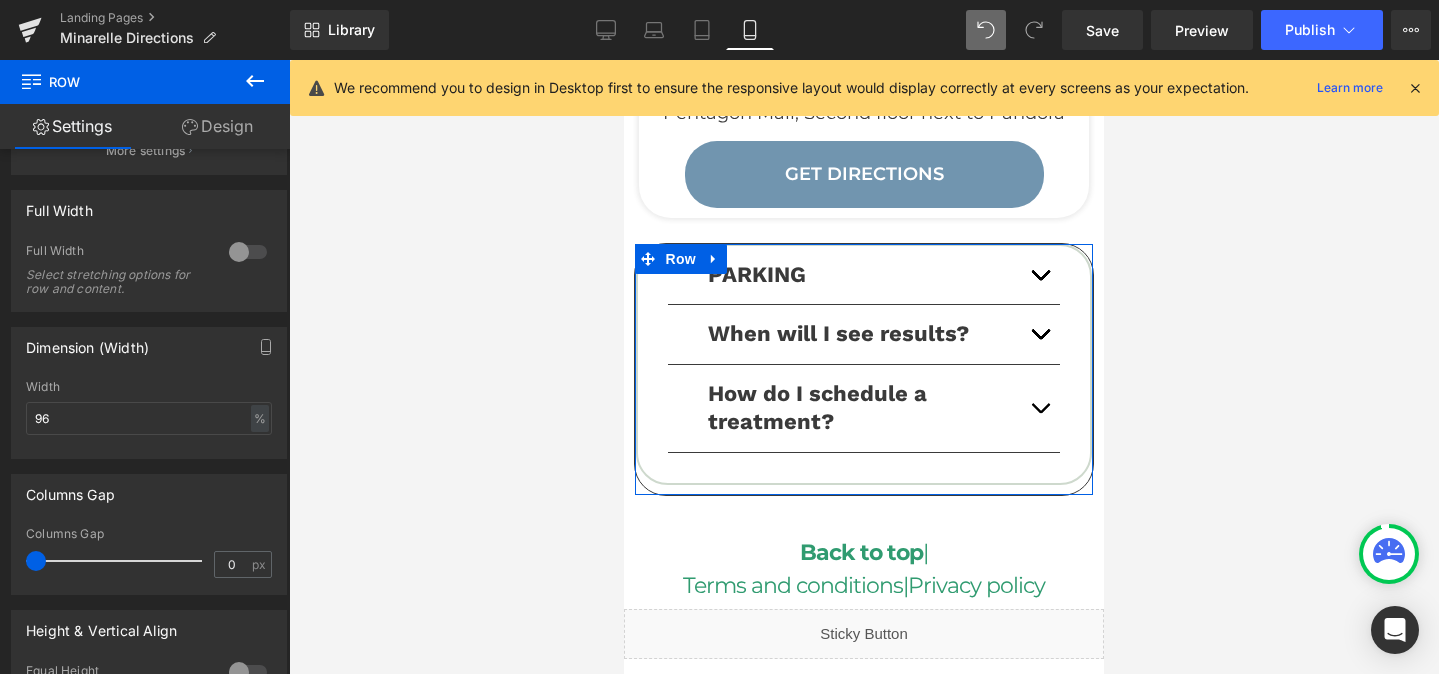 click on "Design" at bounding box center (217, 126) 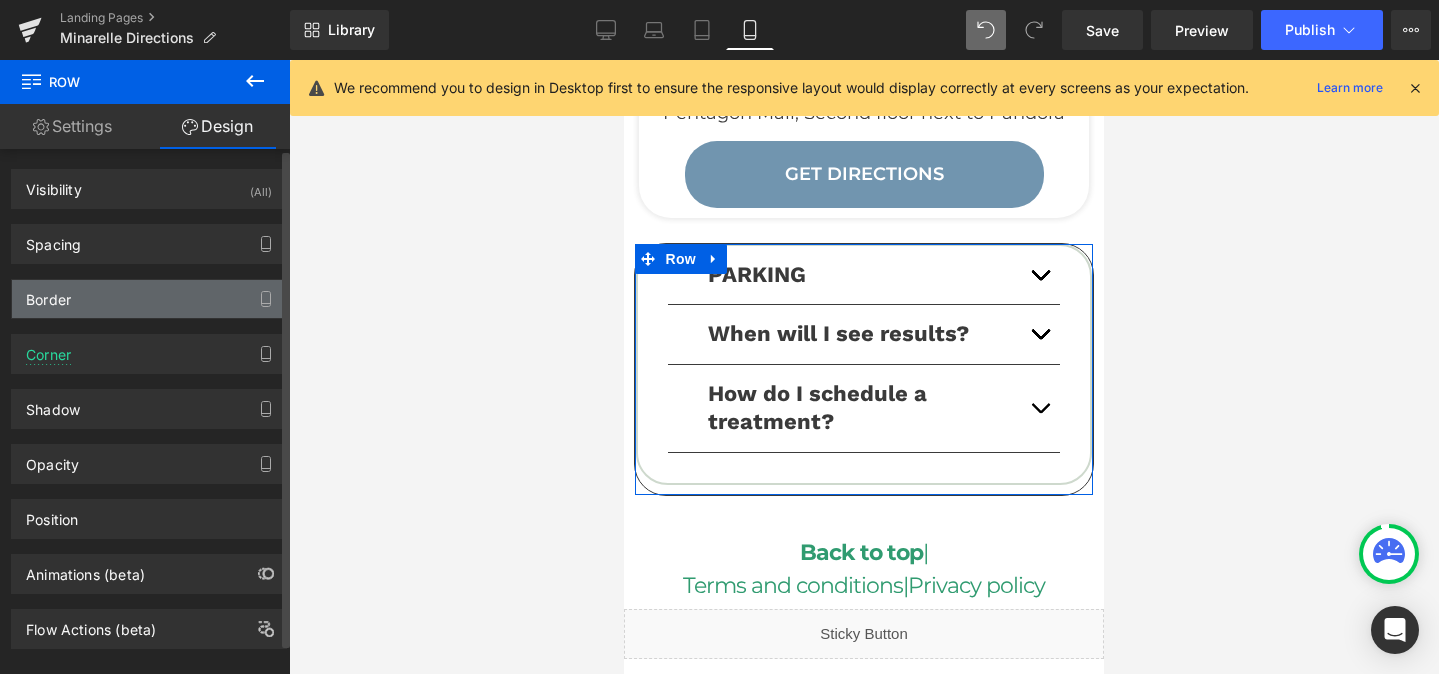 click on "Border" at bounding box center [149, 299] 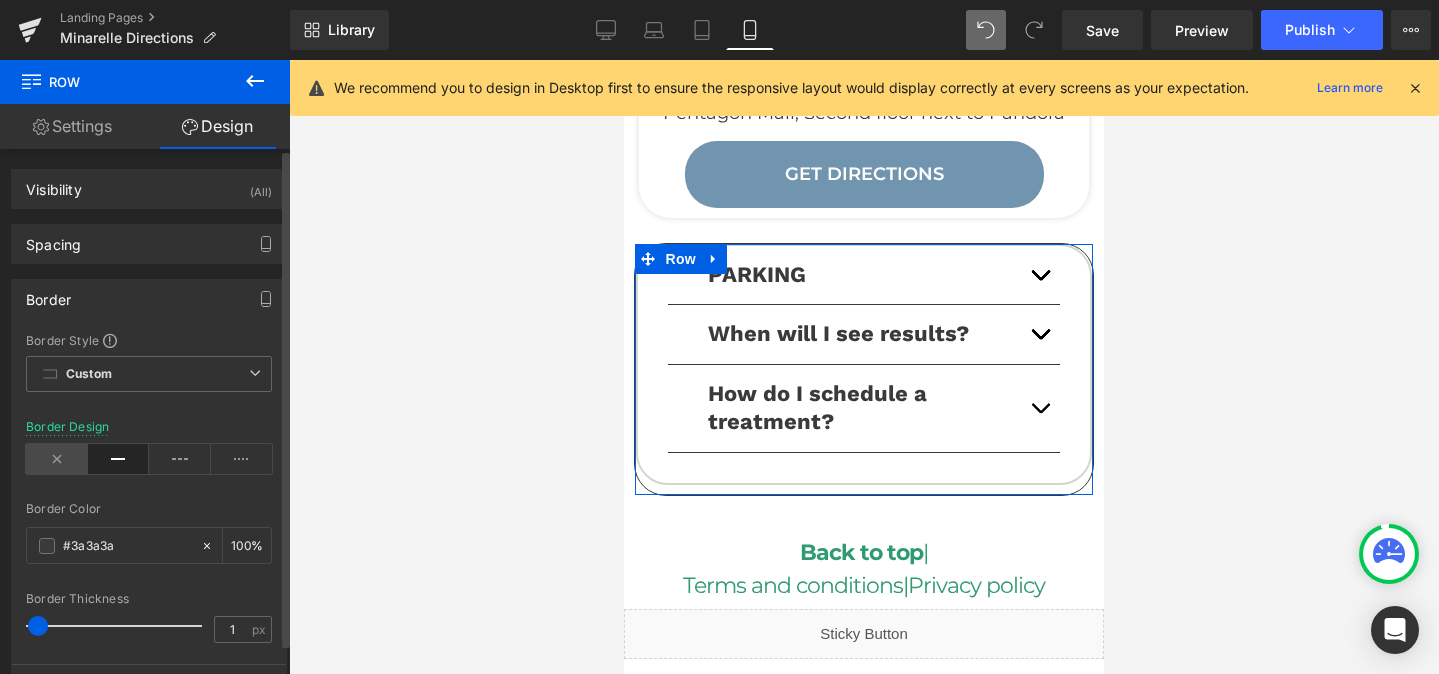click at bounding box center (57, 459) 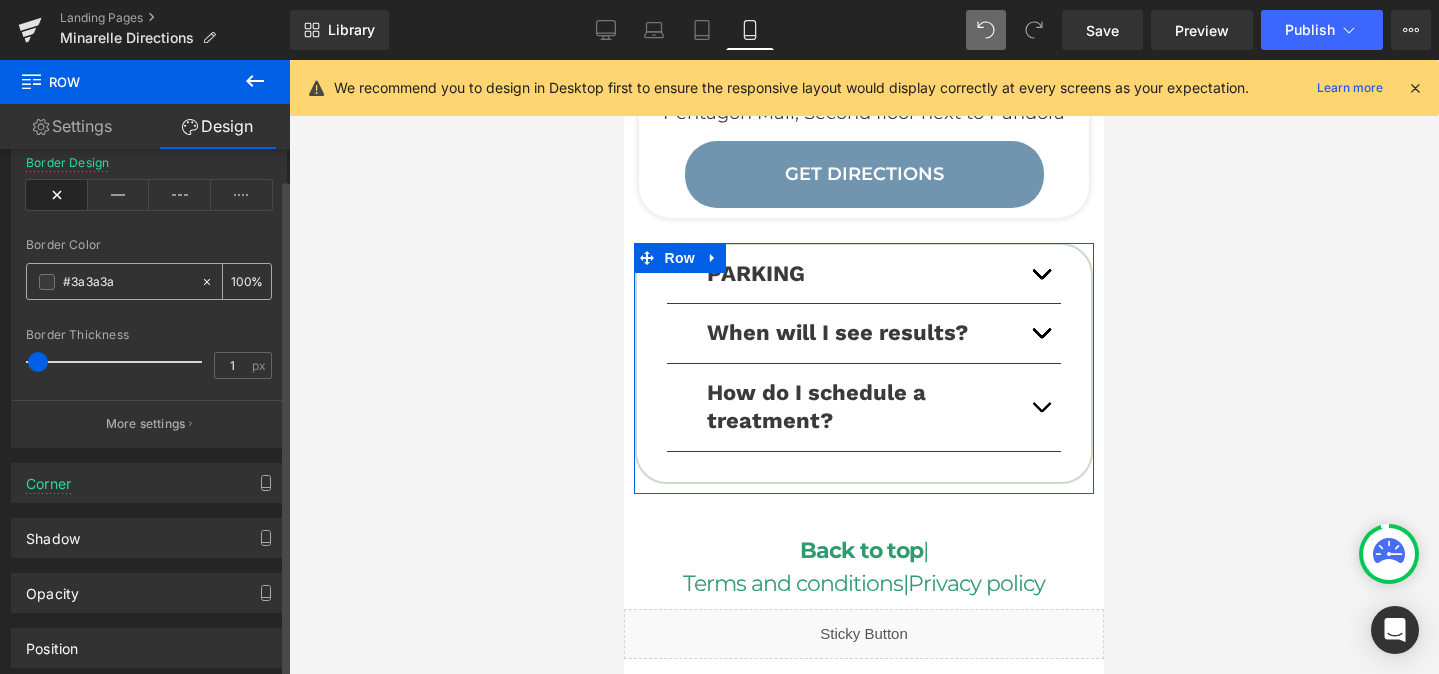 scroll, scrollTop: 380, scrollLeft: 0, axis: vertical 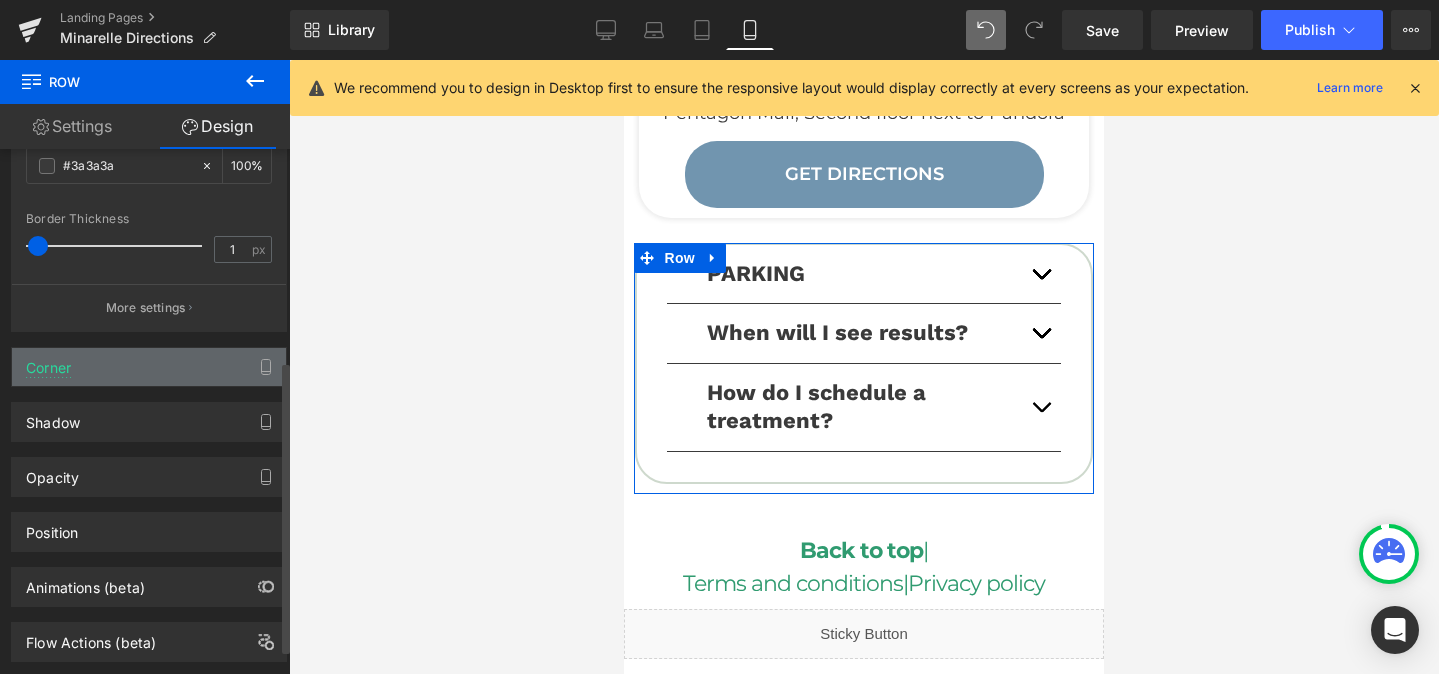 click on "Corner" at bounding box center (149, 367) 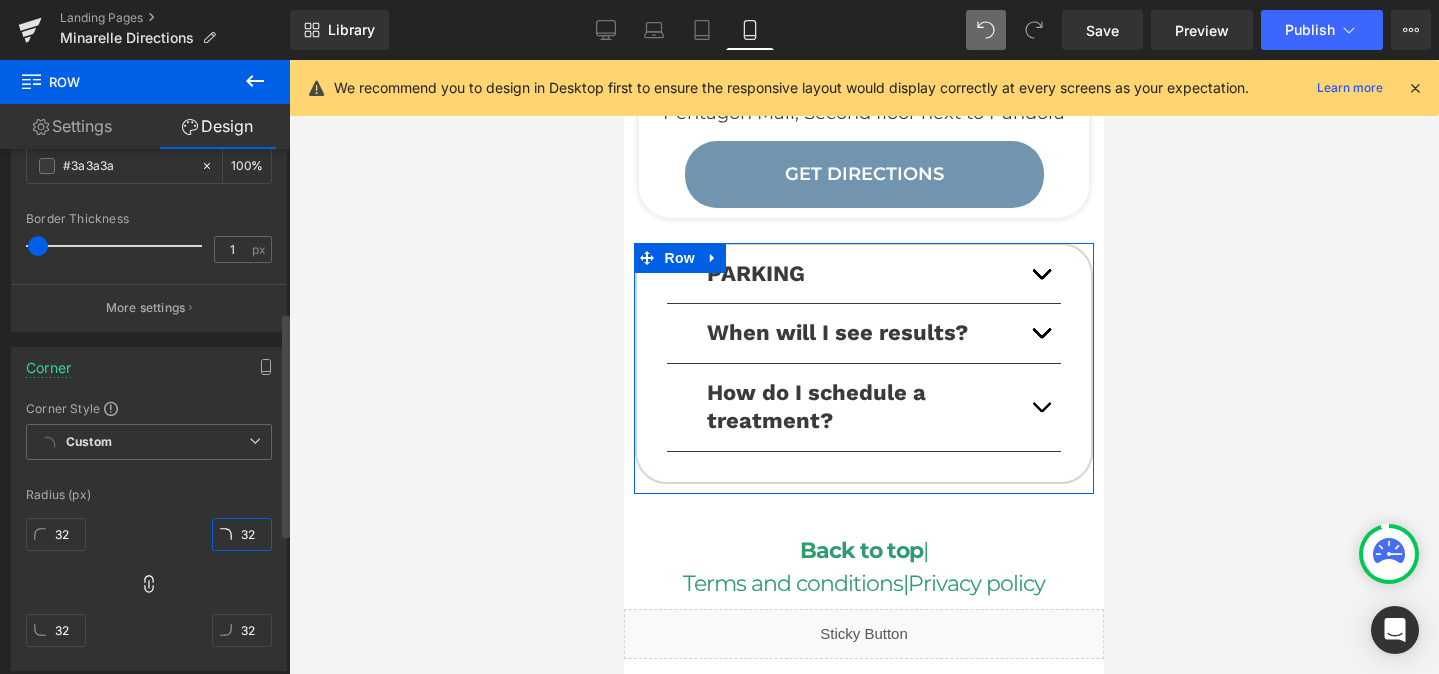click on "32" at bounding box center [242, 534] 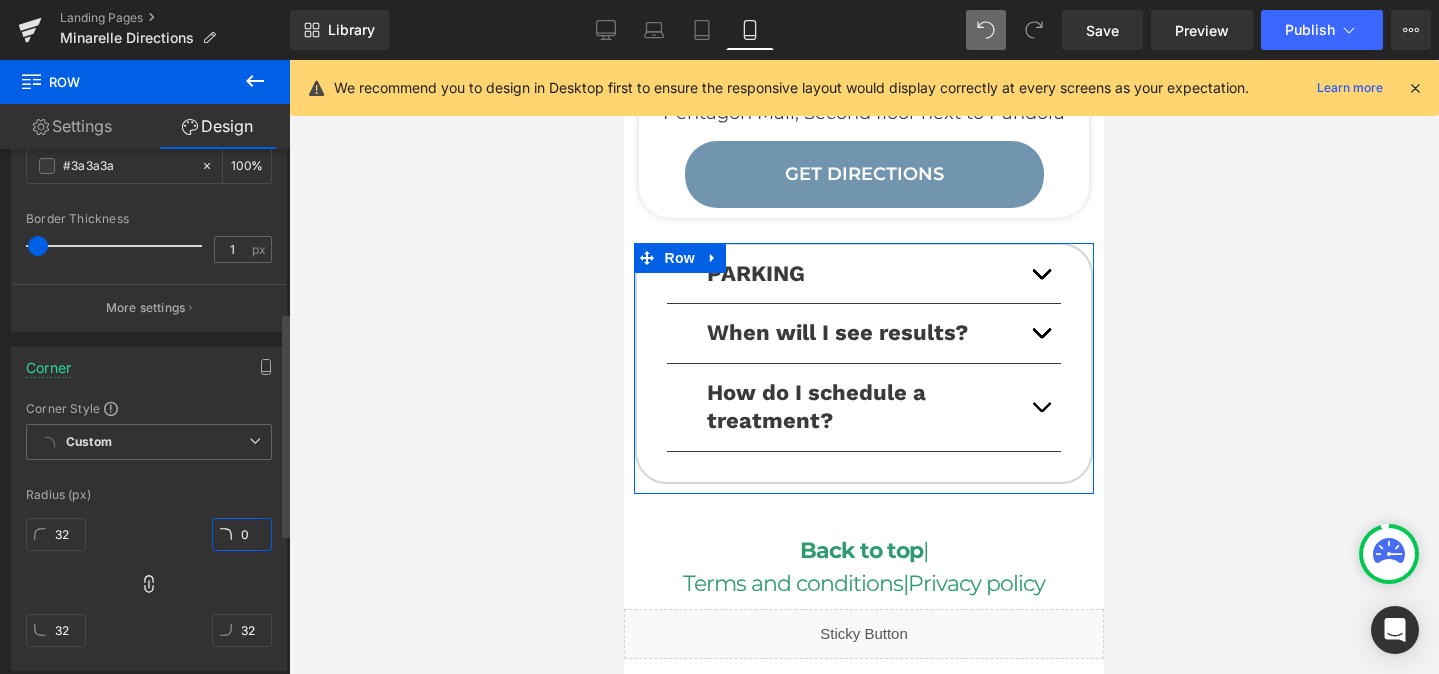type on "0" 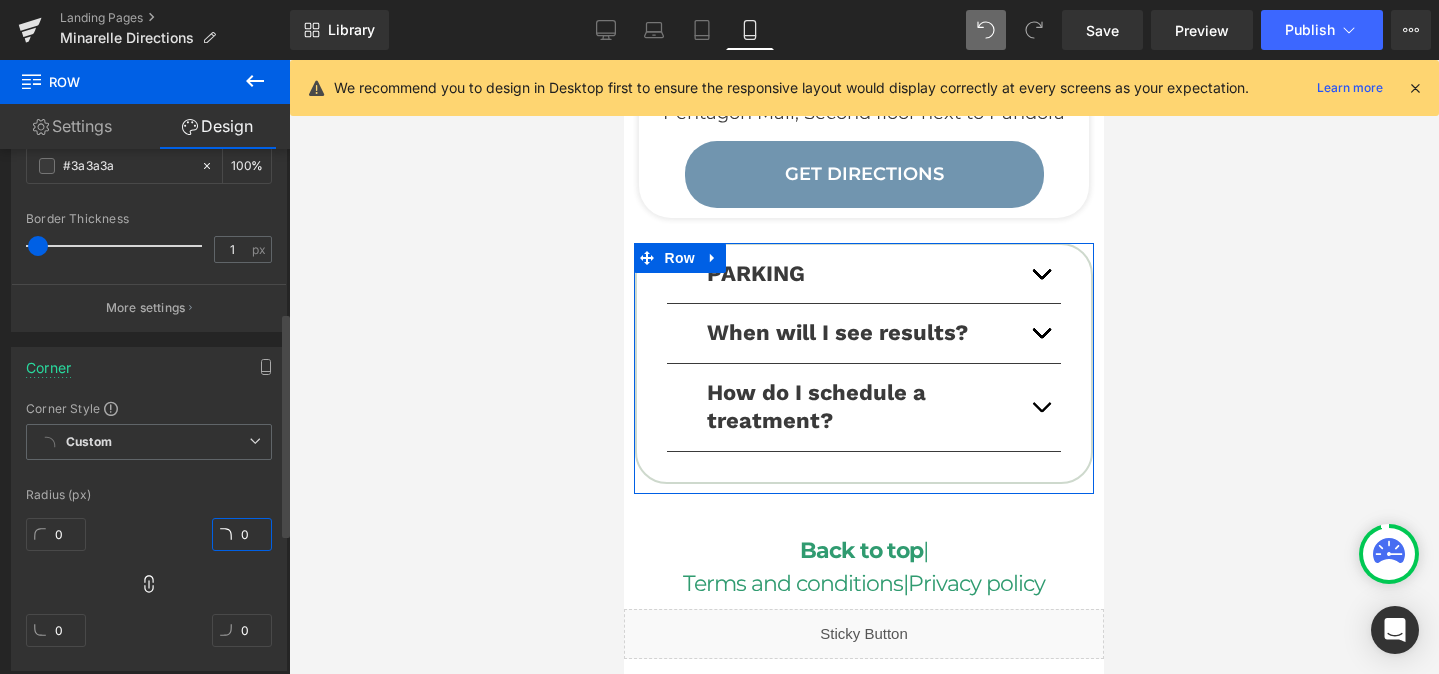 type on "0" 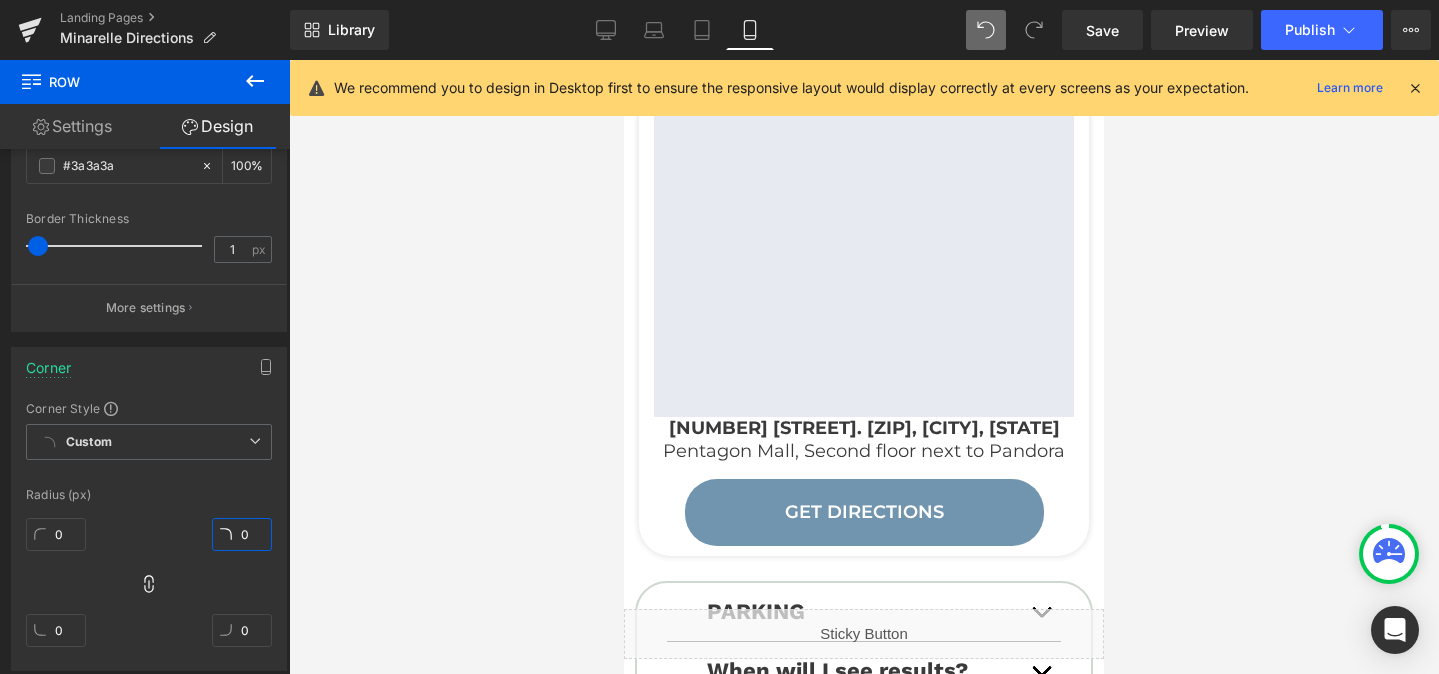 scroll, scrollTop: 275, scrollLeft: 0, axis: vertical 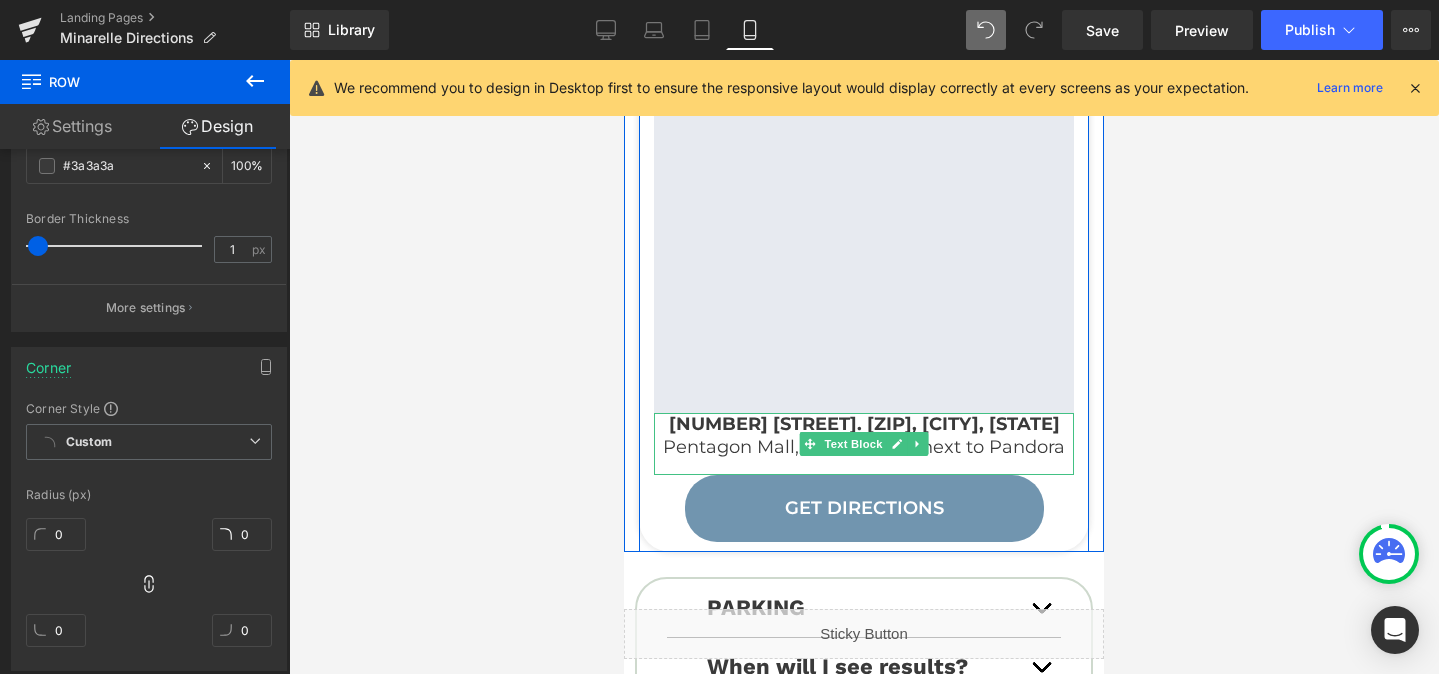 click on "Pentagon Mall, Second floor next to Pandora" at bounding box center [864, 447] 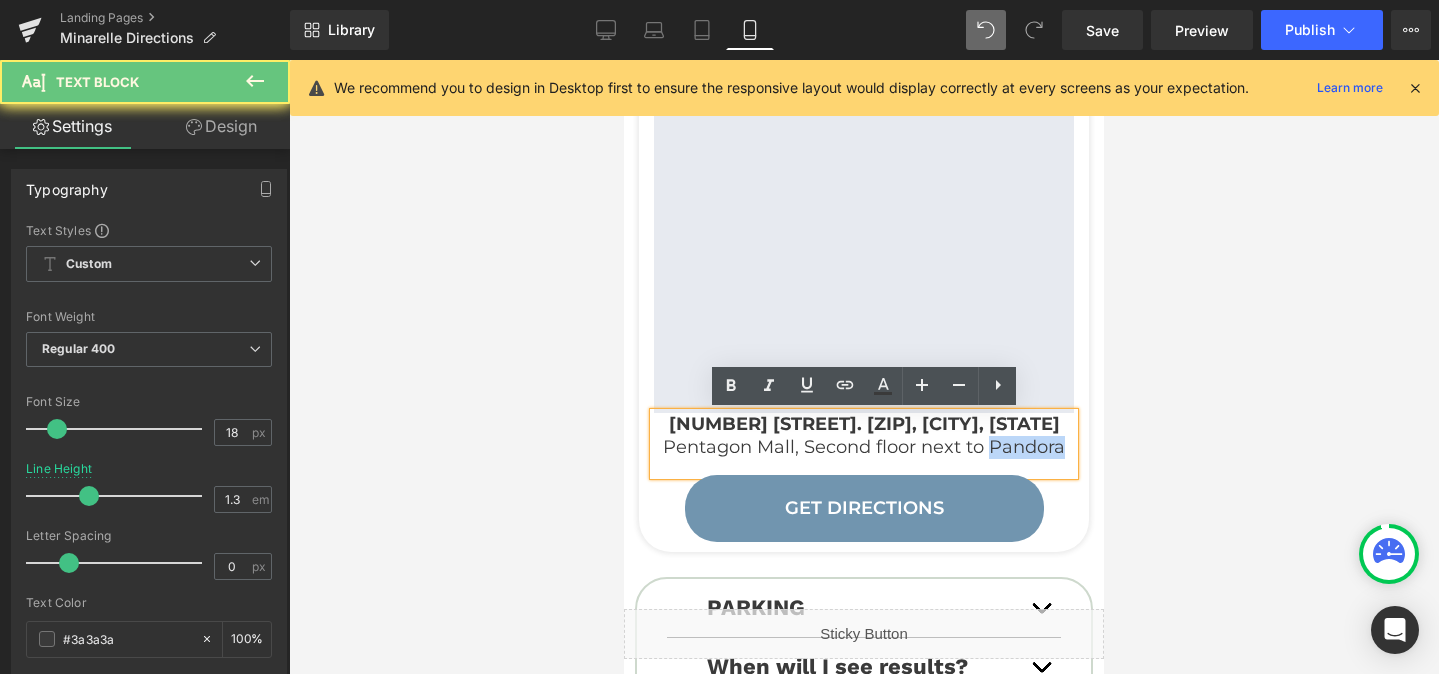 click on "Pentagon Mall, Second floor next to Pandora" at bounding box center (864, 447) 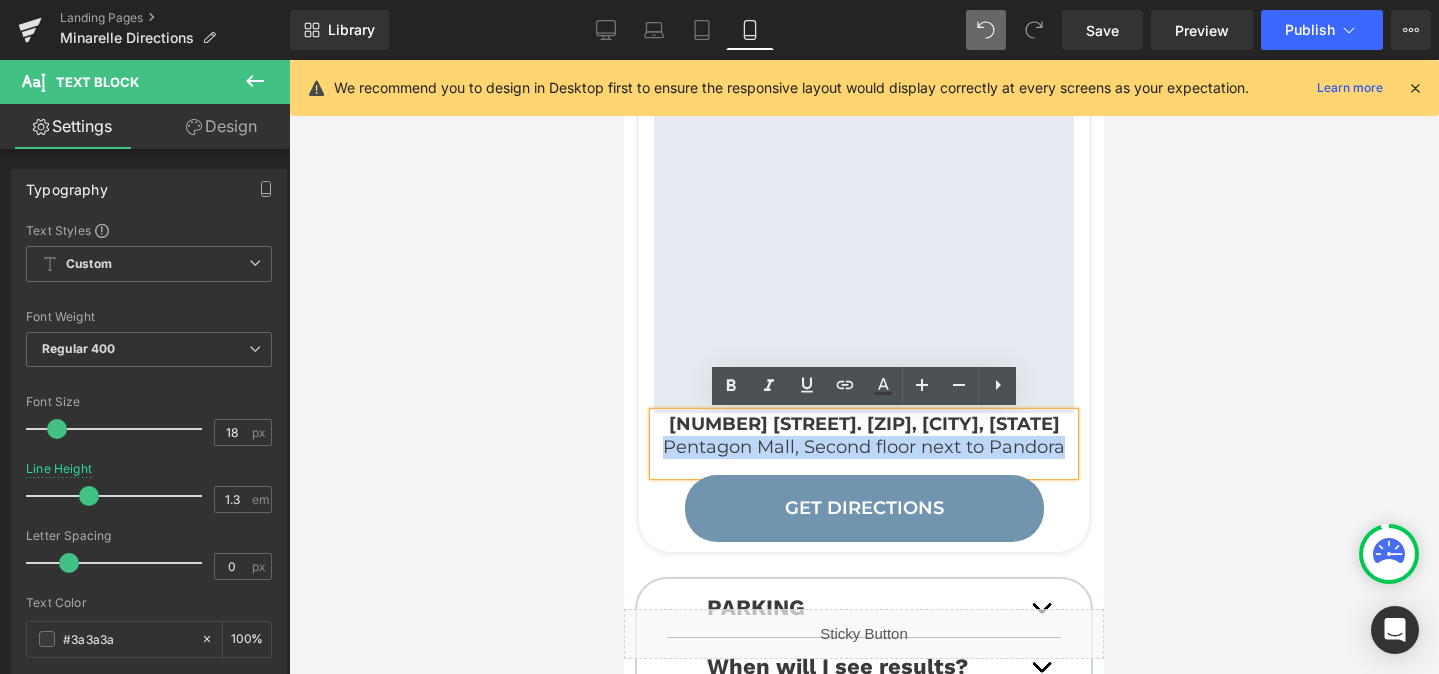 copy on "Pentagon Mall, Second floor next to Pandora" 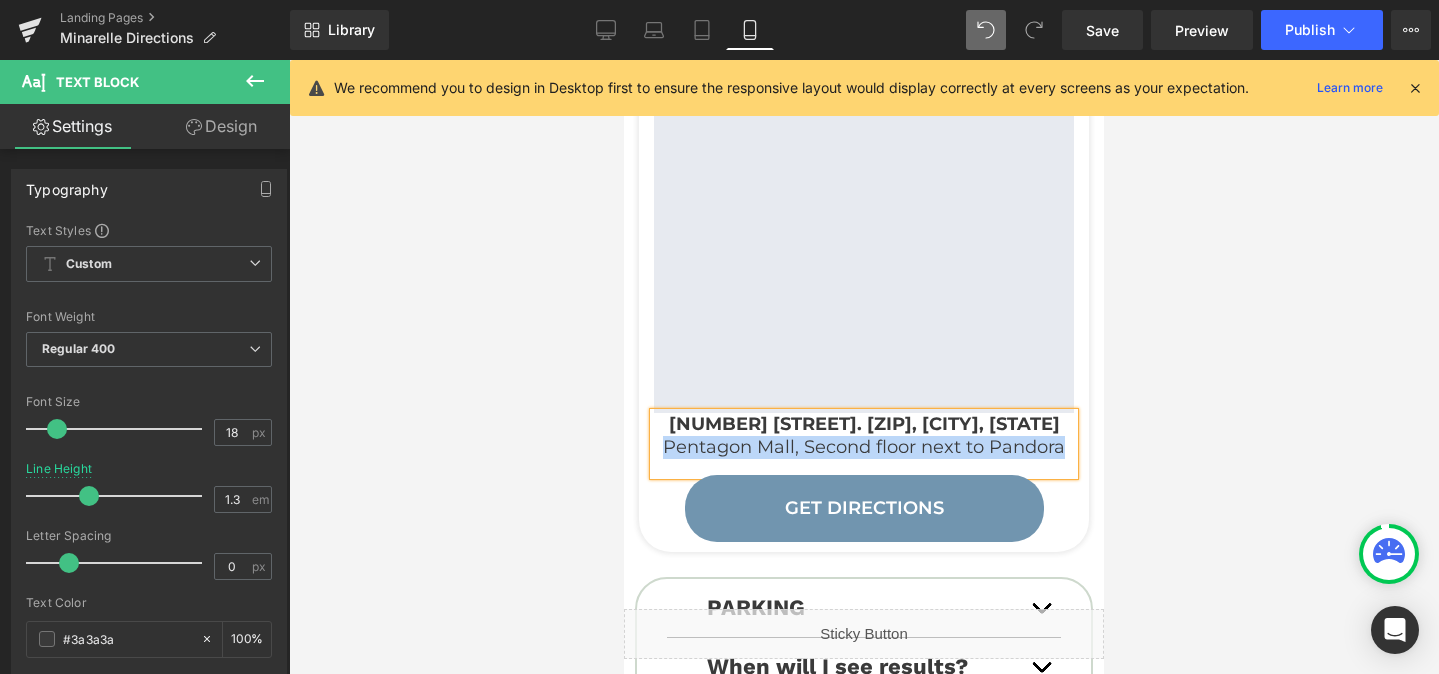 type 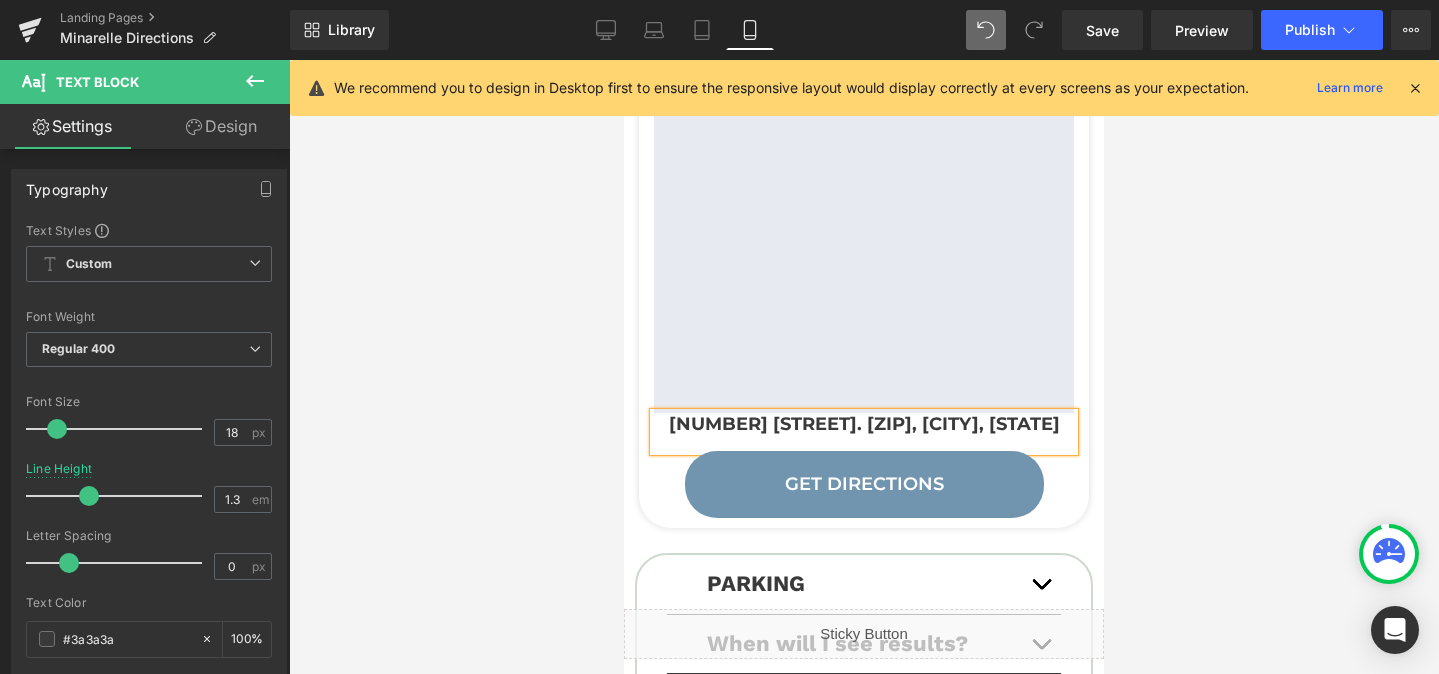 click on "[NUMBER] [STREET]. [ZIP], [CITY], [STATE]" at bounding box center [864, 424] 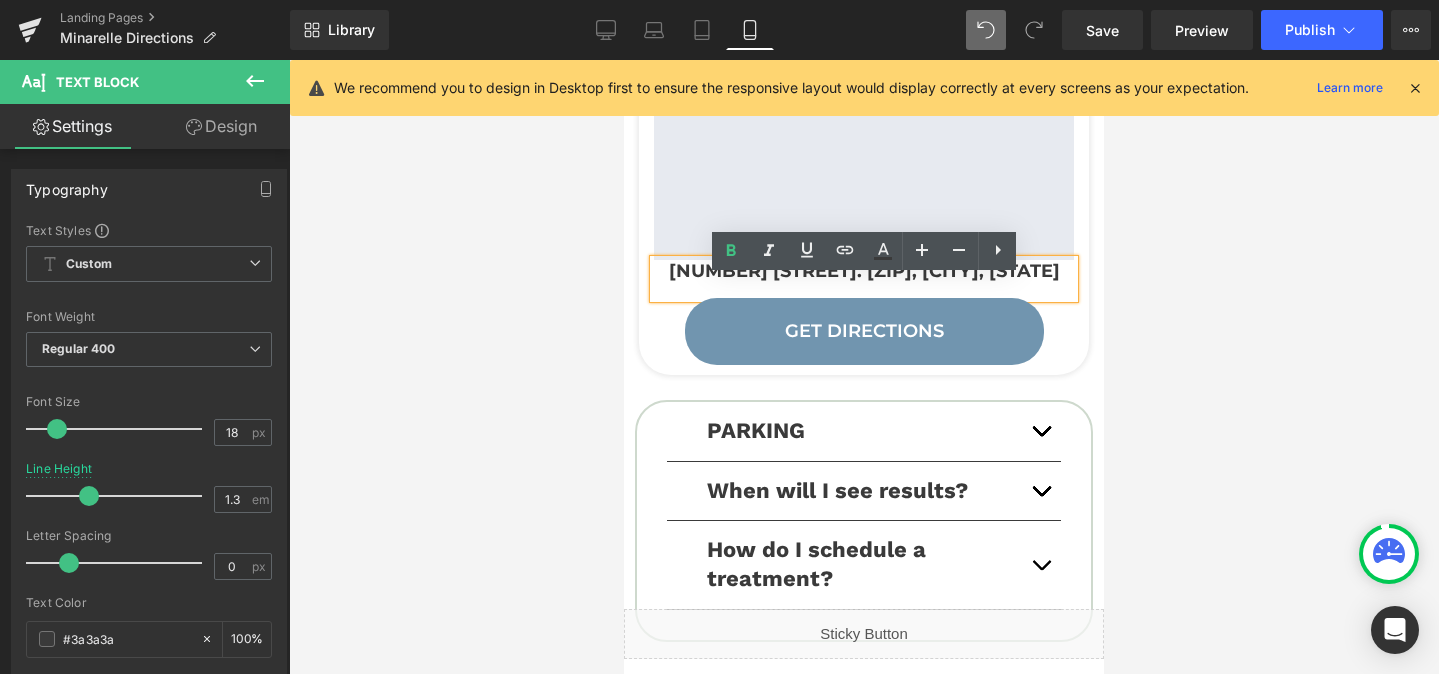 scroll, scrollTop: 458, scrollLeft: 0, axis: vertical 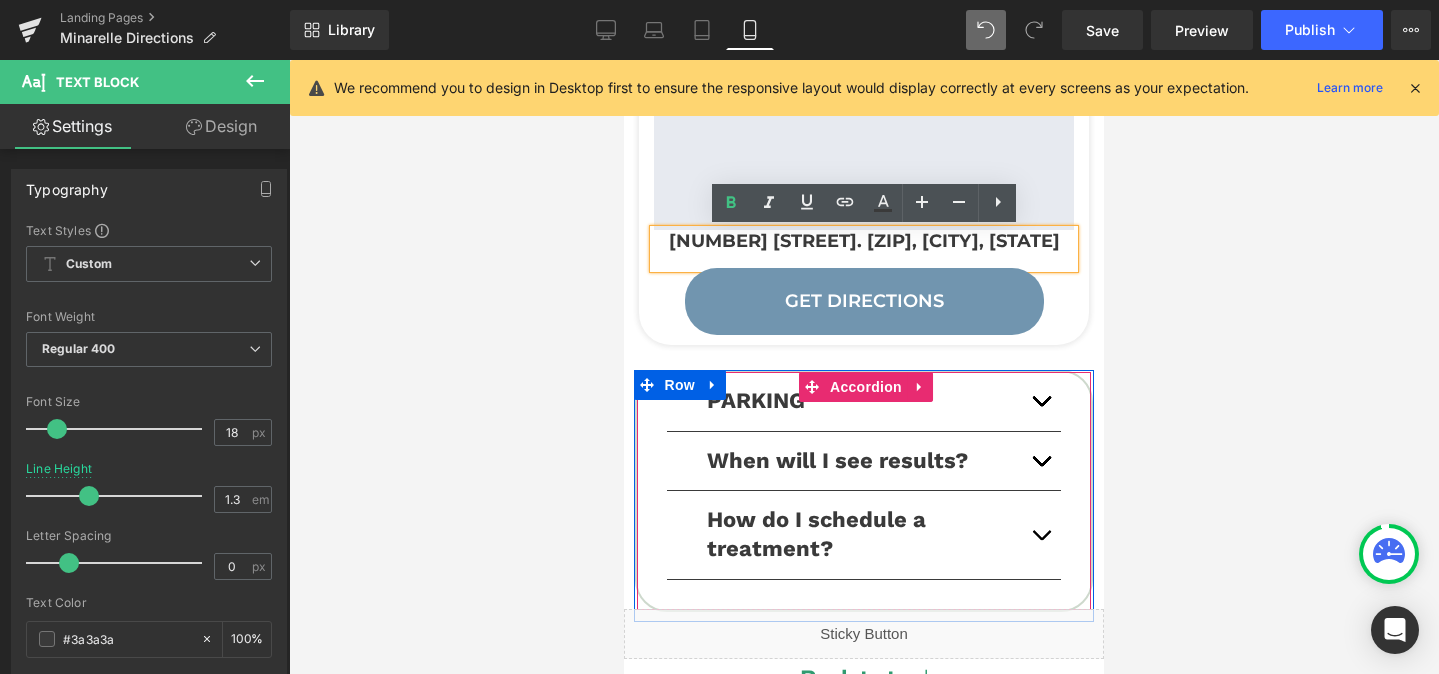 click at bounding box center (1041, 466) 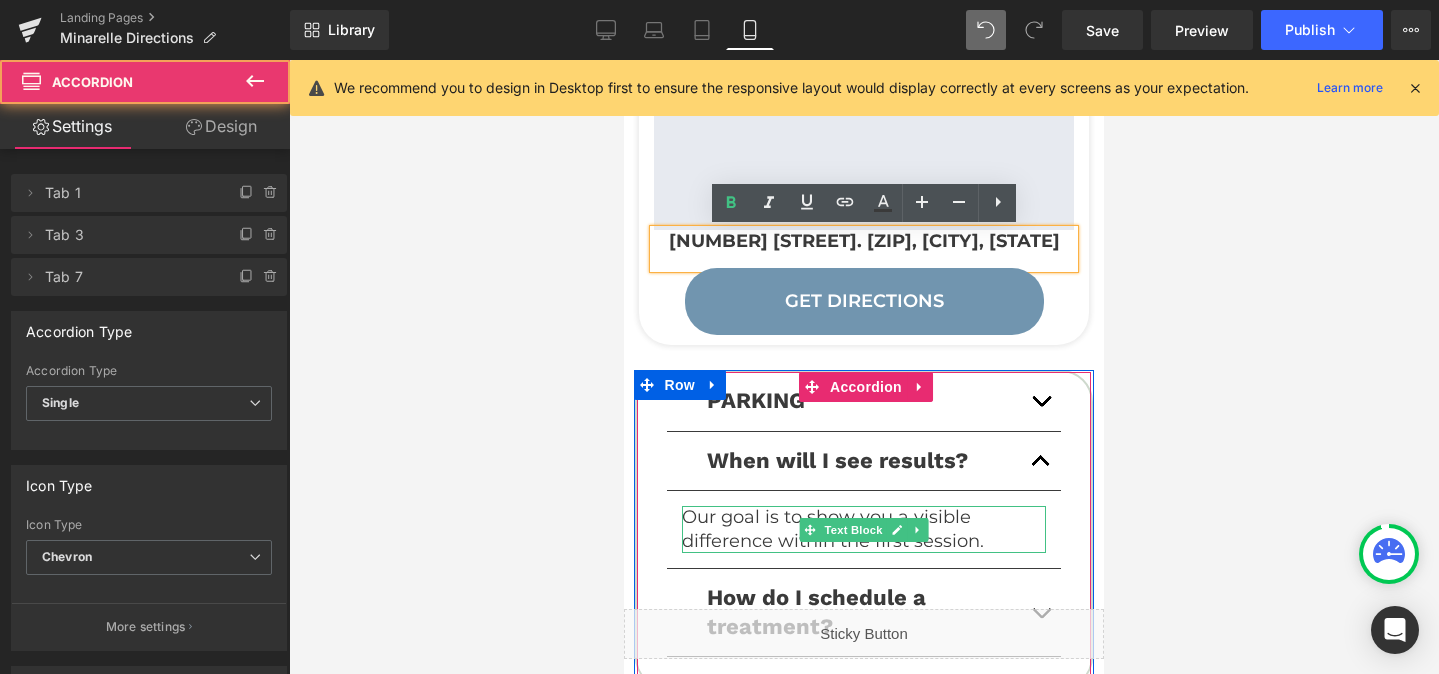 click on "Our goal is to show you a visible difference within the first session." at bounding box center [864, 529] 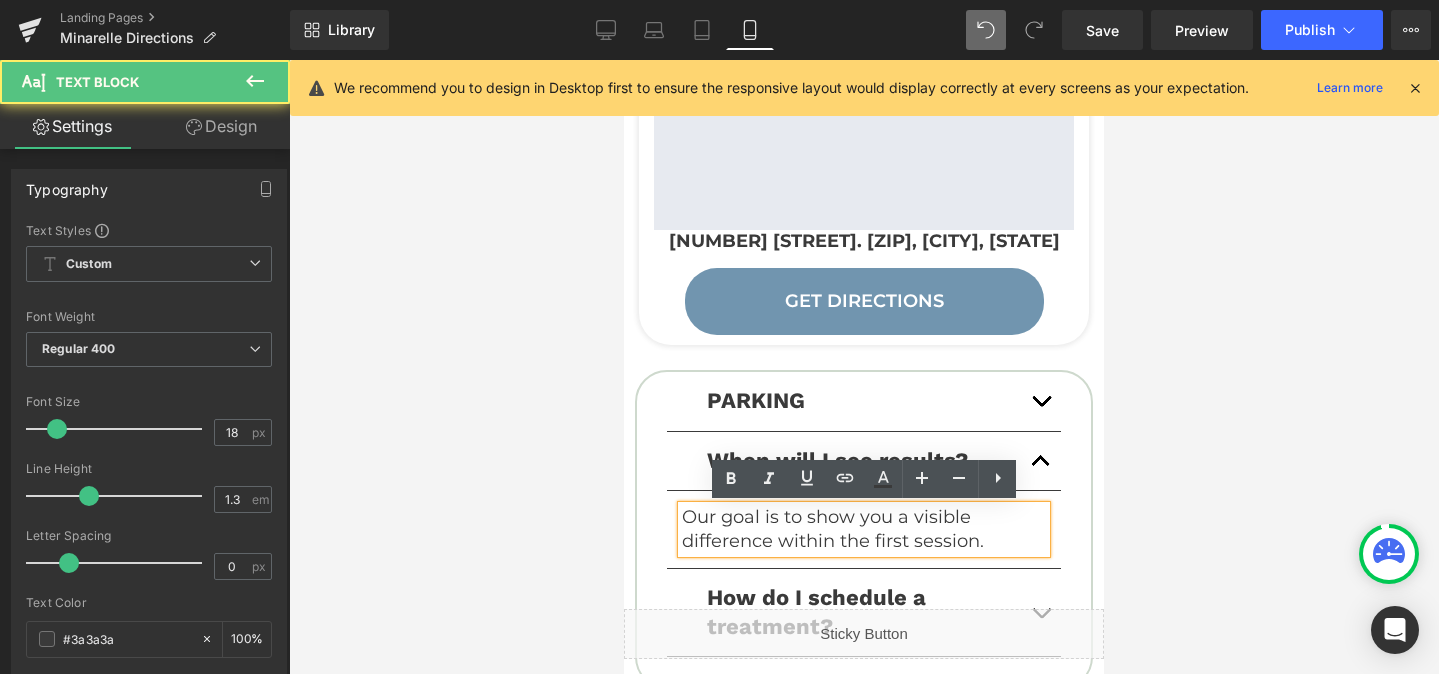 click on "Our goal is to show you a visible difference within the first session." at bounding box center [864, 529] 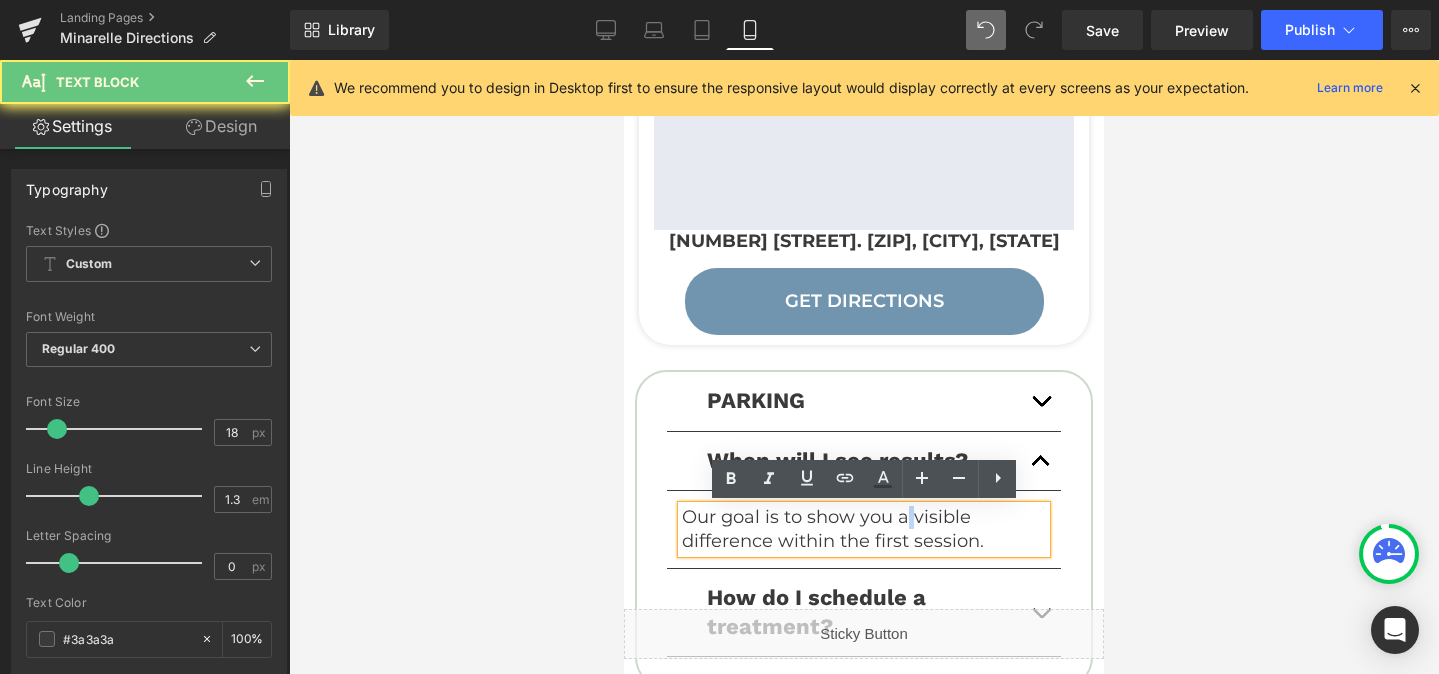 click on "Our goal is to show you a visible difference within the first session." at bounding box center [864, 529] 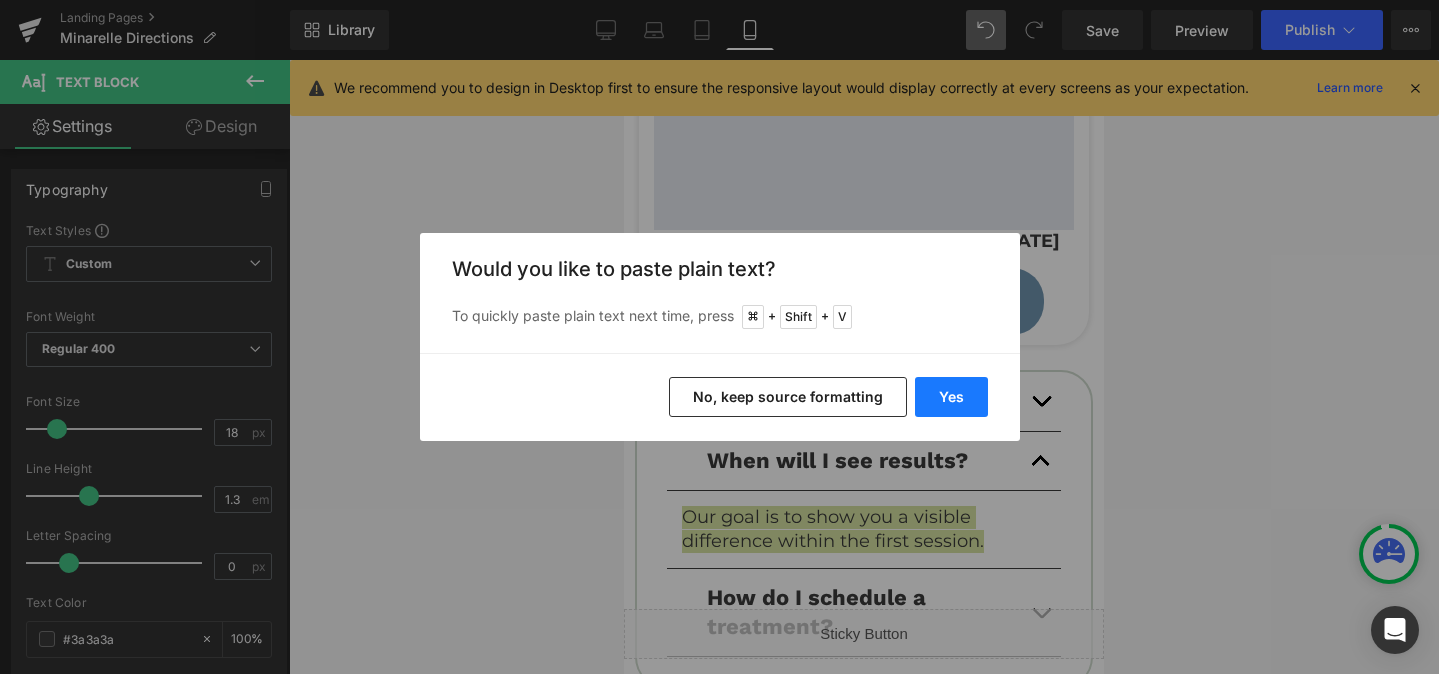 click on "Yes" at bounding box center [951, 397] 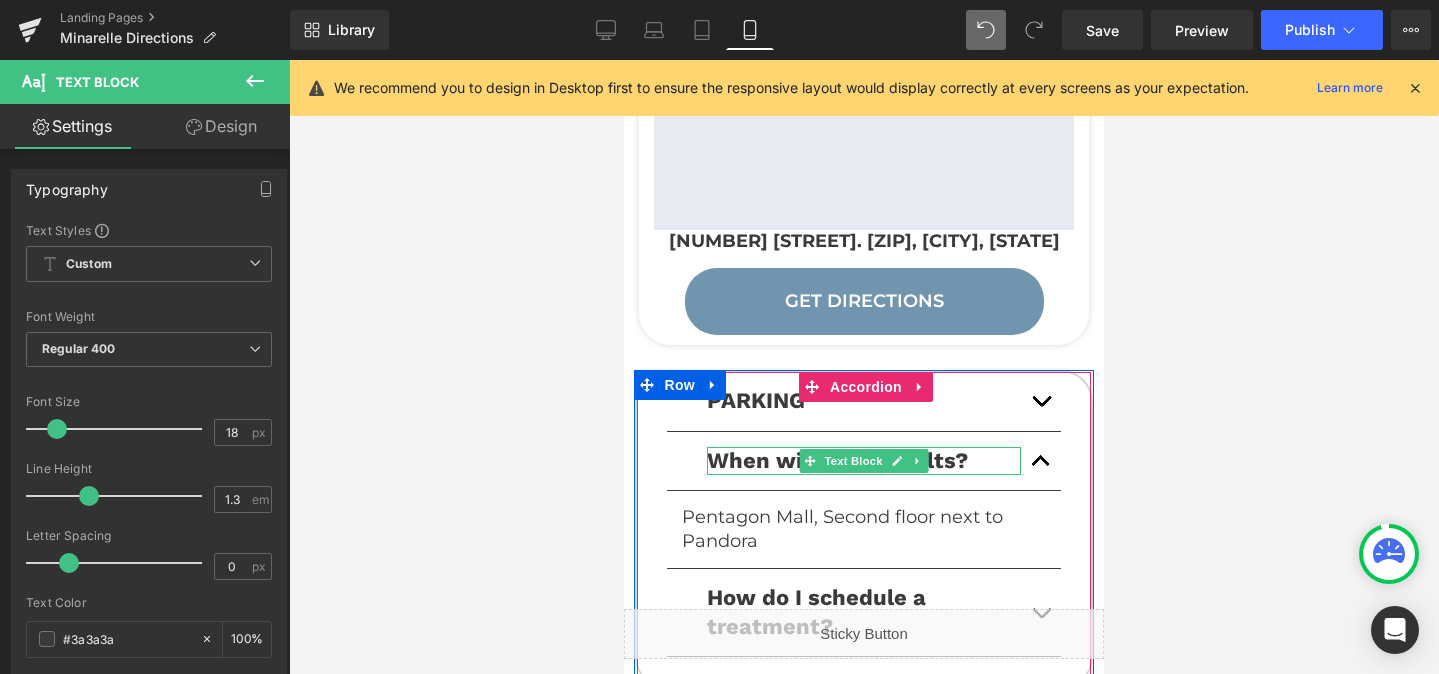 click on "When will I see results?" at bounding box center [837, 460] 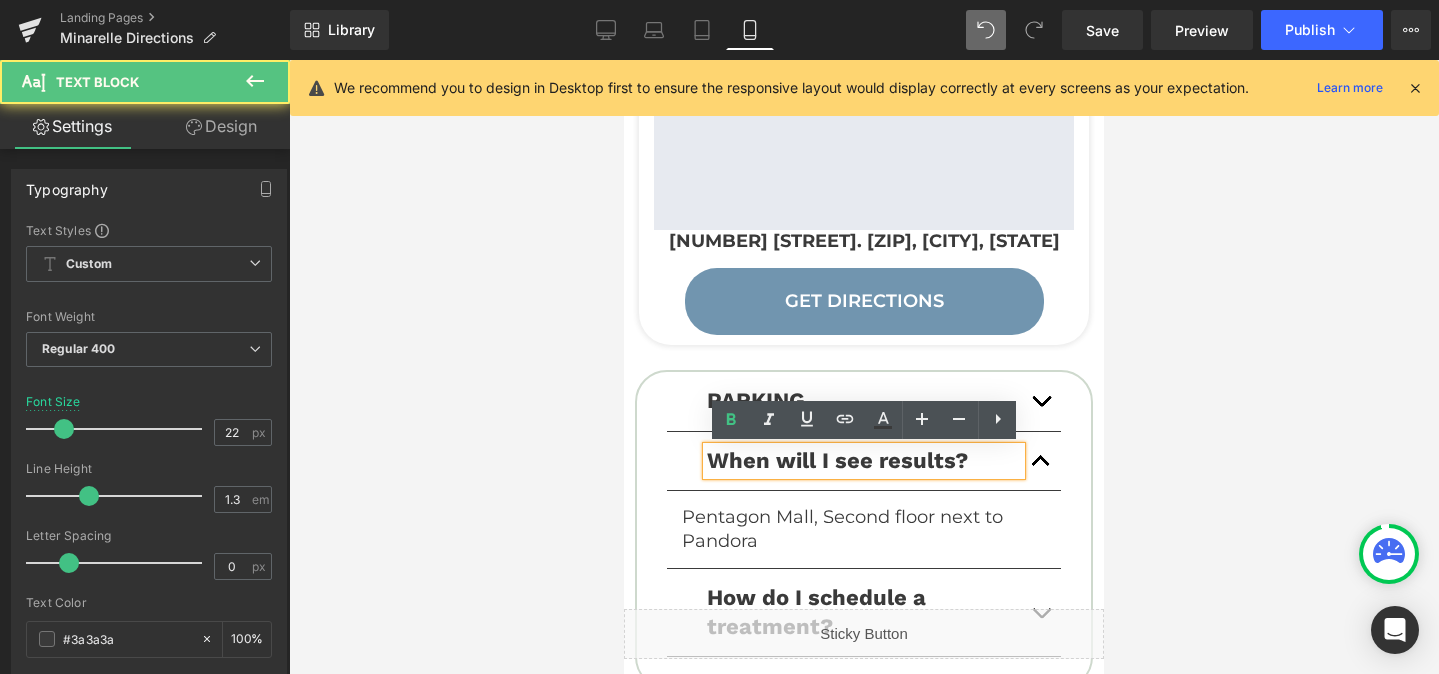 click on "When will I see results?" at bounding box center [837, 460] 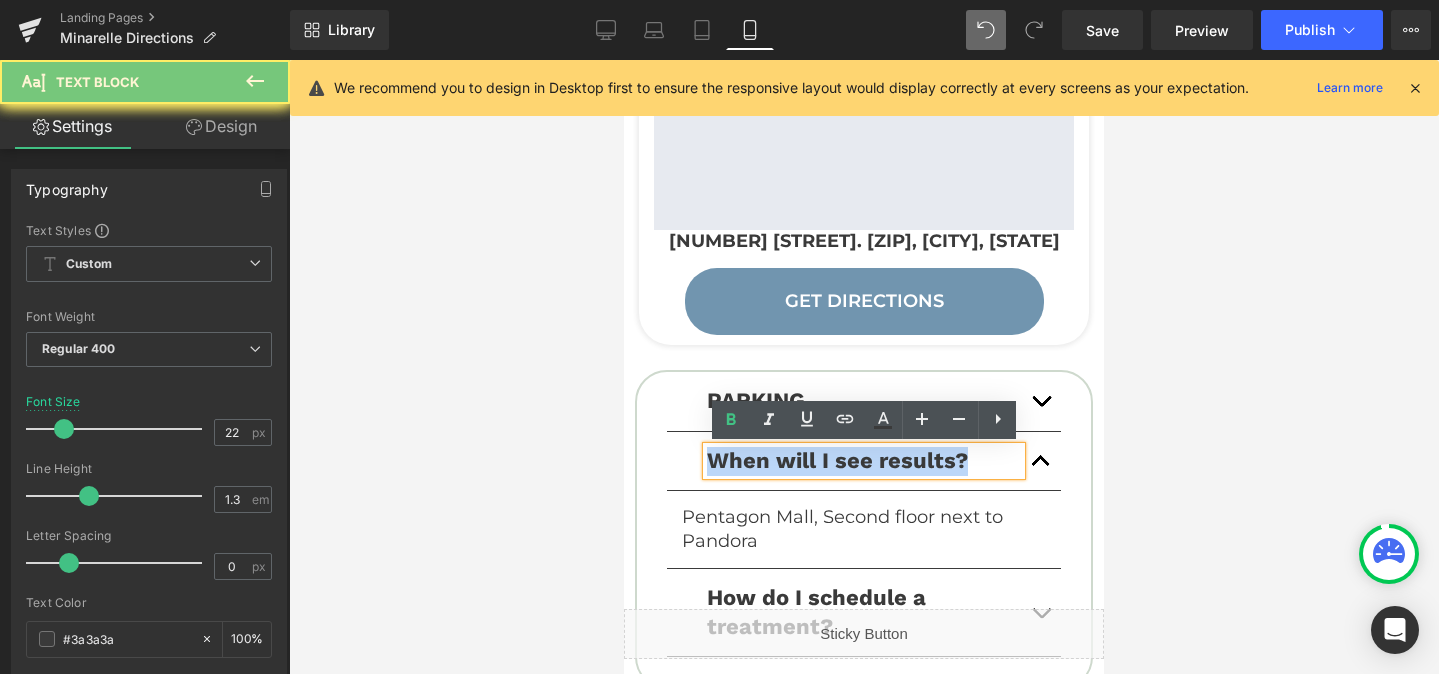 type 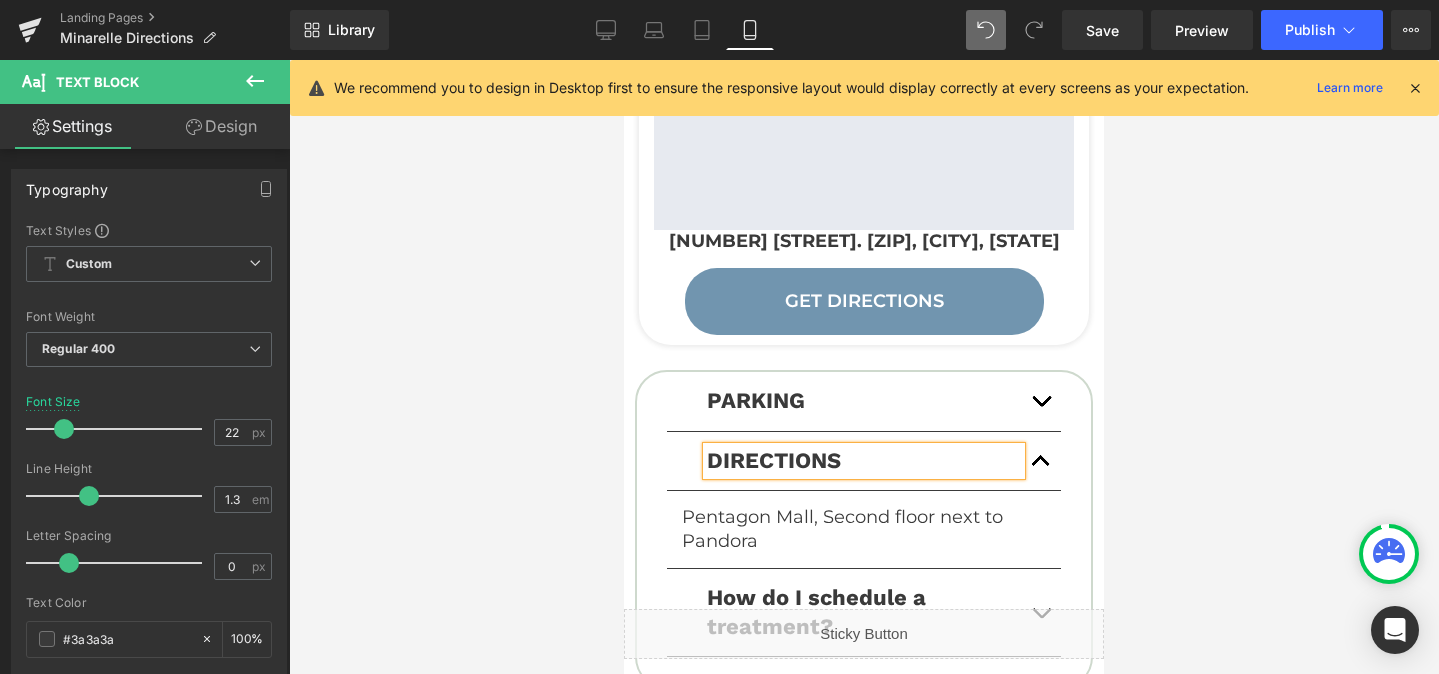 click at bounding box center (864, 367) 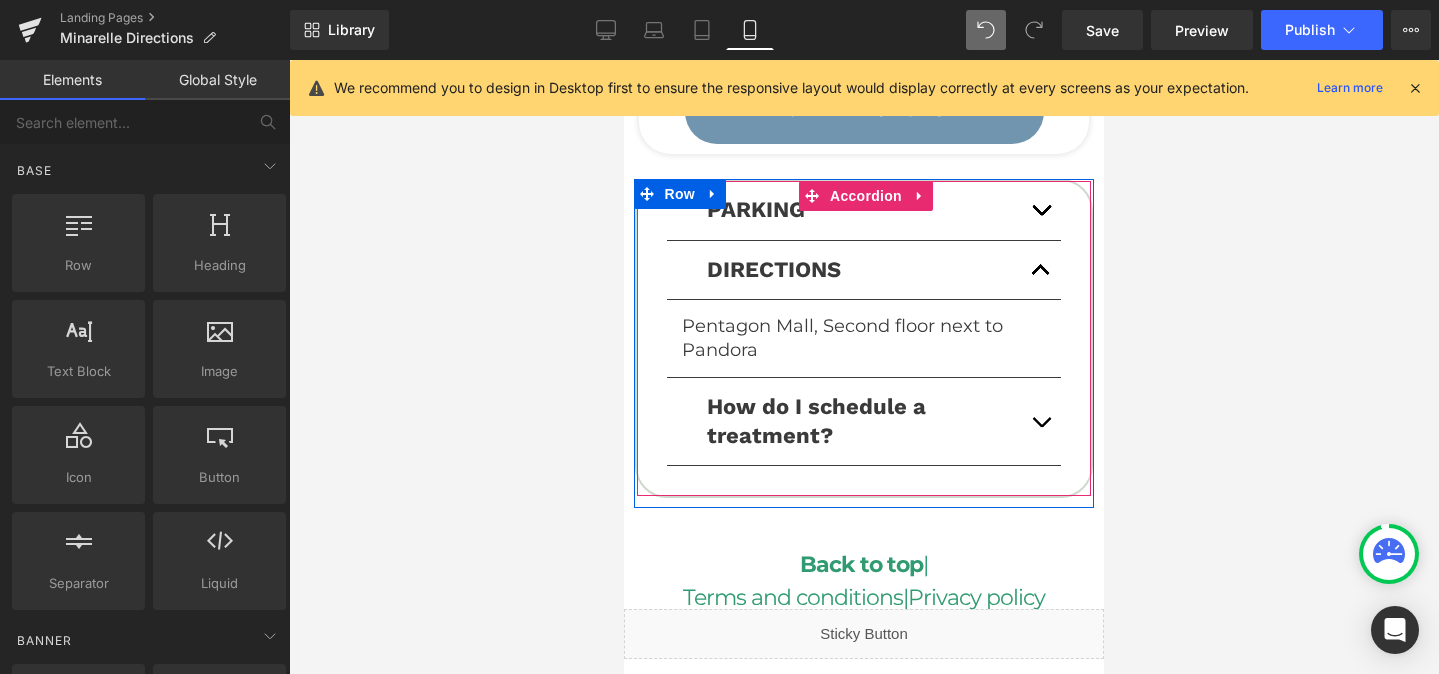 scroll, scrollTop: 653, scrollLeft: 0, axis: vertical 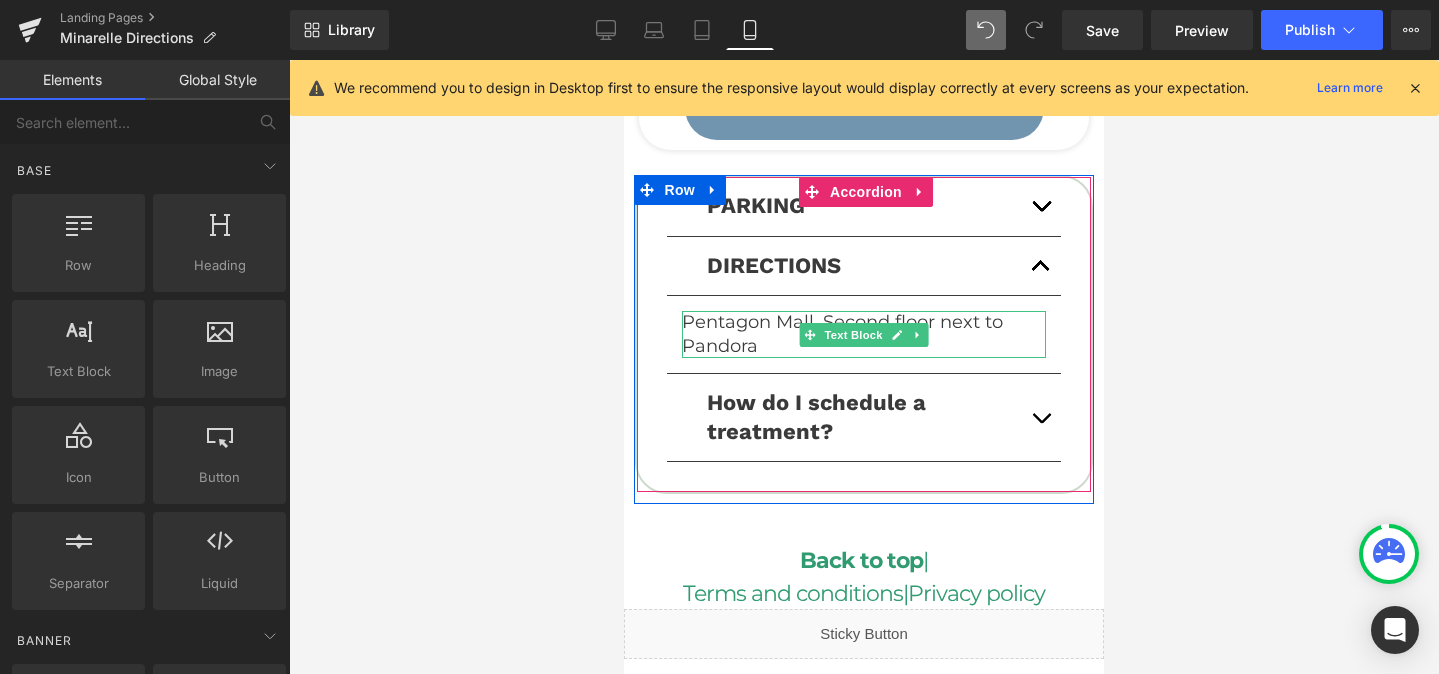 click on "Pentagon Mall, Second floor next to Pandora" at bounding box center (864, 334) 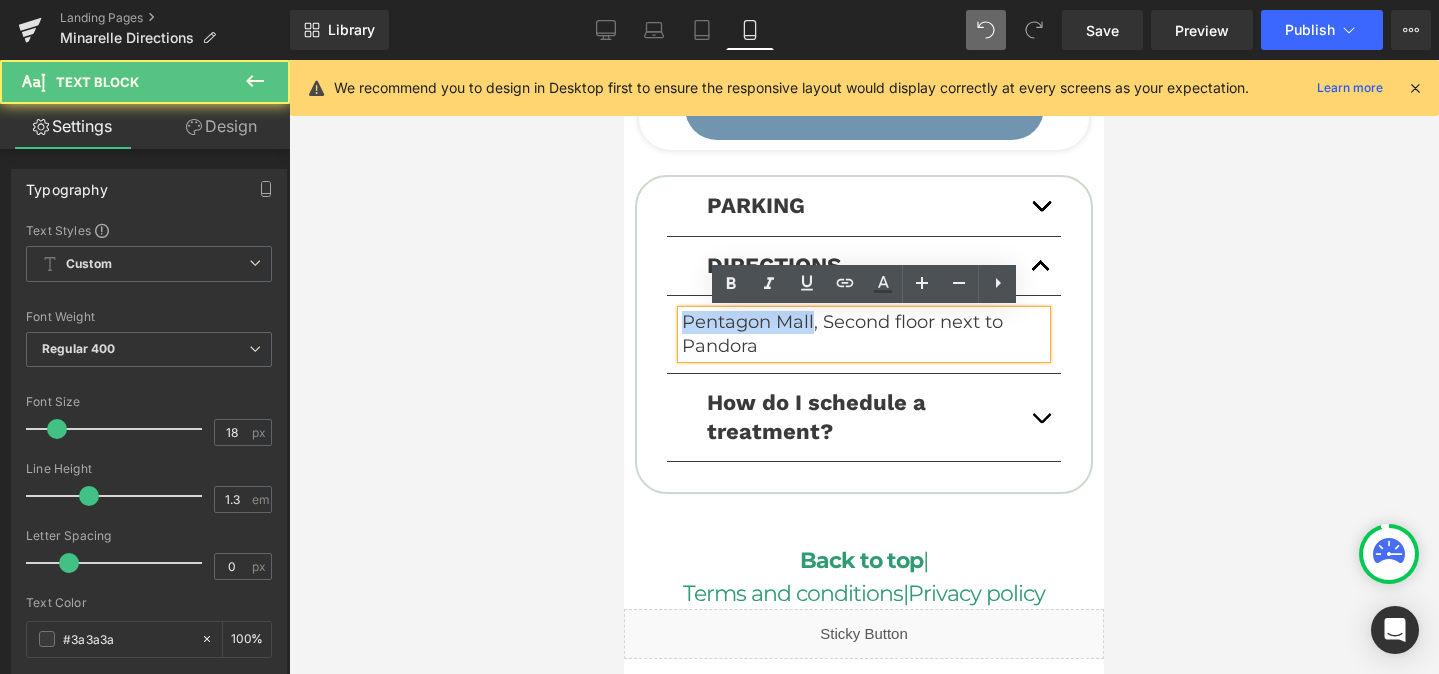 drag, startPoint x: 812, startPoint y: 324, endPoint x: 659, endPoint y: 331, distance: 153.16005 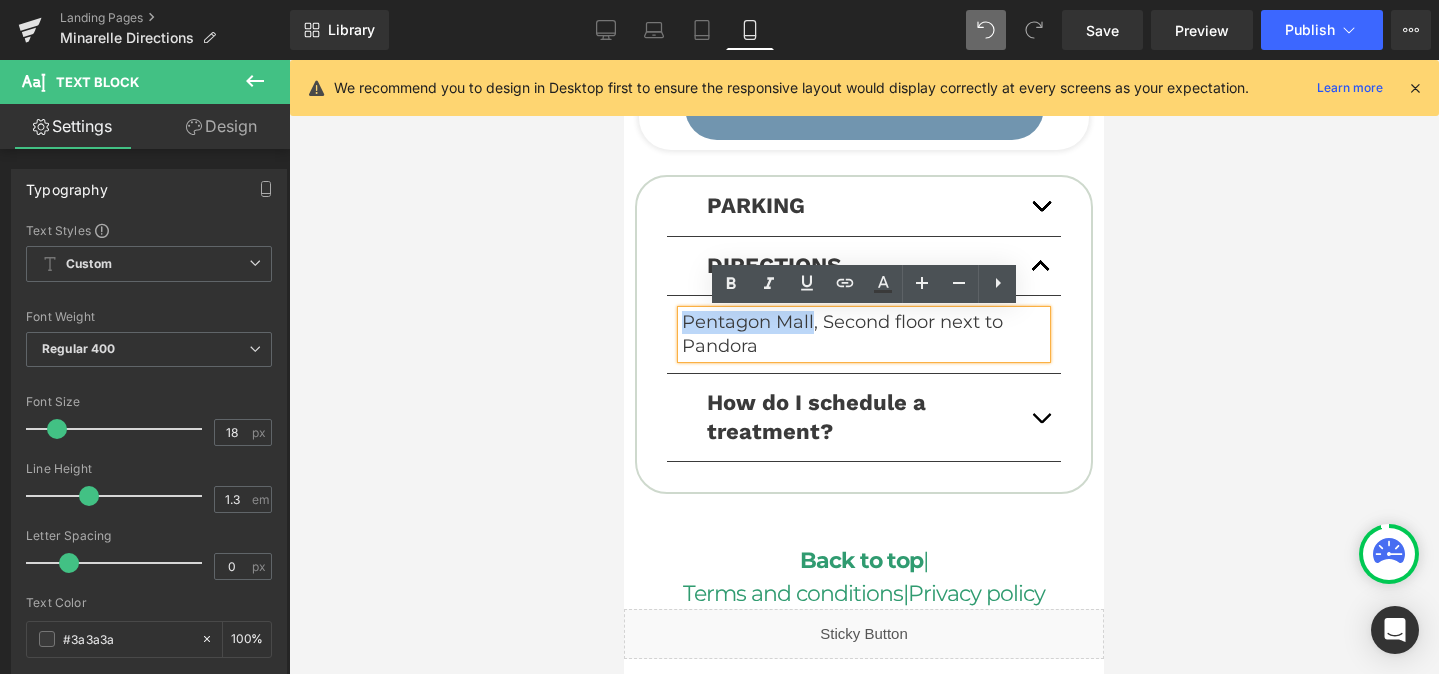 copy on "Pentagon Mall" 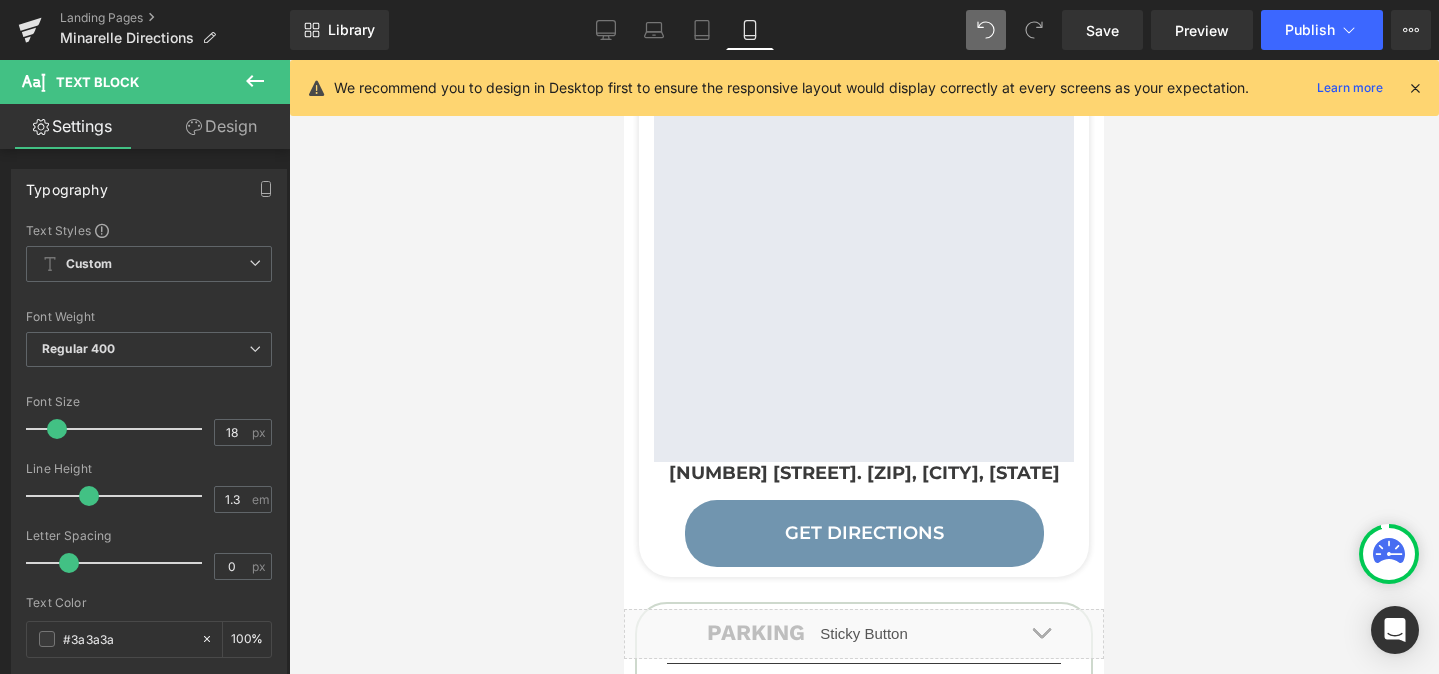 scroll, scrollTop: 282, scrollLeft: 0, axis: vertical 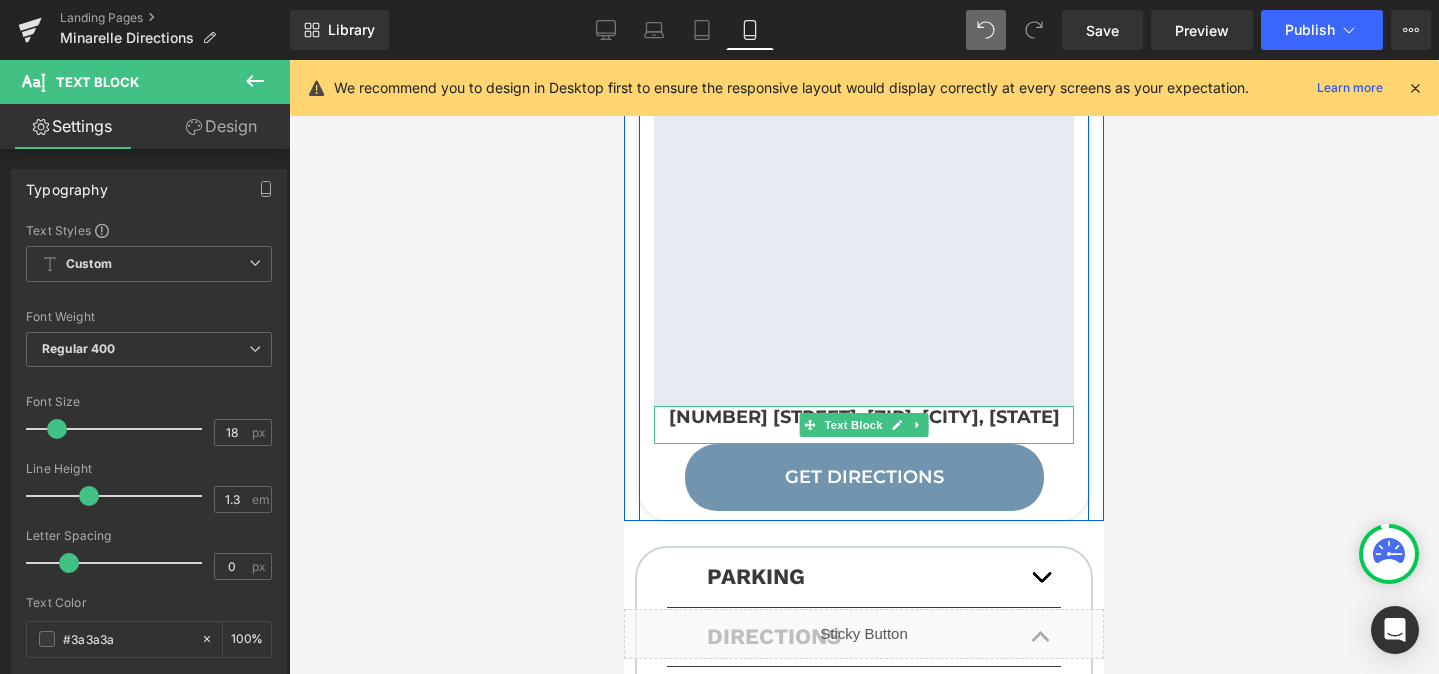 click on "[NUMBER] [STREET]. [ZIP], [CITY], [STATE]" at bounding box center (864, 417) 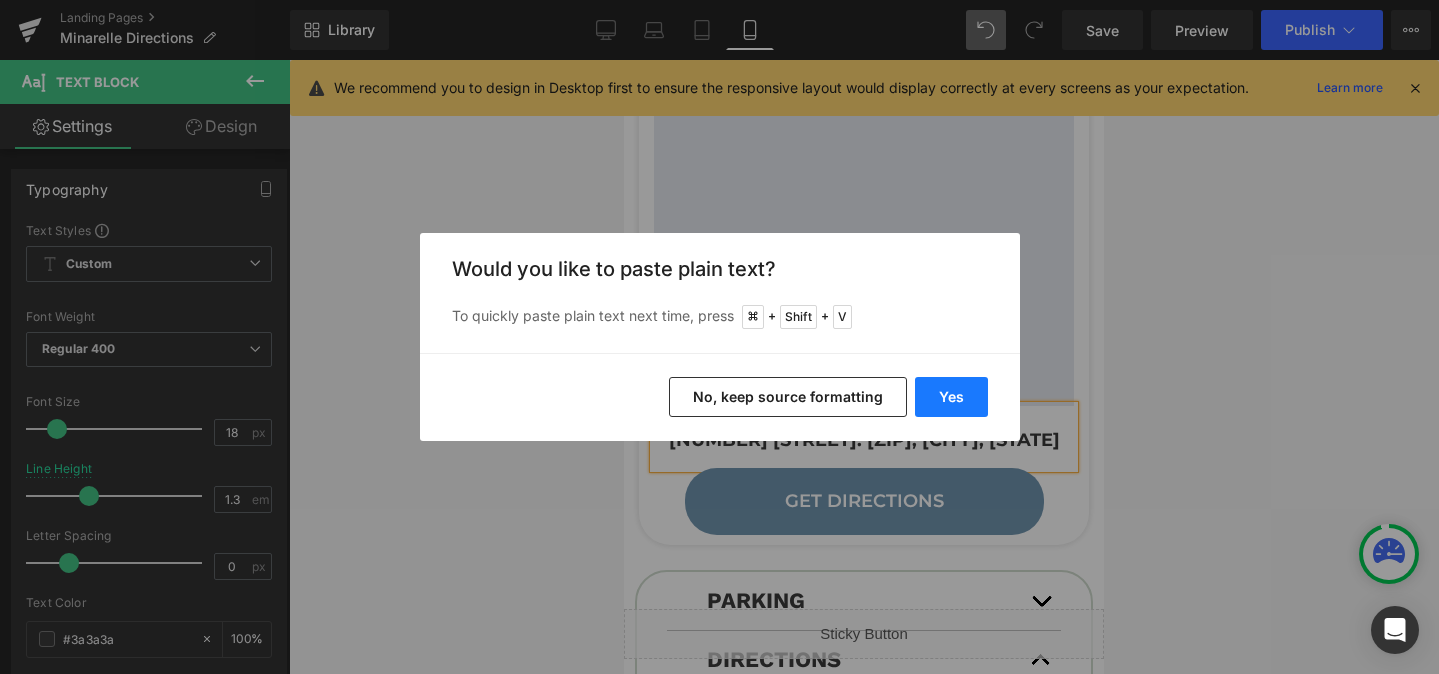 click on "Yes" at bounding box center [951, 397] 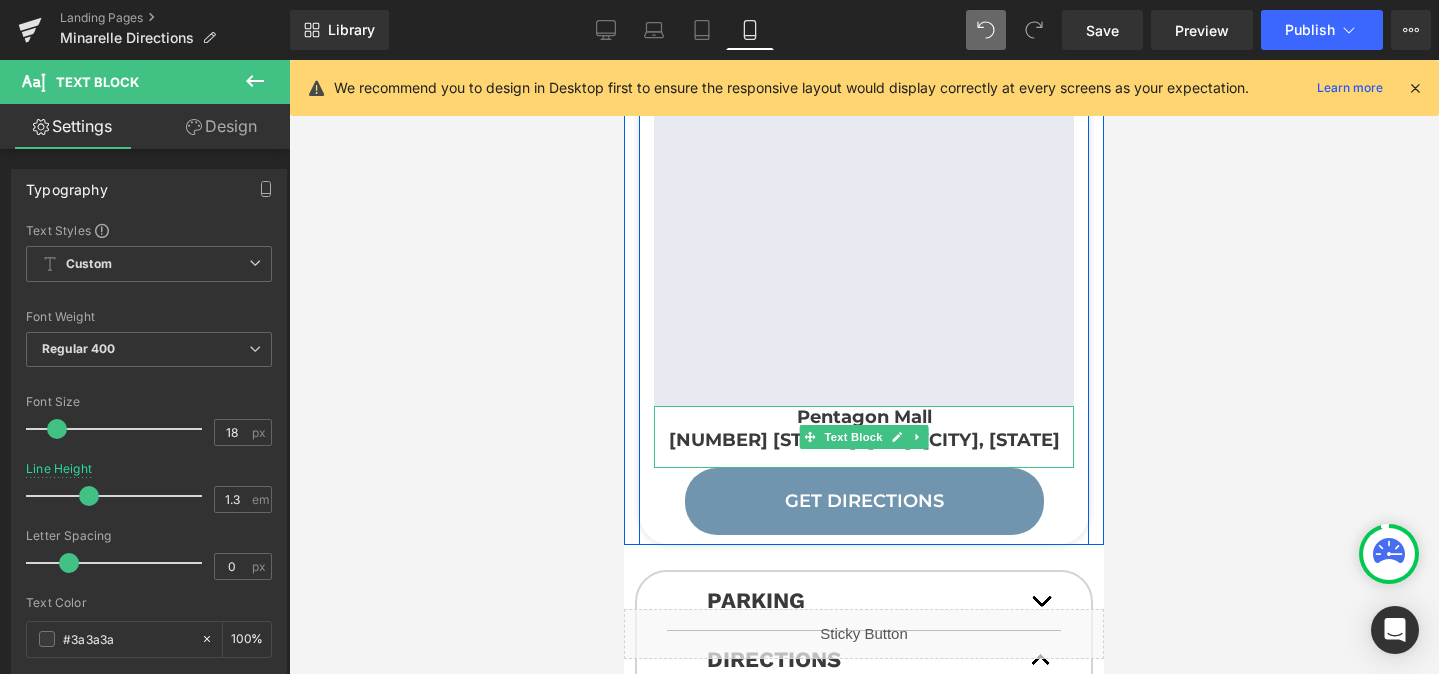 click on "Pentagon Mall" at bounding box center (864, 417) 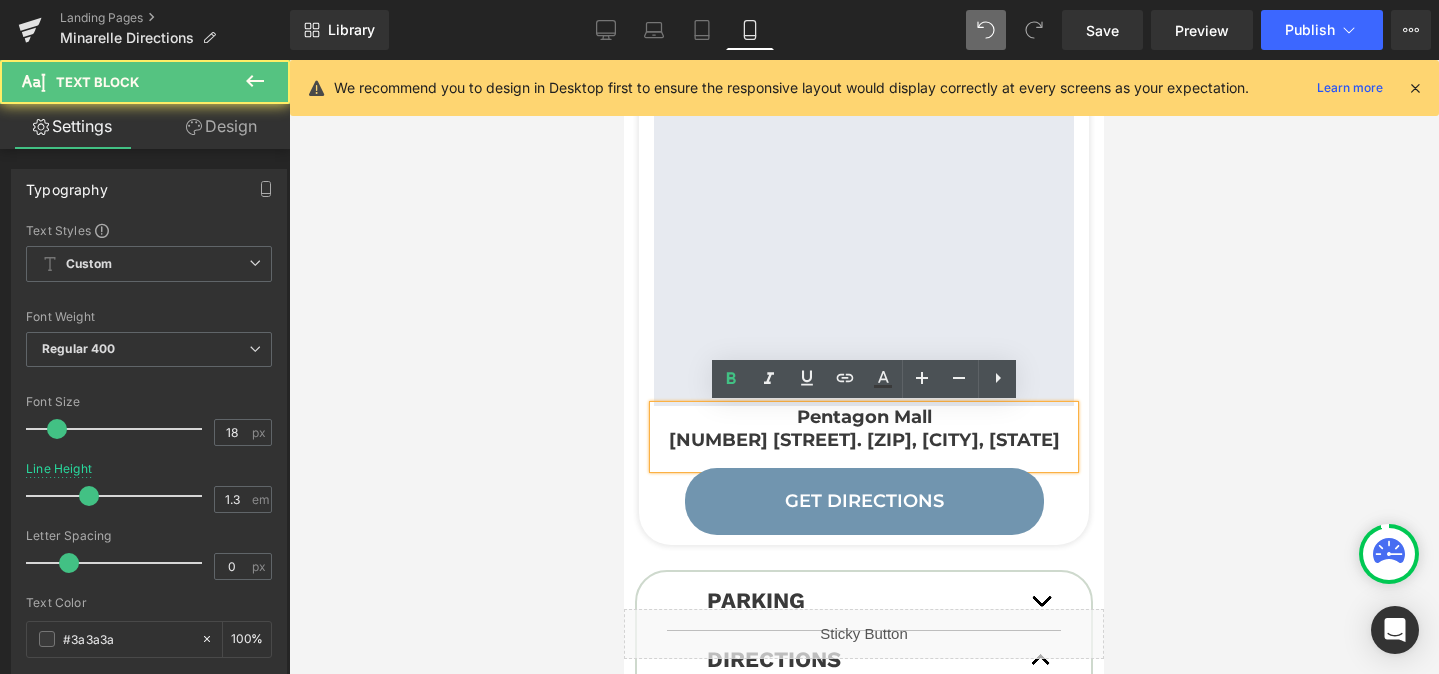 click on "Pentagon Mall" at bounding box center [864, 417] 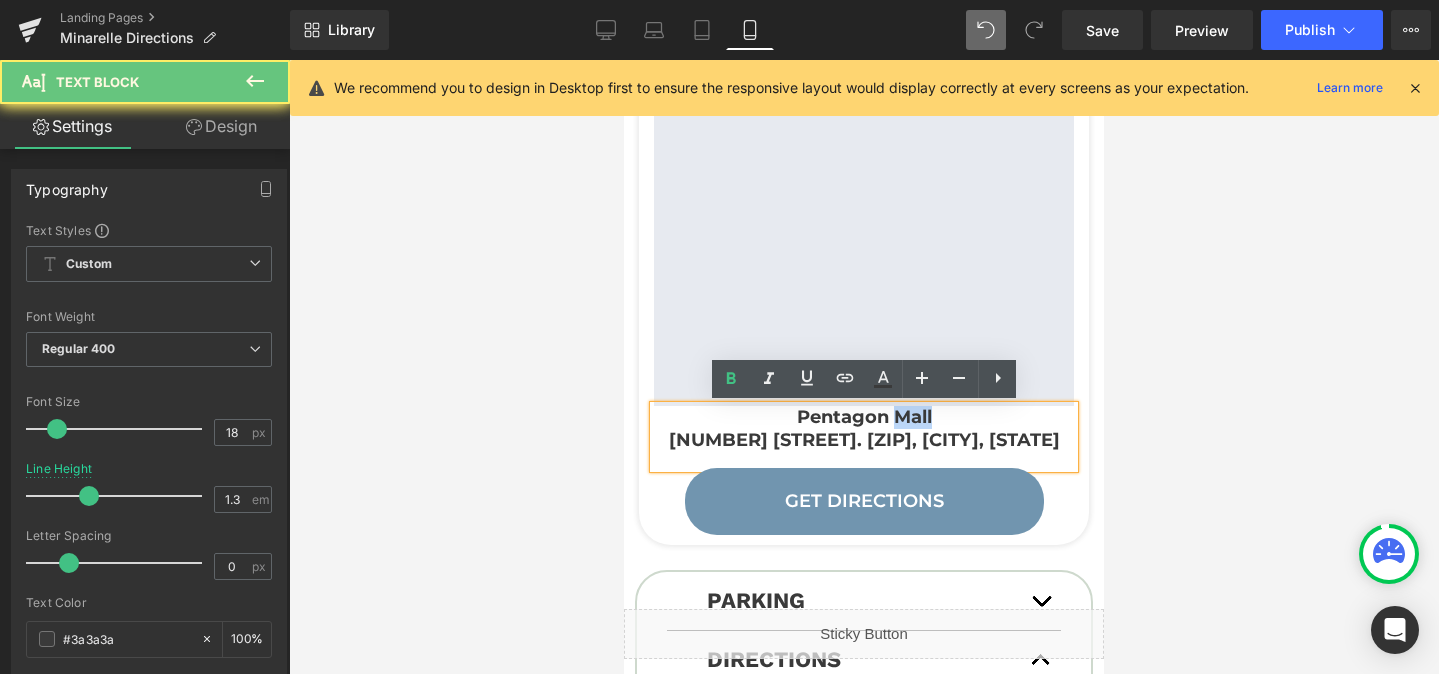 click on "Pentagon Mall" at bounding box center (864, 417) 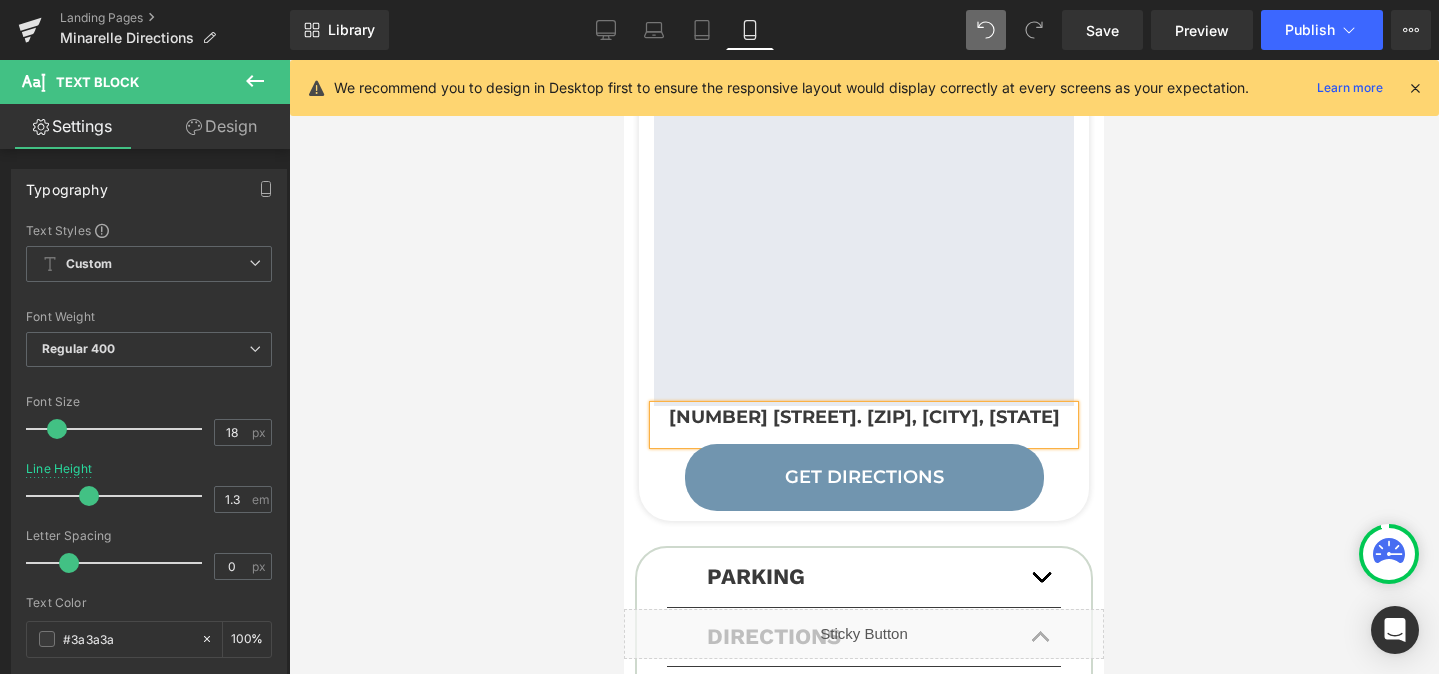 click at bounding box center (864, 367) 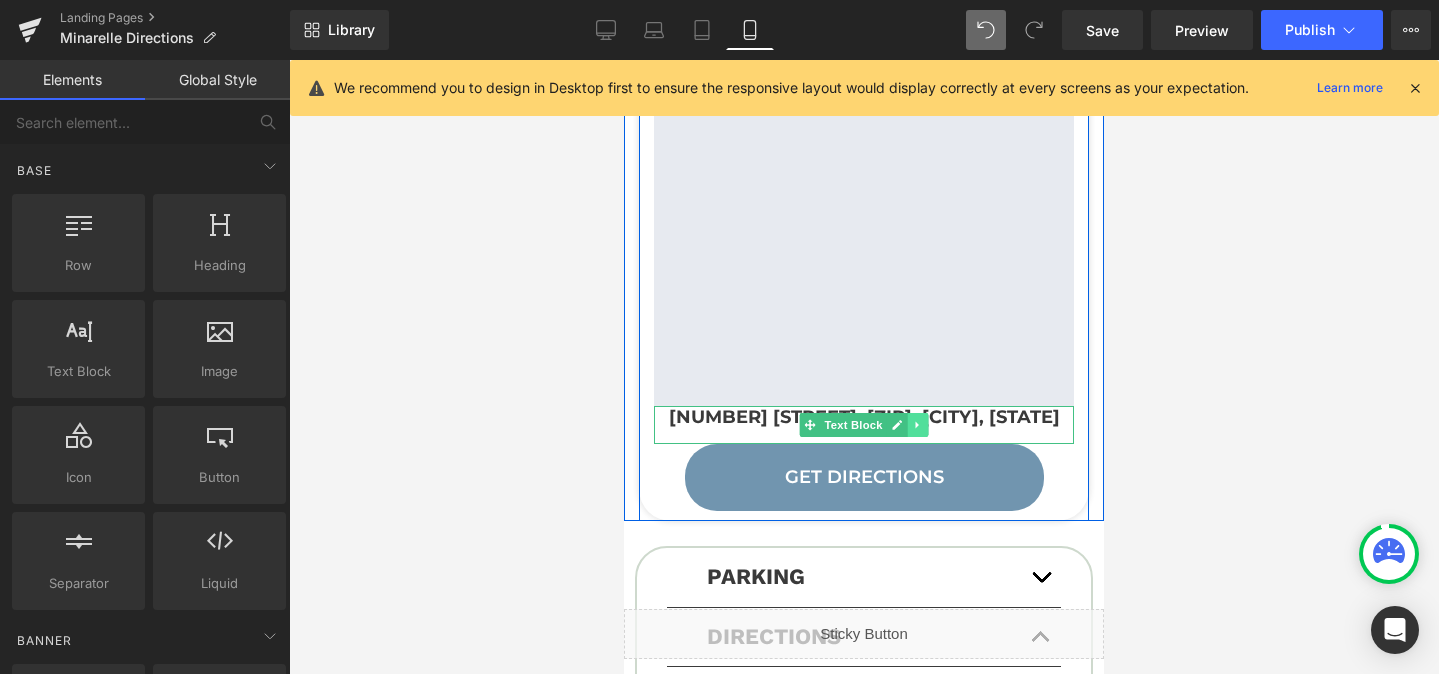 click 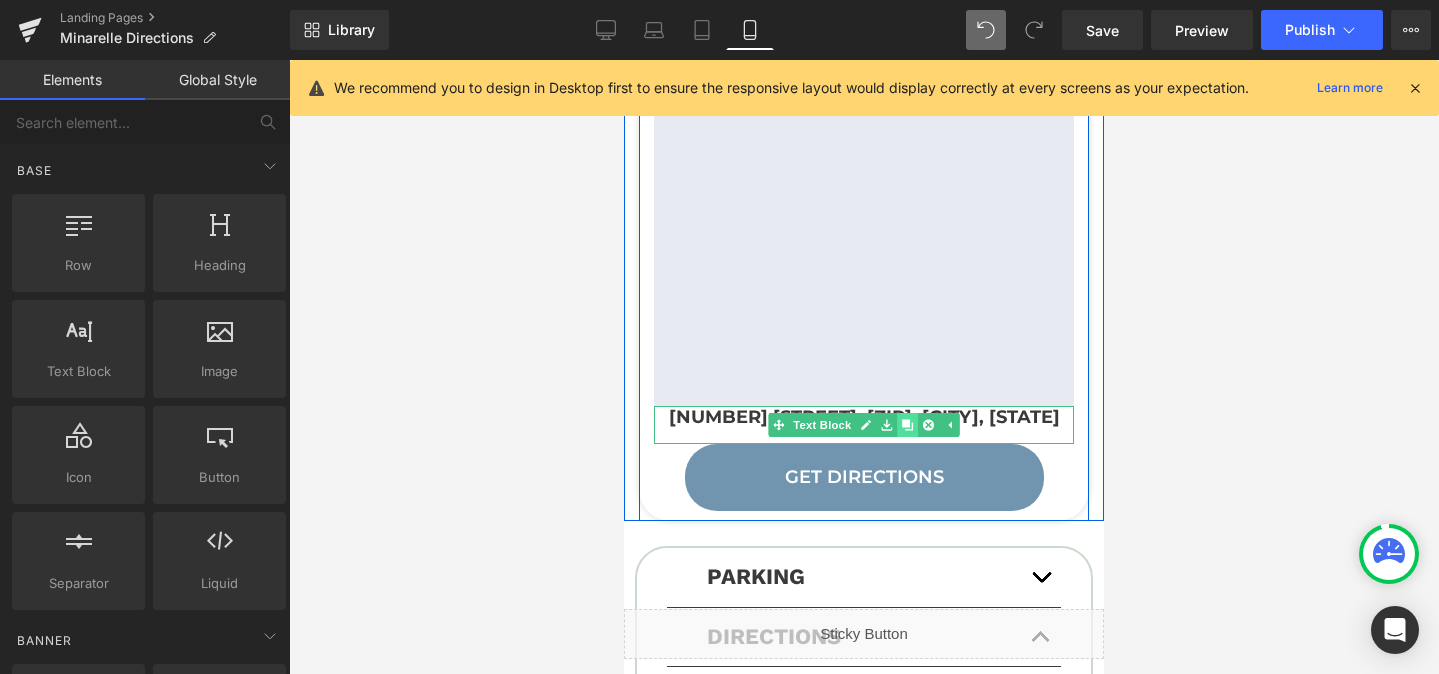 click 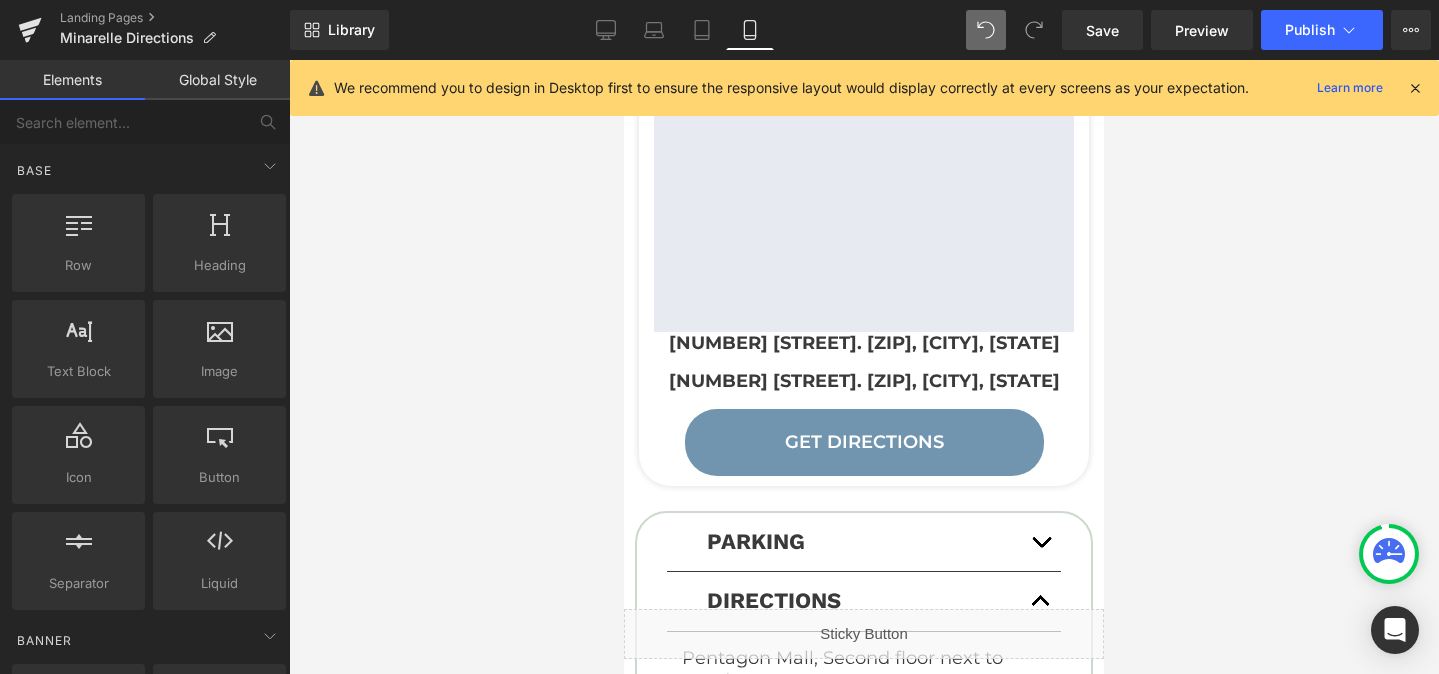 scroll, scrollTop: 334, scrollLeft: 0, axis: vertical 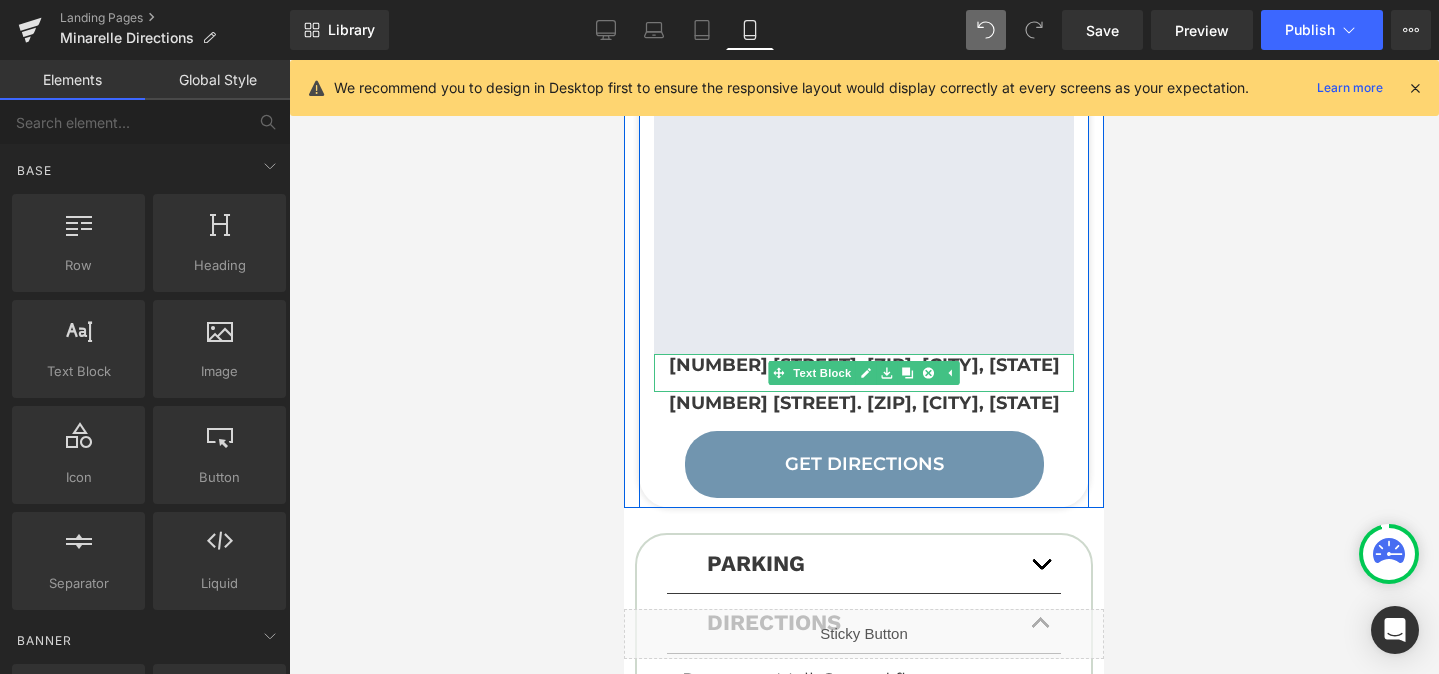 click on "[NUMBER] [STREET]. [ZIP], [CITY], [STATE]" at bounding box center (864, 365) 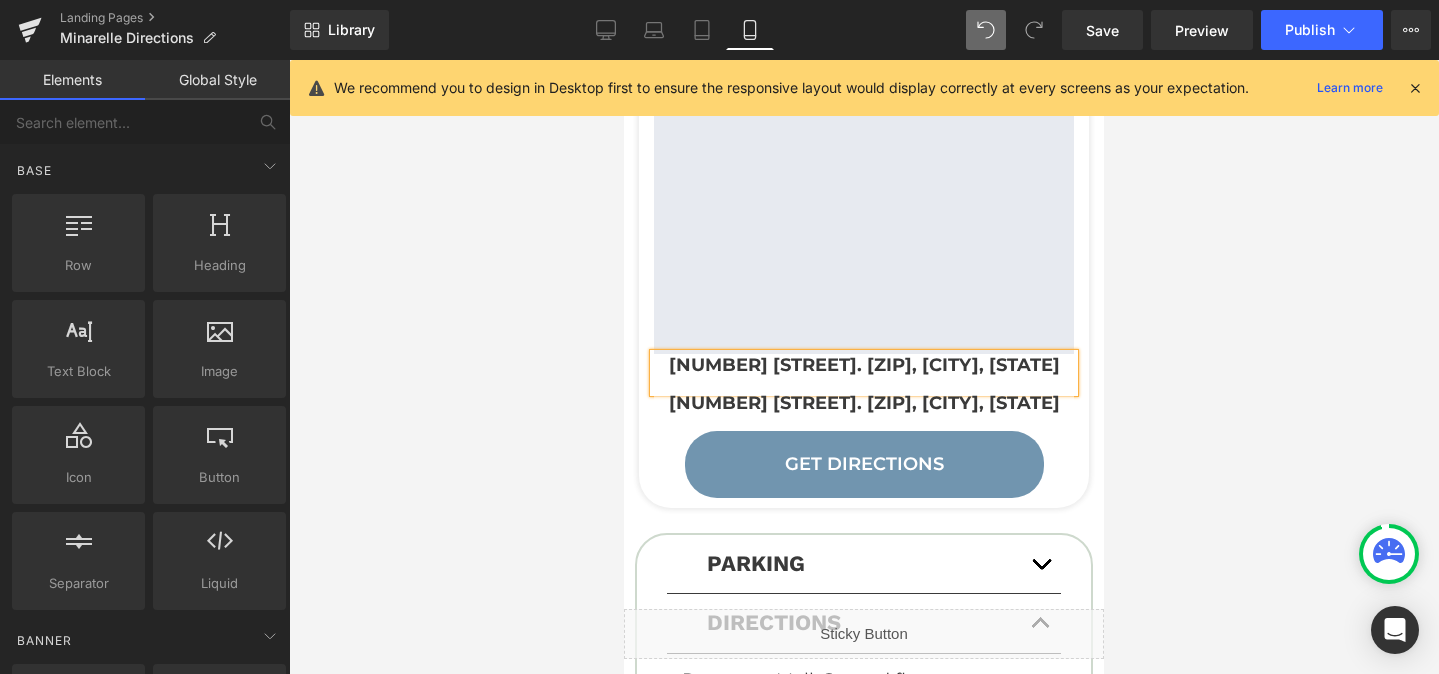 click on "[NUMBER] [STREET]. [ZIP], [CITY], [STATE]" at bounding box center [864, 365] 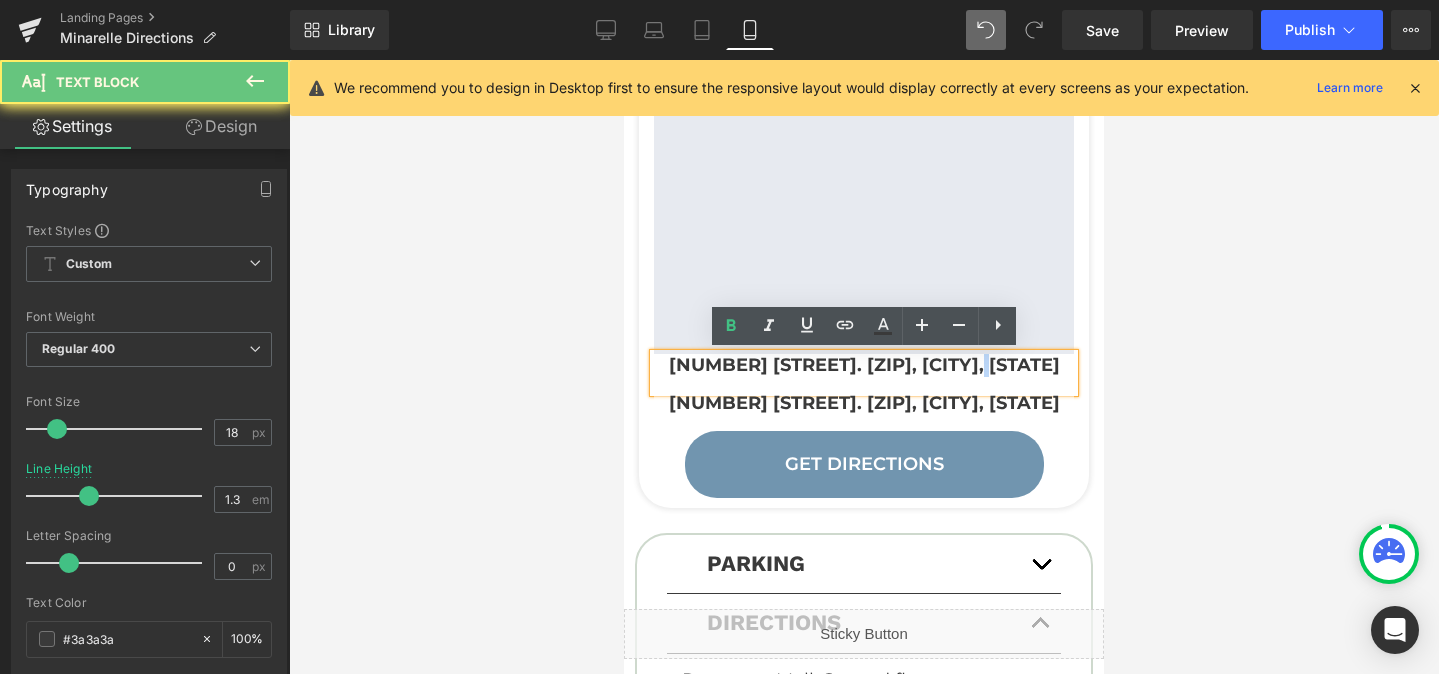 click on "[NUMBER] [STREET]. [ZIP], [CITY], [STATE]" at bounding box center (864, 365) 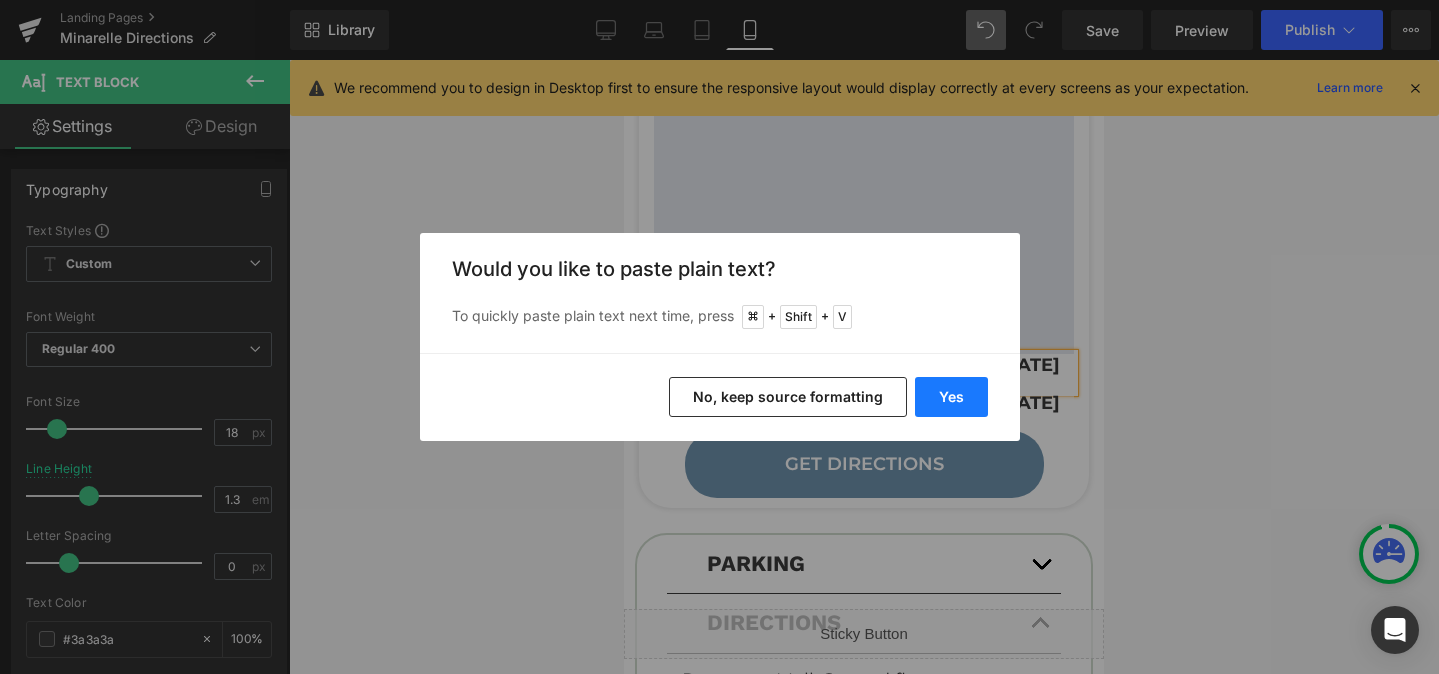 click on "Yes" at bounding box center [951, 397] 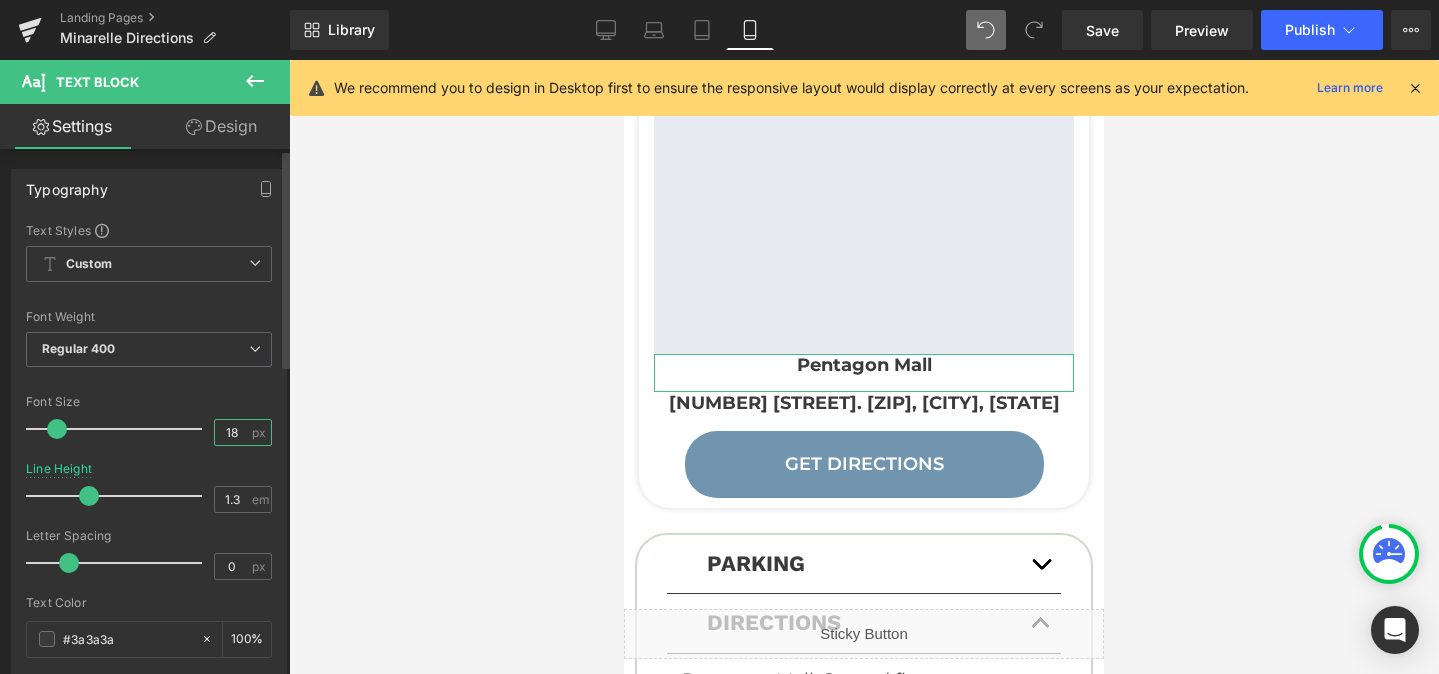 click on "18" at bounding box center [232, 432] 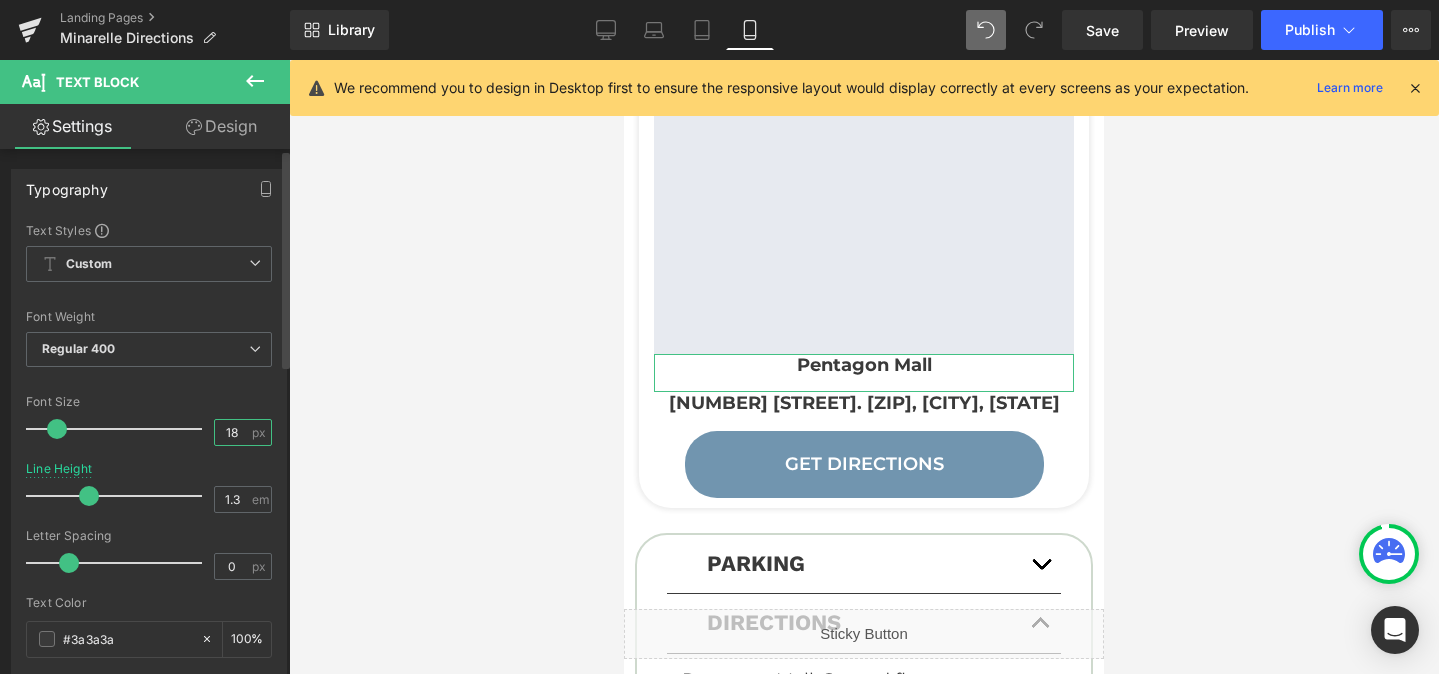click on "18" at bounding box center (232, 432) 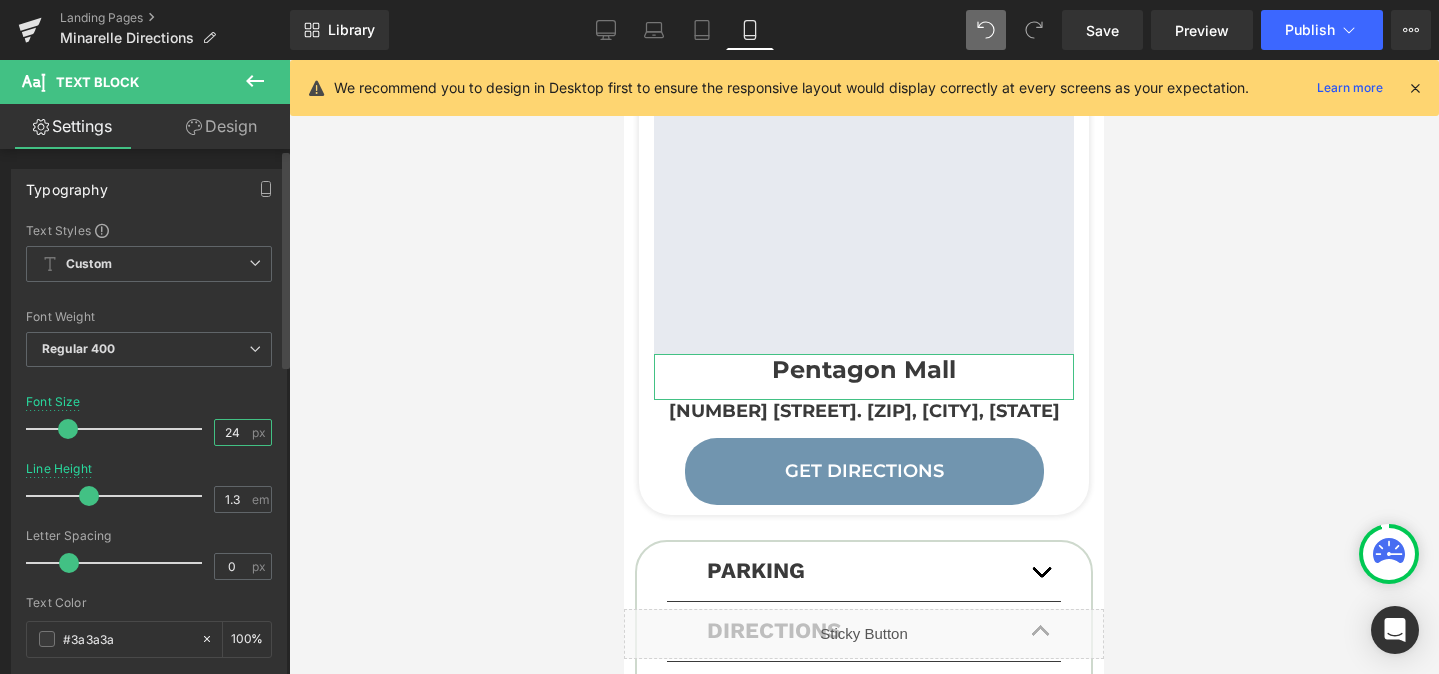 type on "24" 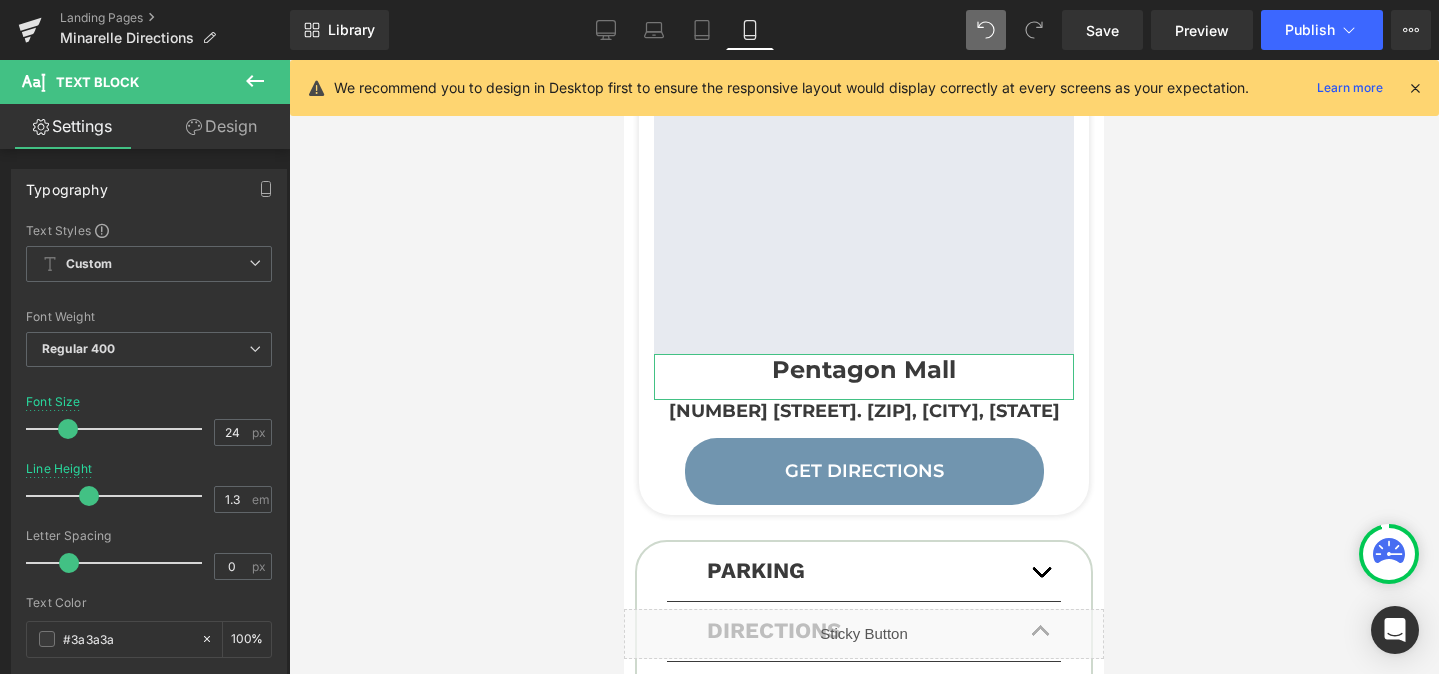 click on "Design" at bounding box center (221, 126) 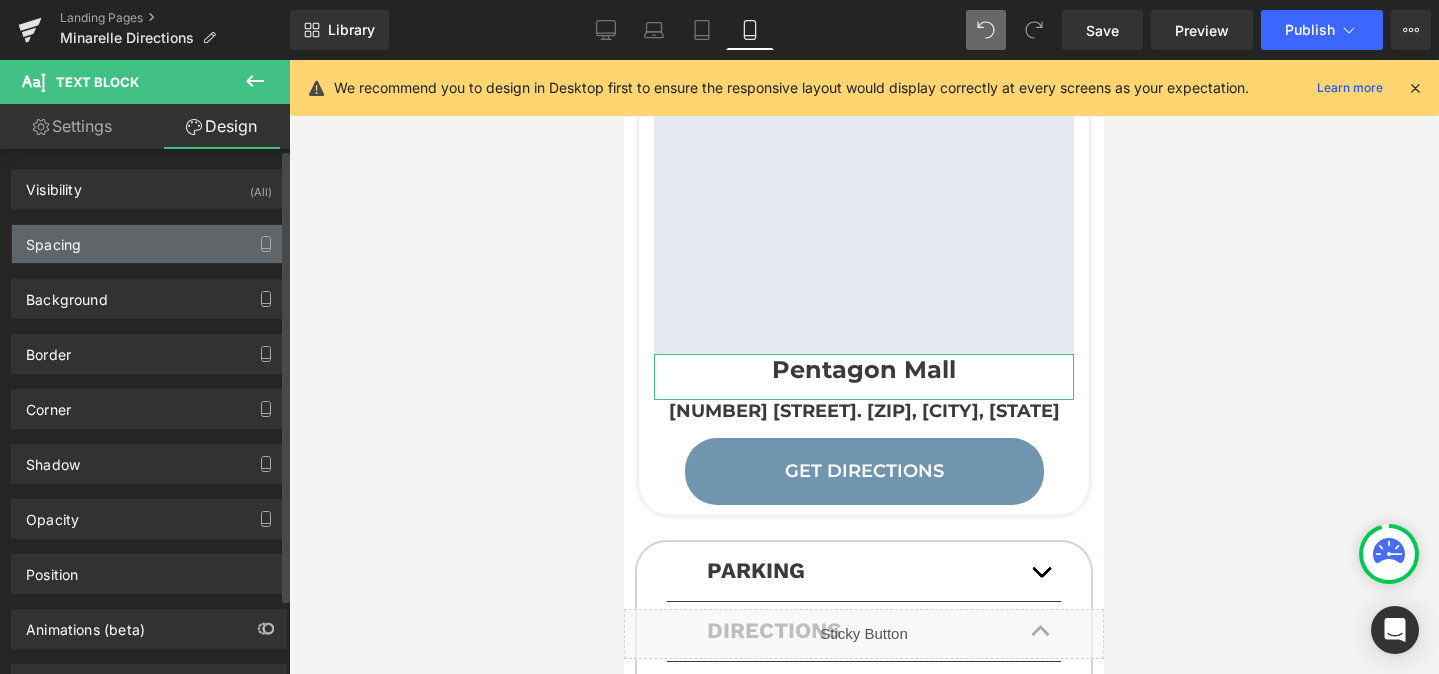 click on "Spacing" at bounding box center (149, 244) 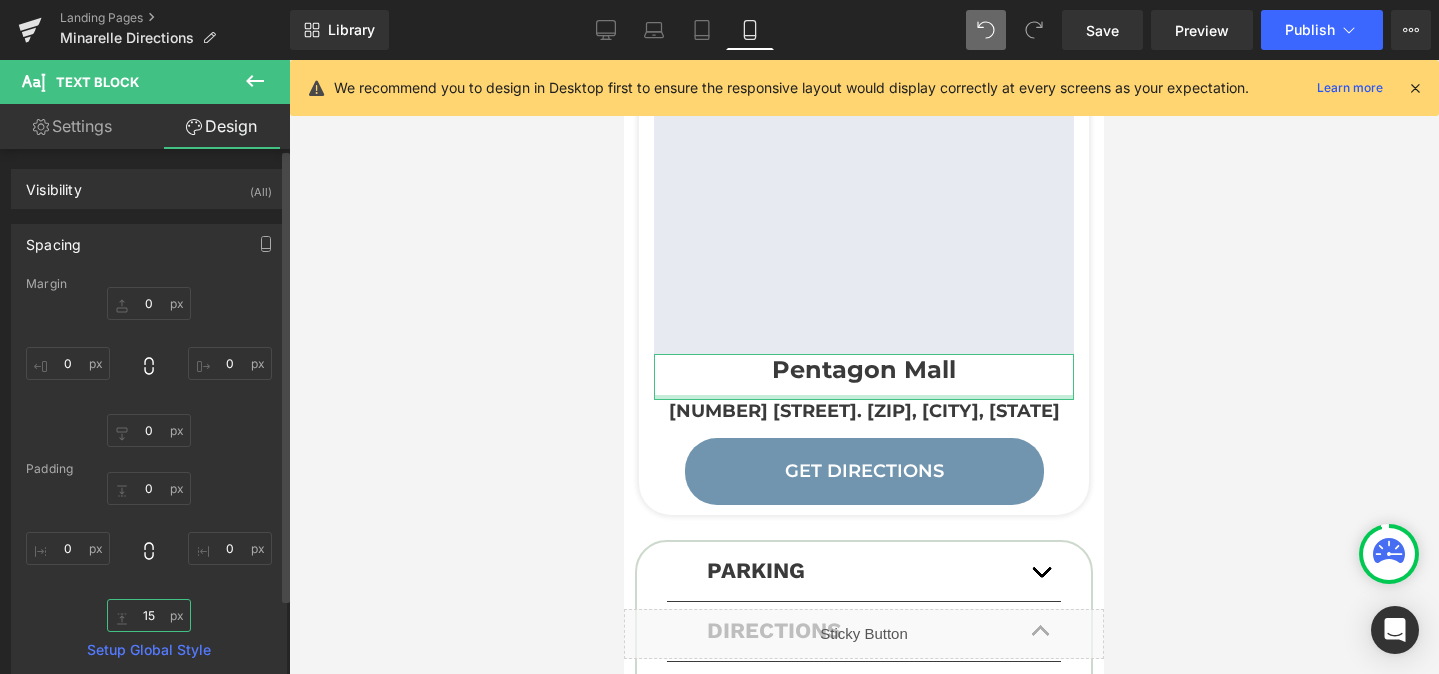 click on "15" at bounding box center [149, 615] 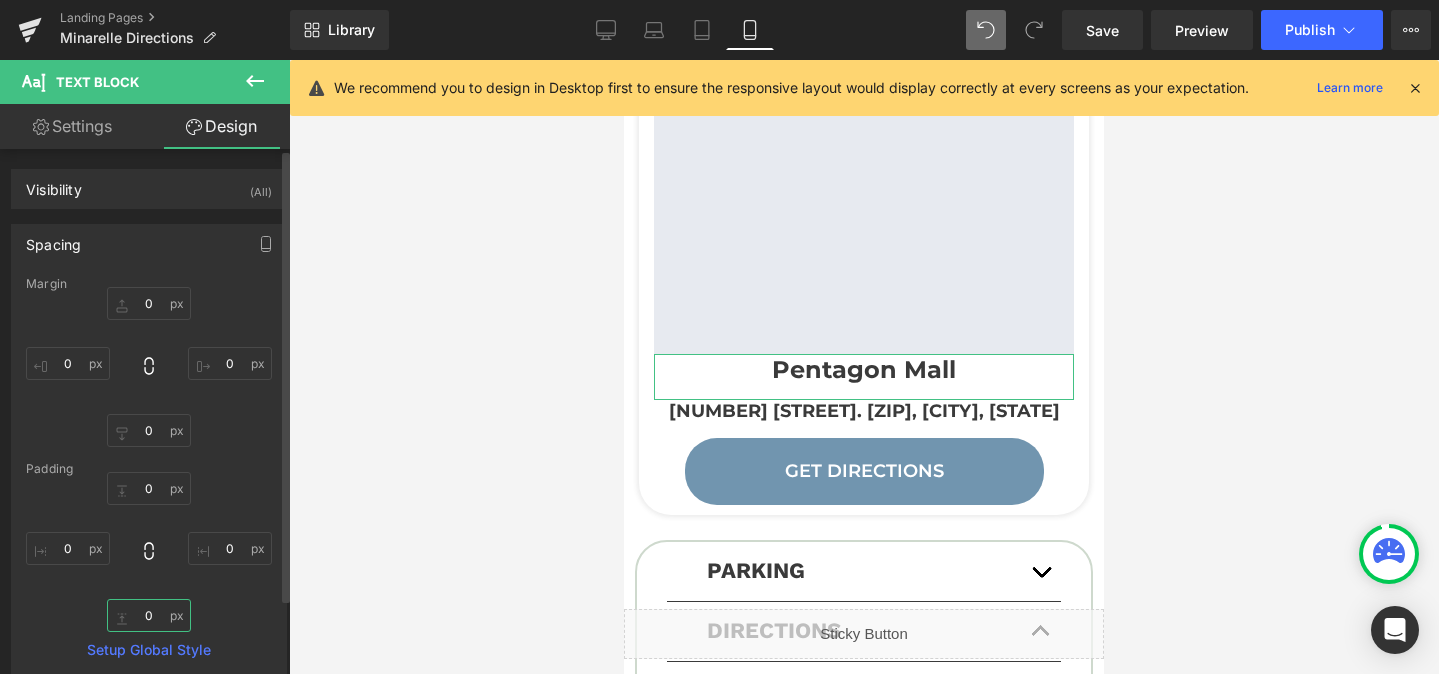type on "0" 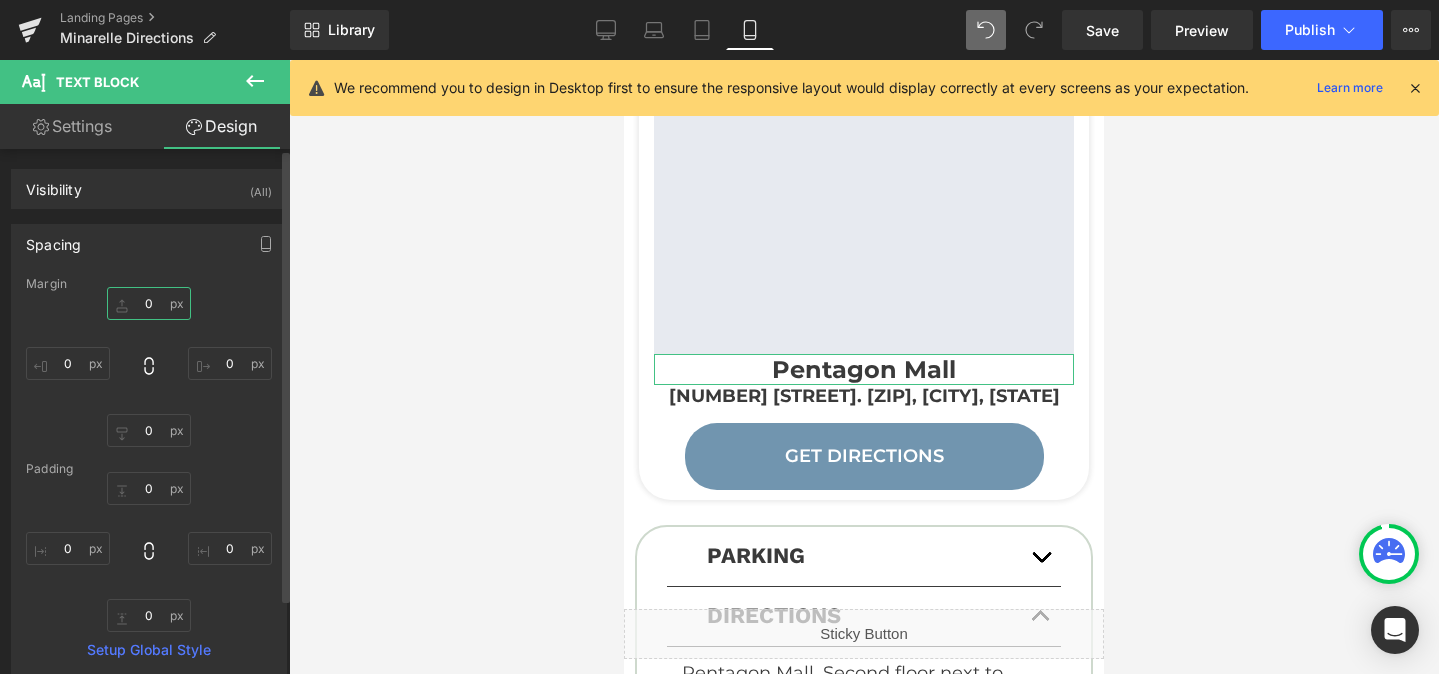 click on "0" at bounding box center [149, 303] 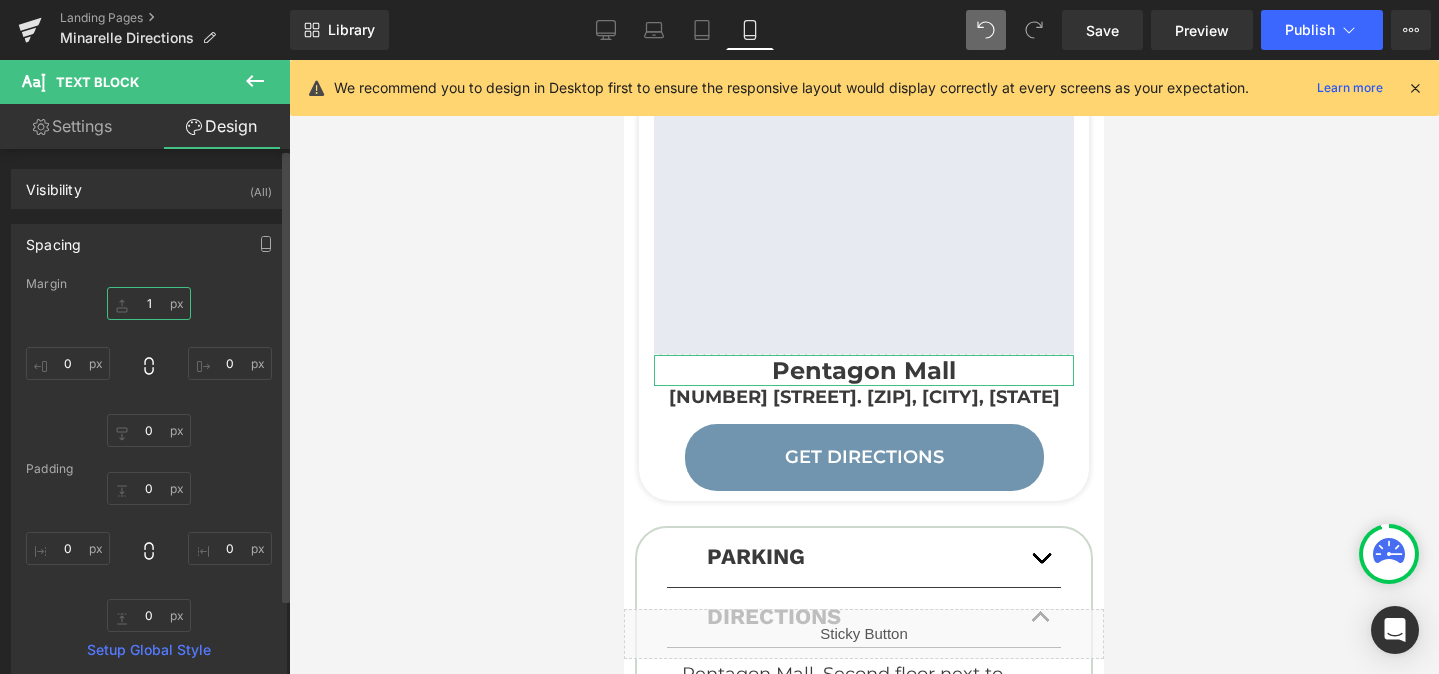 type on "15" 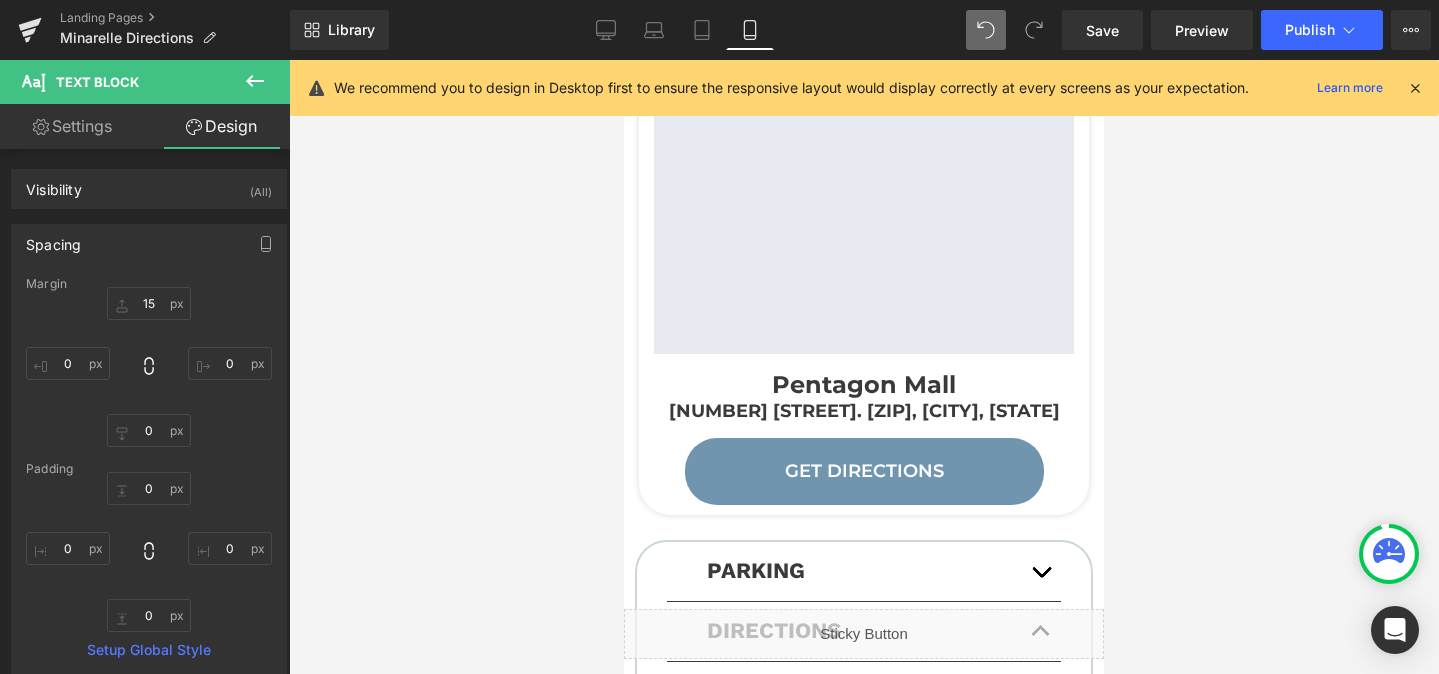 click at bounding box center (864, 367) 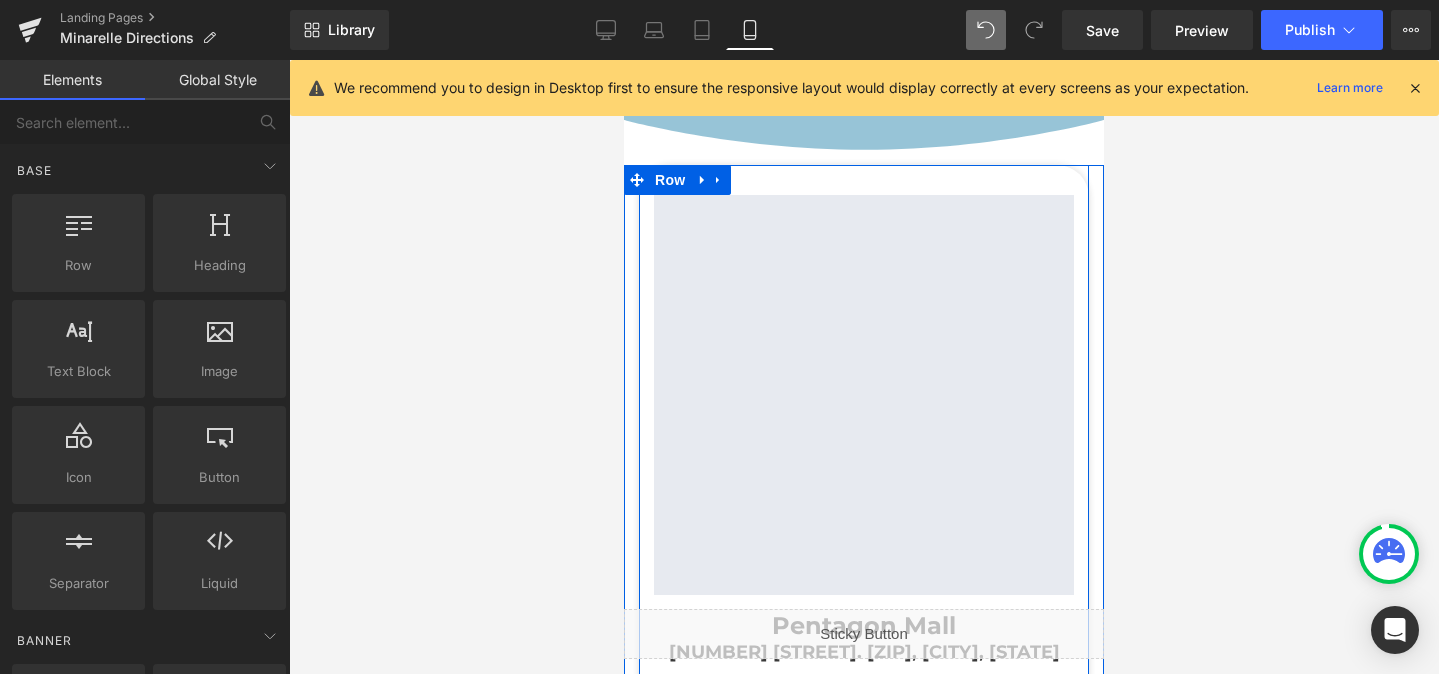 scroll, scrollTop: 0, scrollLeft: 0, axis: both 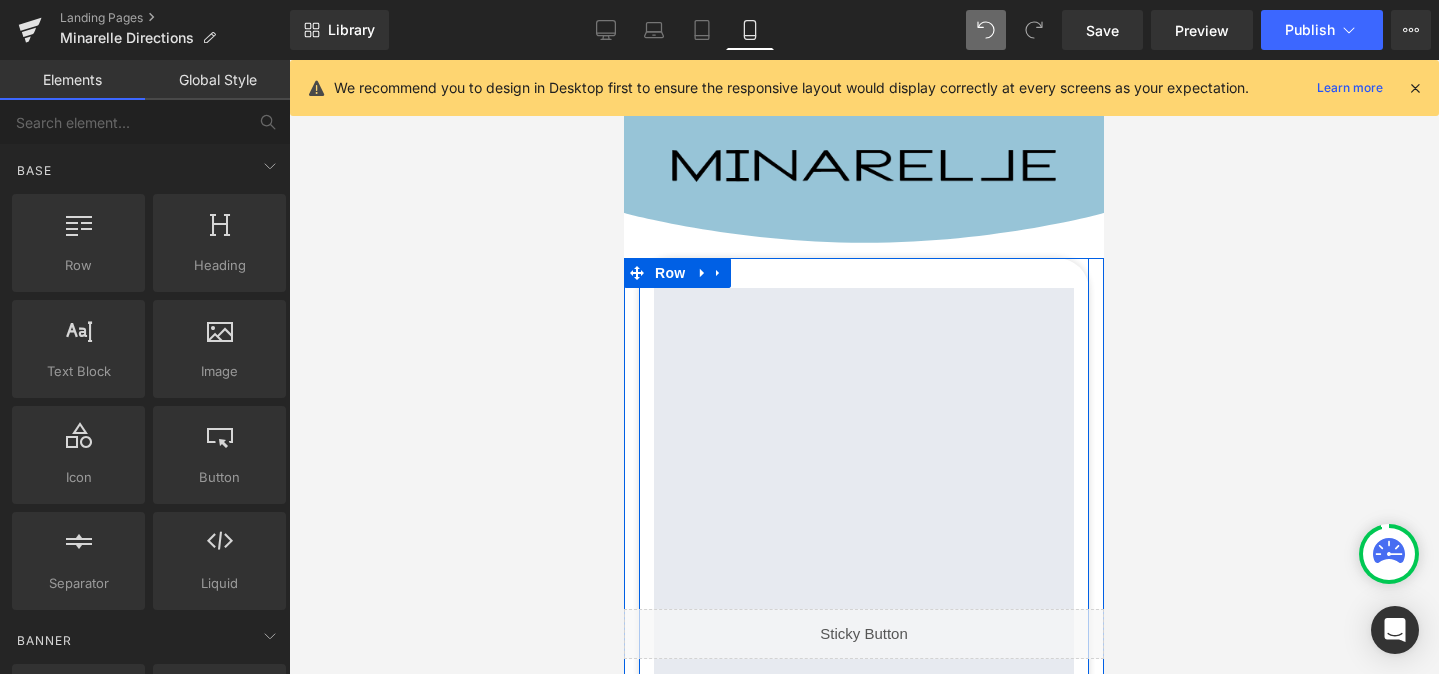 click on "Google Maps         Pentagon Mall Text Block         [NUMBER] [STREET]. [ZIP], [CITY], [STATE] Text Block
Get Directions
Button         100px Row" at bounding box center [864, 554] 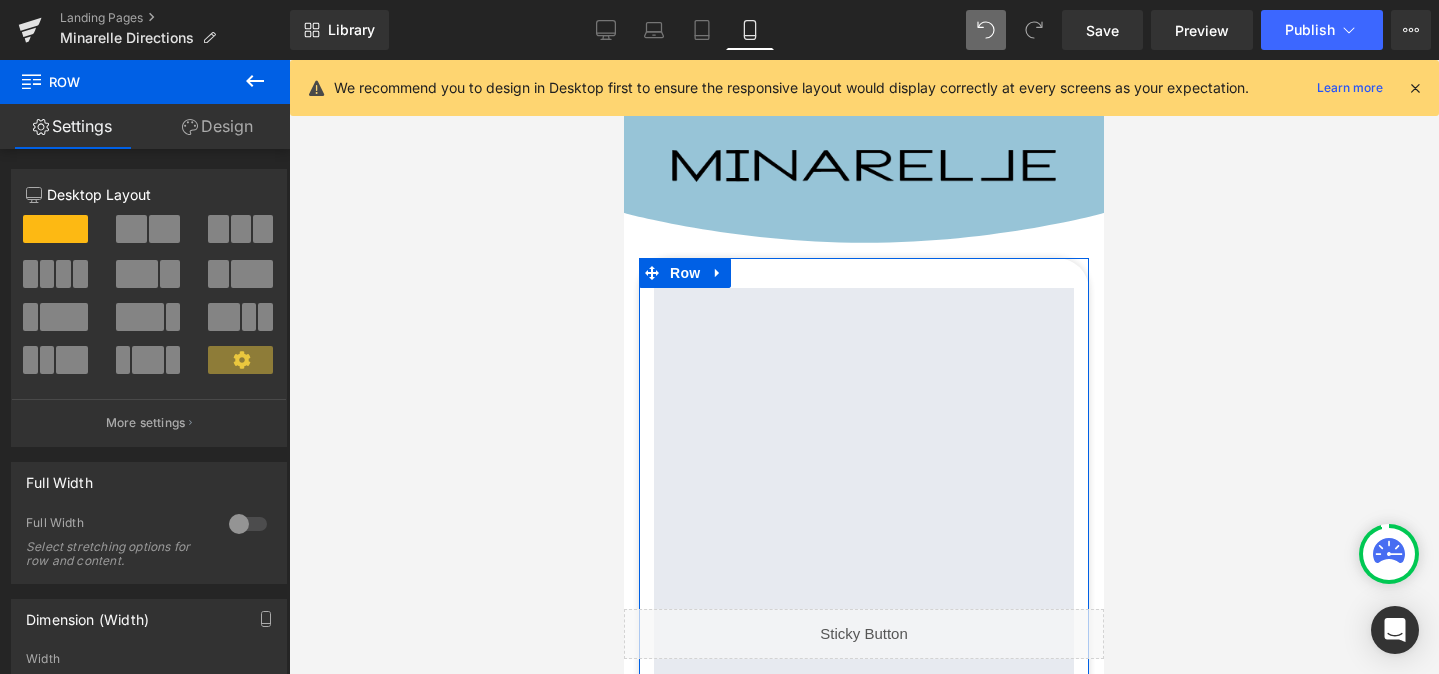 click on "Design" at bounding box center (217, 126) 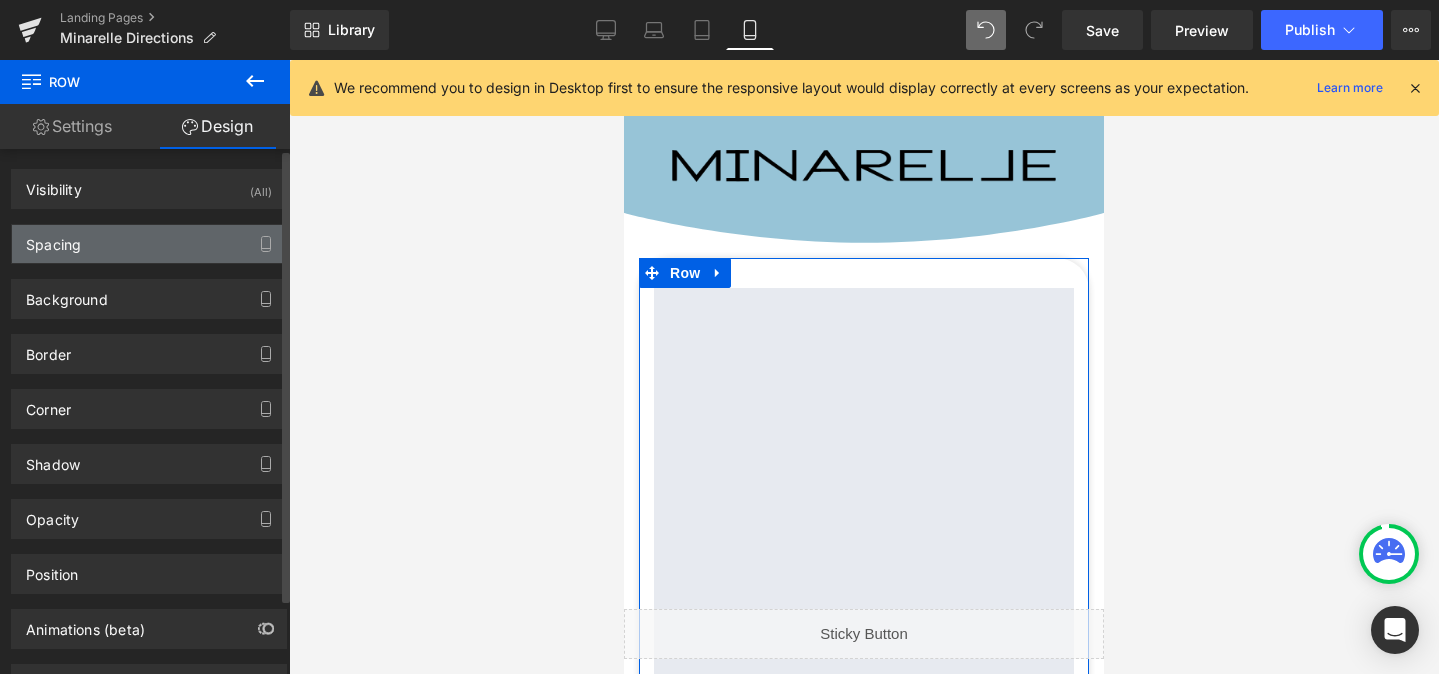 click on "Spacing" at bounding box center (149, 244) 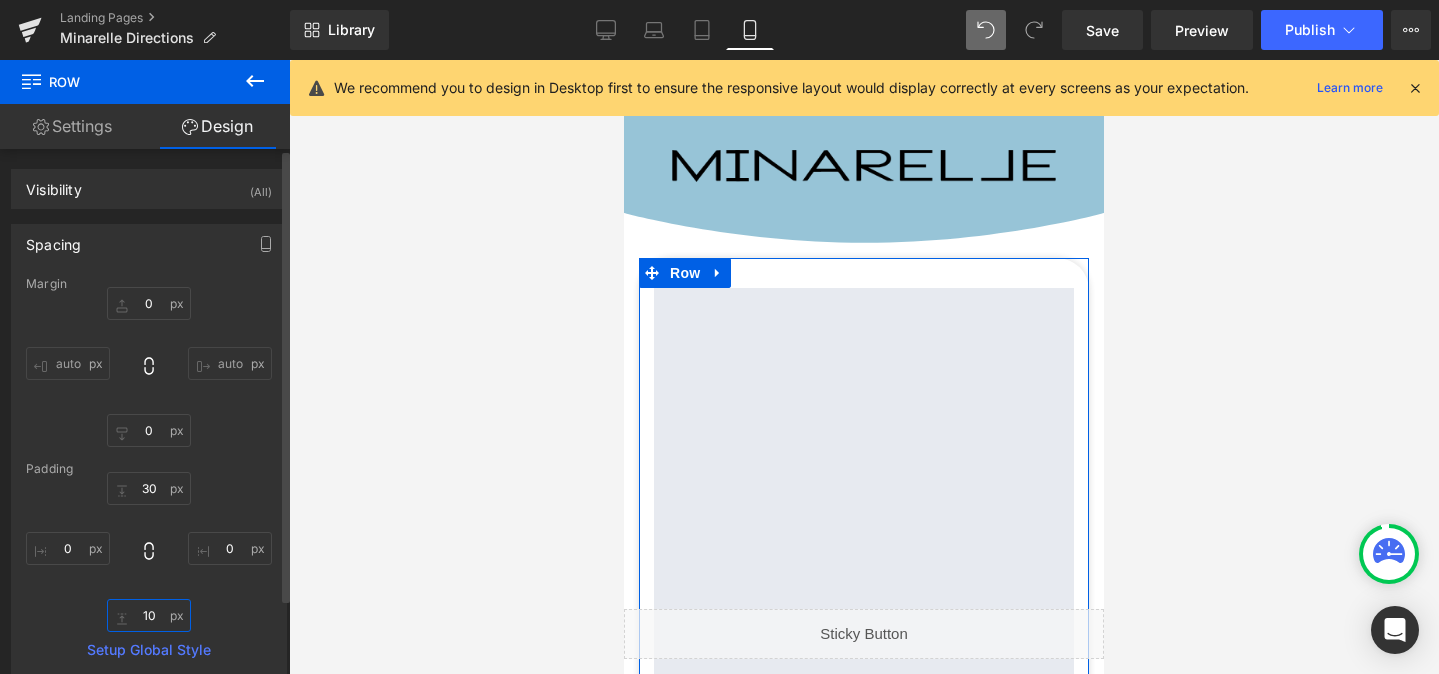 click on "10" at bounding box center (149, 615) 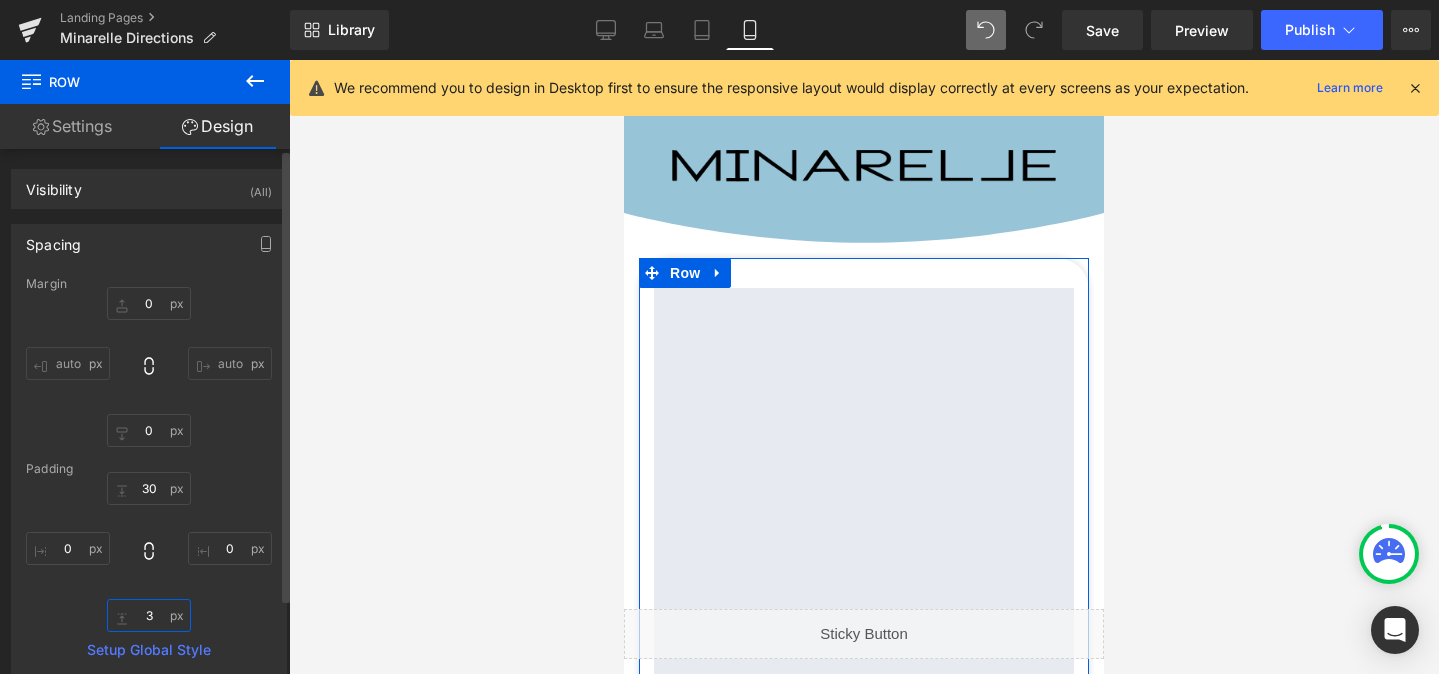 type on "30" 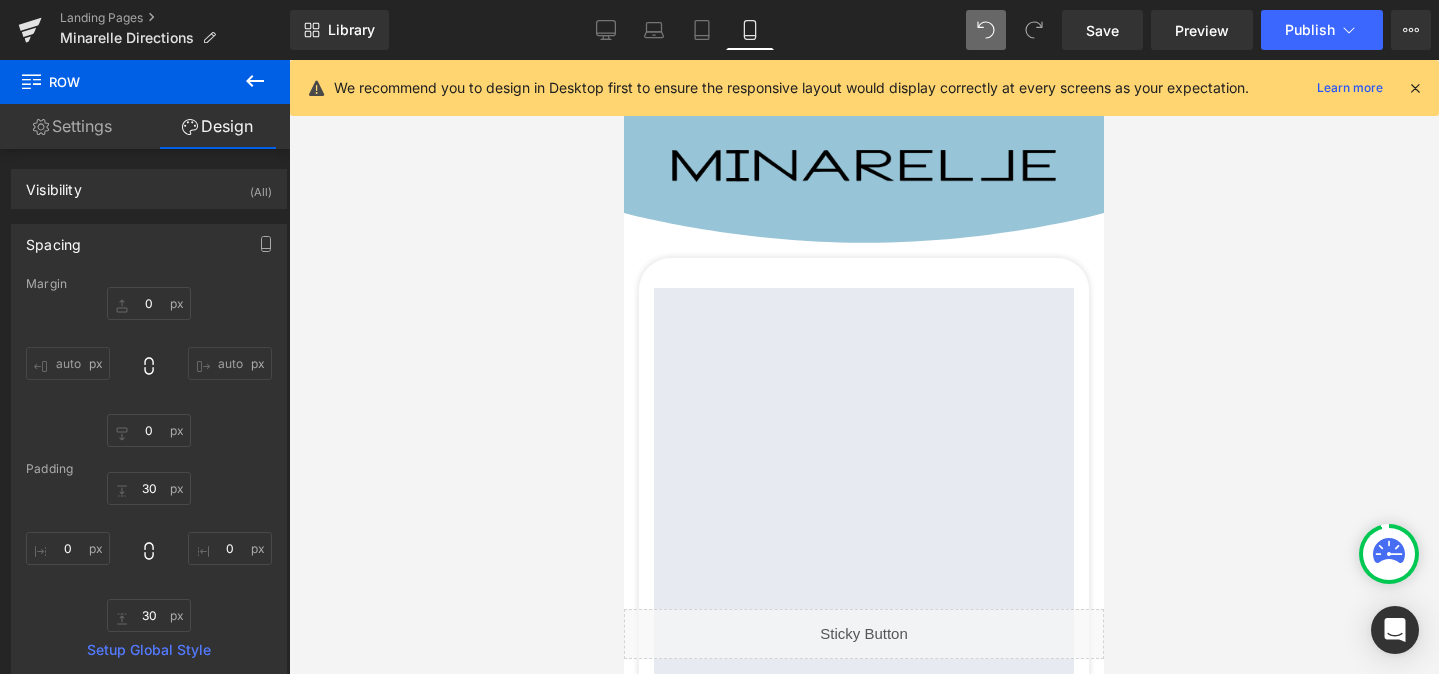 click at bounding box center (864, 367) 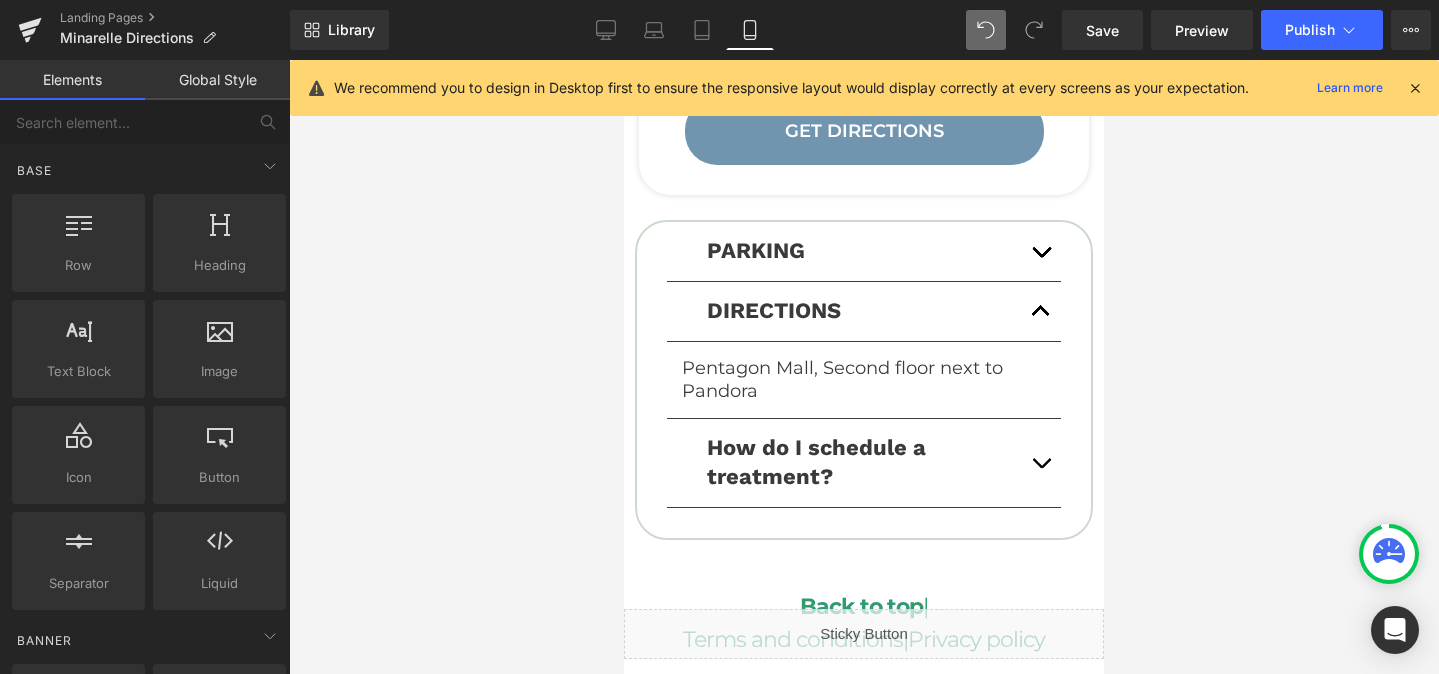 scroll, scrollTop: 687, scrollLeft: 0, axis: vertical 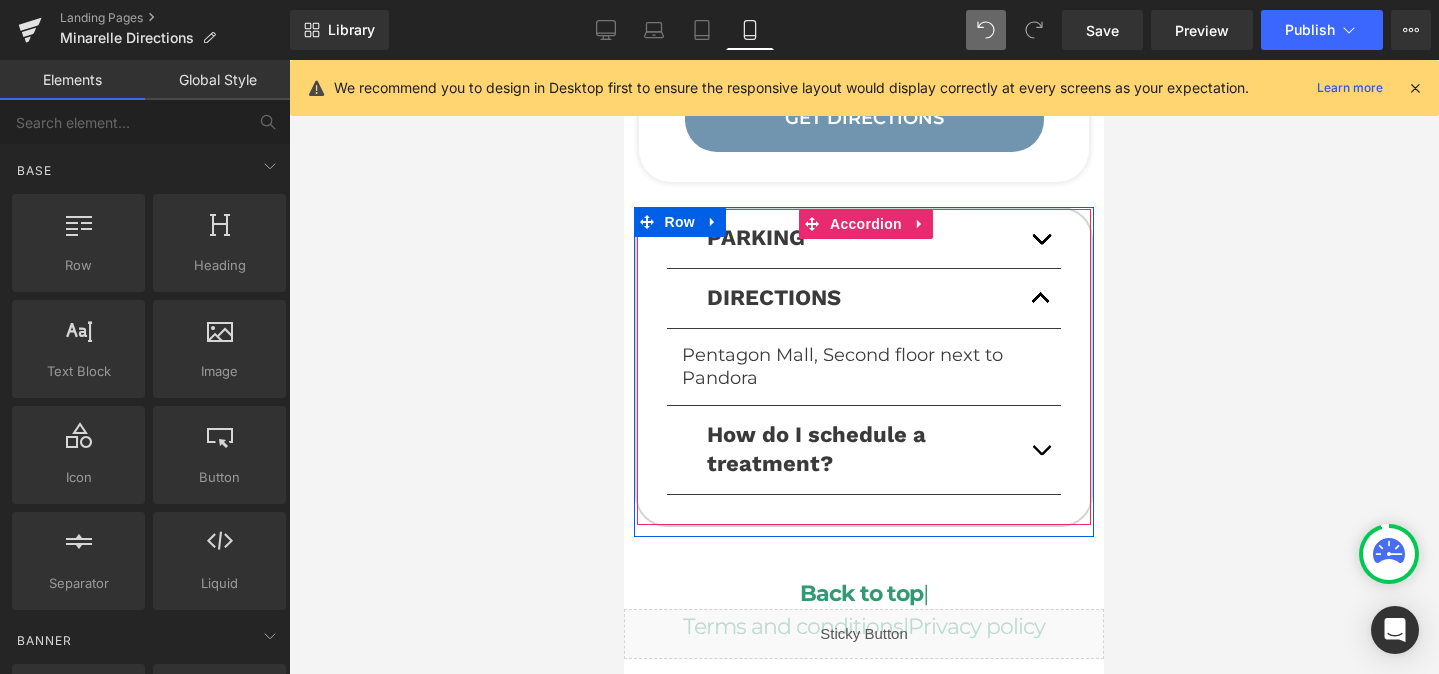 click at bounding box center (1041, 238) 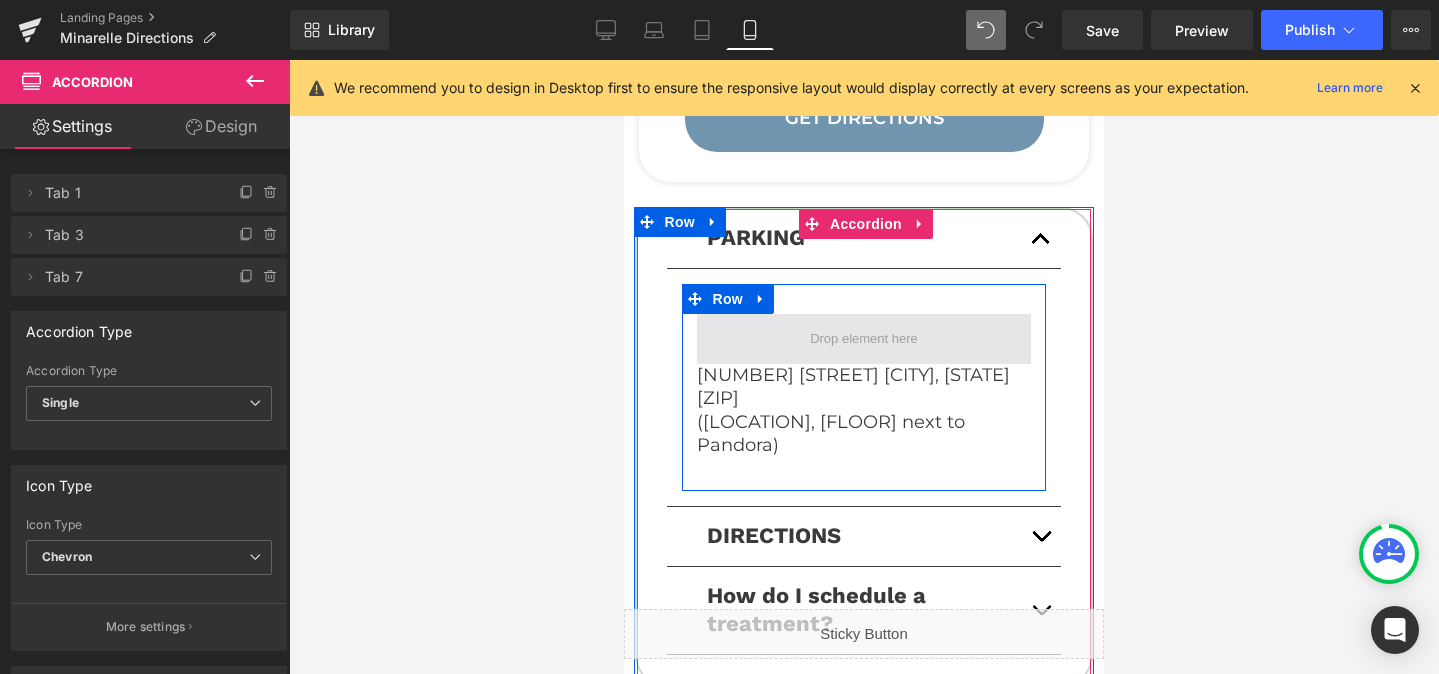 click at bounding box center (864, 339) 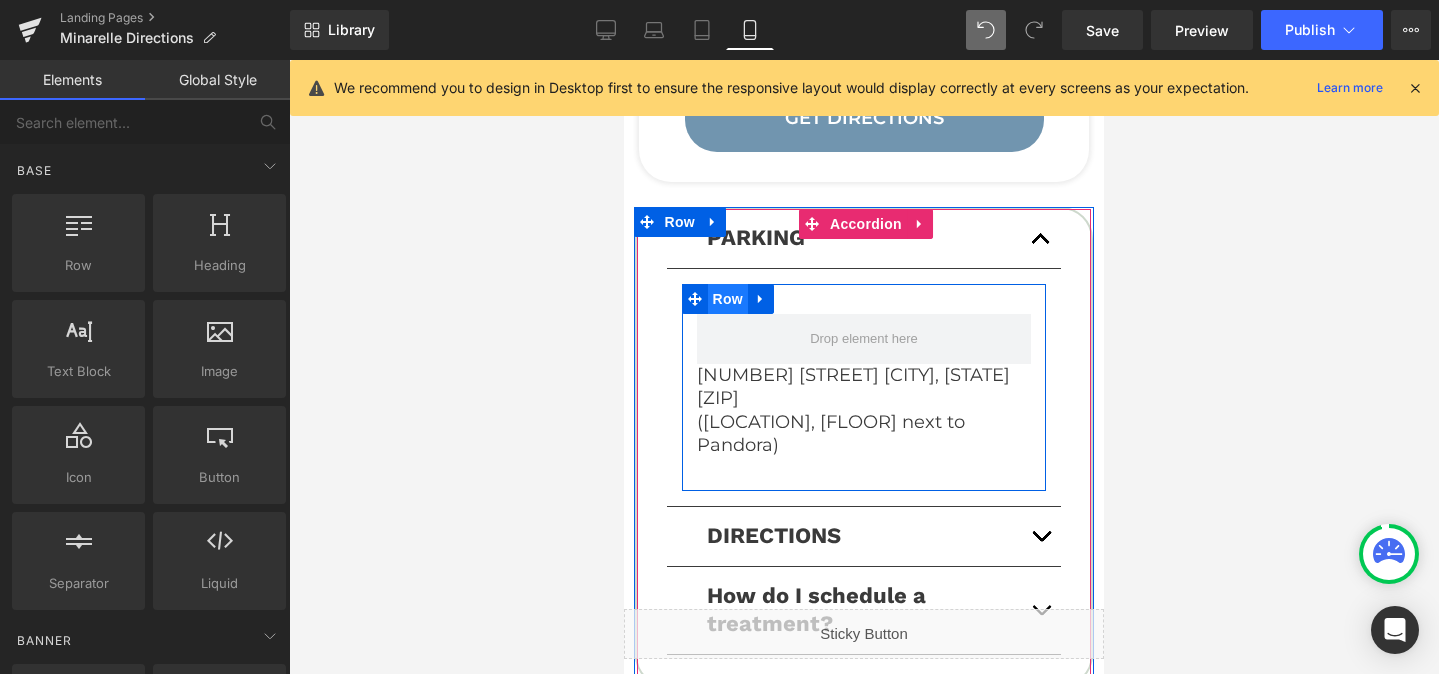 click on "Row" at bounding box center (728, 299) 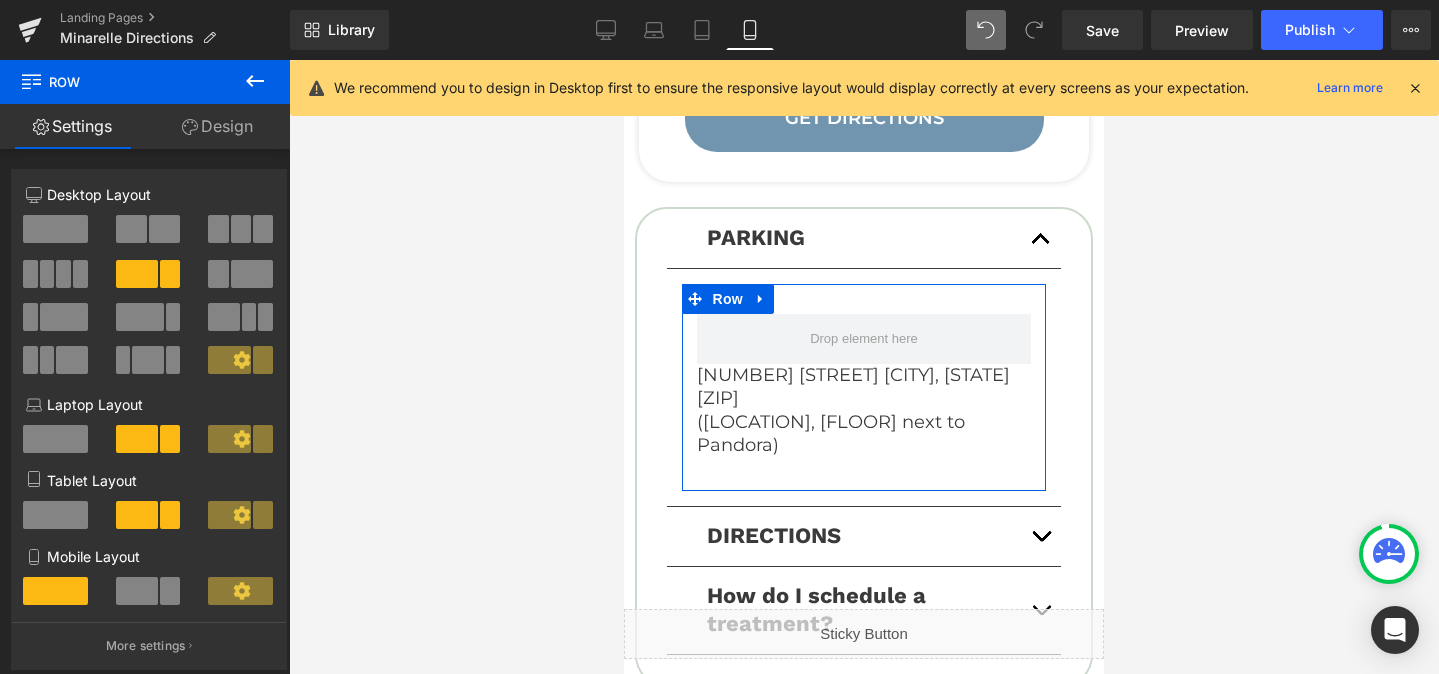 click at bounding box center (55, 229) 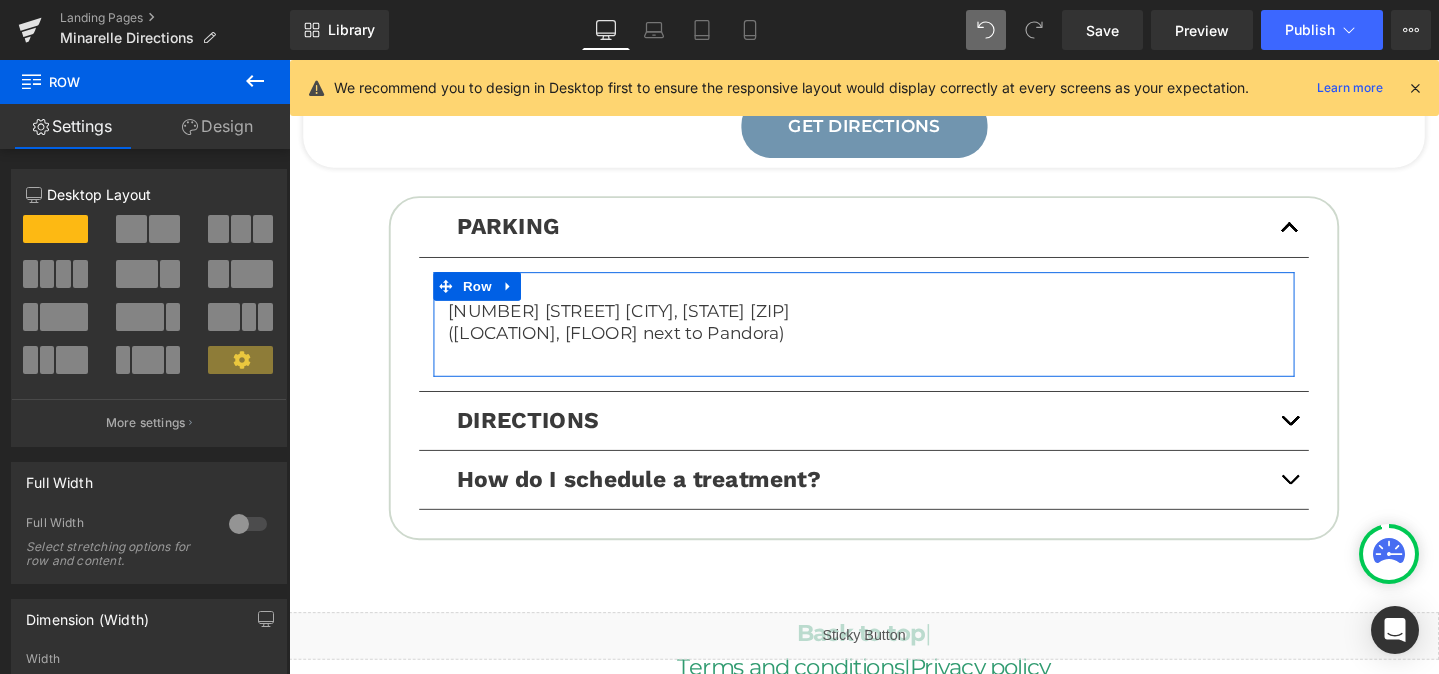 scroll, scrollTop: 720, scrollLeft: 0, axis: vertical 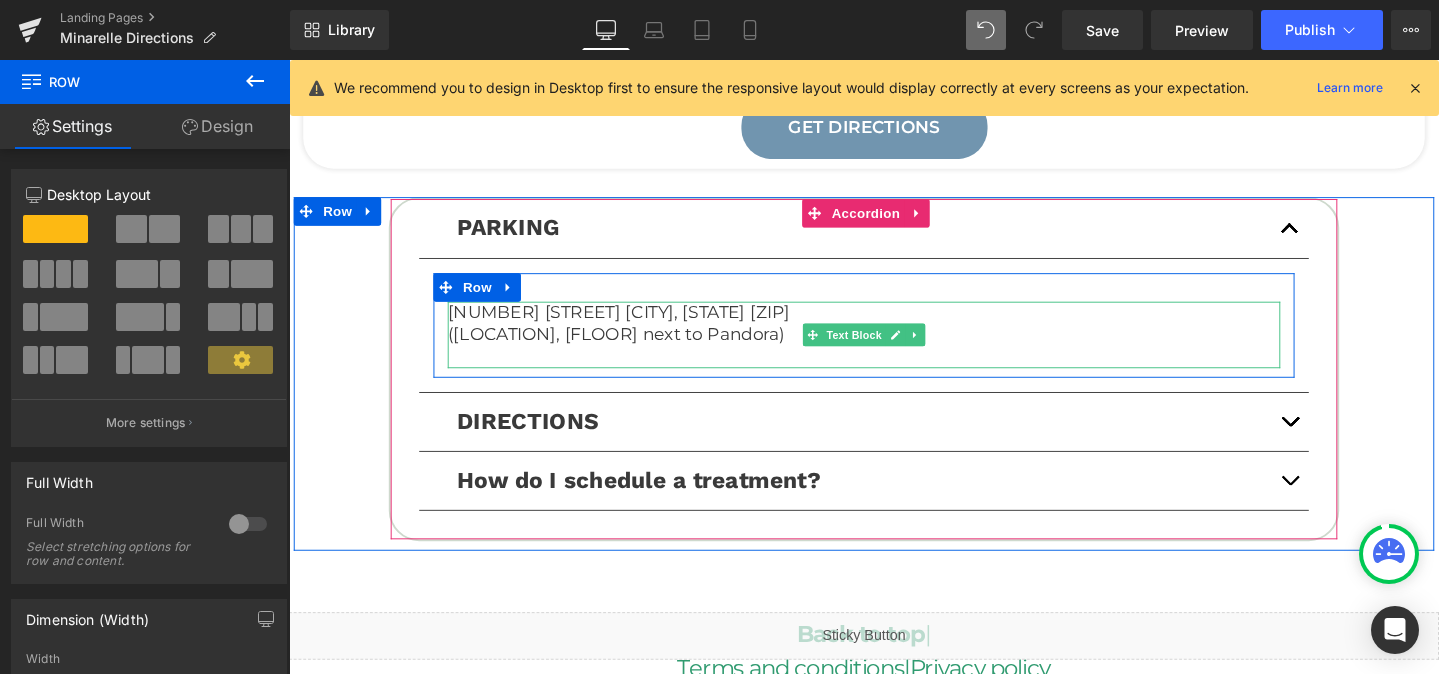 click on "[NUMBER] [STREET] [CITY], [STATE] [ZIP]" at bounding box center (636, 325) 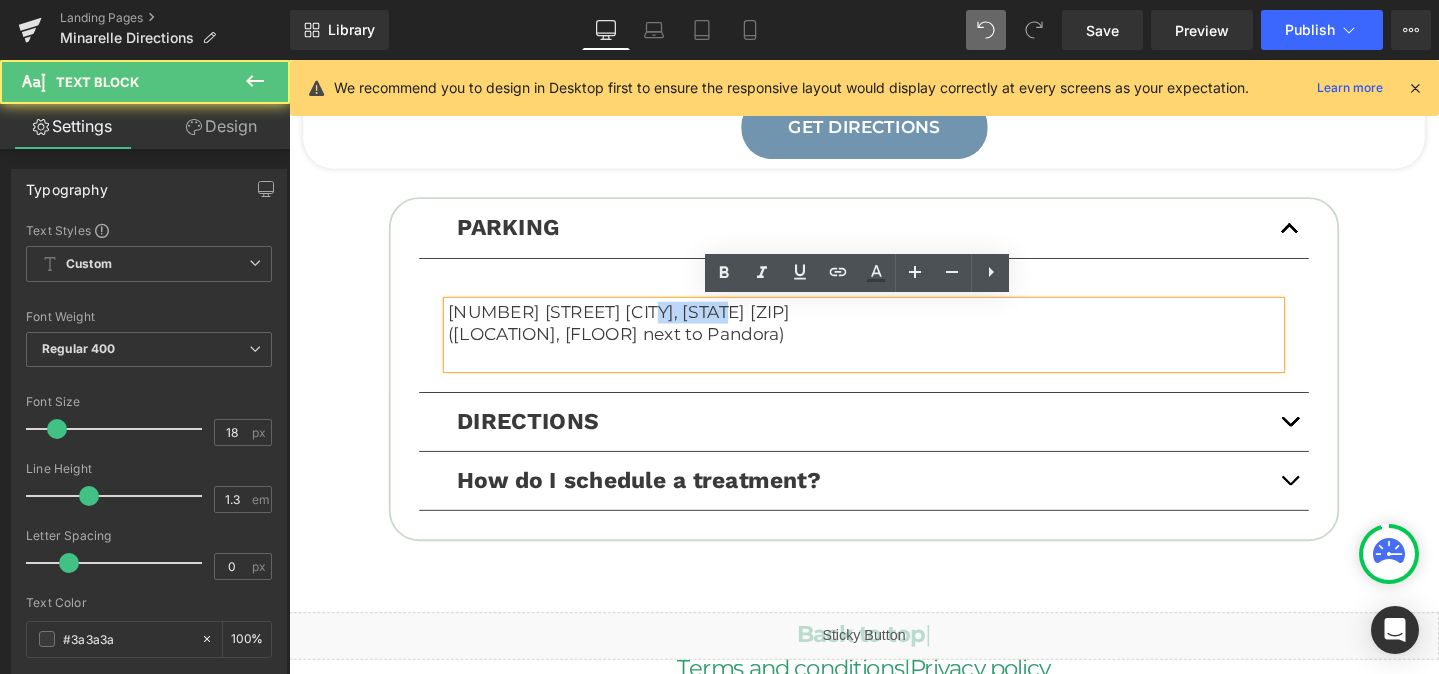 click on "[NUMBER] [STREET] [CITY], [STATE] [ZIP]" at bounding box center [636, 325] 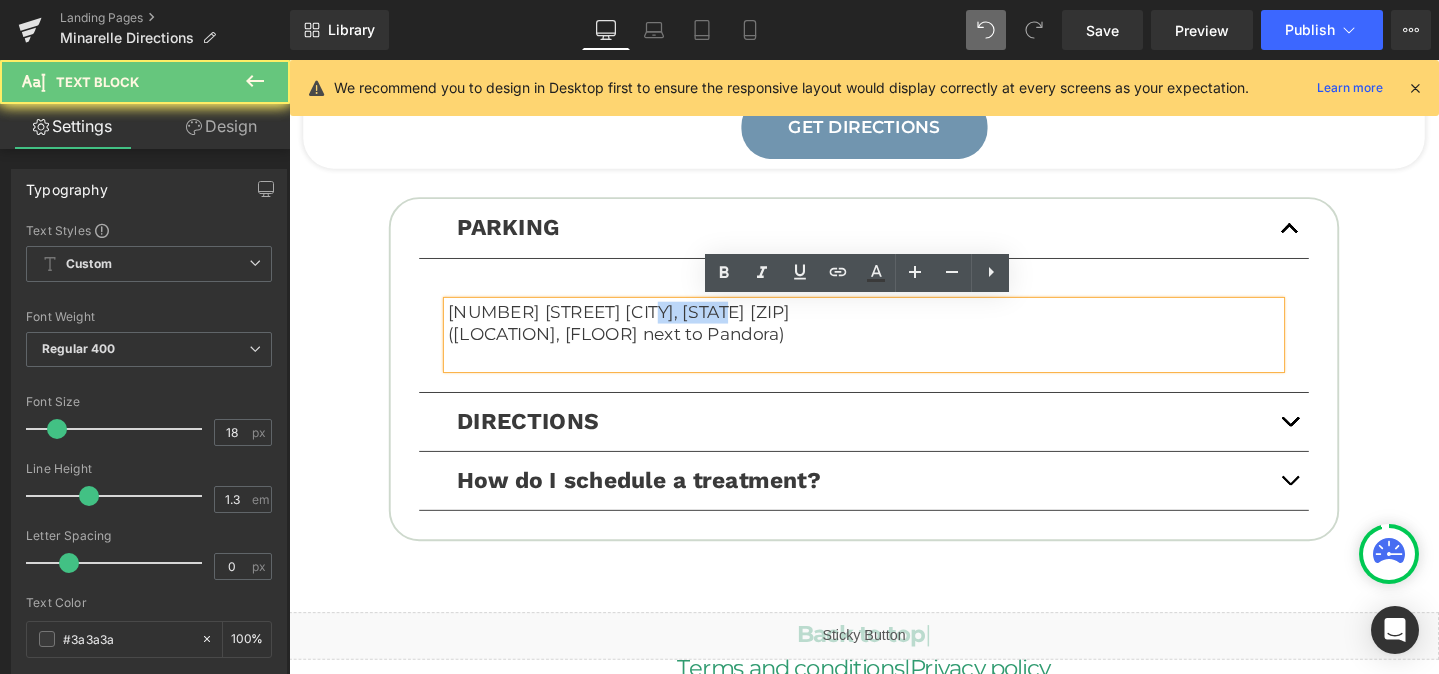 click on "[NUMBER] [STREET] [CITY], [STATE] [ZIP]" at bounding box center [636, 325] 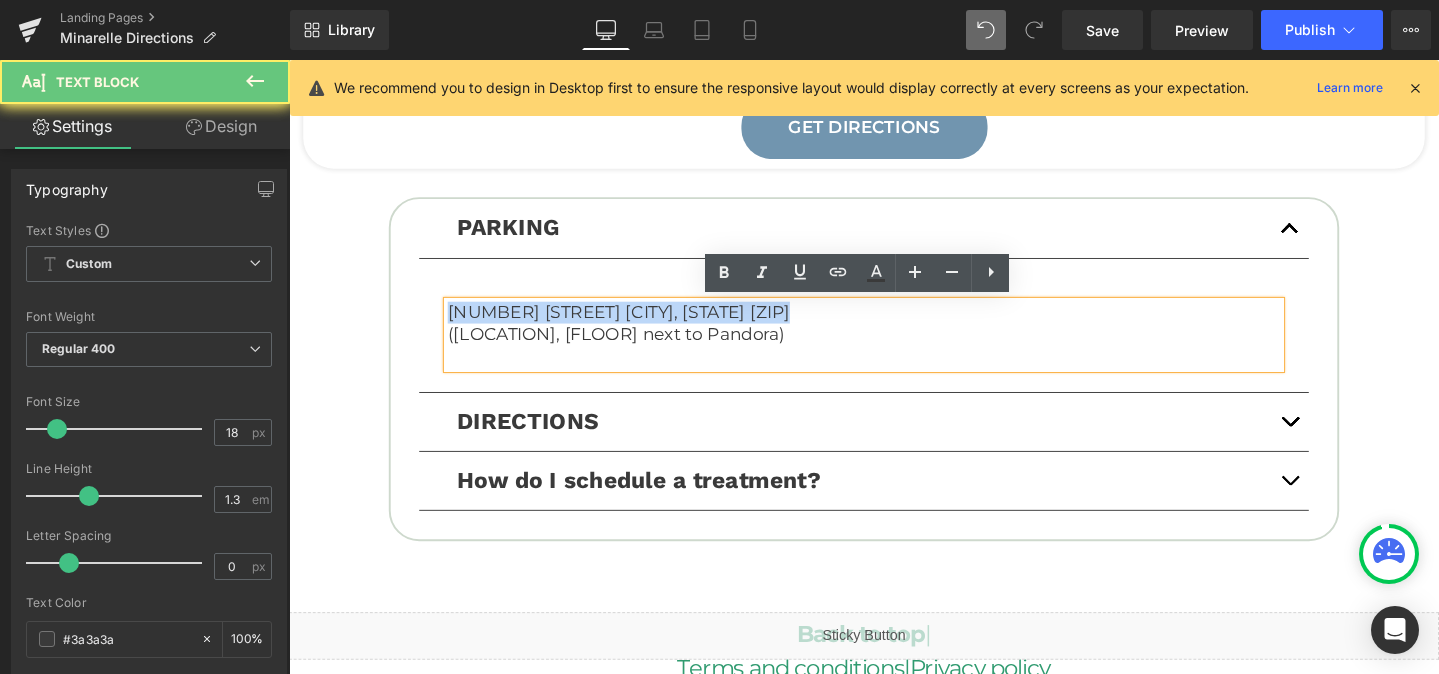 click on "[NUMBER] [STREET] [CITY], [STATE] [ZIP]" at bounding box center [636, 325] 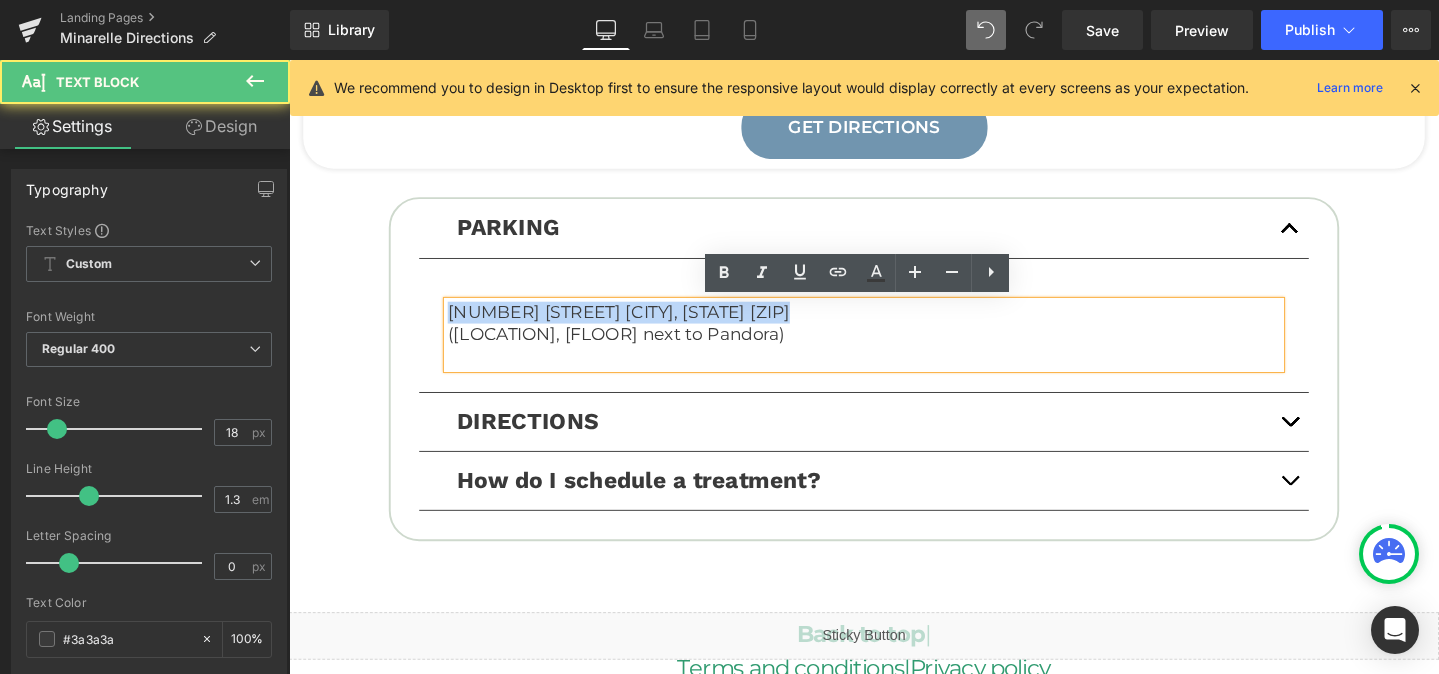 drag, startPoint x: 876, startPoint y: 347, endPoint x: 401, endPoint y: 290, distance: 478.40778 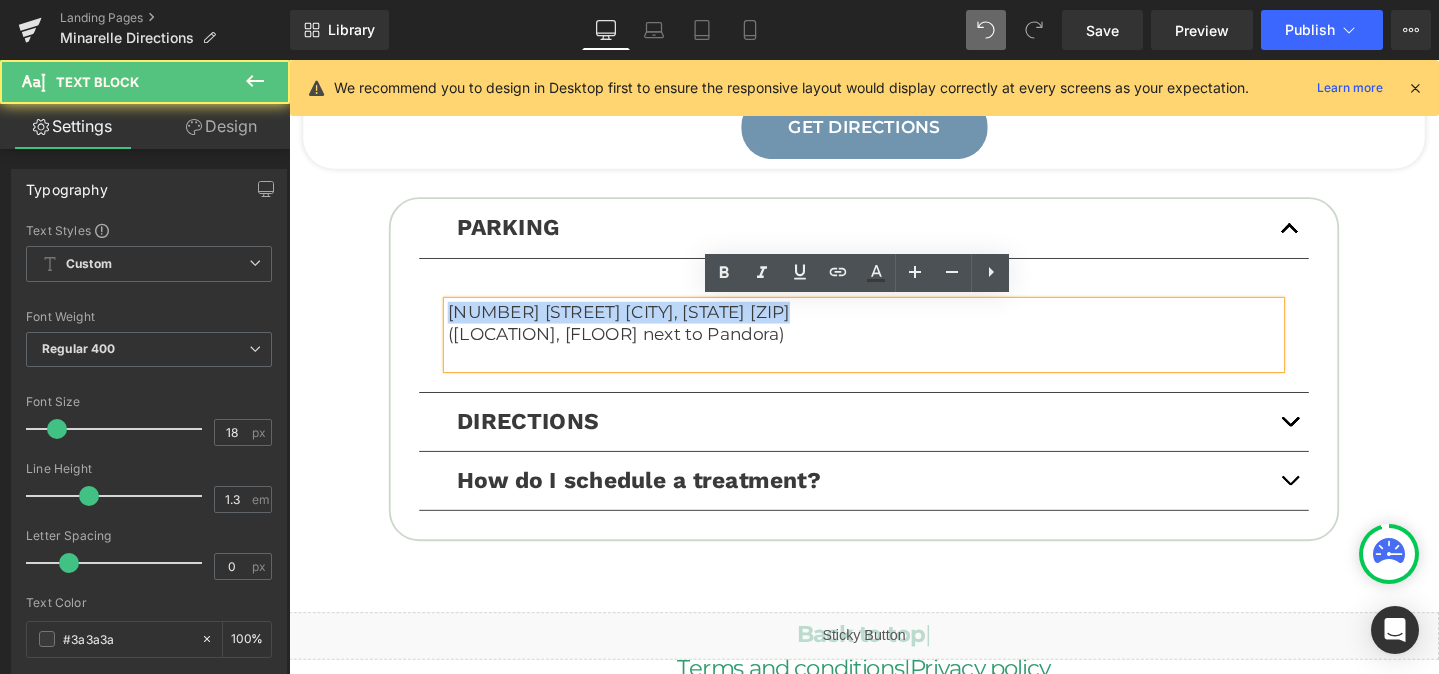 click on "PARKING
Text Block
[NUMBER] [STREET] [CITY], [STATE] [ZIP] ([LOCATION], [FLOOR] next to Pandora)
Text Block
Row
DIRECTIONS Text Block" at bounding box center (894, 385) 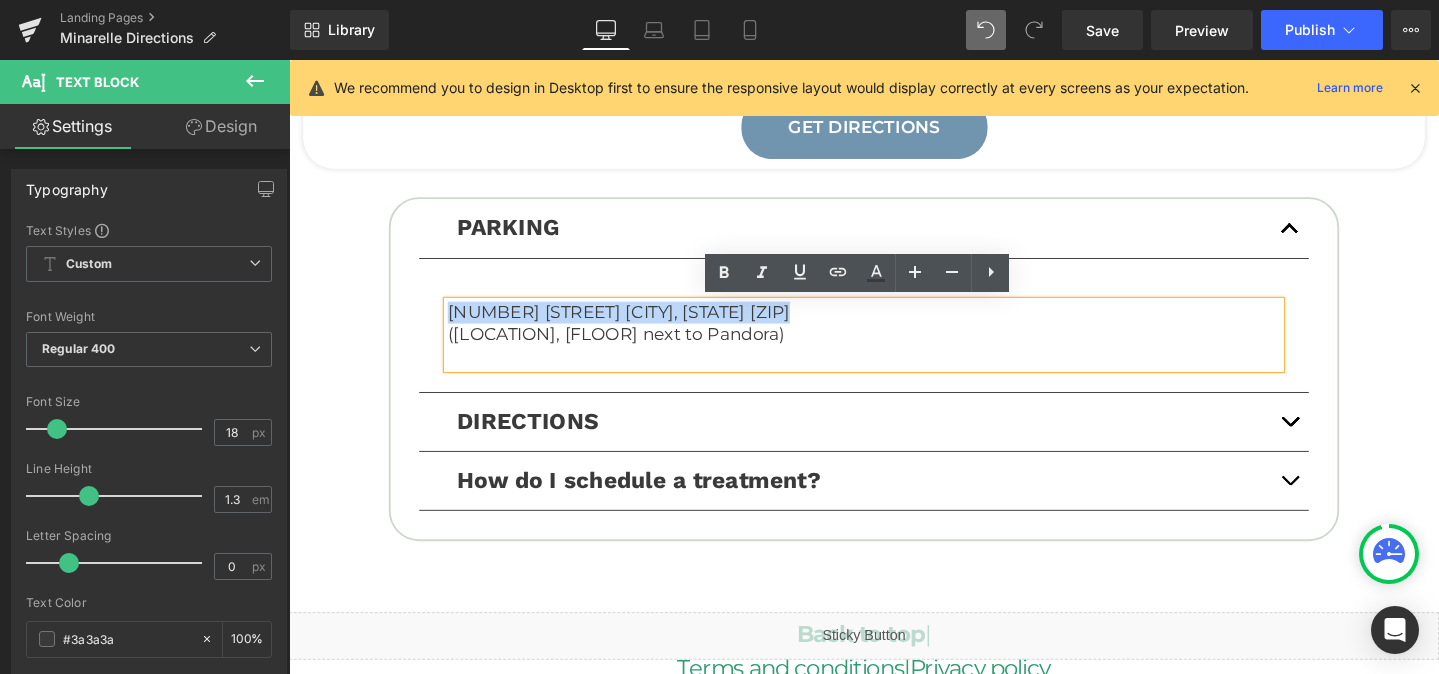 paste 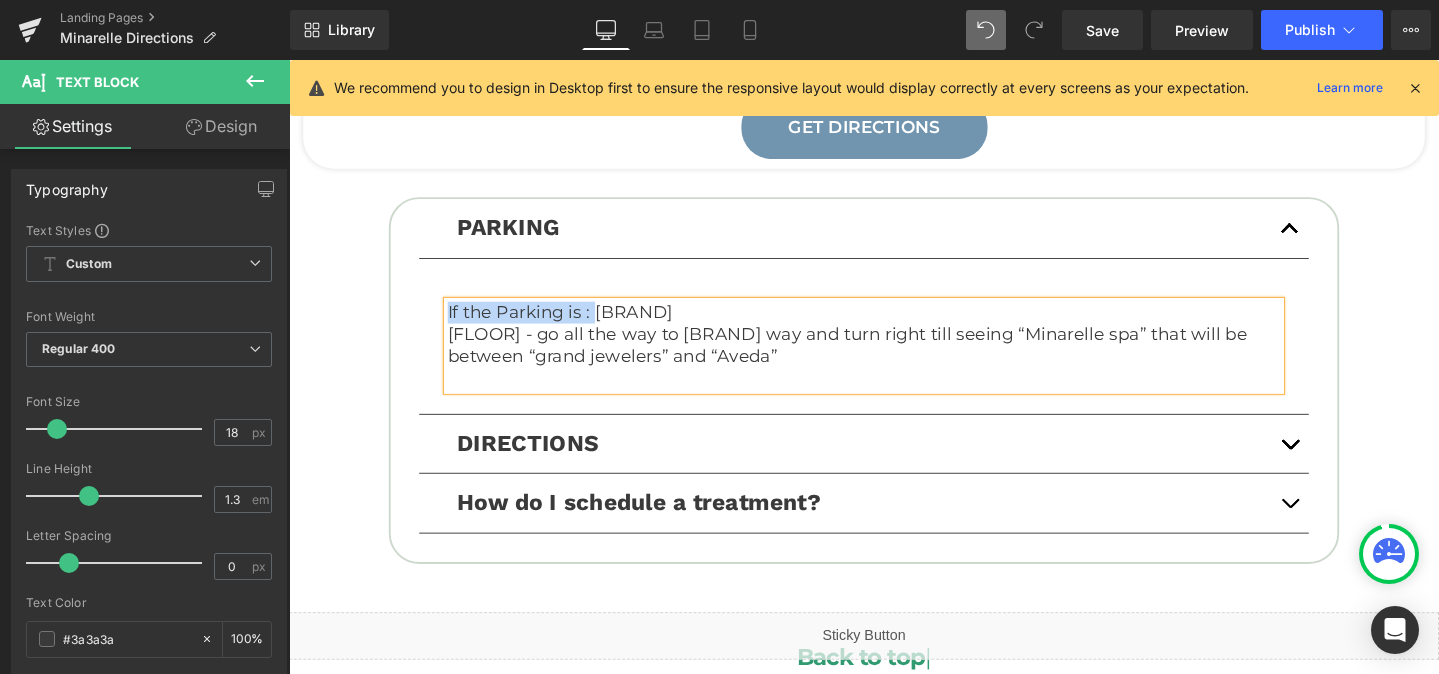 drag, startPoint x: 614, startPoint y: 322, endPoint x: 446, endPoint y: 315, distance: 168.14577 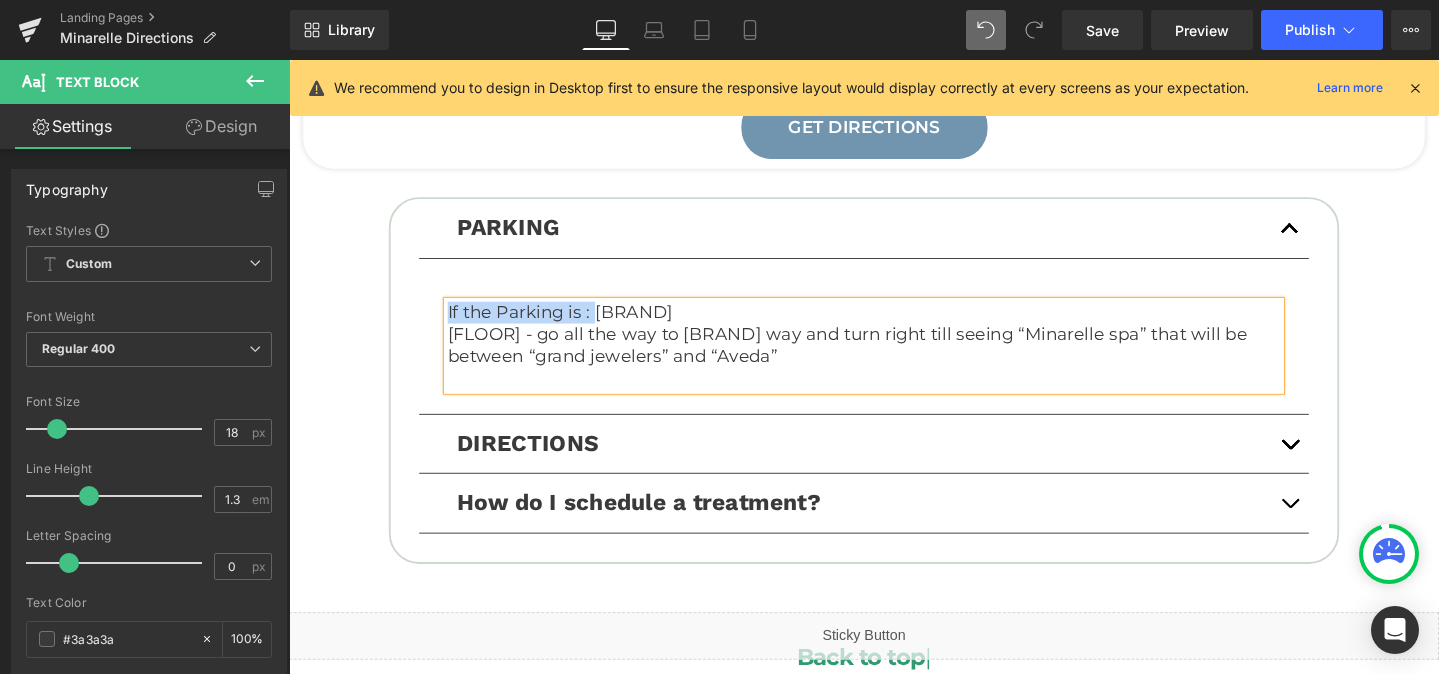 click on "If the Parking is : [BRAND] [FLOOR] - go all the way to [BRAND] way and turn right till seeing “Minarelle spa” that will be between “grand jewelers” and “Aveda”
Text Block" at bounding box center [894, 361] 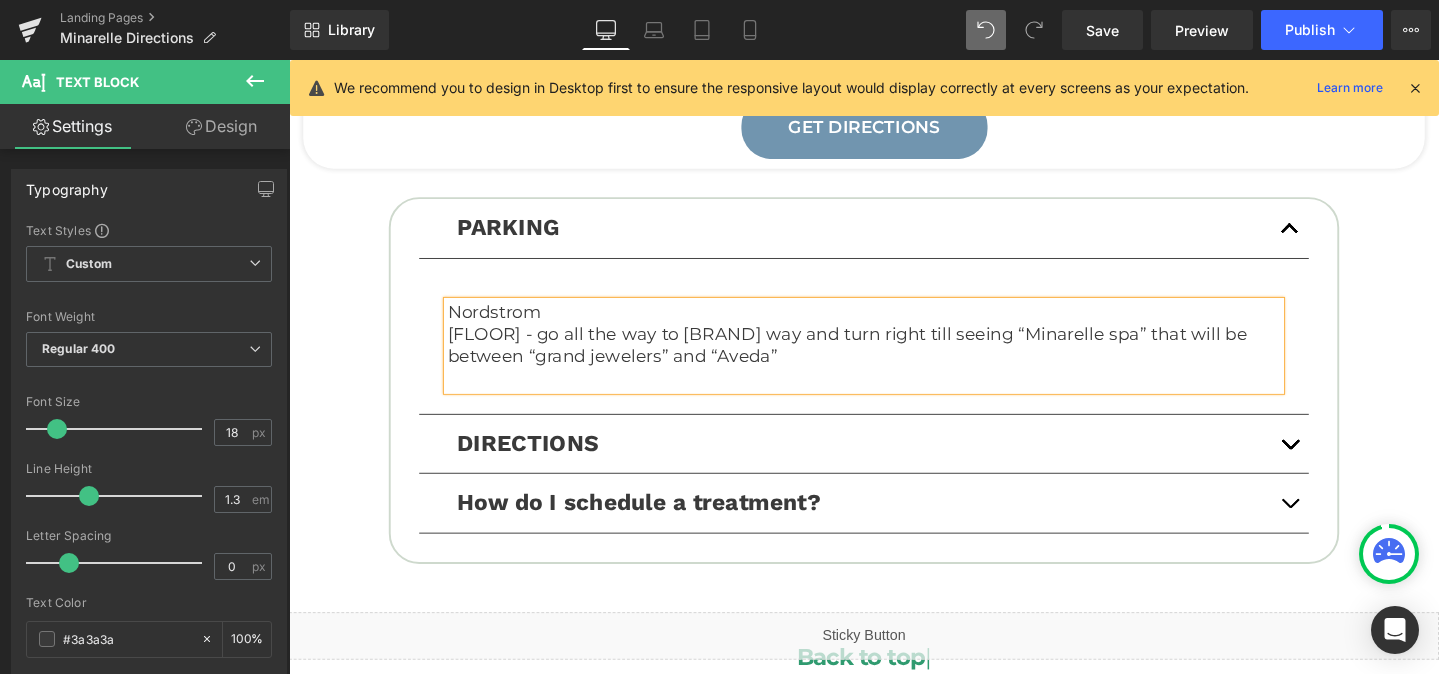 click on "Nordstrom" at bounding box center [894, 325] 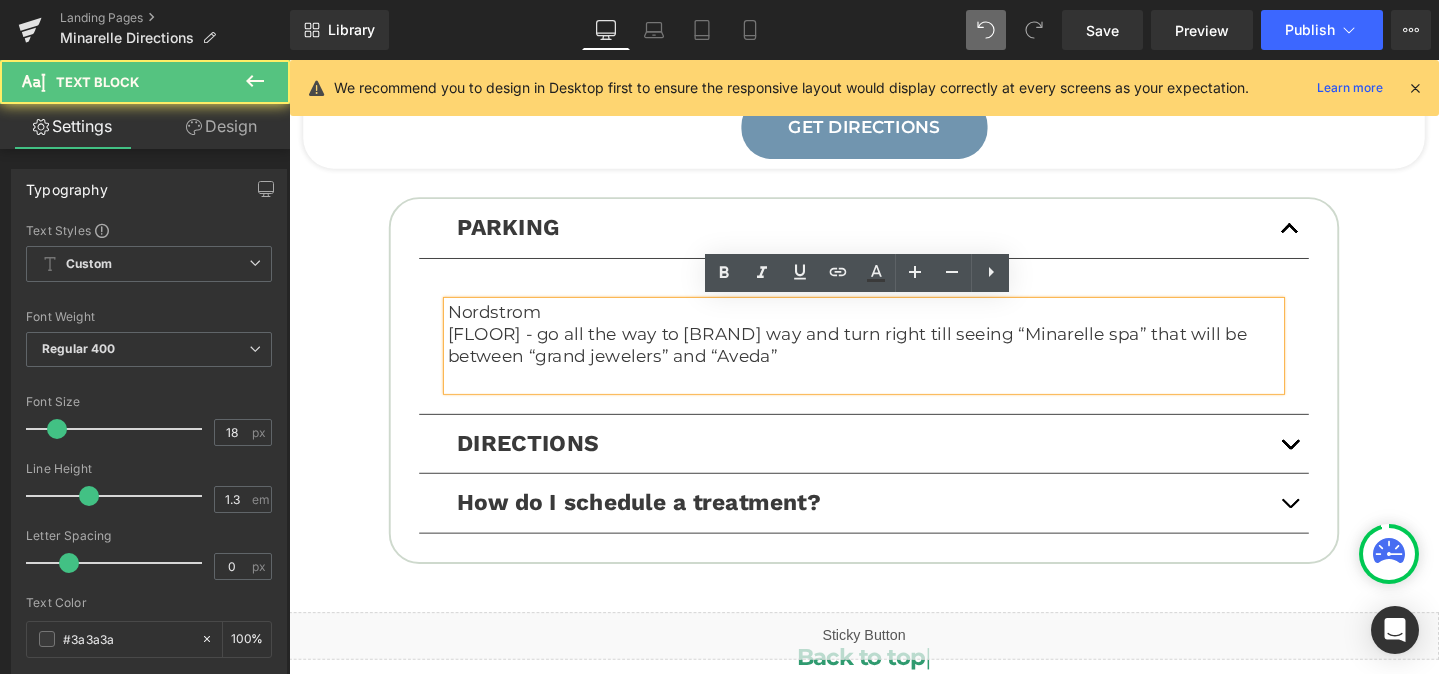 click on "Nordstrom" at bounding box center [894, 325] 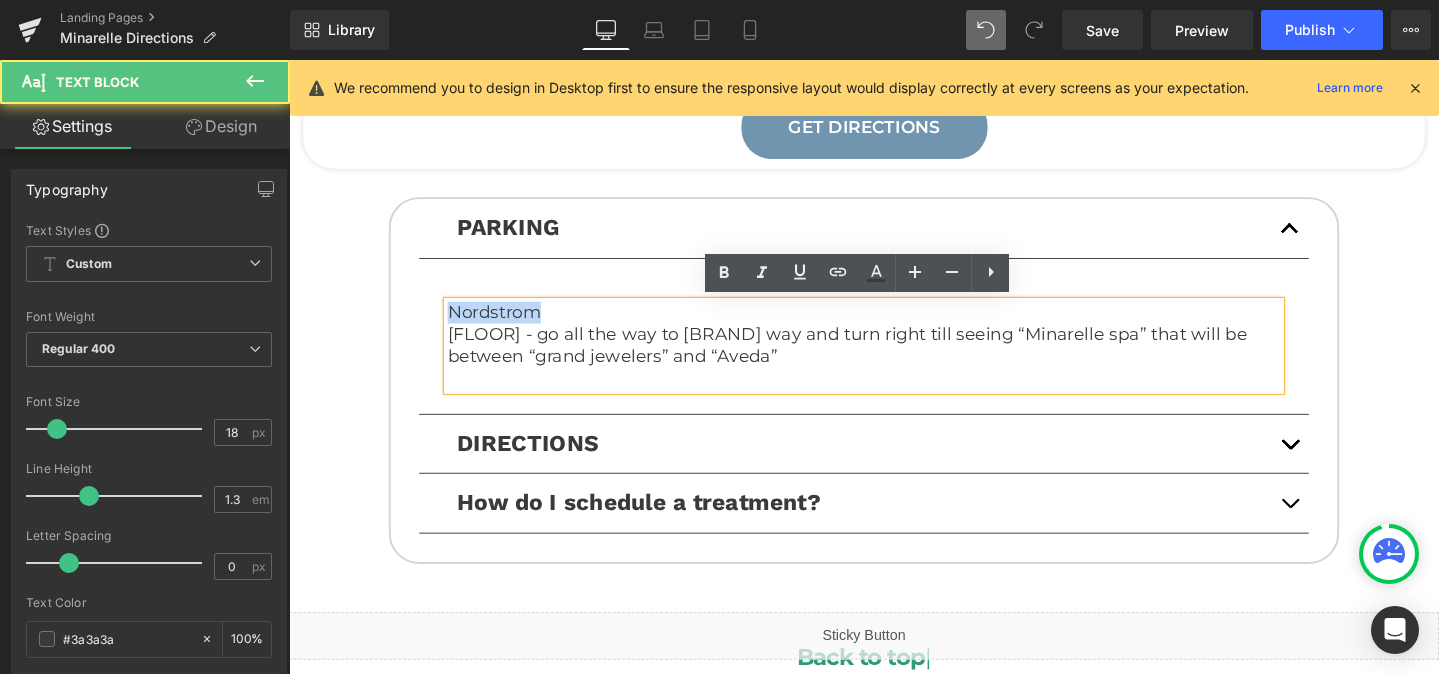 click on "Nordstrom" at bounding box center (894, 325) 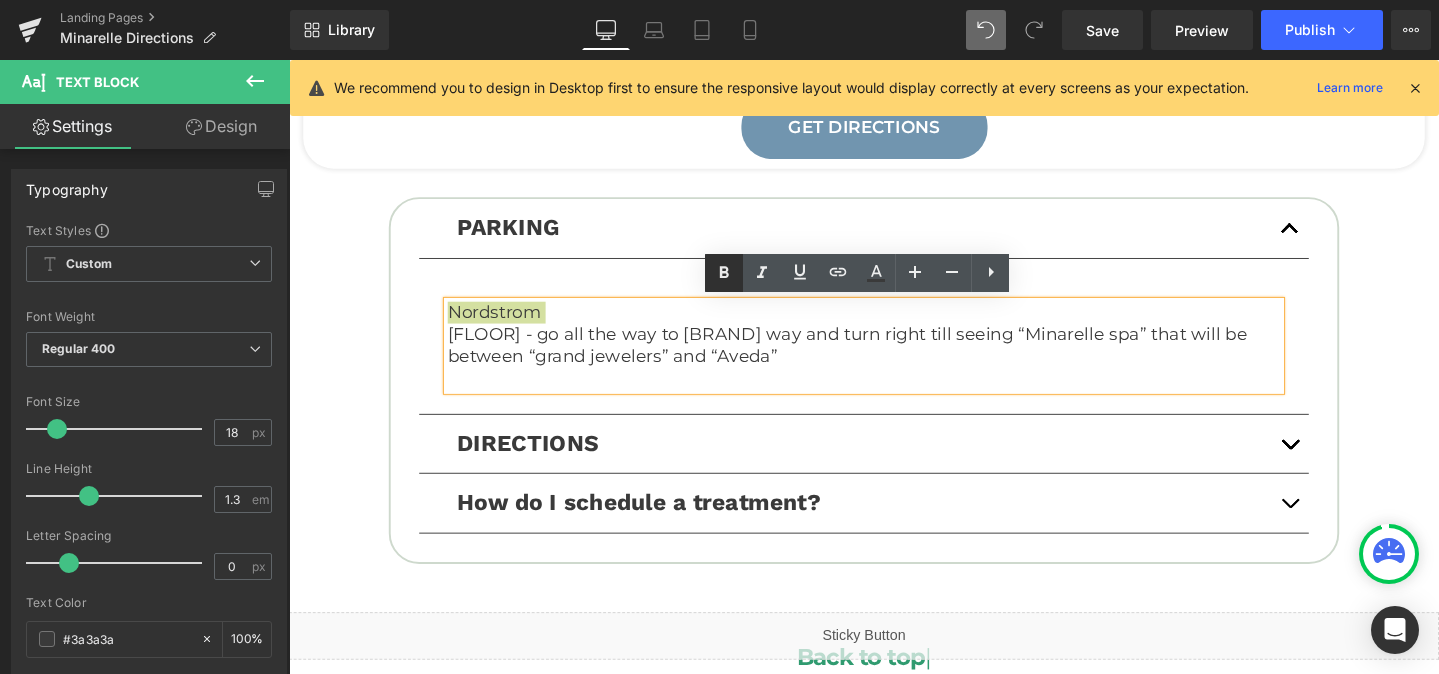 click 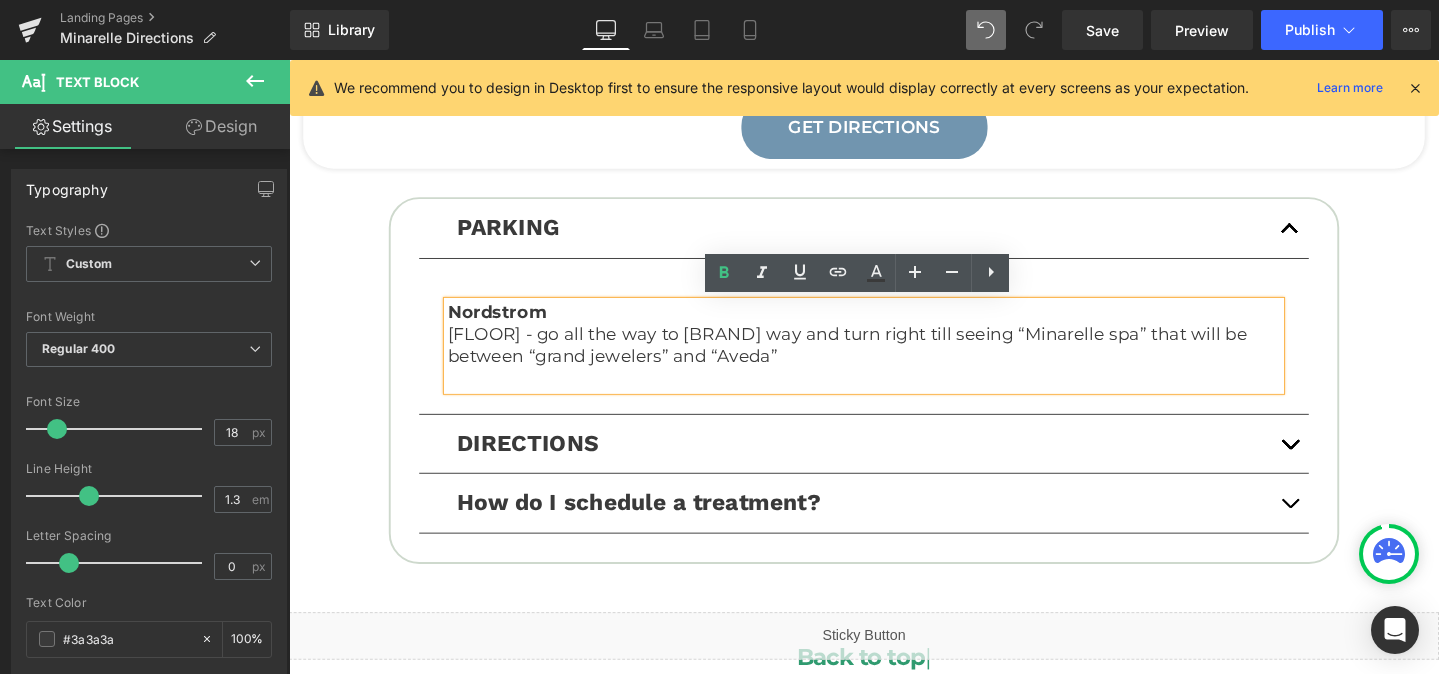 click on "DIRECTIONS Text Block" at bounding box center [894, 464] 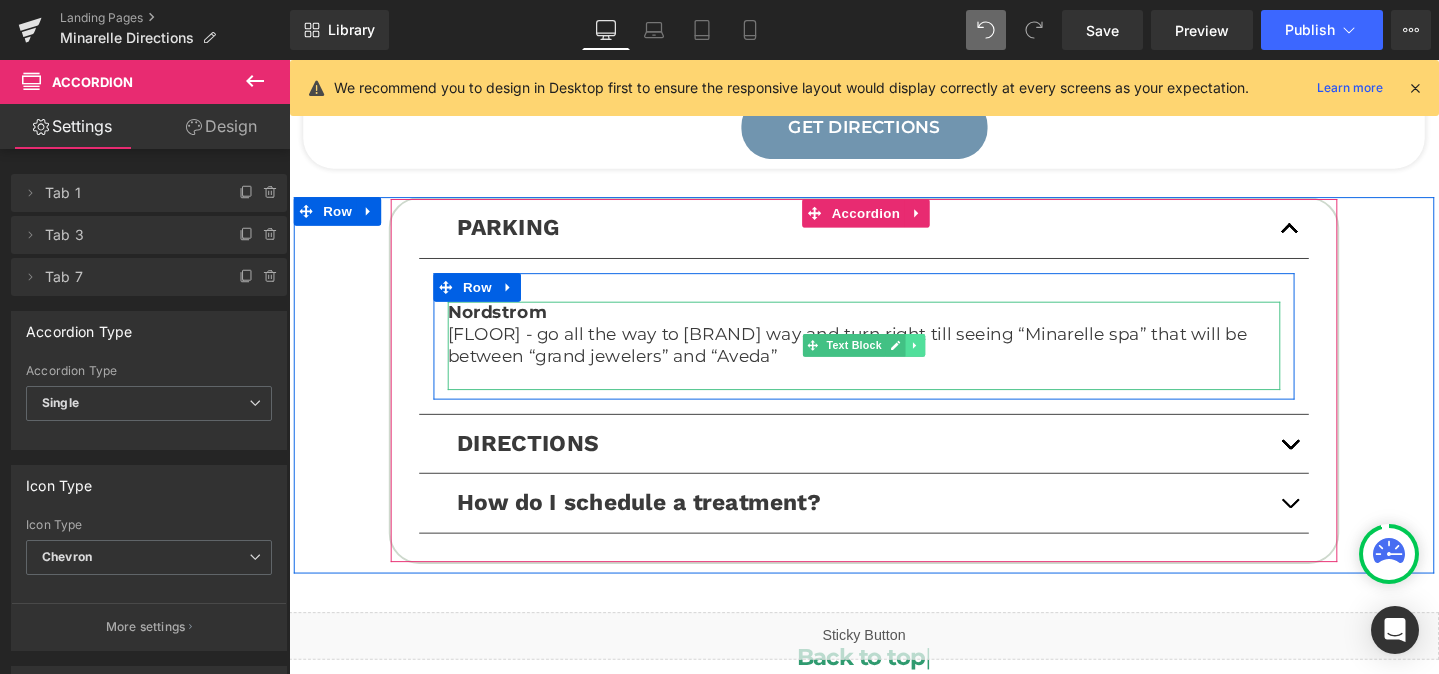 click 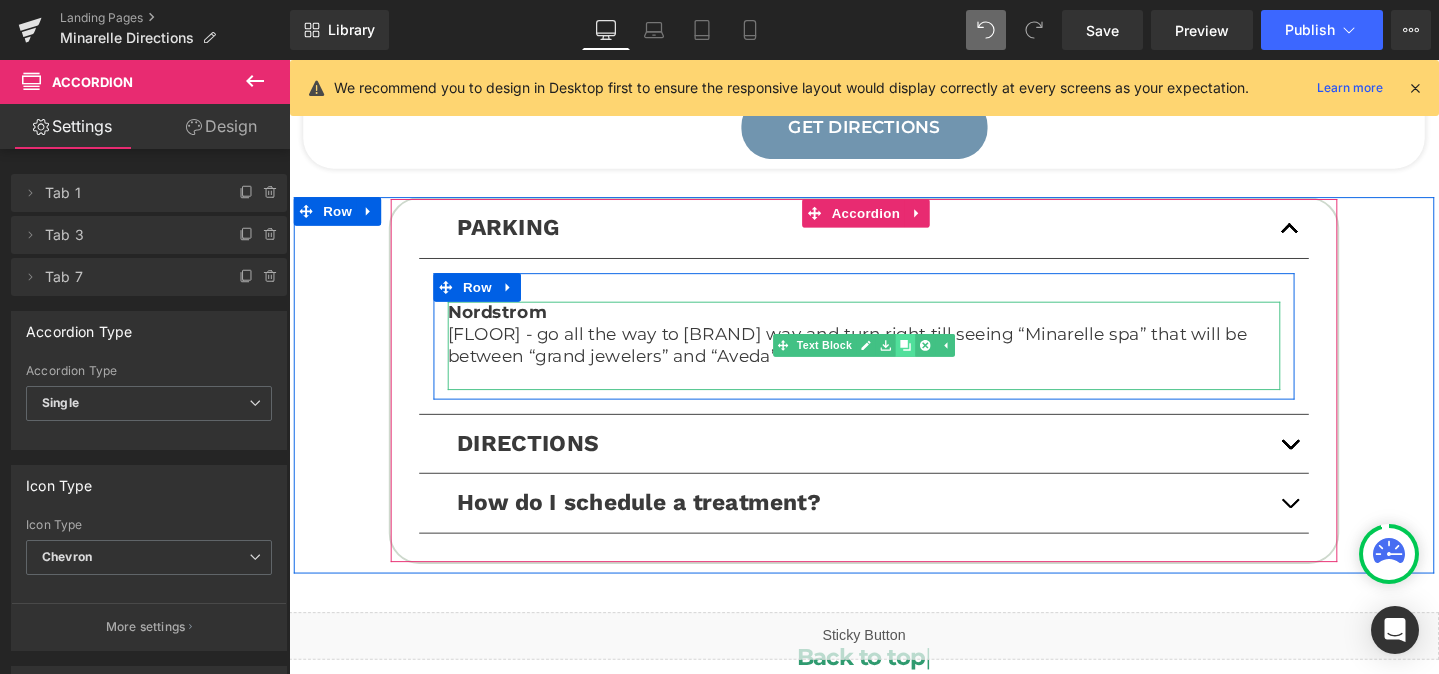 click 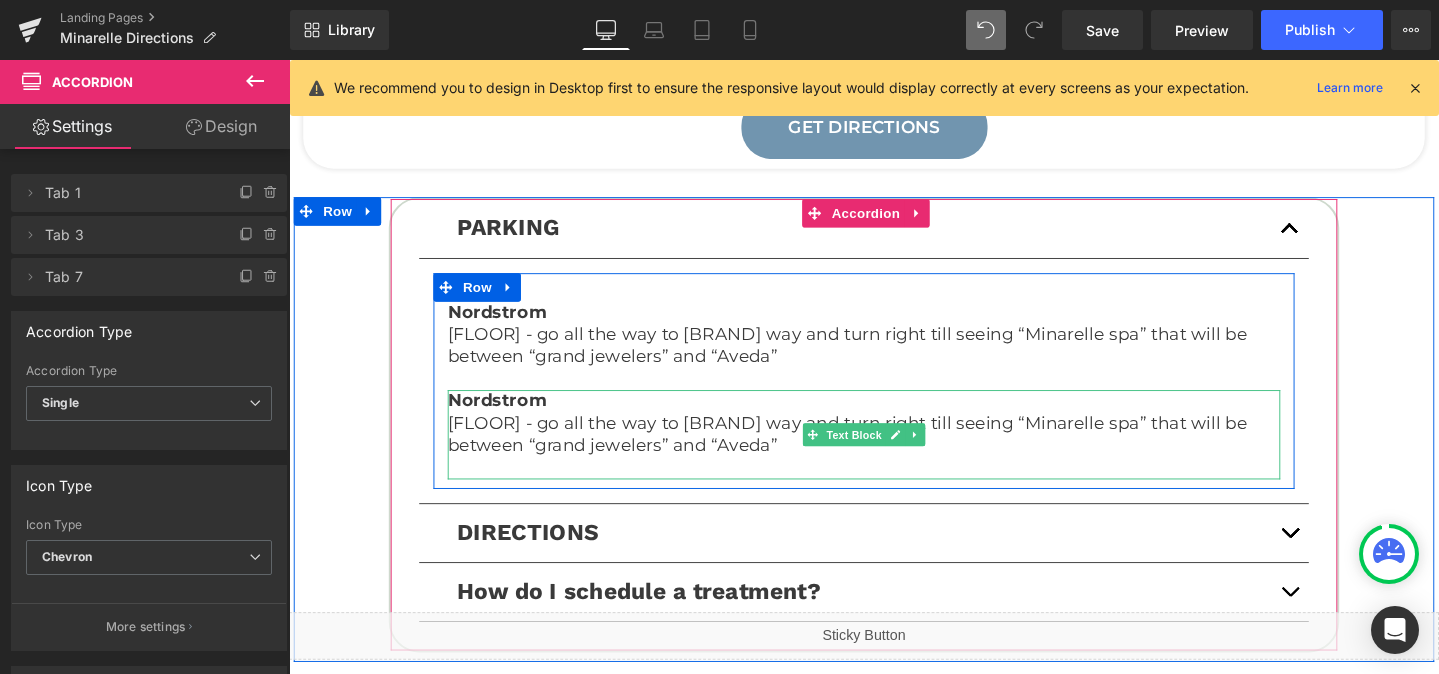 click on "Nordstrom" at bounding box center [508, 418] 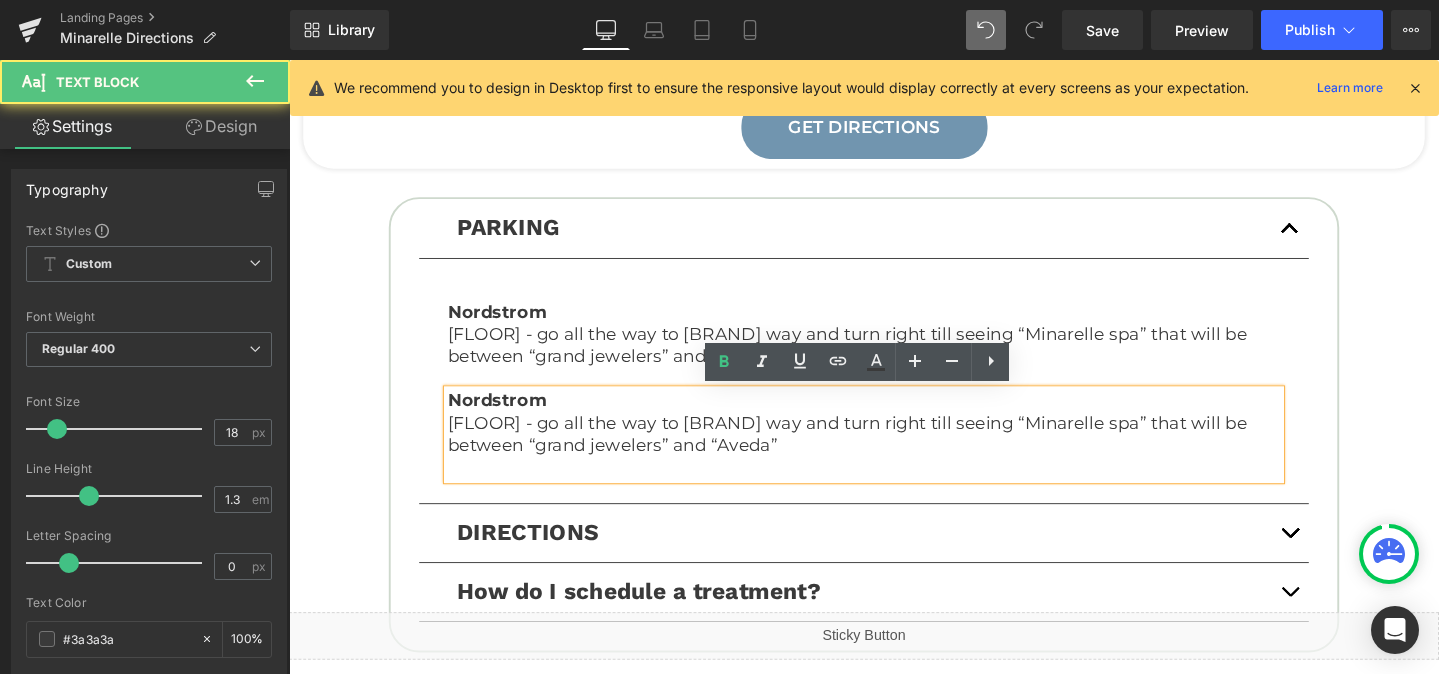 click on "Nordstrom" at bounding box center [508, 418] 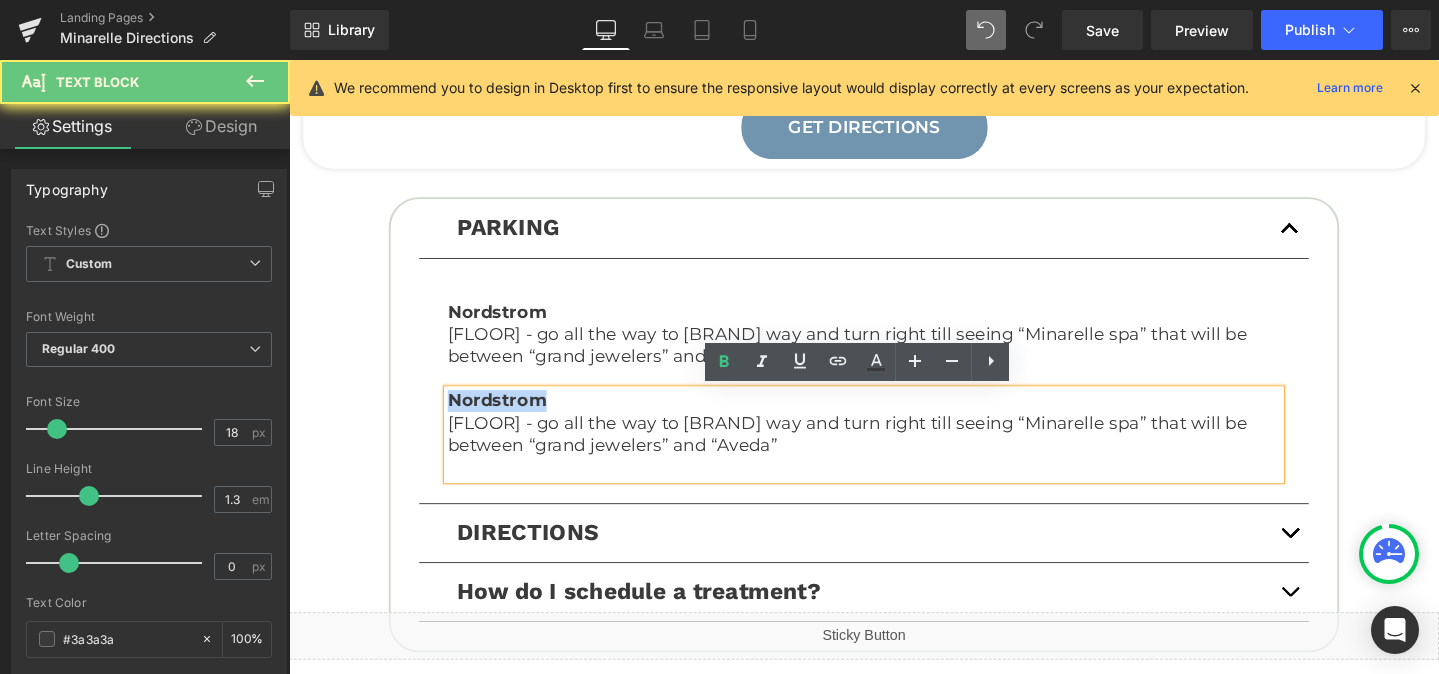 click on "Nordstrom" at bounding box center [508, 418] 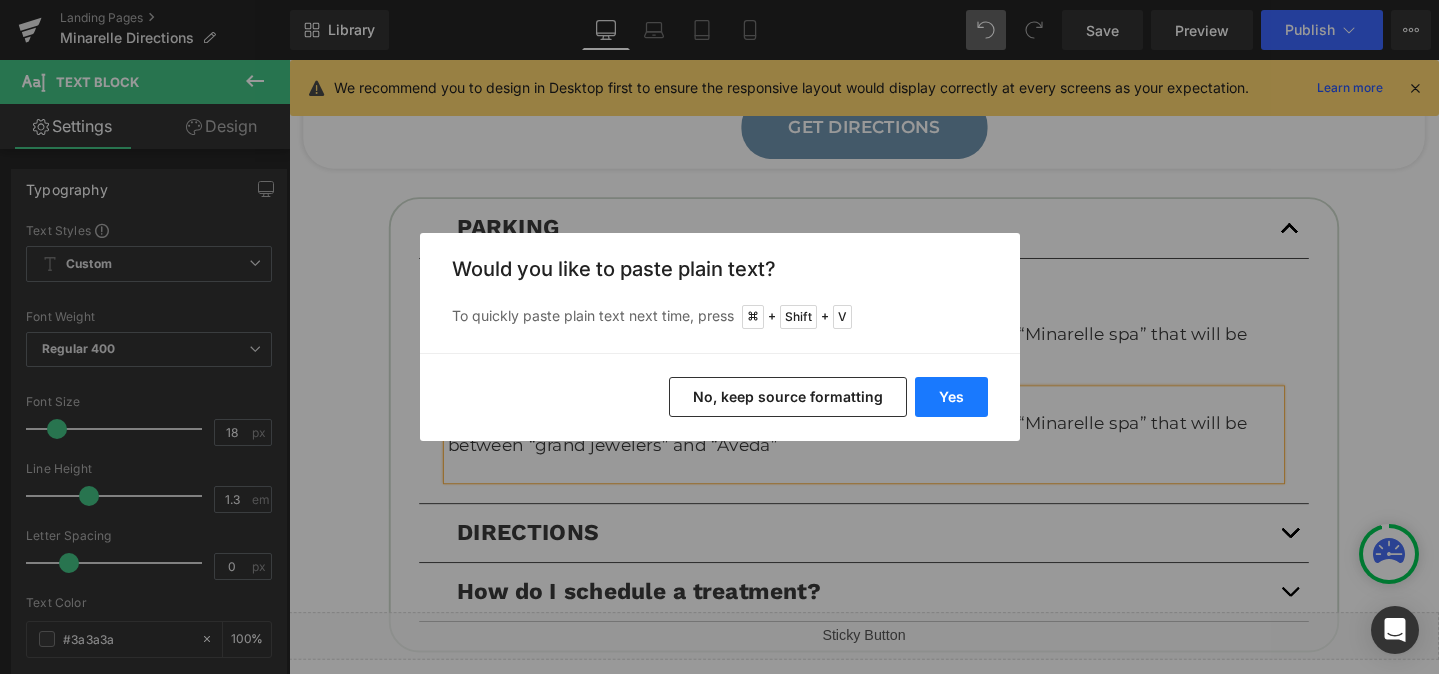 click on "Yes" at bounding box center [951, 397] 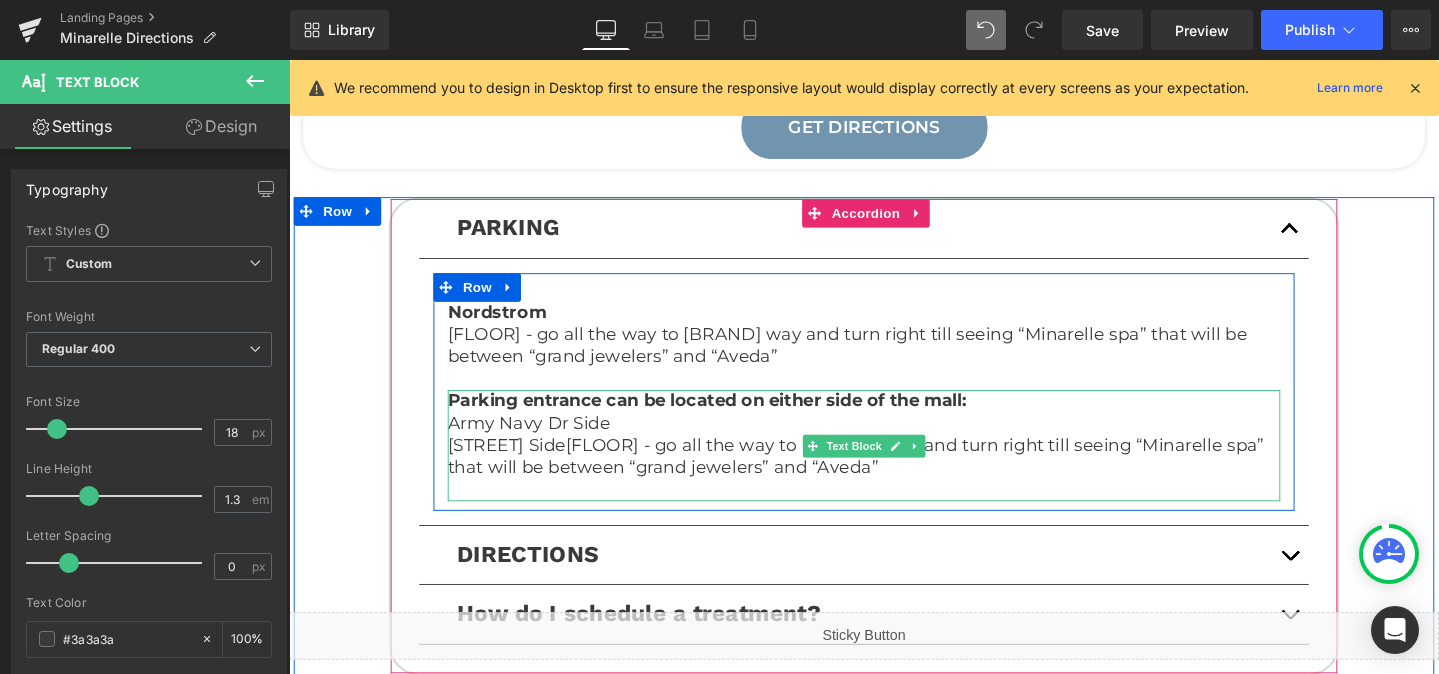 click on "Parking entrance can be located on either side of the mall:" at bounding box center (729, 418) 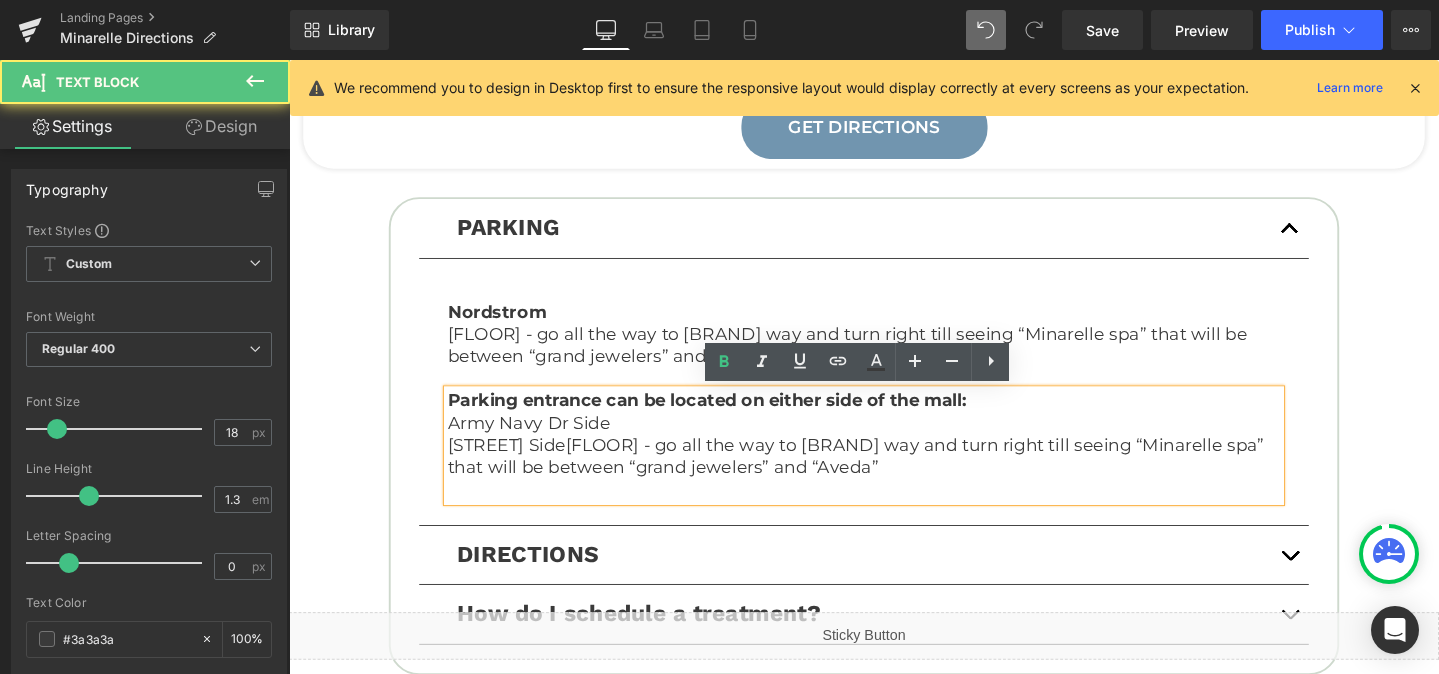 click on "Parking entrance can be located on either side of the mall:" at bounding box center [729, 418] 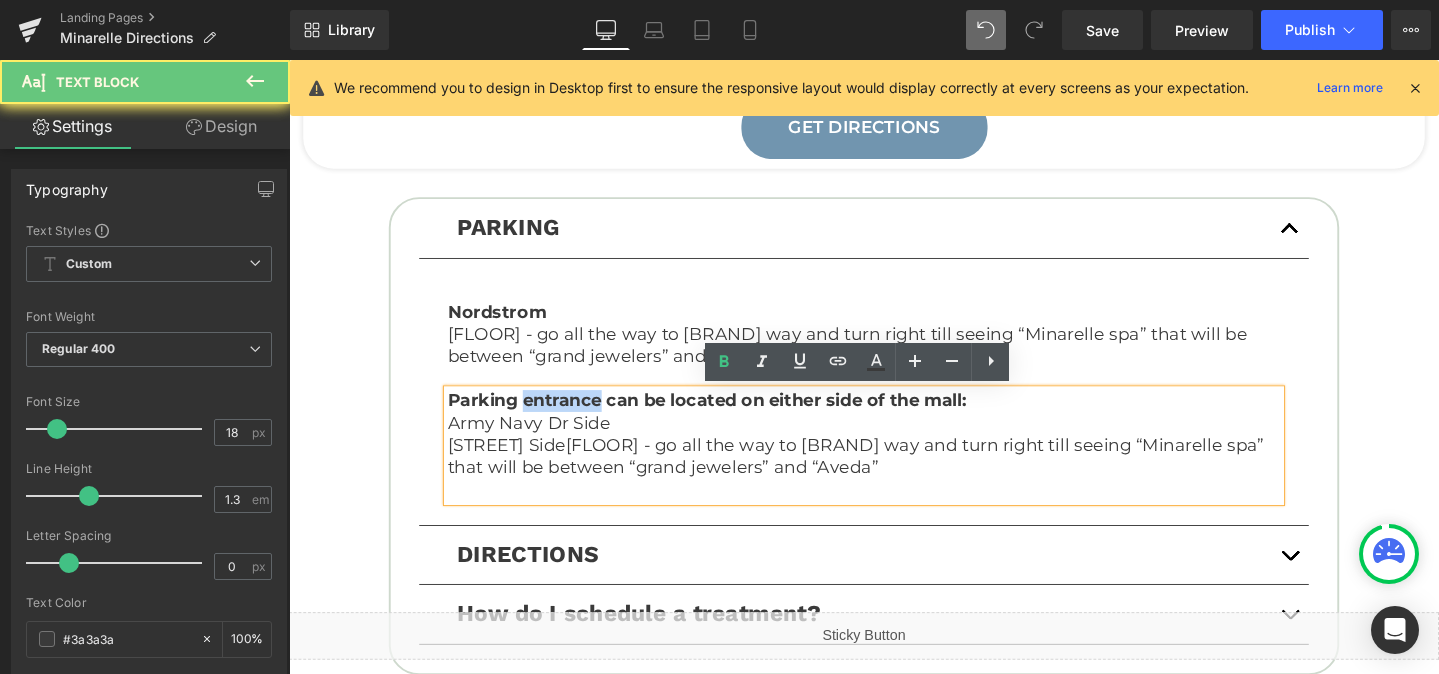 click on "Parking entrance can be located on either side of the mall:" at bounding box center (729, 418) 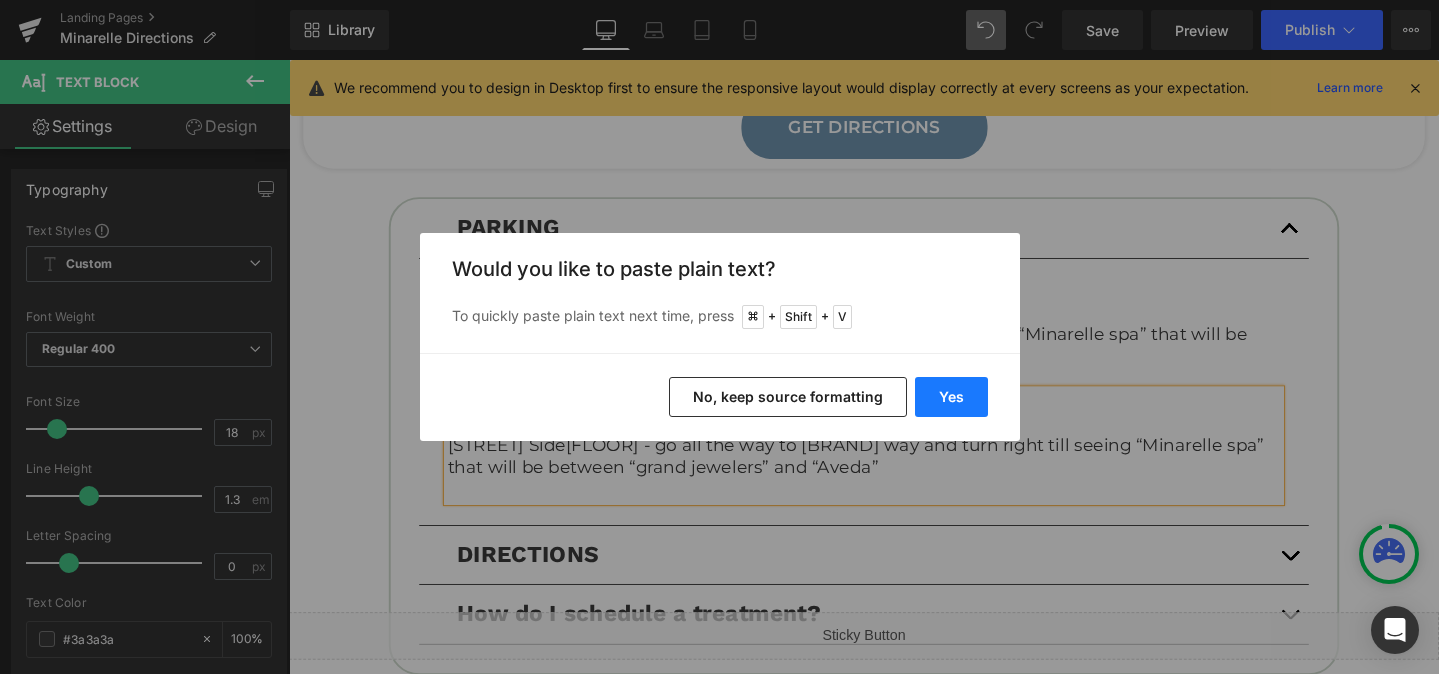 click on "Yes" at bounding box center [951, 397] 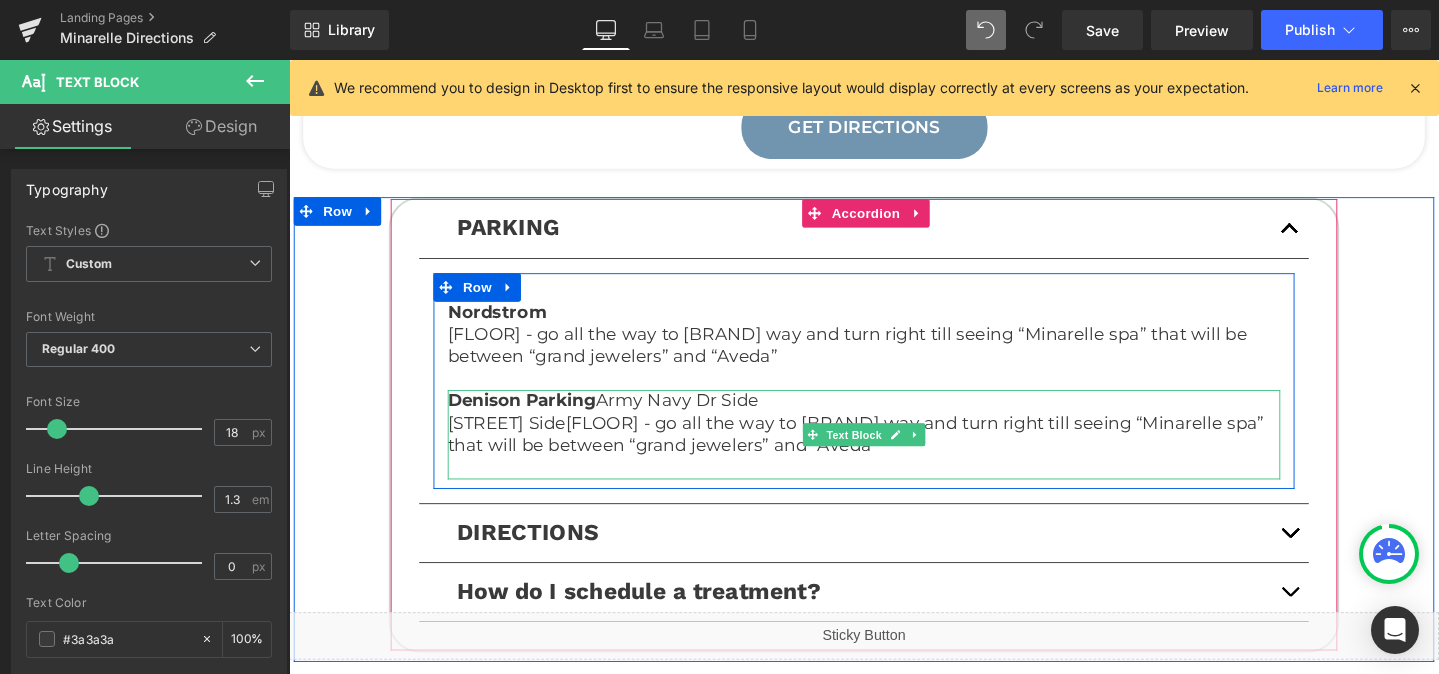 click on "Denison Parking Army Navy Dr Side" at bounding box center [619, 418] 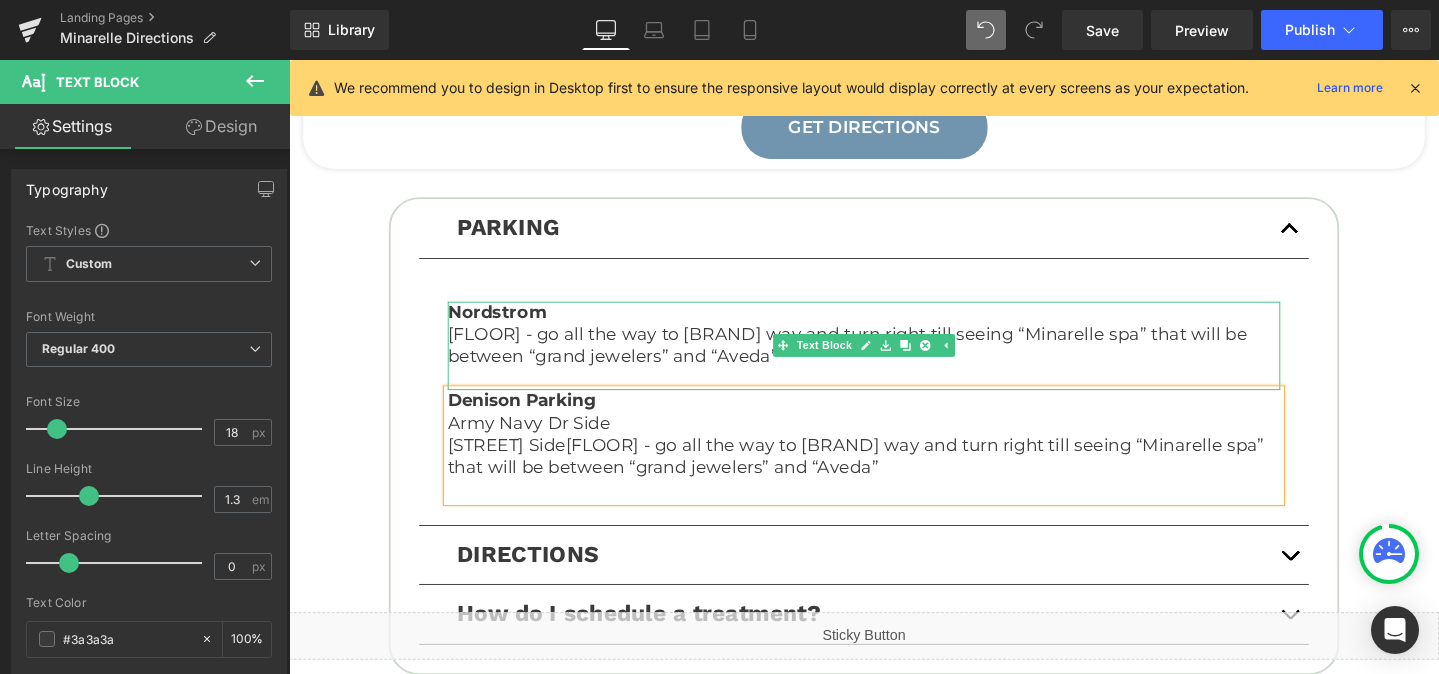 scroll, scrollTop: 806, scrollLeft: 0, axis: vertical 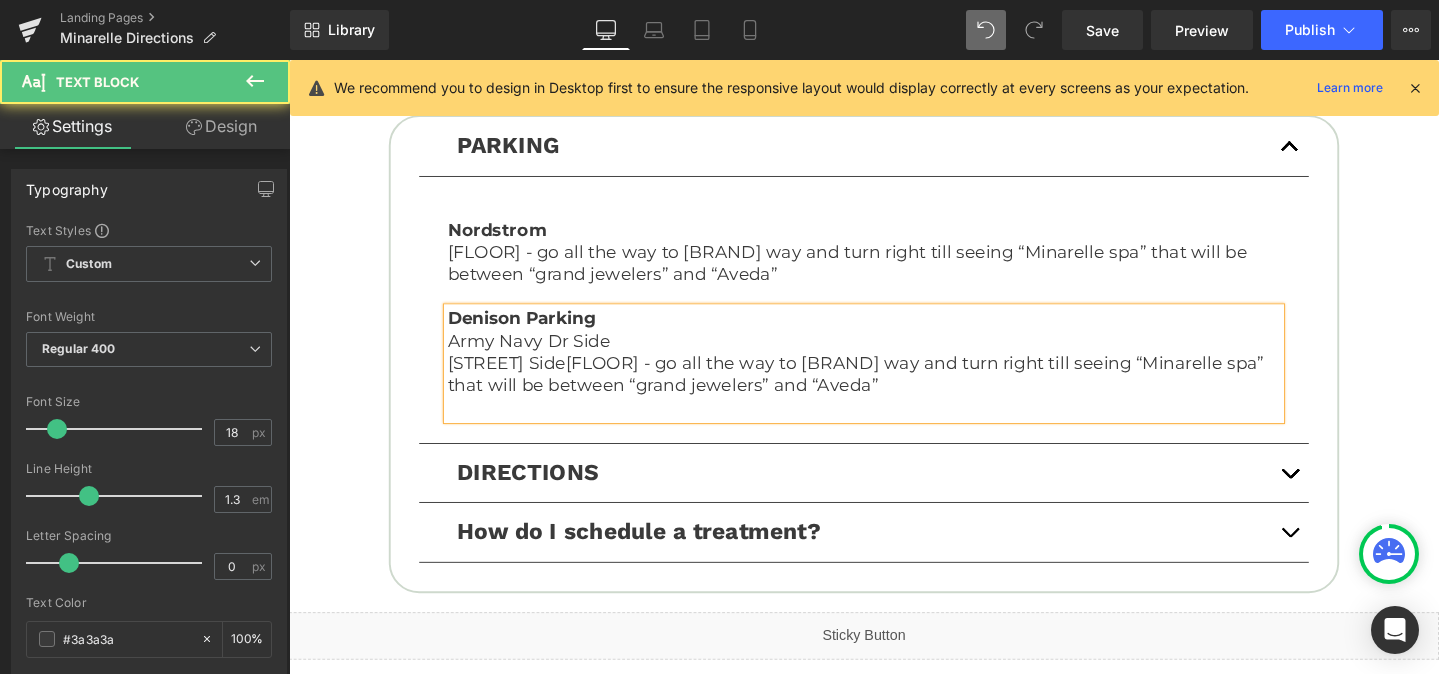 drag, startPoint x: 804, startPoint y: 289, endPoint x: 445, endPoint y: 265, distance: 359.80133 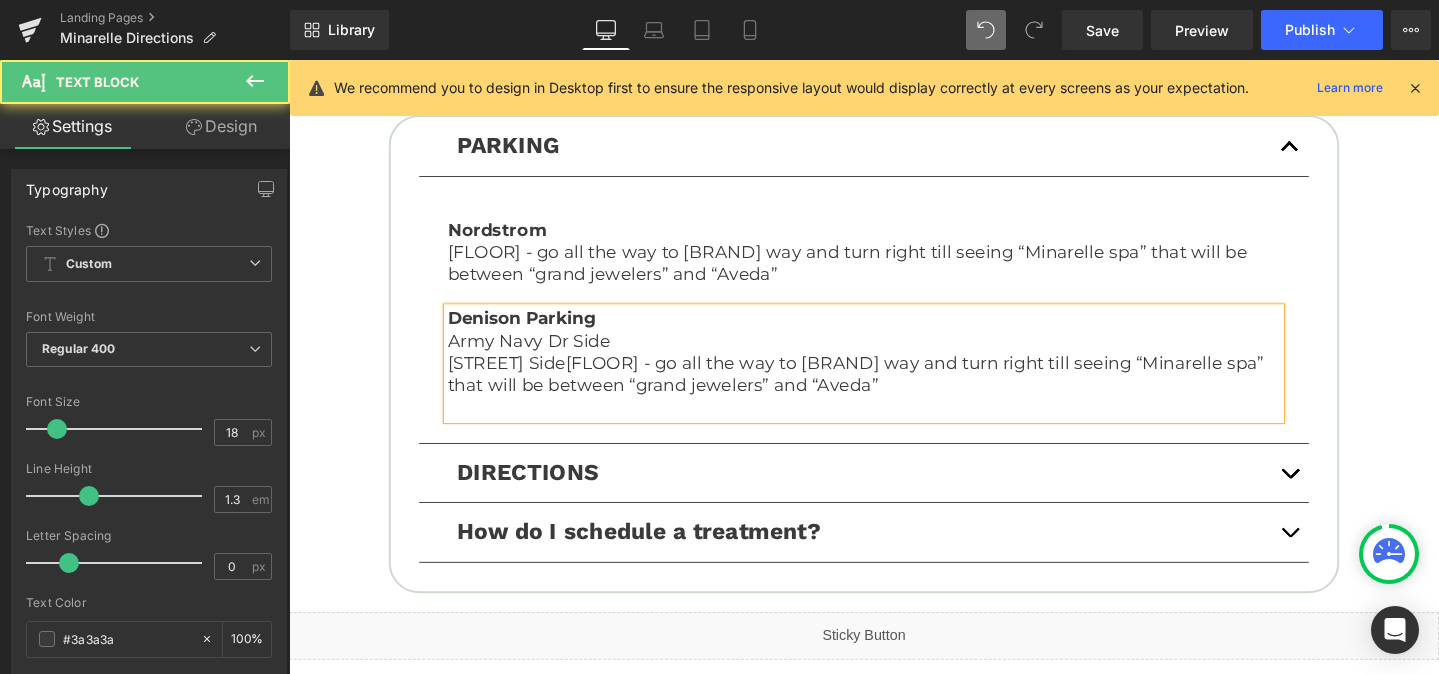 click on "[BRAND] [FLOOR] - go all the way to [BRAND] way and turn right till seeing “Minarelle spa” that will be between “grand jewelers” and “Aveda”
Text Block         Denison Parking Army Navy Dr Side [STREET] Side[FLOOR] - go all the way to [BRAND] way and turn right till seeing “Minarelle spa” that will be between “grand jewelers” and “Aveda” Text Block" at bounding box center (894, 333) 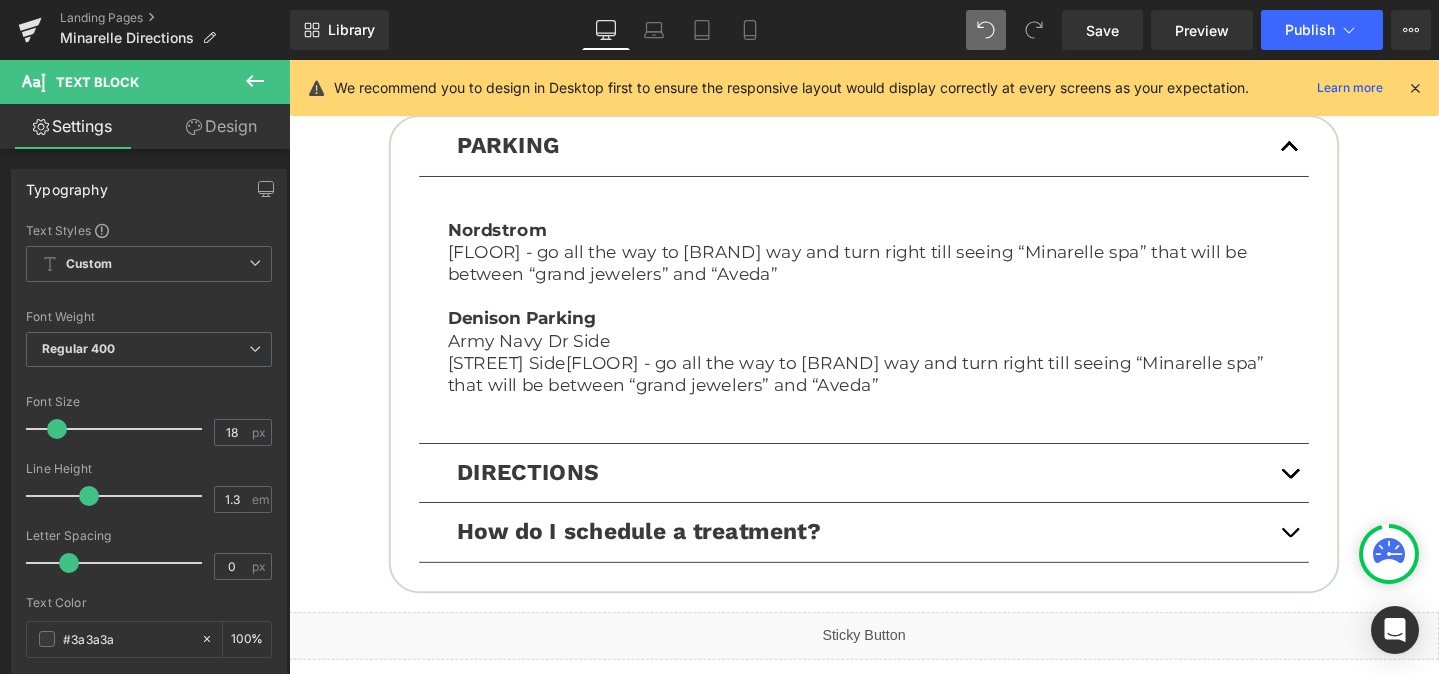 copy on "[FLOOR] - go all the way to [BRAND] way and turn right till seeing “Minarelle spa” that will be between “grand jewelers” and “Aveda”" 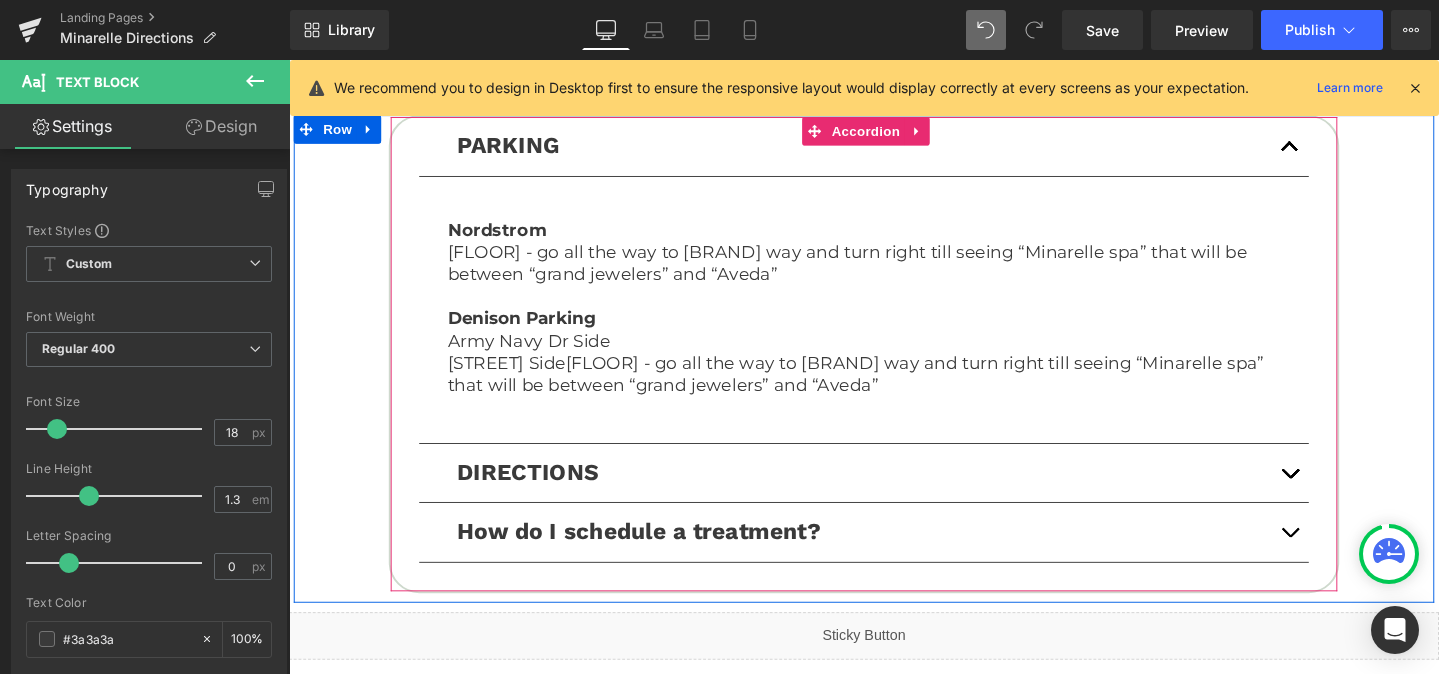 click at bounding box center [1342, 494] 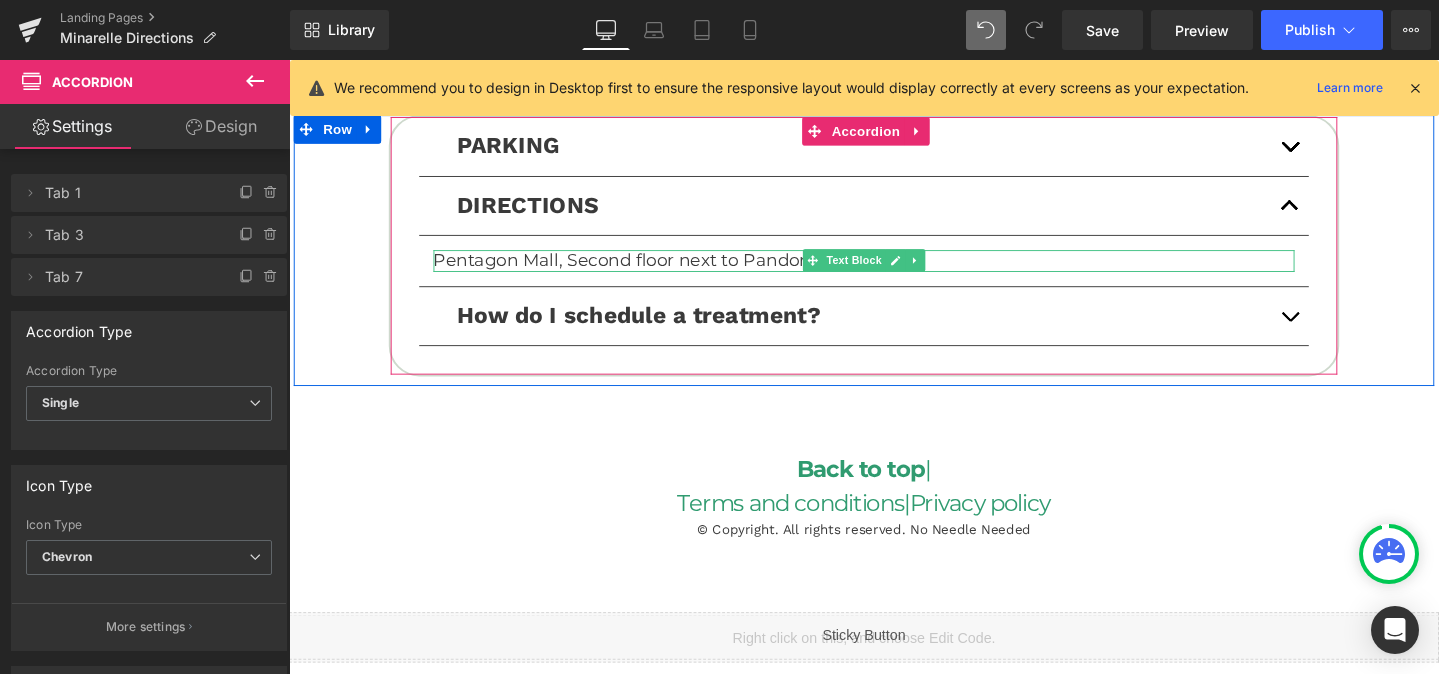 click on "Pentagon Mall, Second floor next to Pandora" at bounding box center [894, 271] 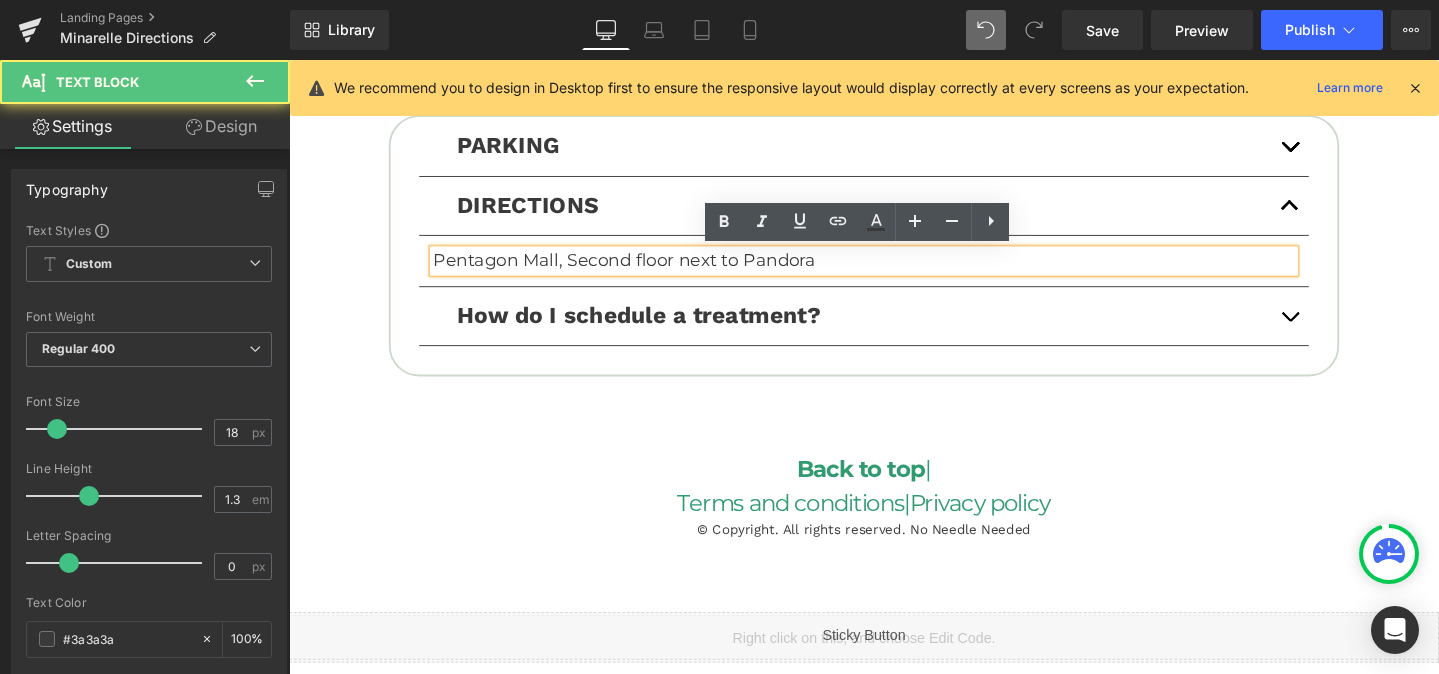 click on "Pentagon Mall, Second floor next to Pandora" at bounding box center (894, 271) 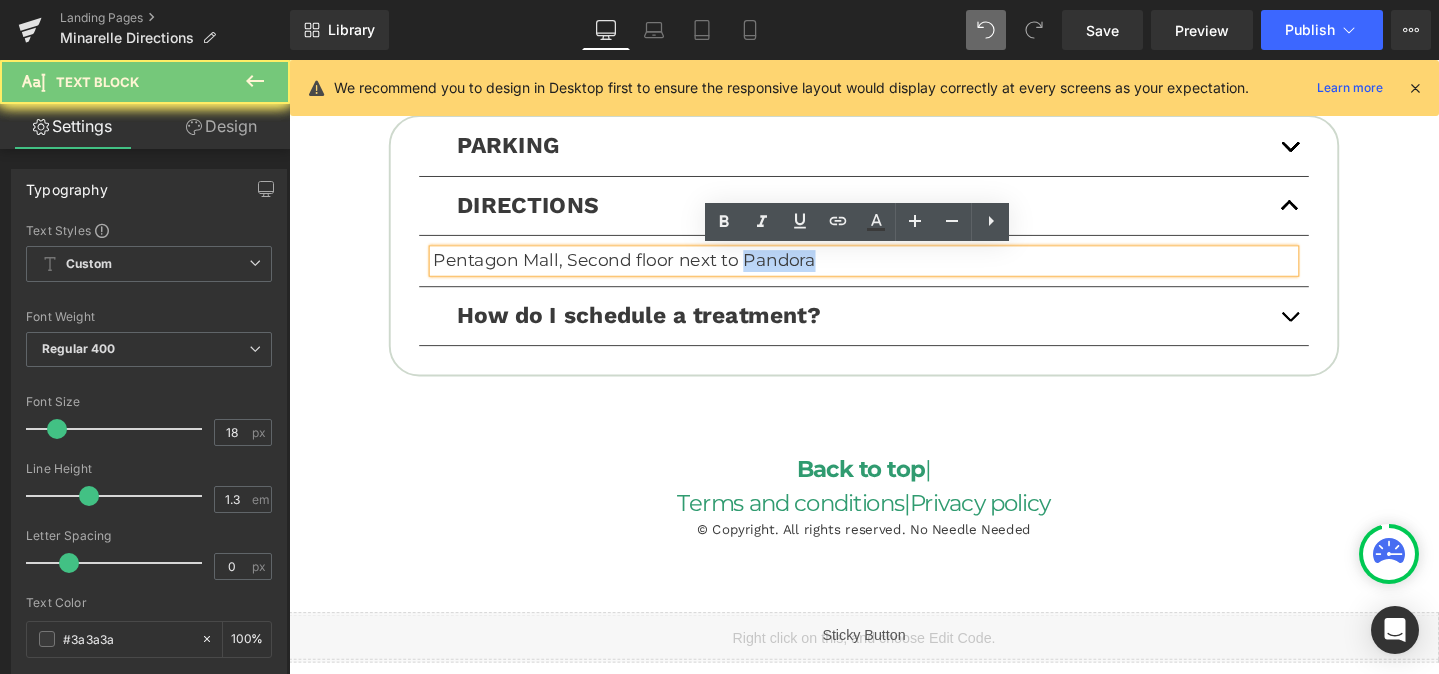 click on "Pentagon Mall, Second floor next to Pandora" at bounding box center [894, 271] 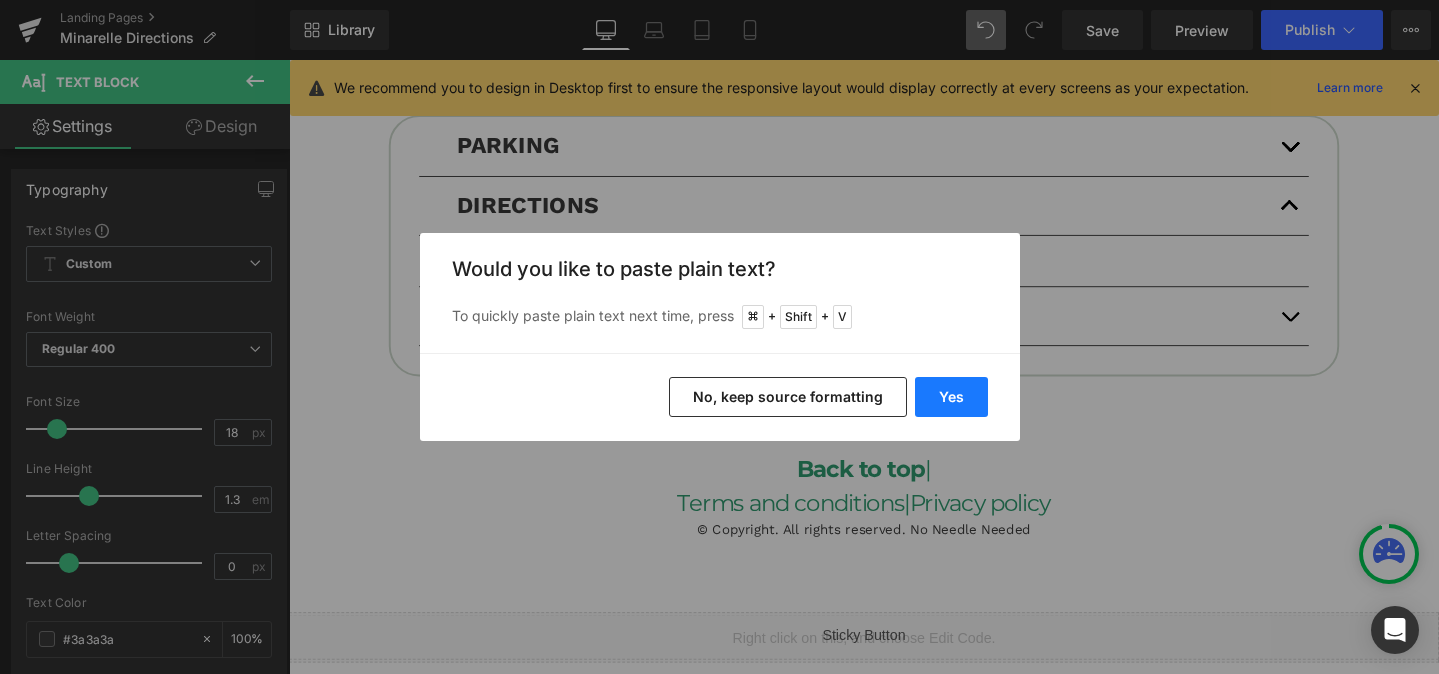 click on "Yes" at bounding box center (951, 397) 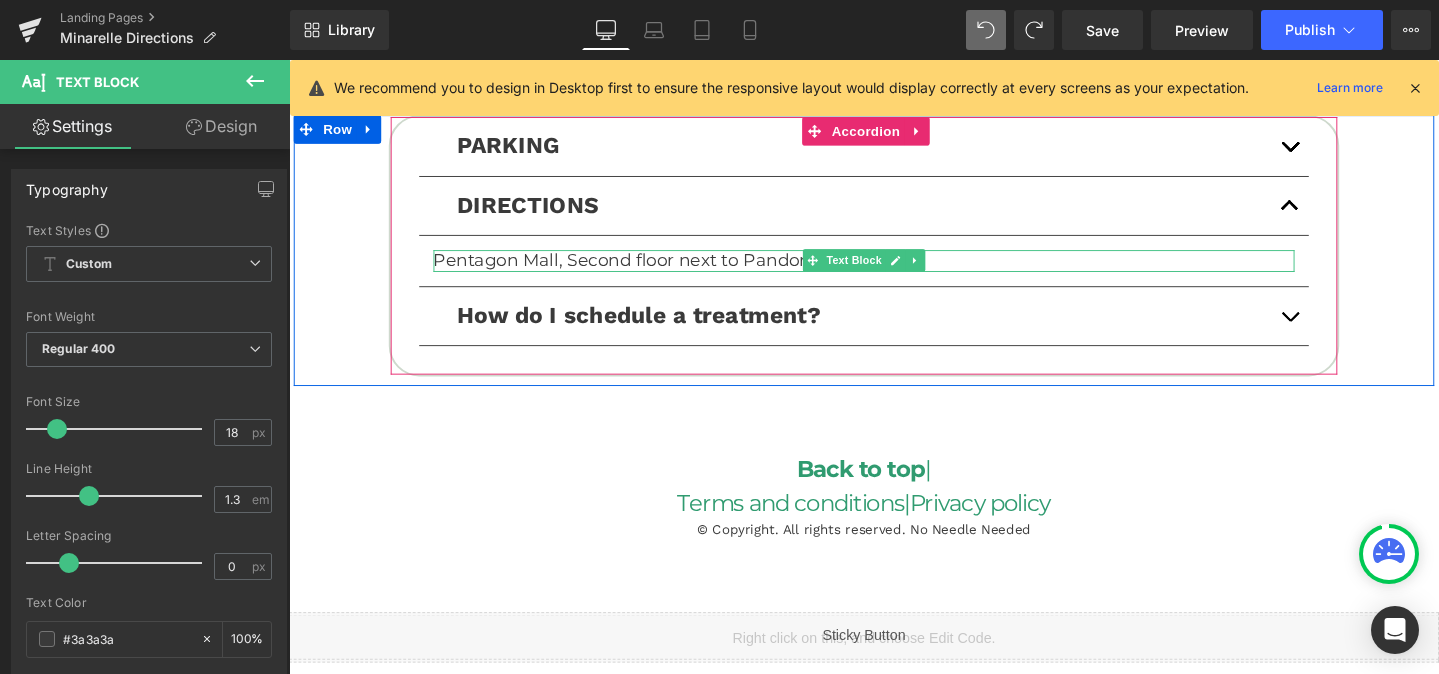 click on "Pentagon Mall, Second floor next to Pandora" at bounding box center (894, 271) 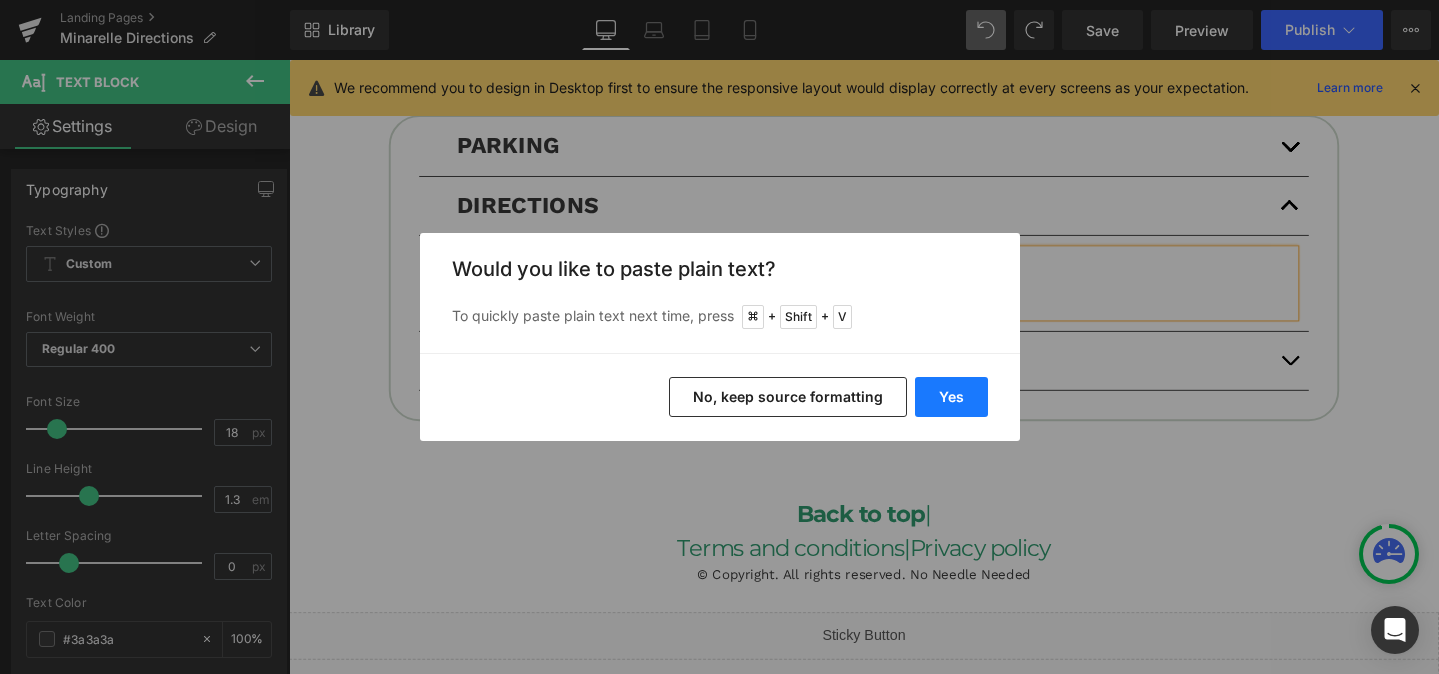 click on "Yes" at bounding box center [951, 397] 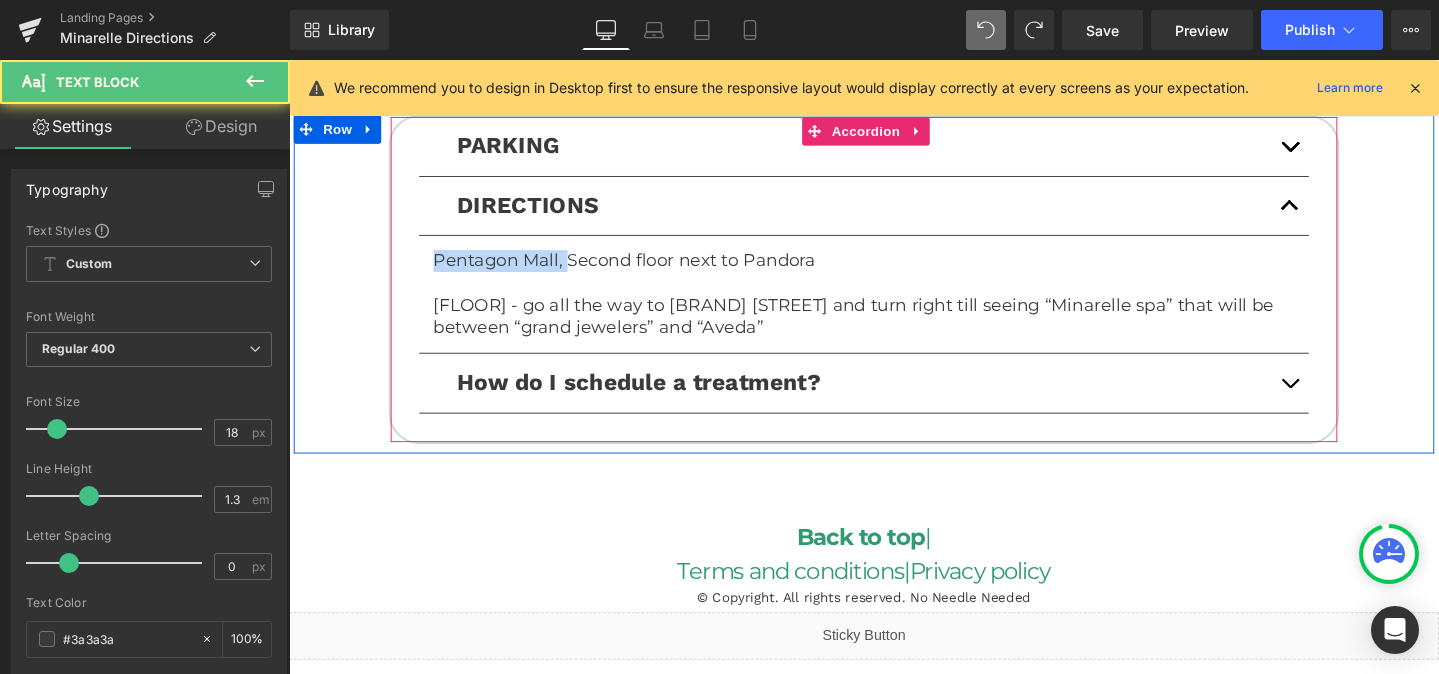 drag, startPoint x: 580, startPoint y: 271, endPoint x: 438, endPoint y: 275, distance: 142.05632 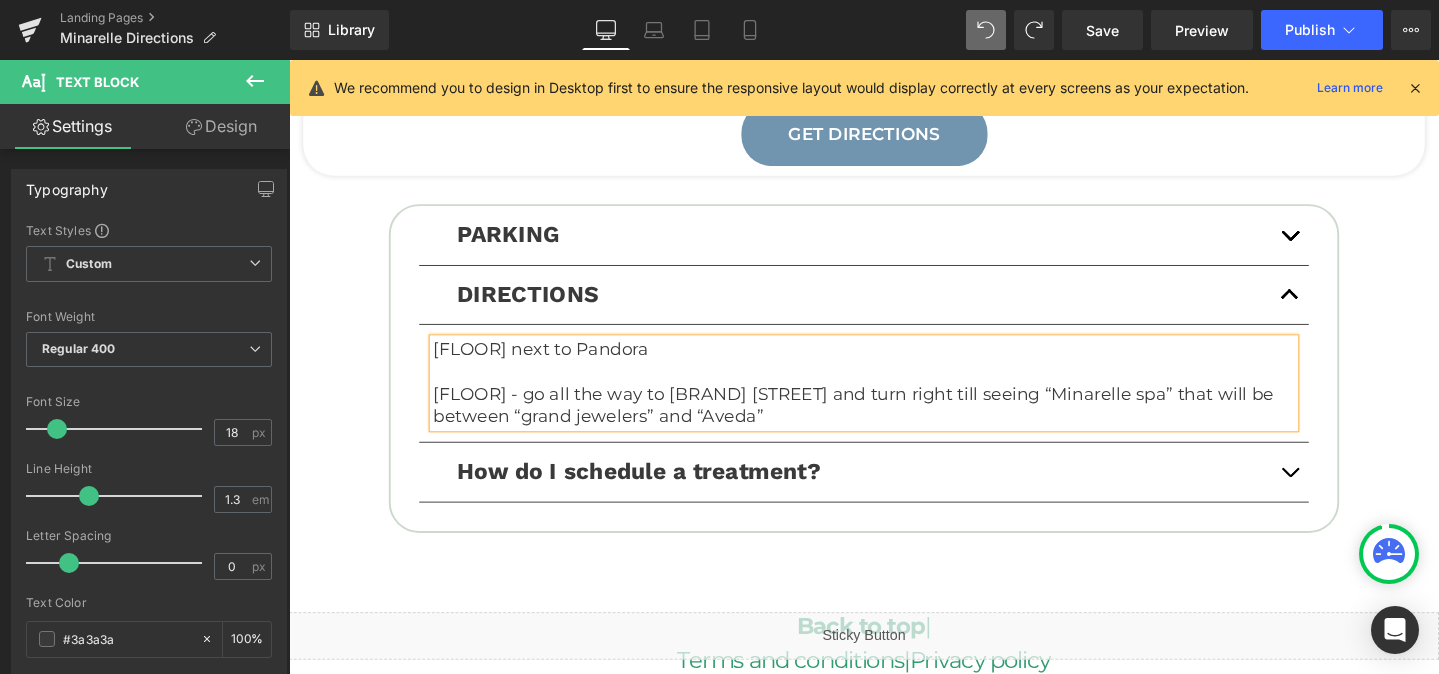 scroll, scrollTop: 726, scrollLeft: 0, axis: vertical 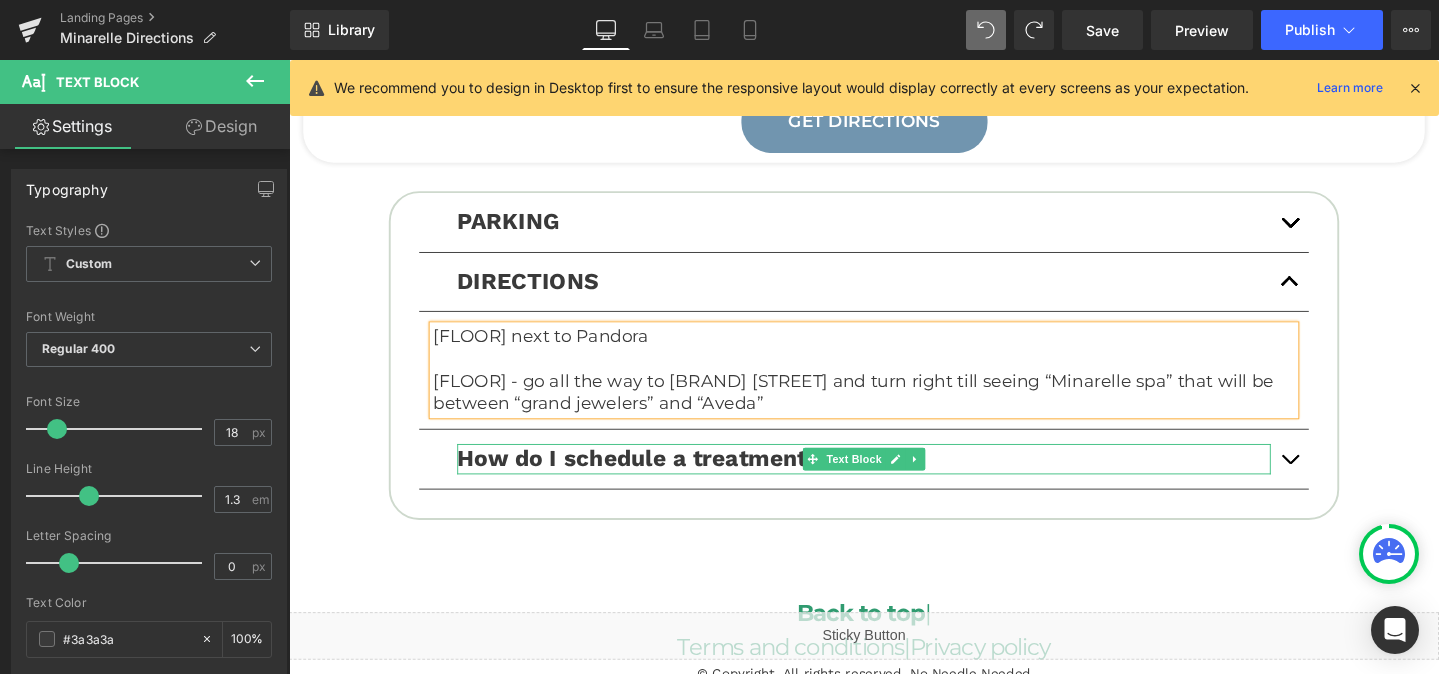 click on "How do I schedule a treatment?" at bounding box center (657, 479) 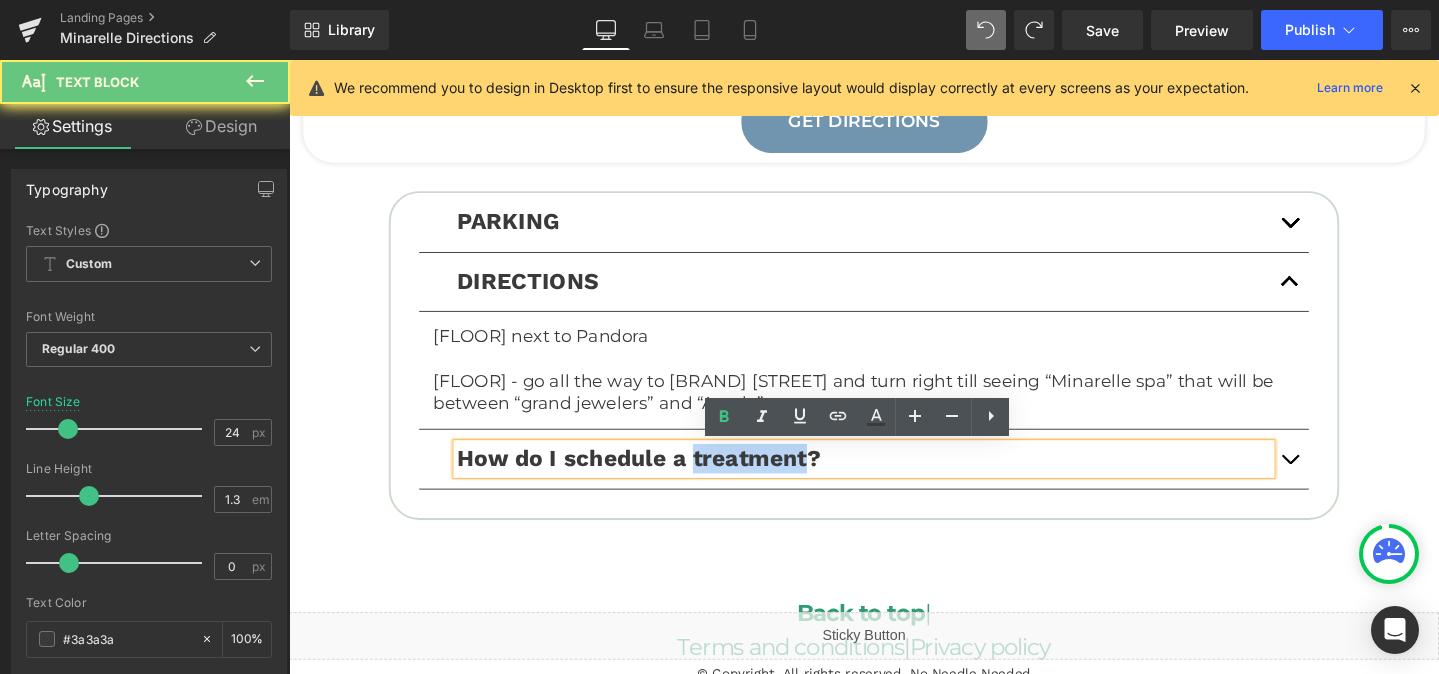 click on "How do I schedule a treatment?" at bounding box center [657, 479] 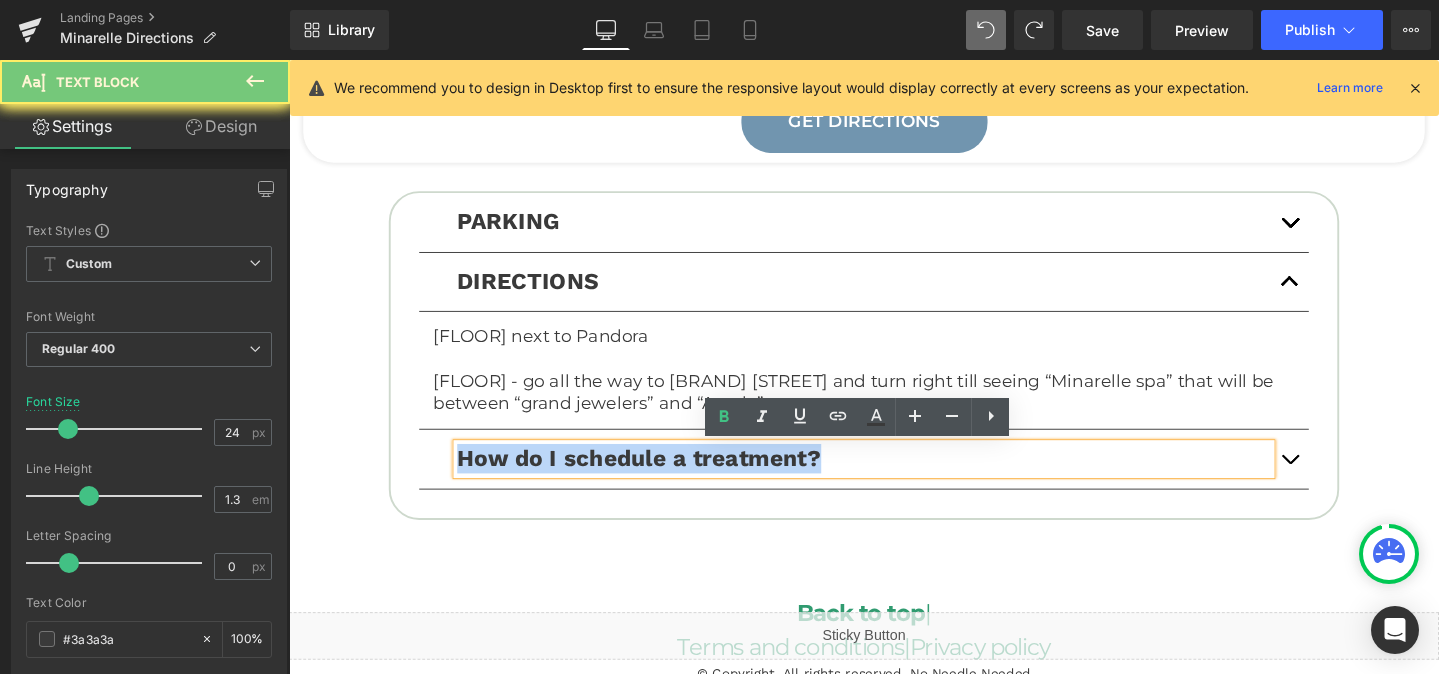 type 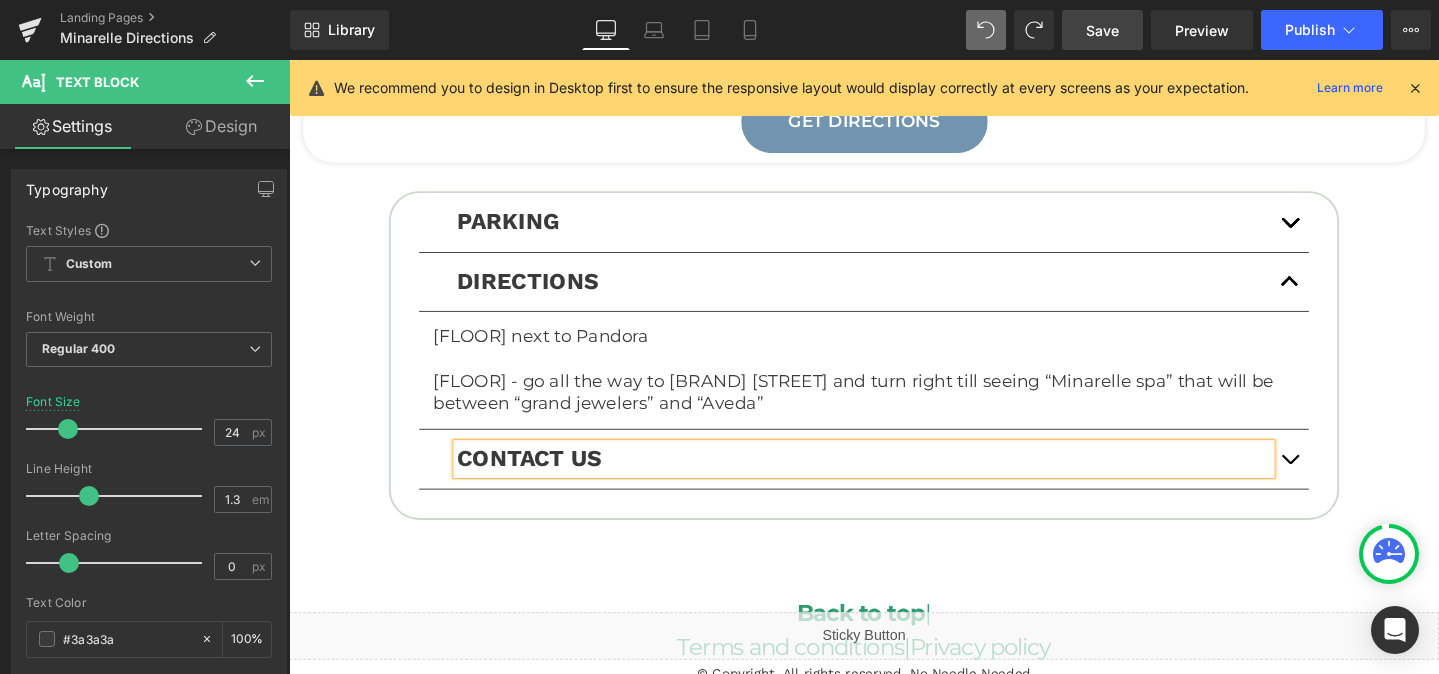 click on "Save" at bounding box center [1102, 30] 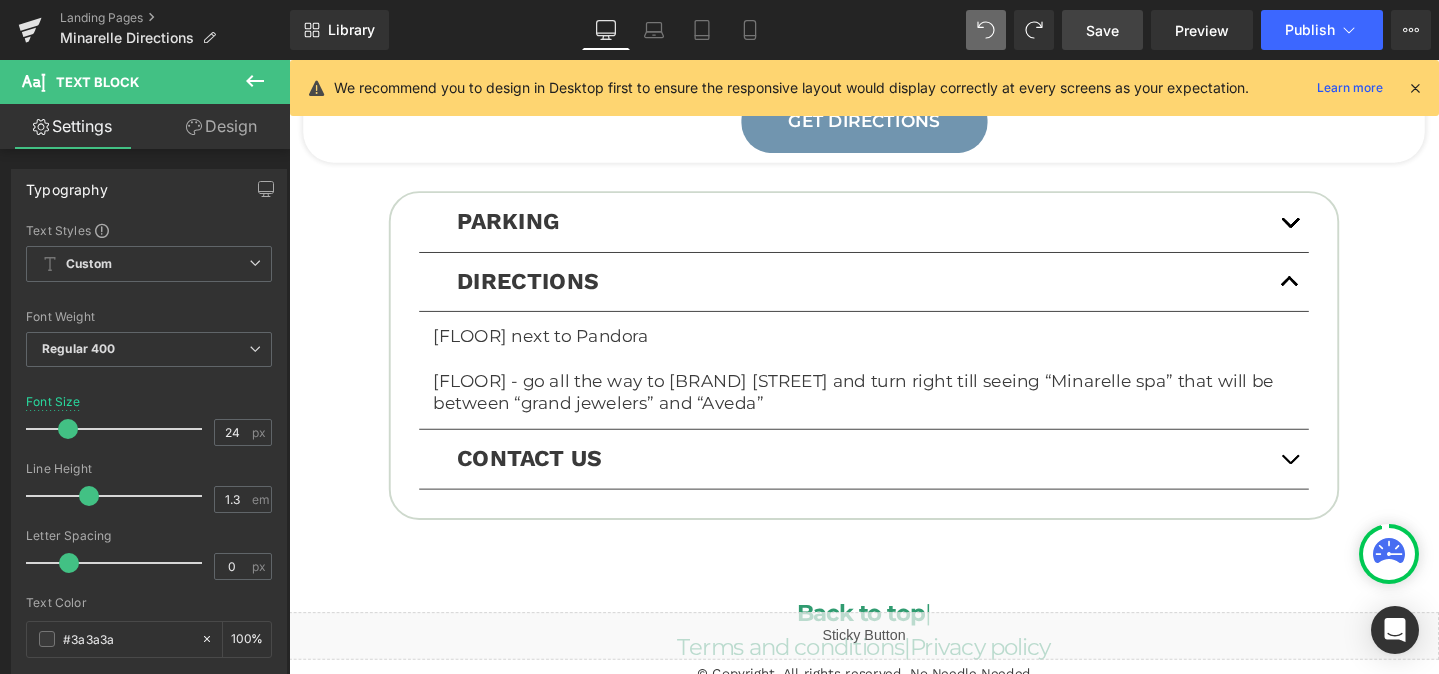 click 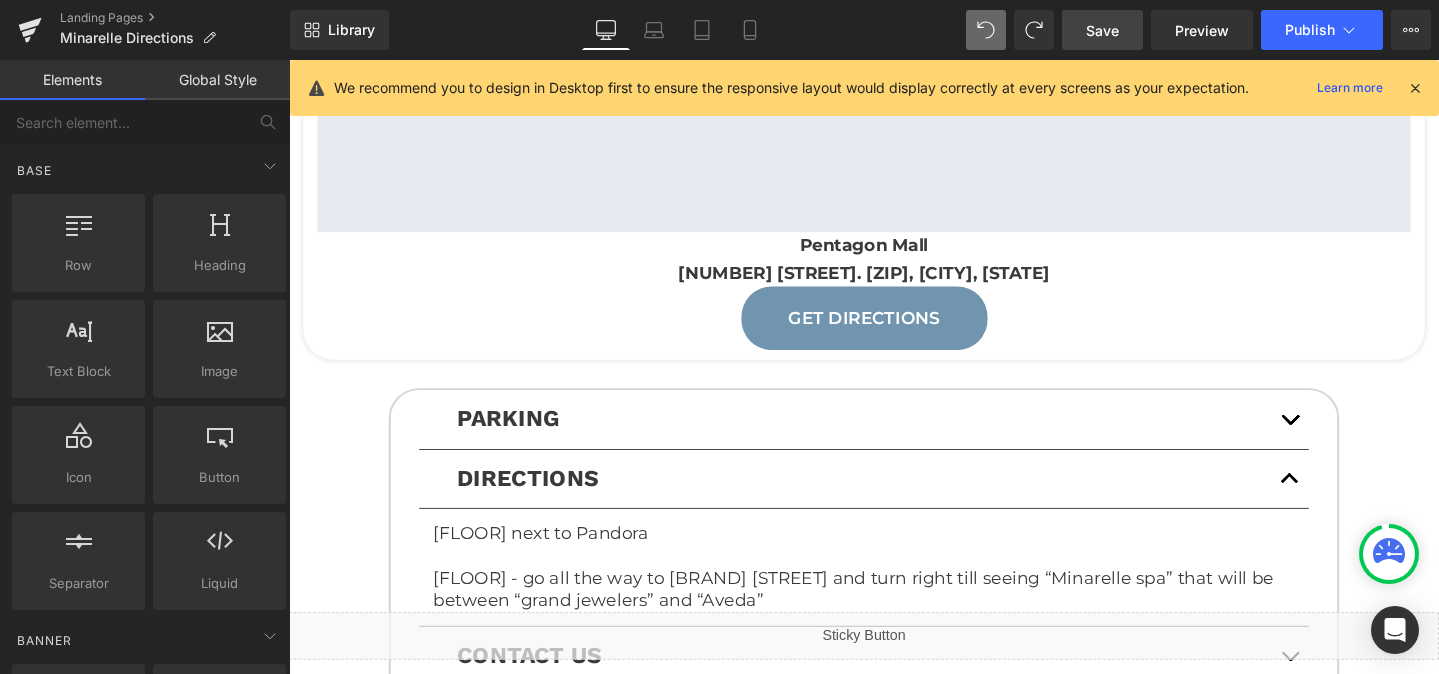 scroll, scrollTop: 523, scrollLeft: 0, axis: vertical 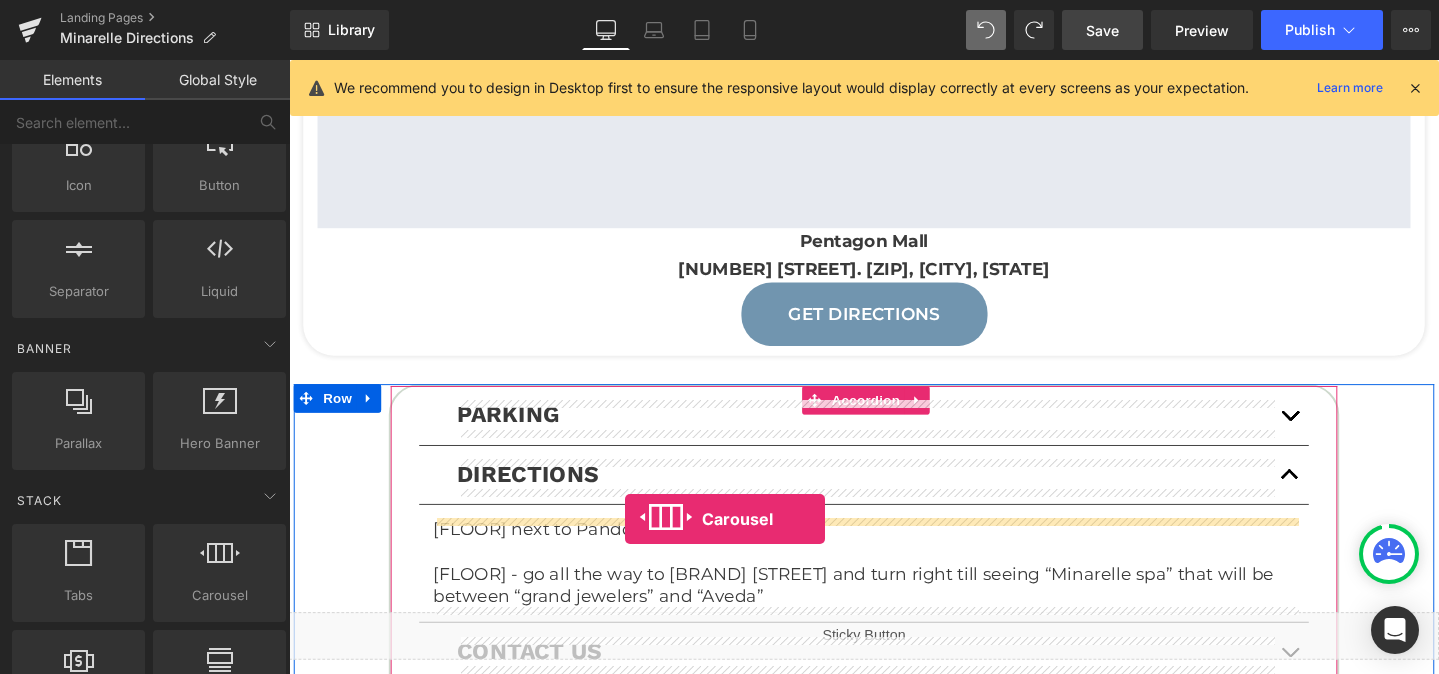 drag, startPoint x: 515, startPoint y: 629, endPoint x: 643, endPoint y: 543, distance: 154.20766 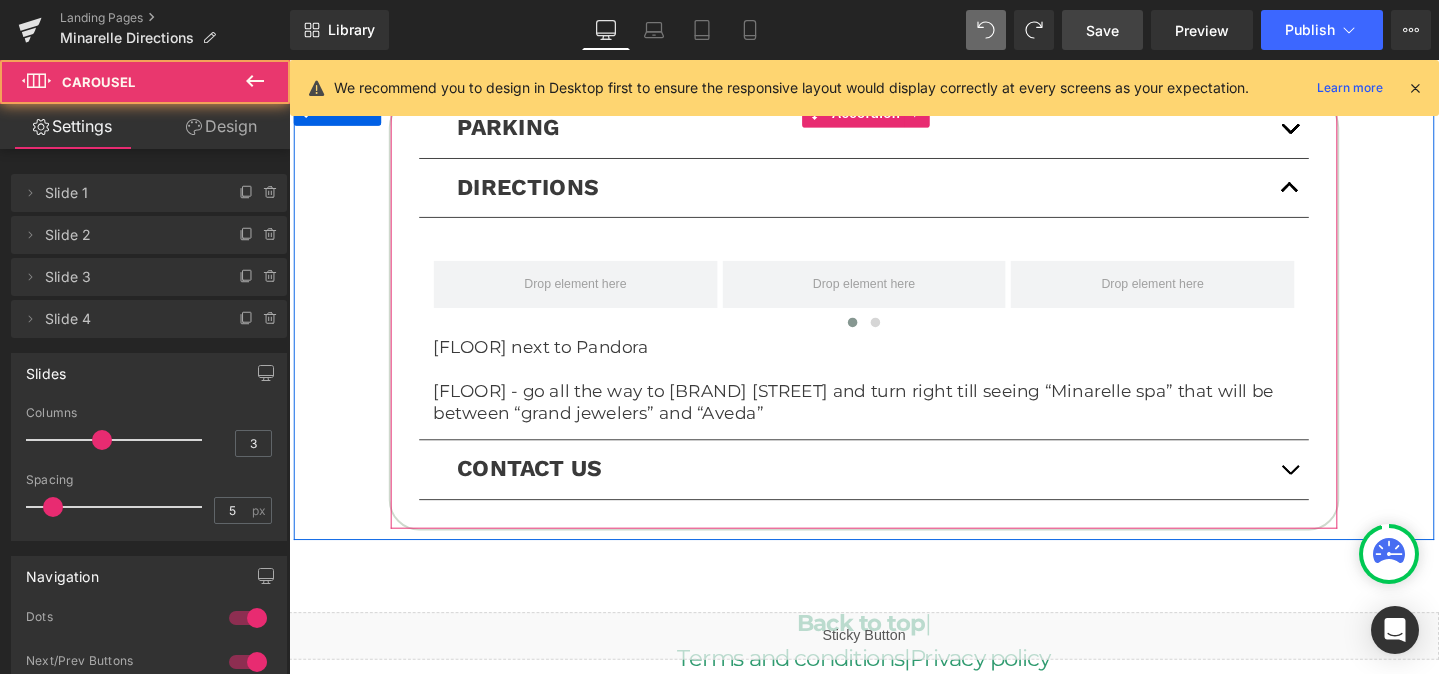 scroll, scrollTop: 834, scrollLeft: 0, axis: vertical 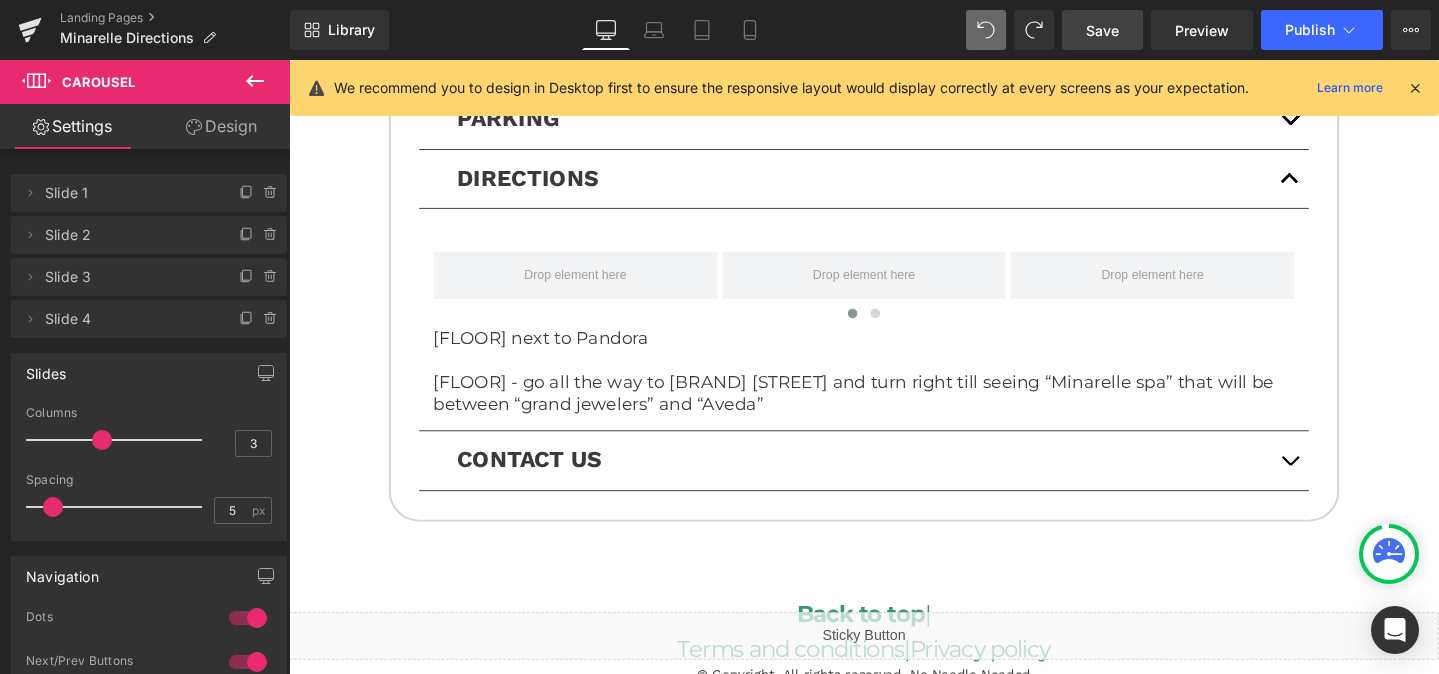 click 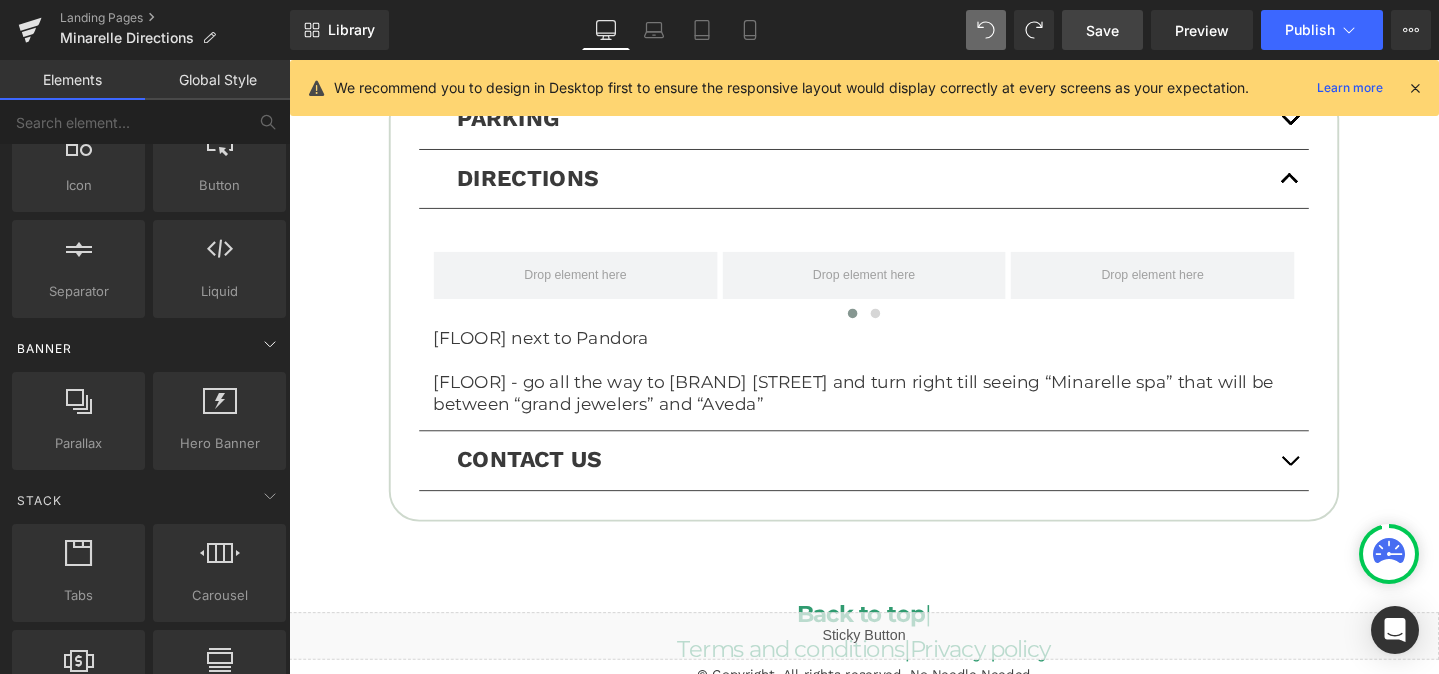 scroll, scrollTop: 0, scrollLeft: 0, axis: both 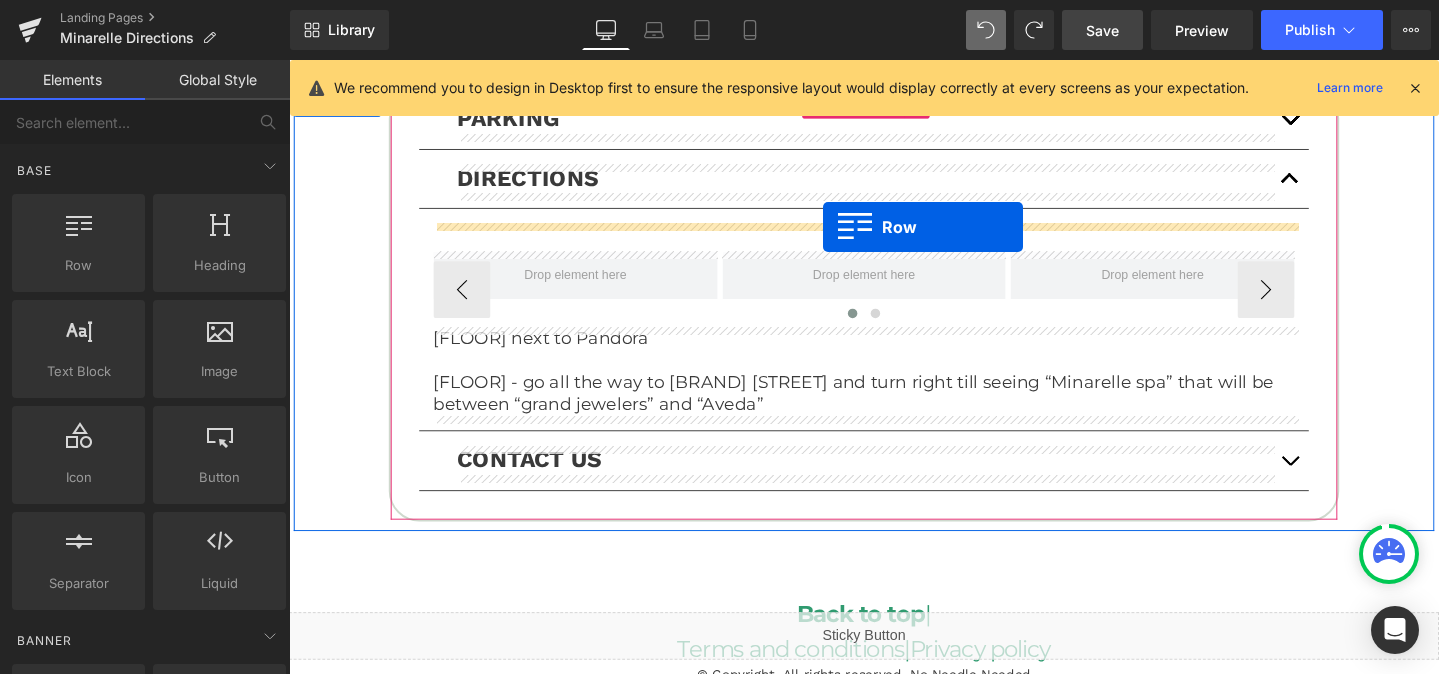 drag, startPoint x: 378, startPoint y: 323, endPoint x: 851, endPoint y: 236, distance: 480.9345 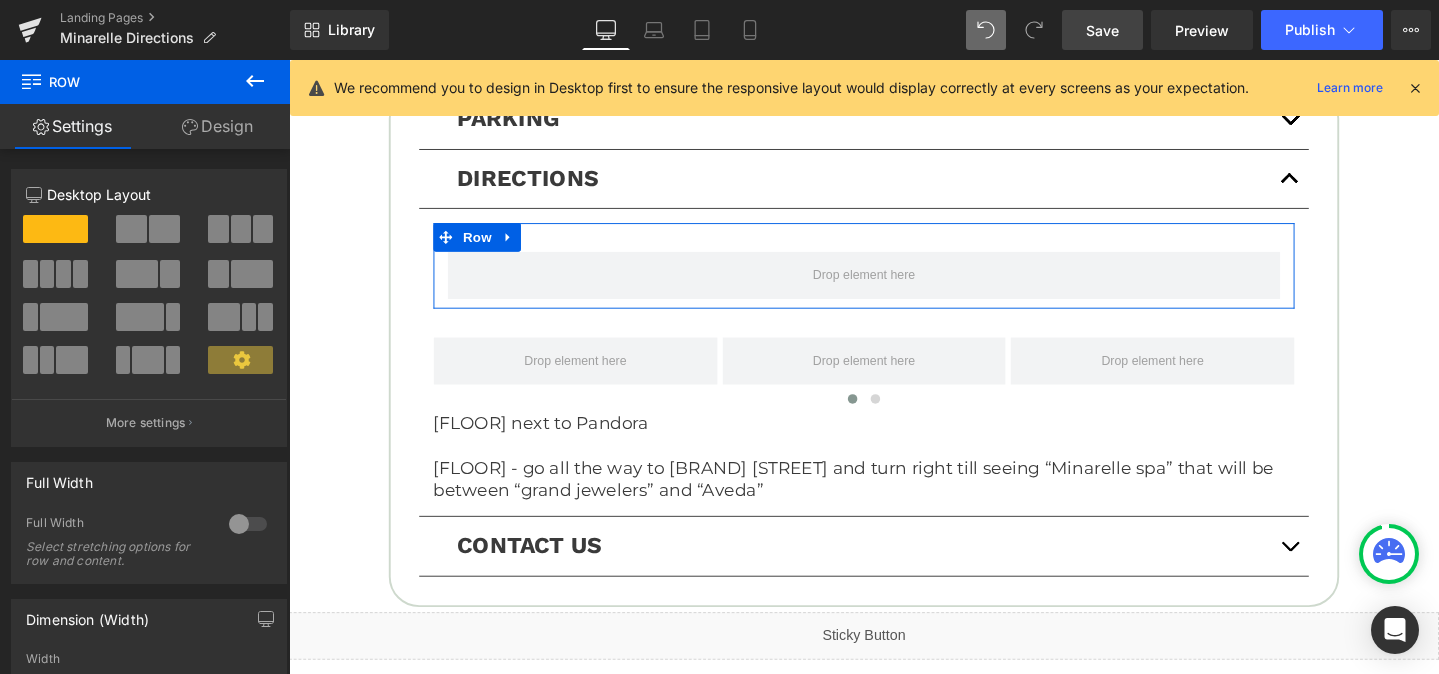 click at bounding box center [252, 274] 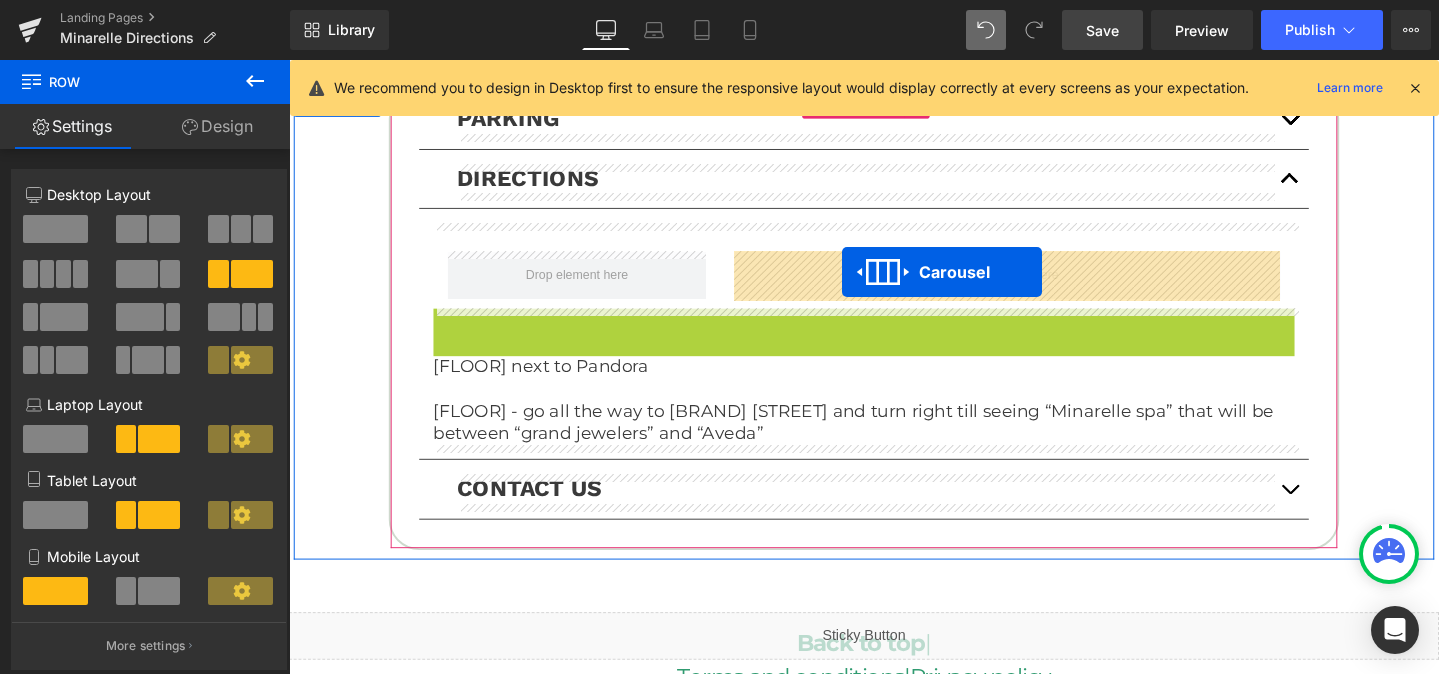 drag, startPoint x: 841, startPoint y: 368, endPoint x: 871, endPoint y: 283, distance: 90.13878 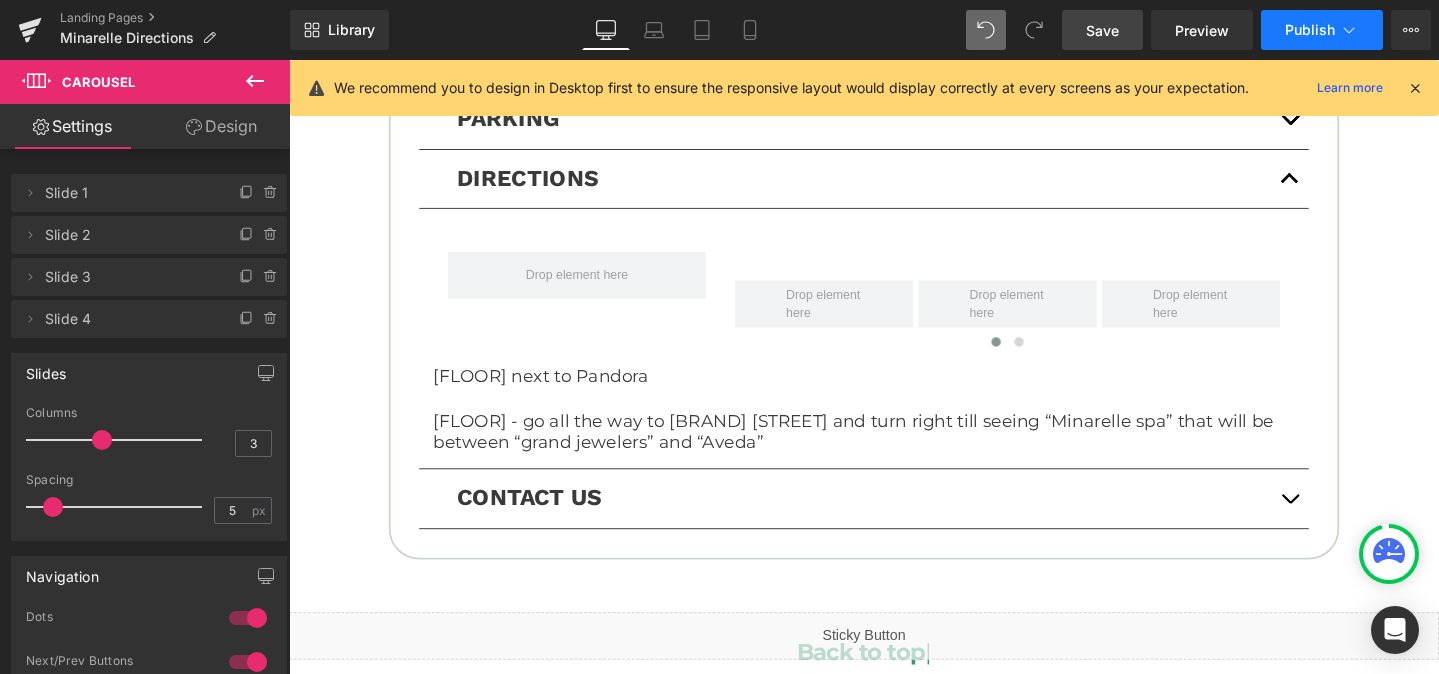 click on "Publish" at bounding box center [1310, 30] 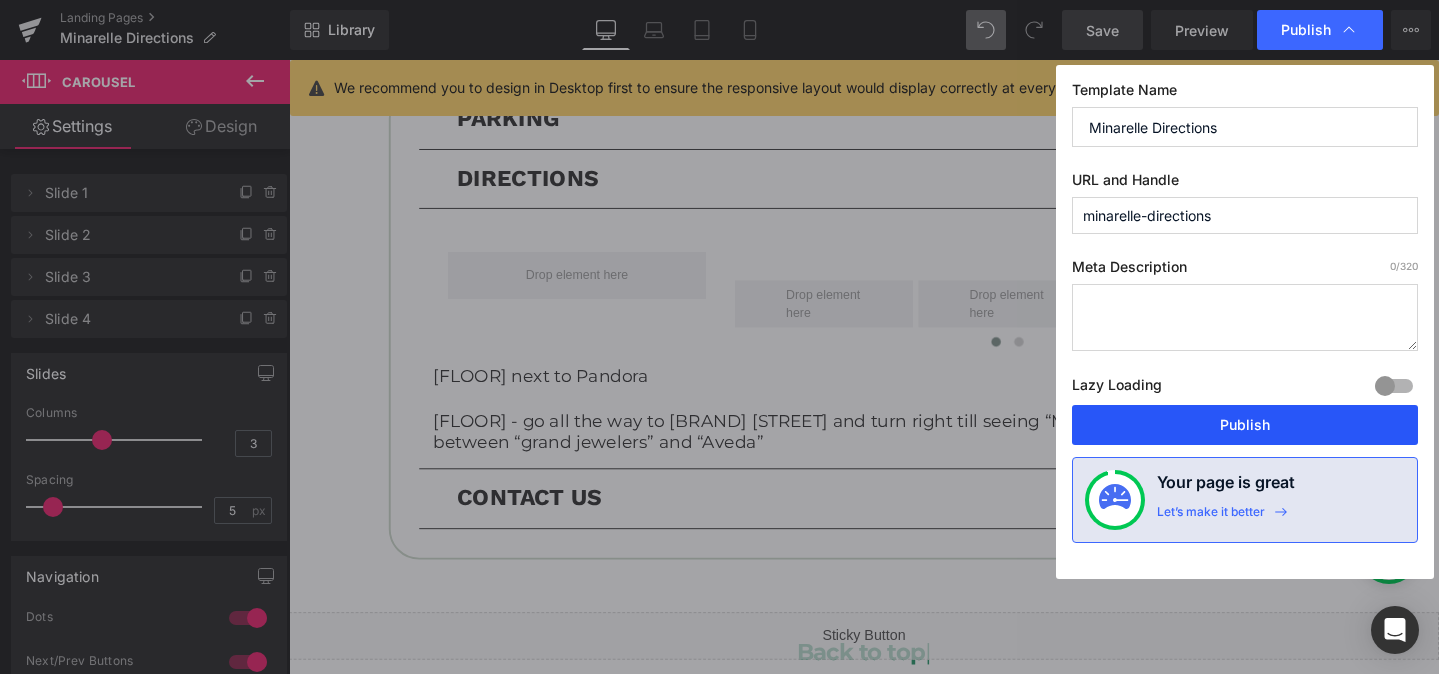 click on "Publish" at bounding box center (1245, 425) 